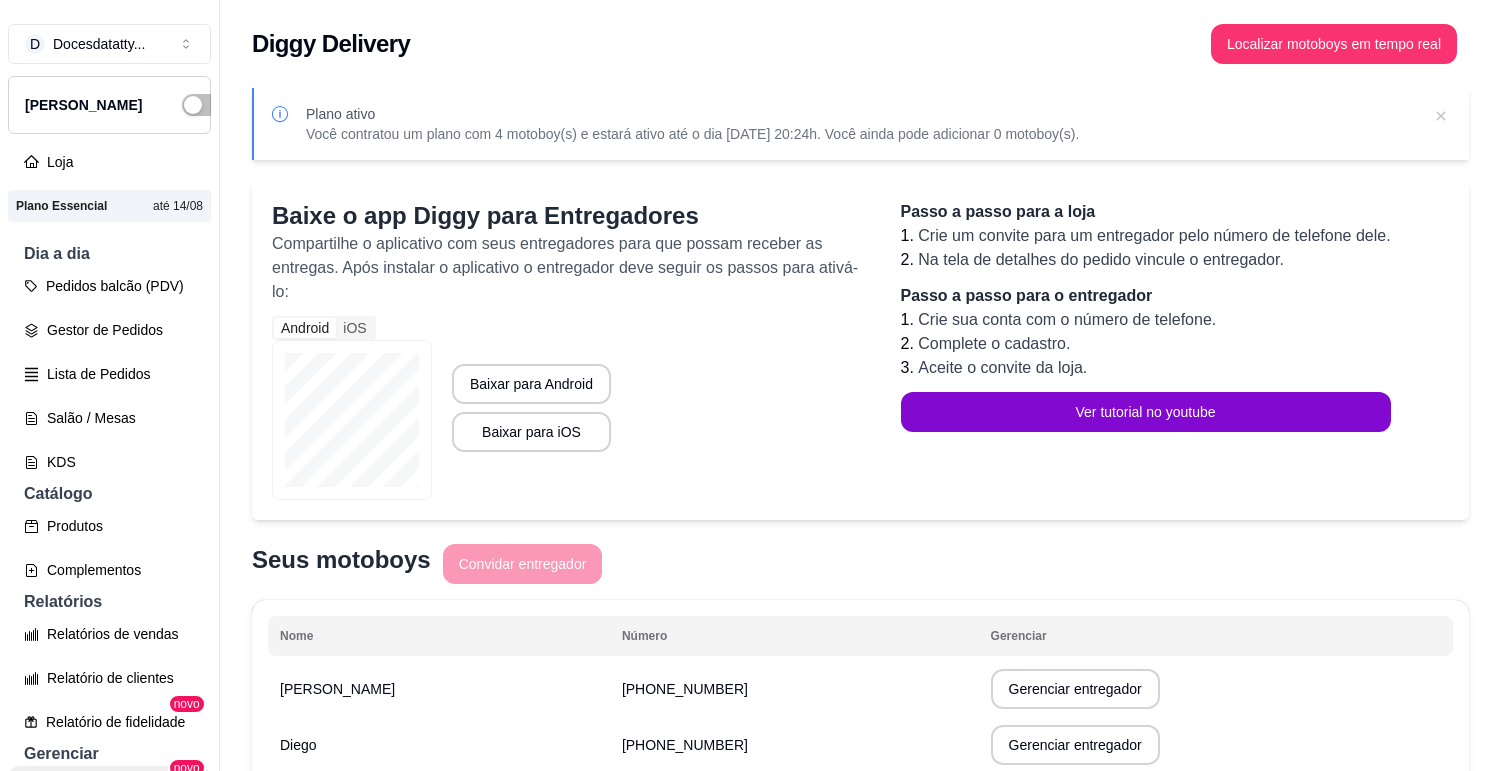 scroll, scrollTop: 0, scrollLeft: 0, axis: both 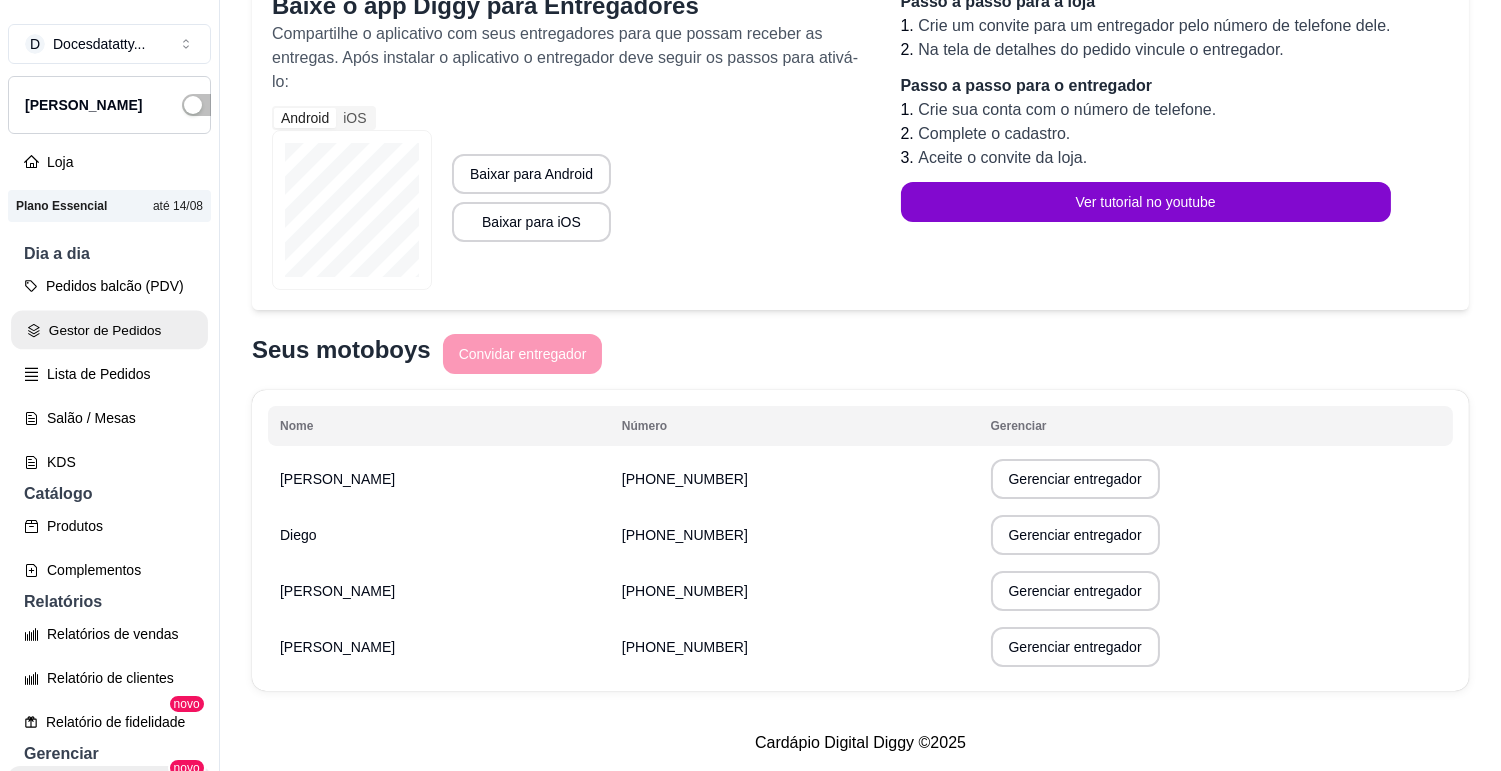 click on "Gestor de Pedidos" at bounding box center (109, 330) 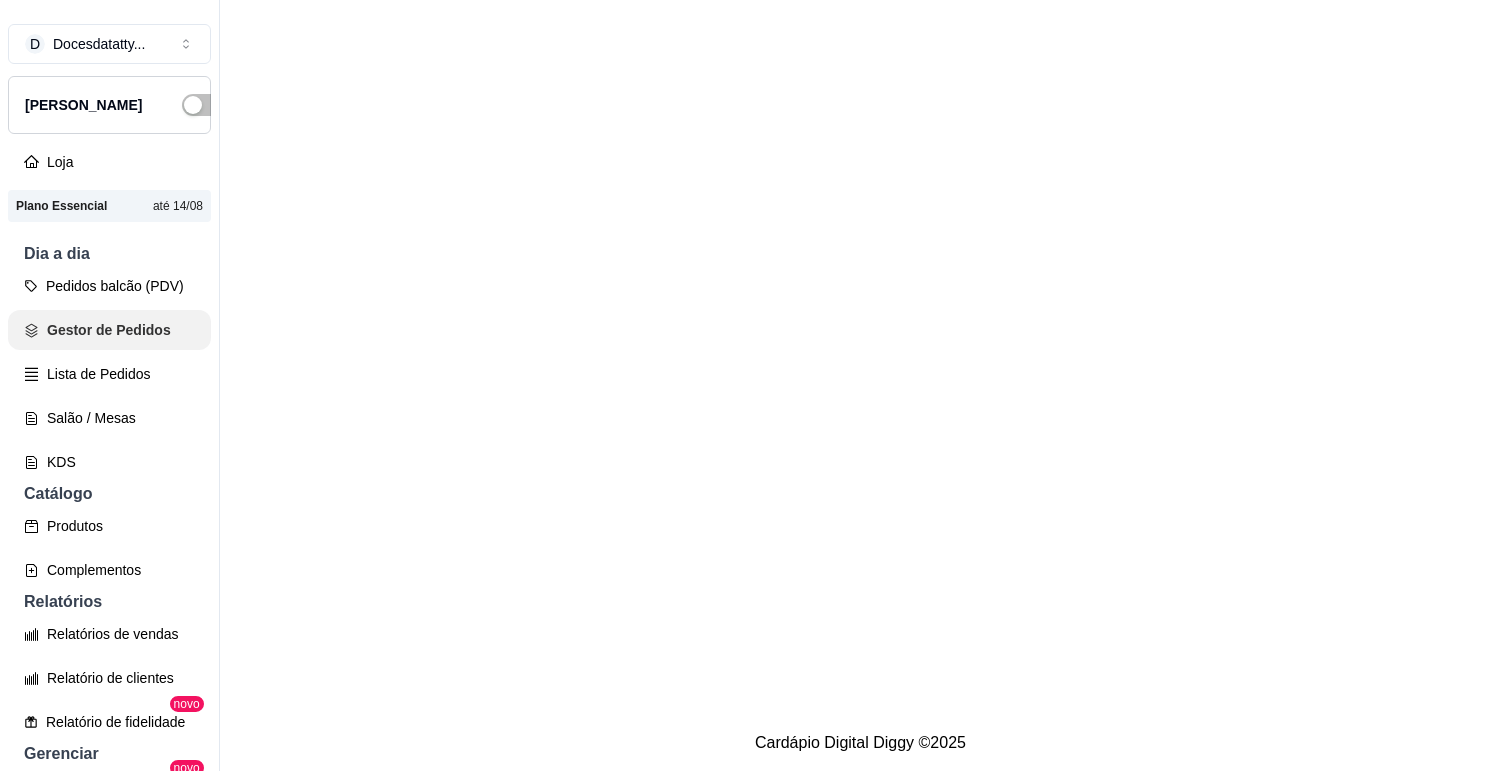 scroll, scrollTop: 0, scrollLeft: 0, axis: both 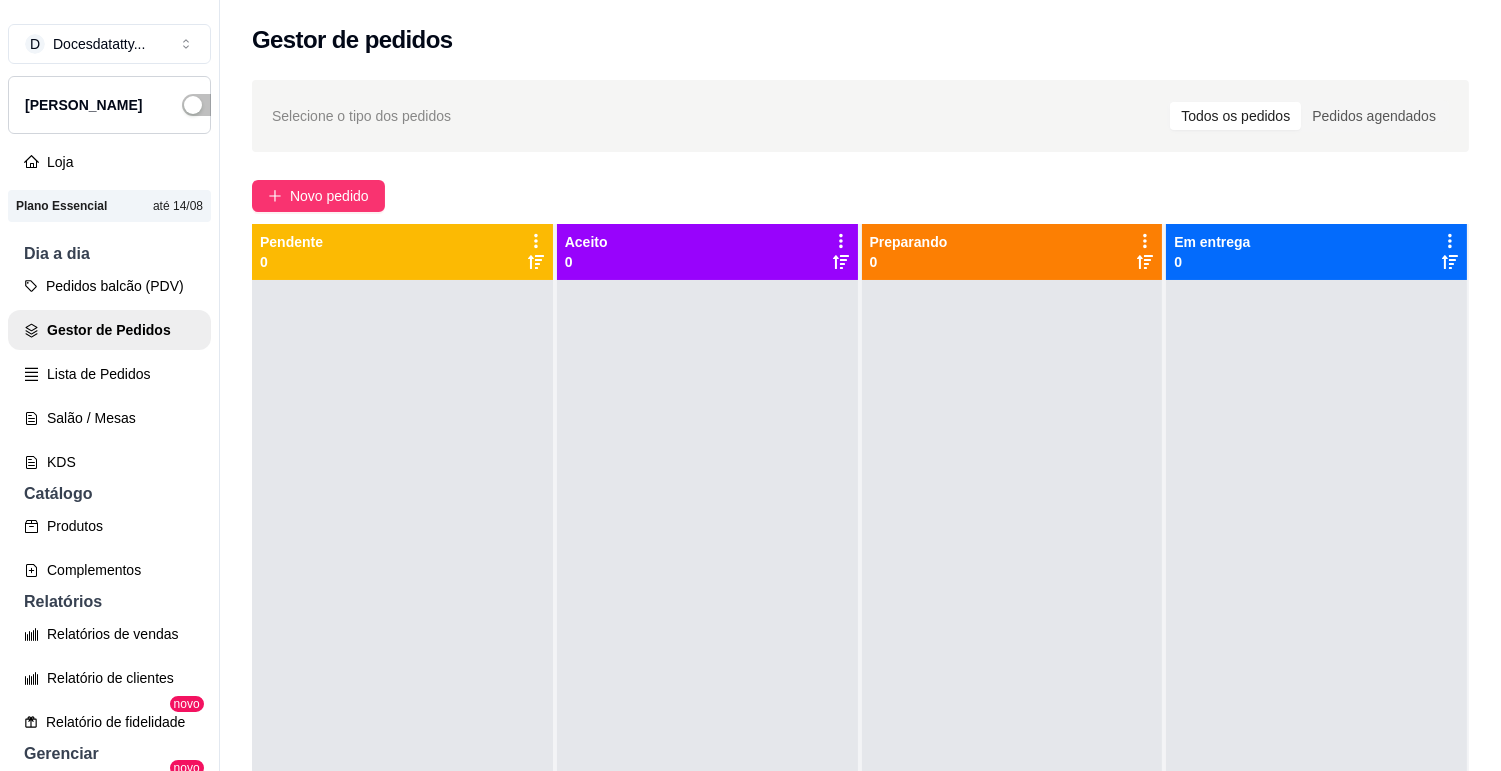 click on "Catálogo" at bounding box center [109, 494] 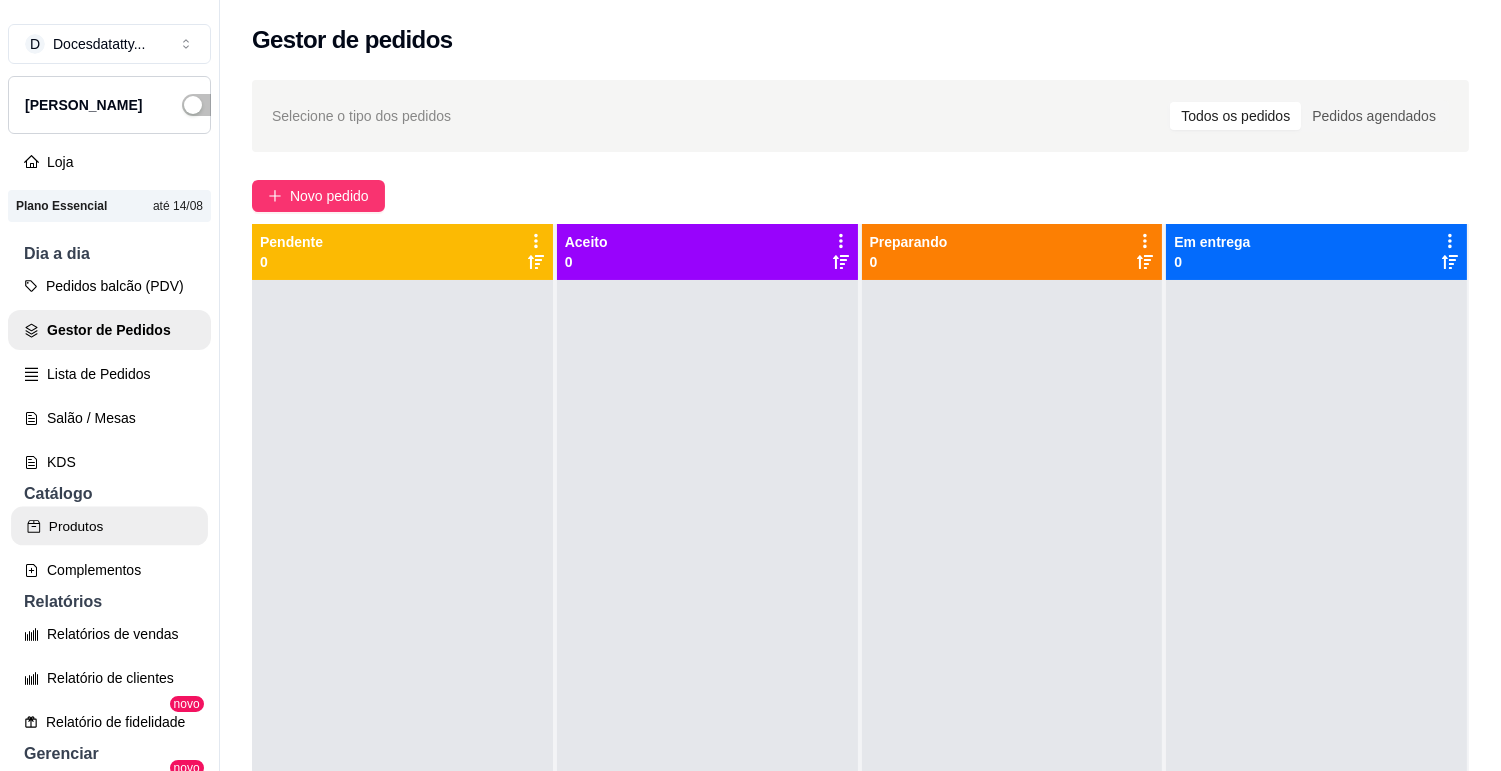 click on "Produtos" at bounding box center [109, 526] 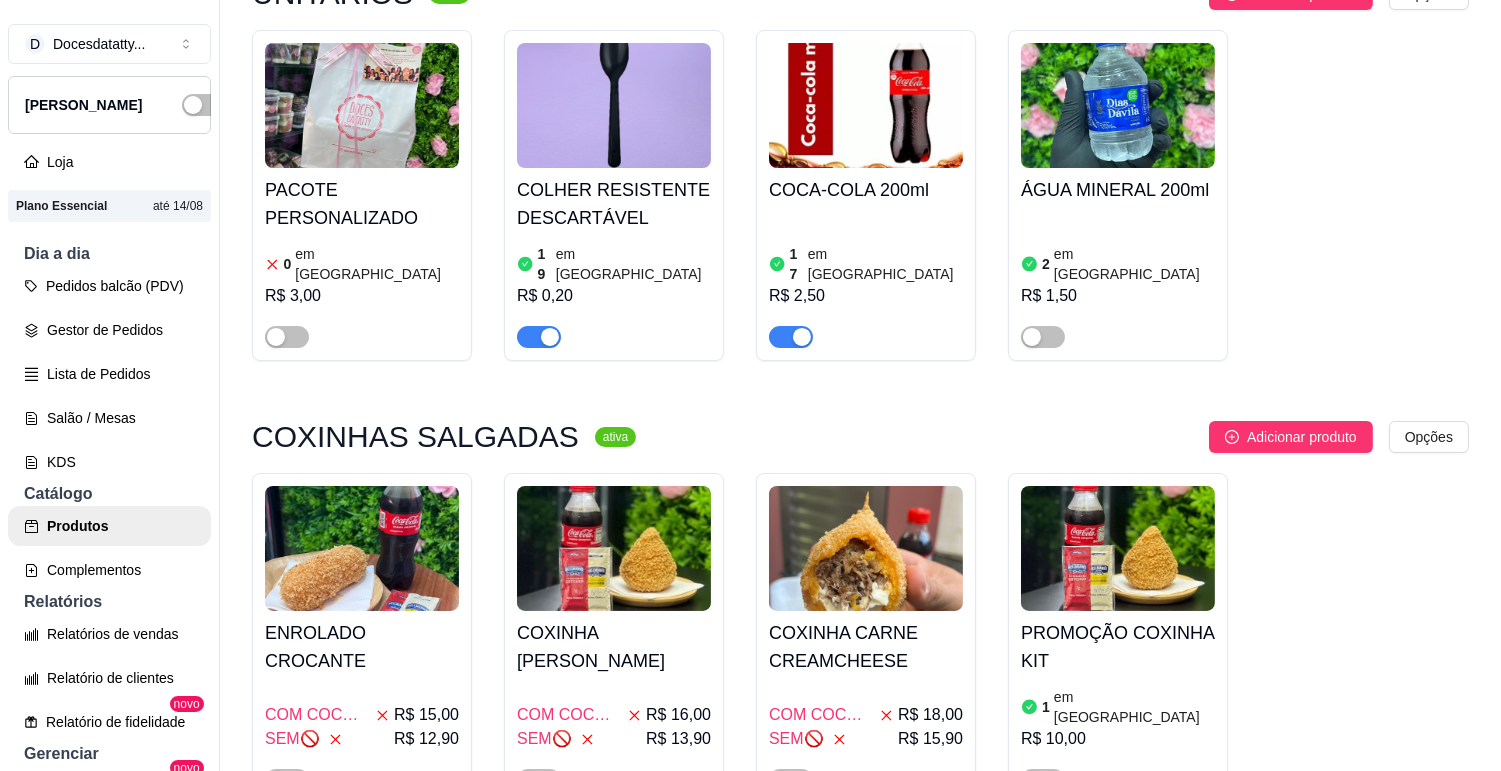 scroll, scrollTop: 333, scrollLeft: 0, axis: vertical 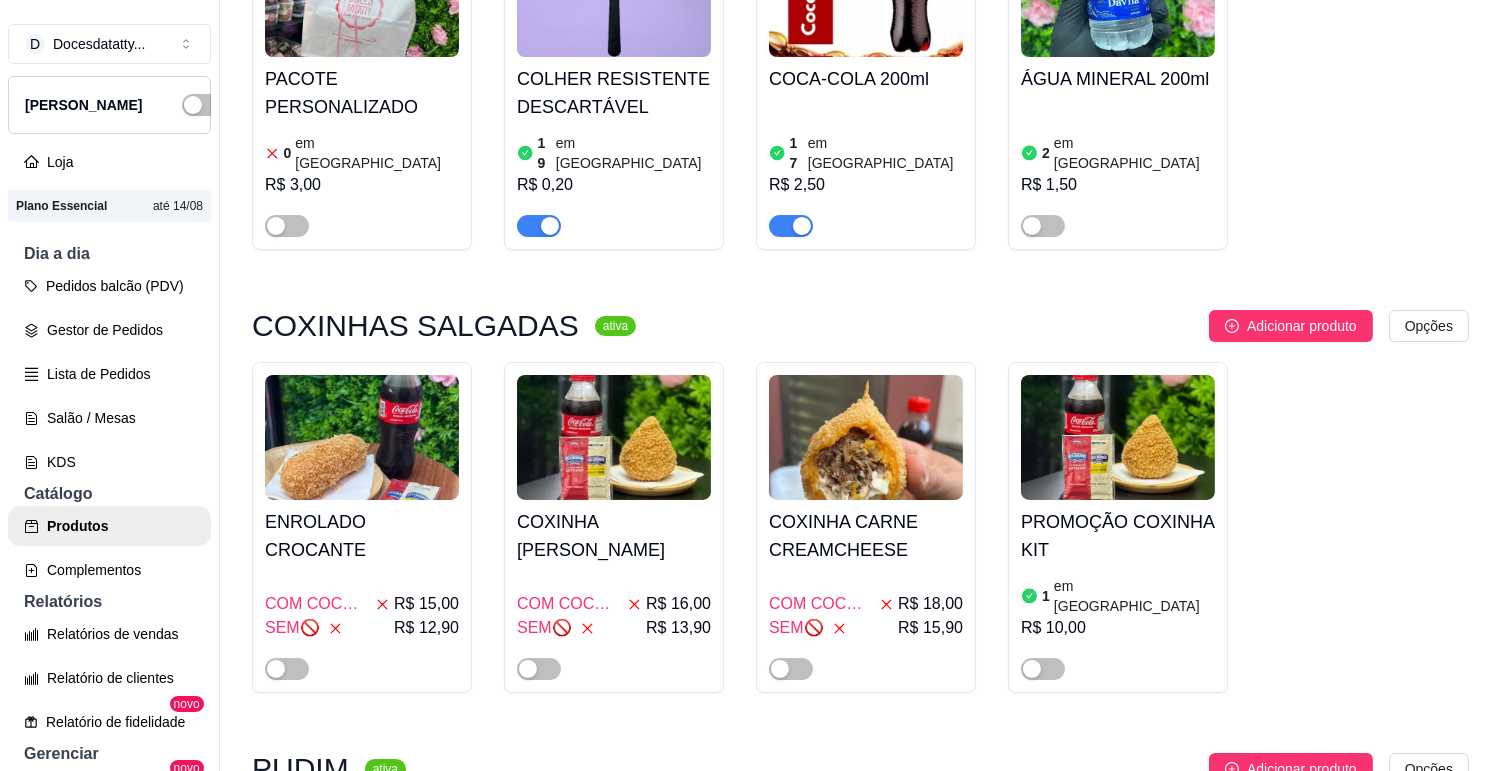 click at bounding box center [614, 437] 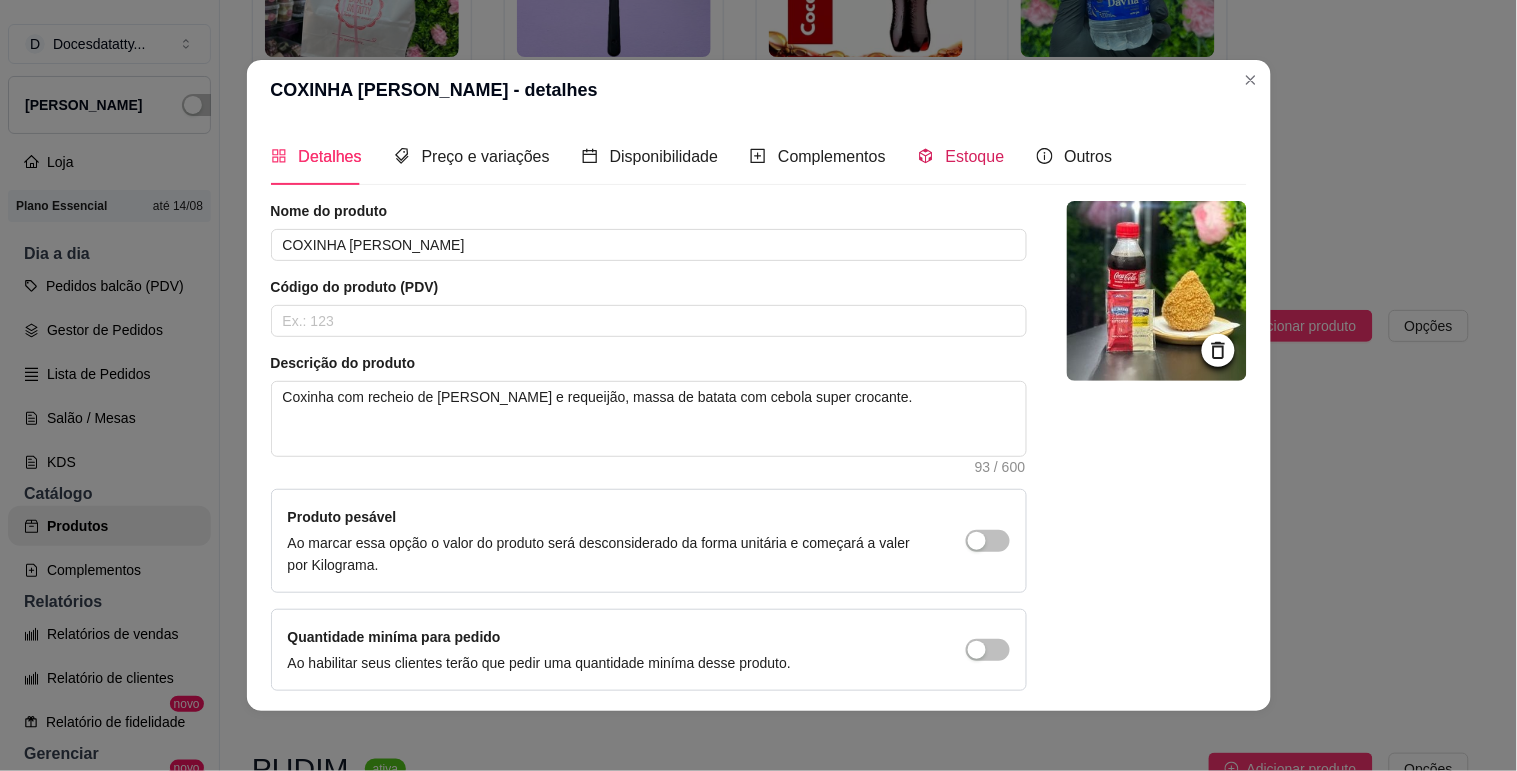 click on "Estoque" at bounding box center (975, 156) 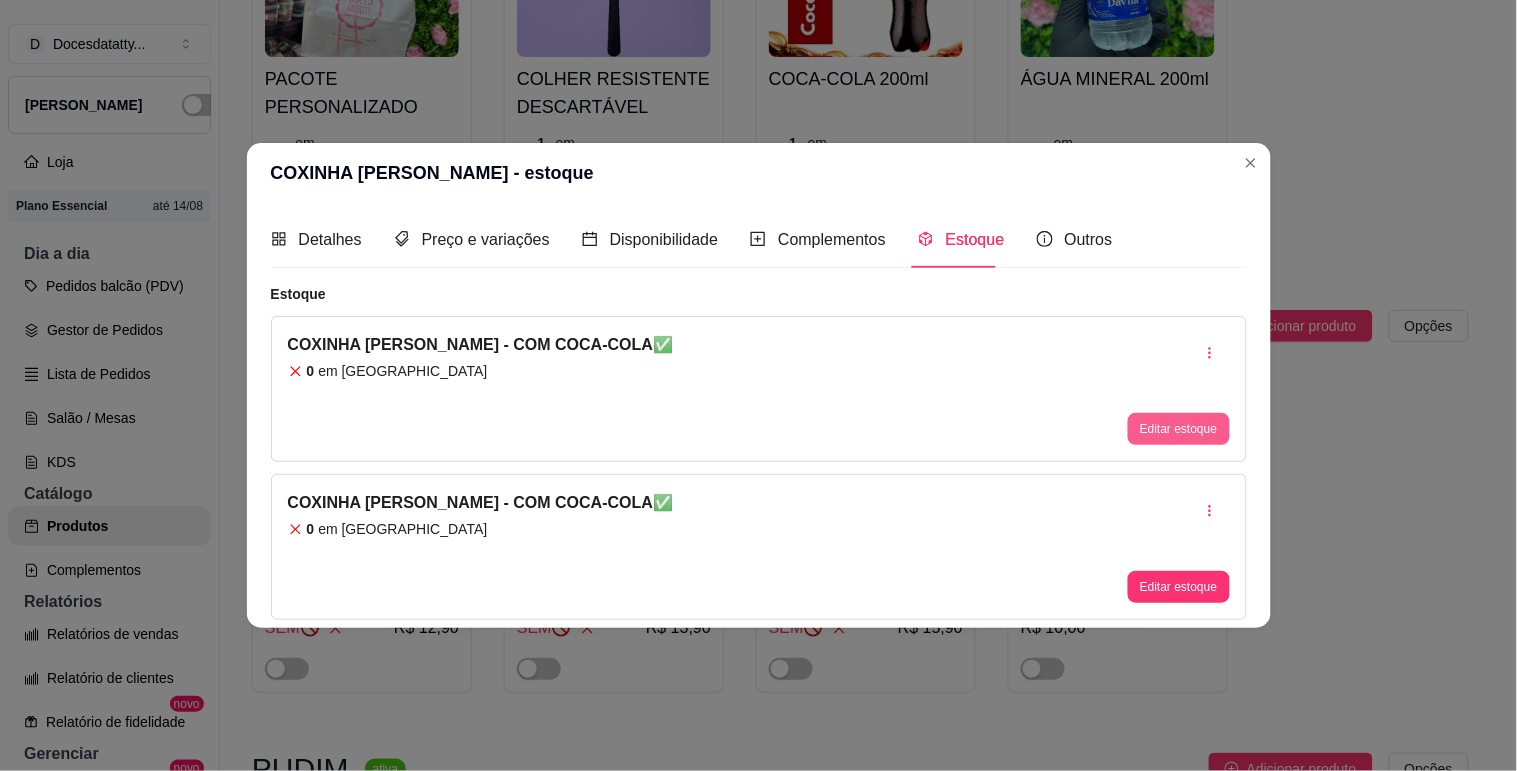 click on "Editar estoque" at bounding box center (1178, 429) 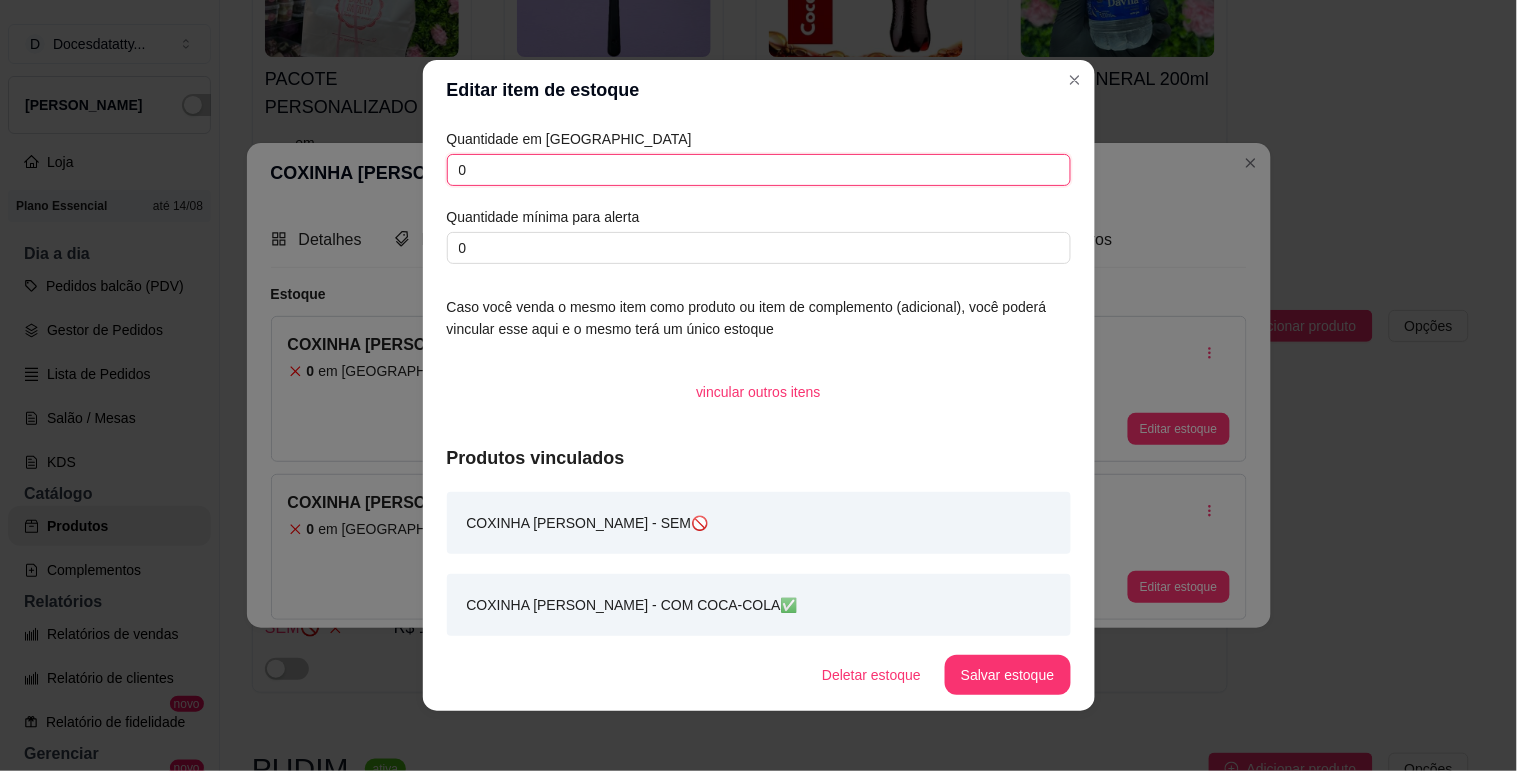 click on "0" at bounding box center [759, 170] 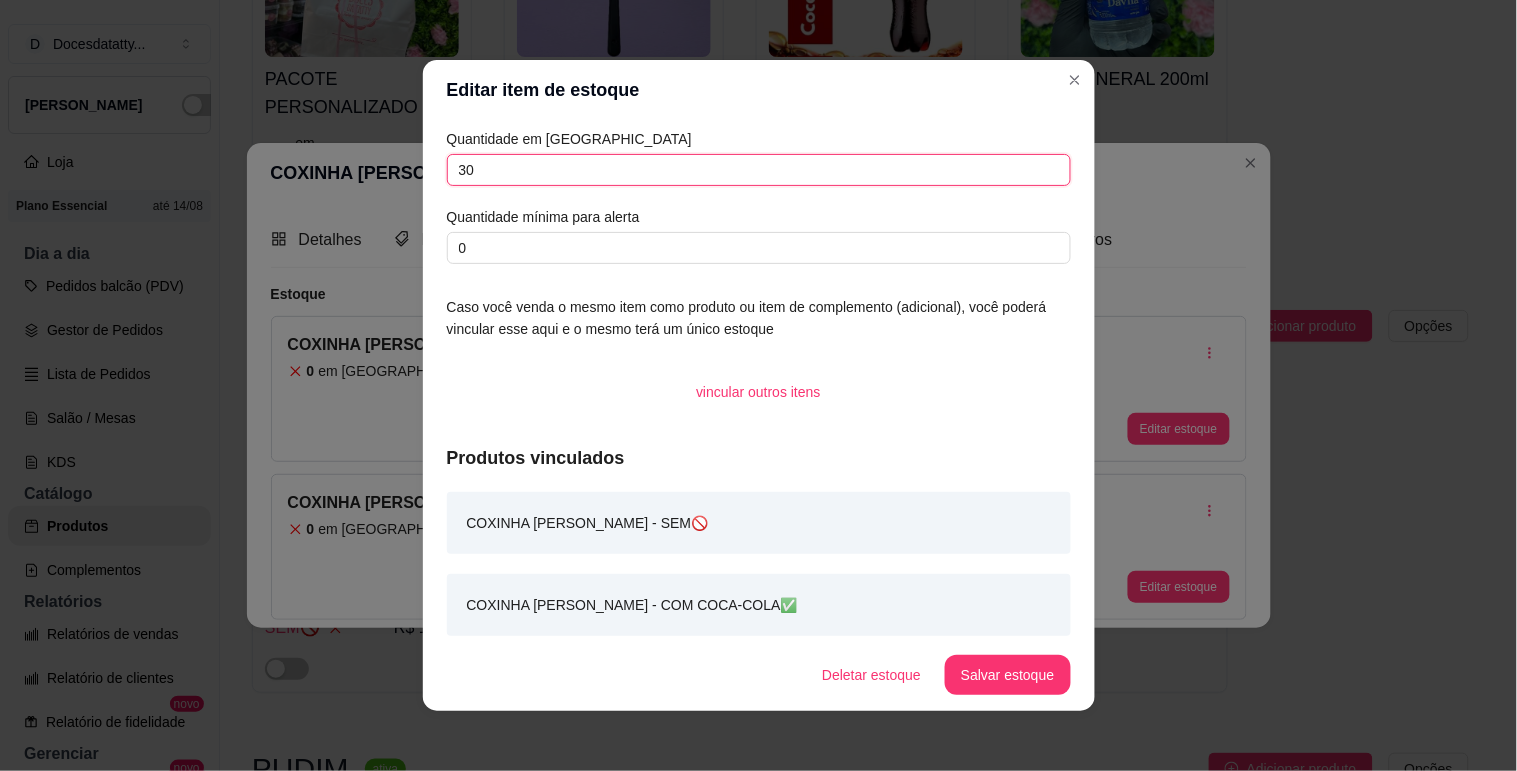 type on "30" 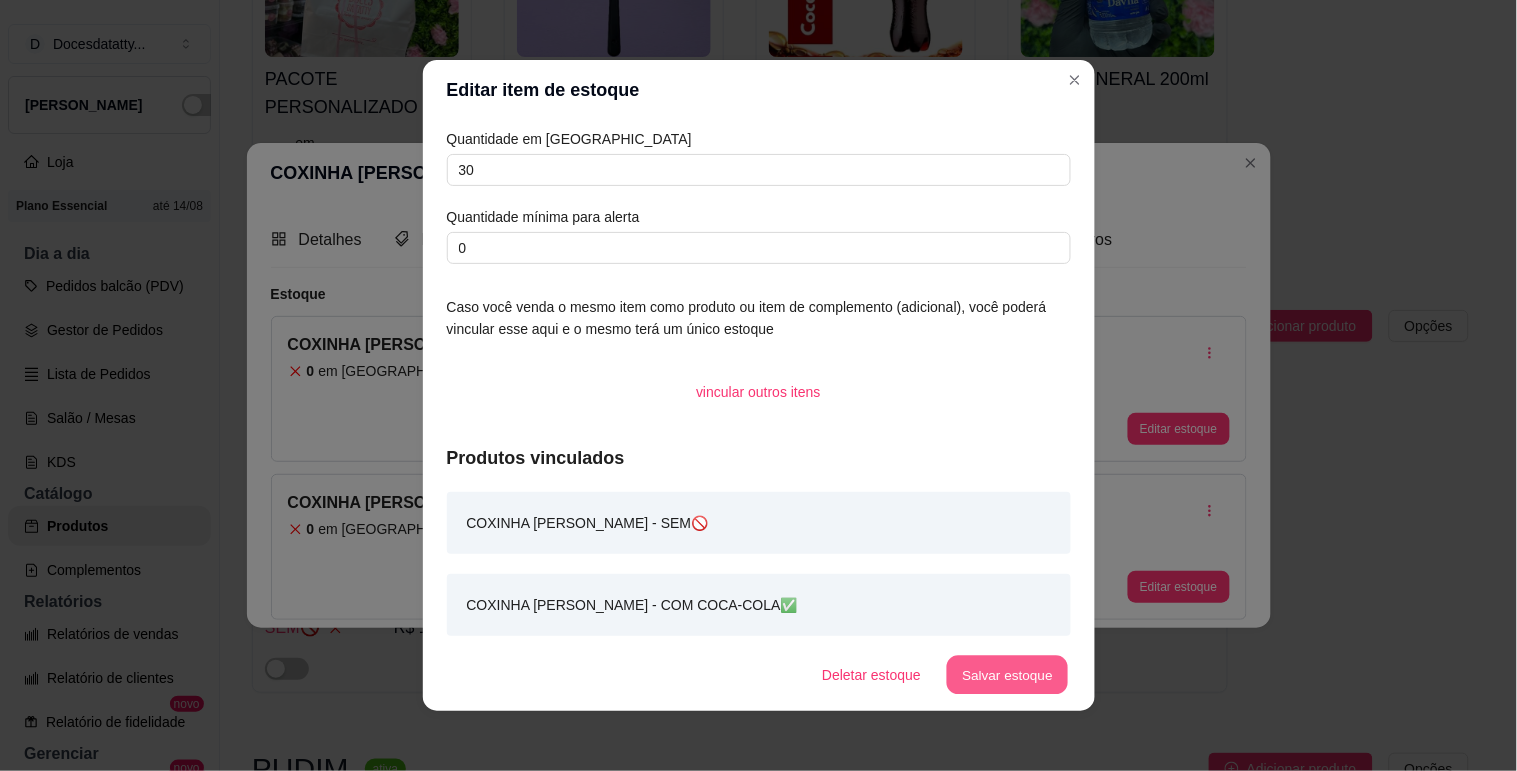click on "Salvar estoque" at bounding box center (1008, 675) 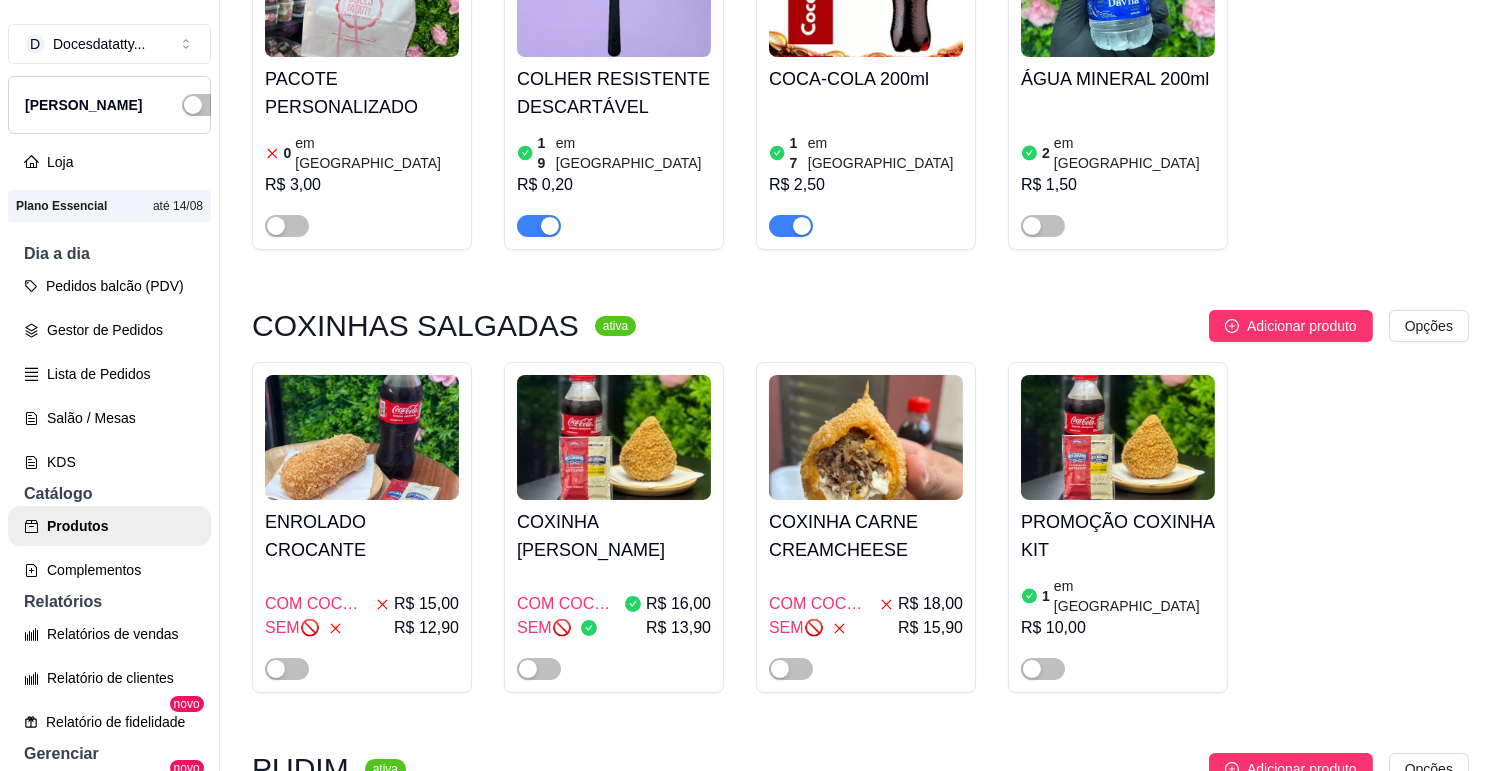 click at bounding box center [362, 437] 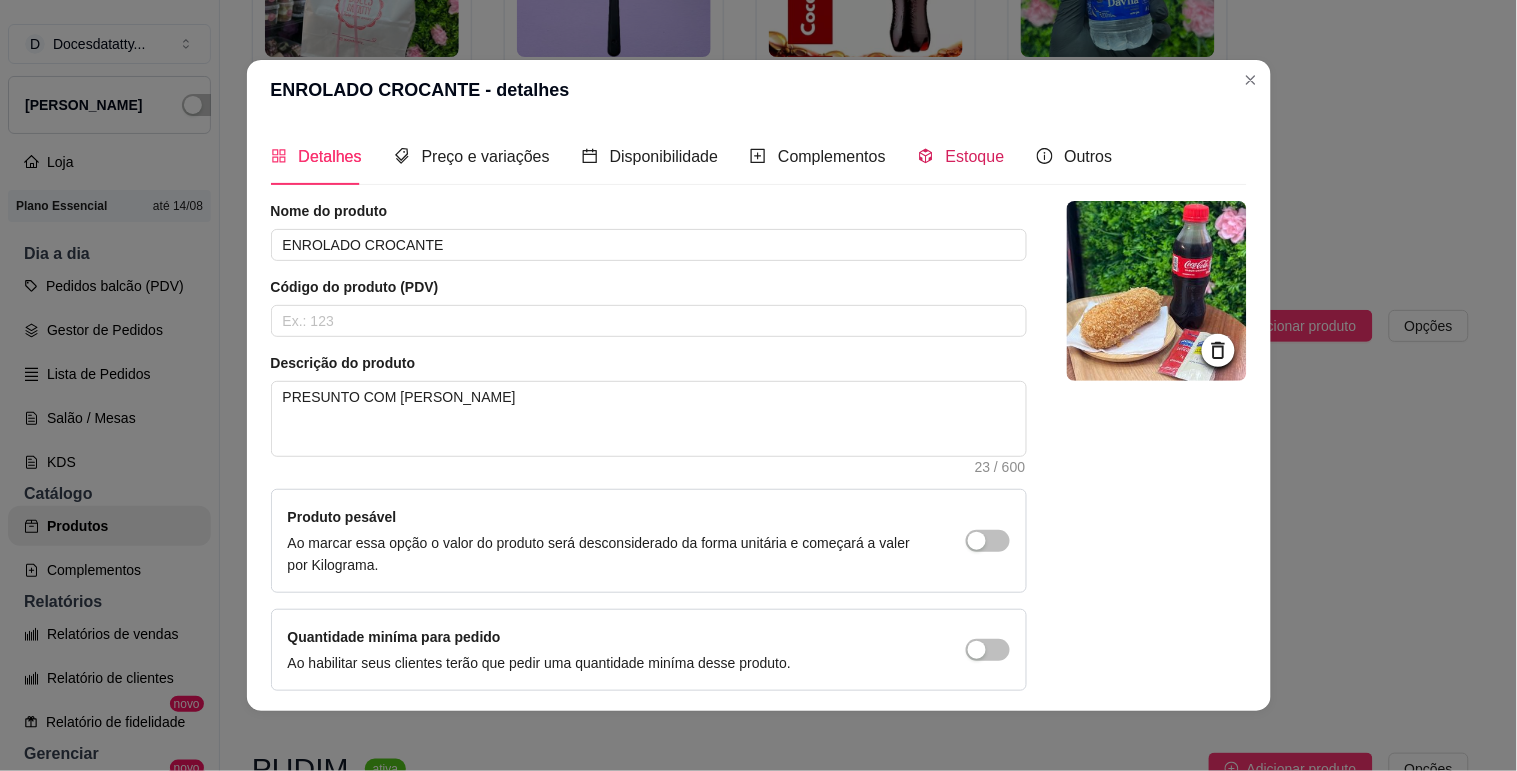 click on "Estoque" at bounding box center [975, 156] 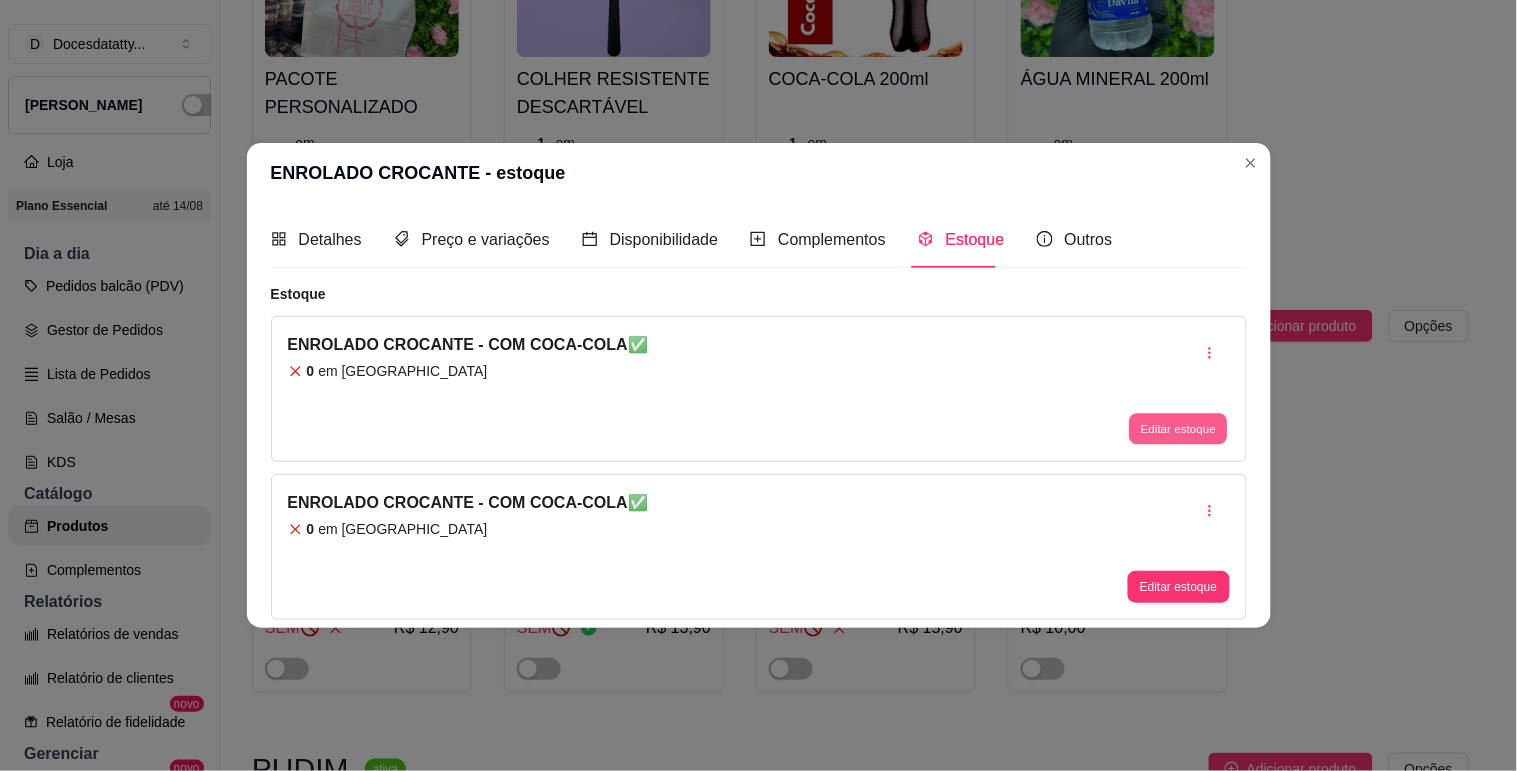click on "Editar estoque" at bounding box center [1179, 429] 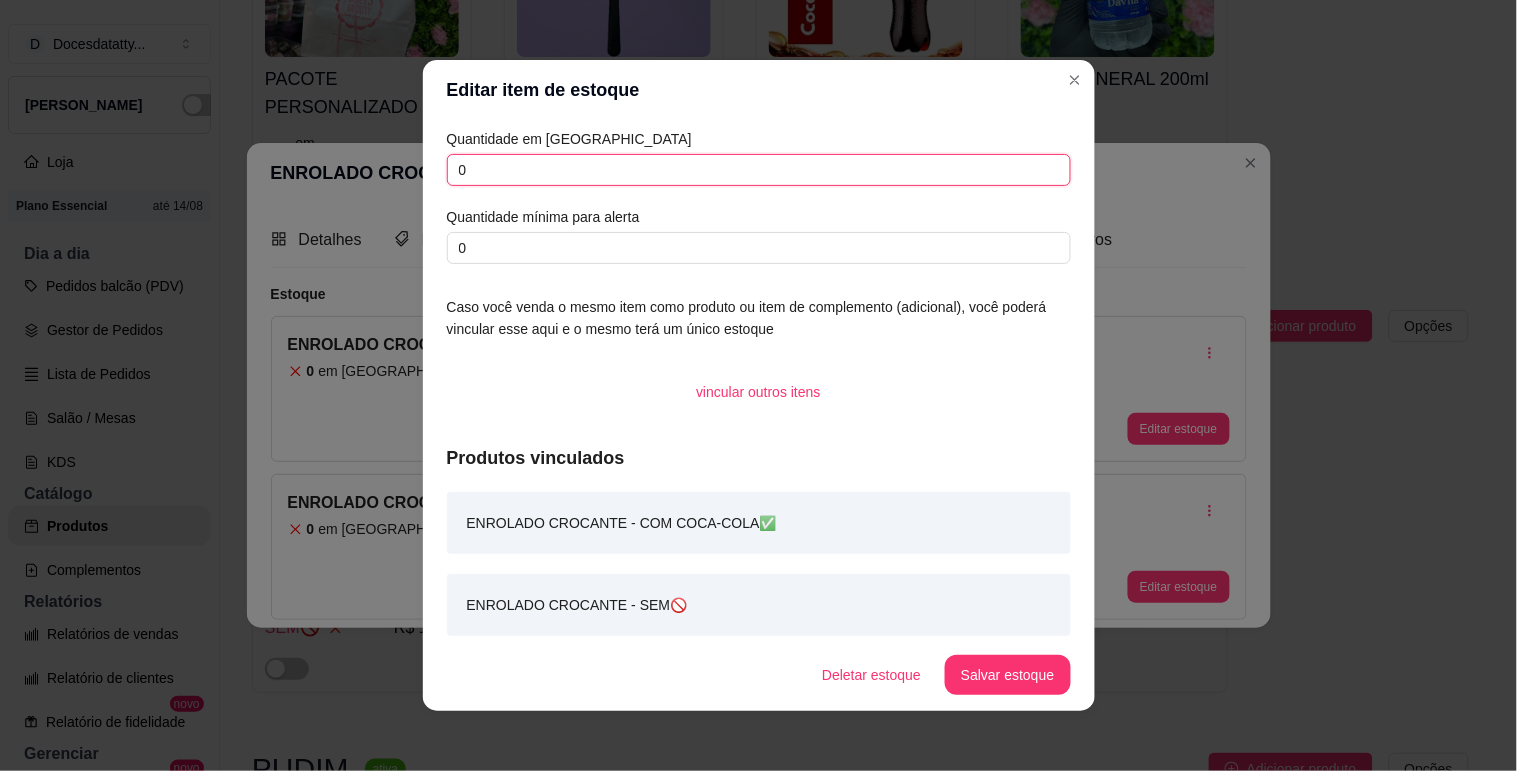 click on "0" at bounding box center (759, 170) 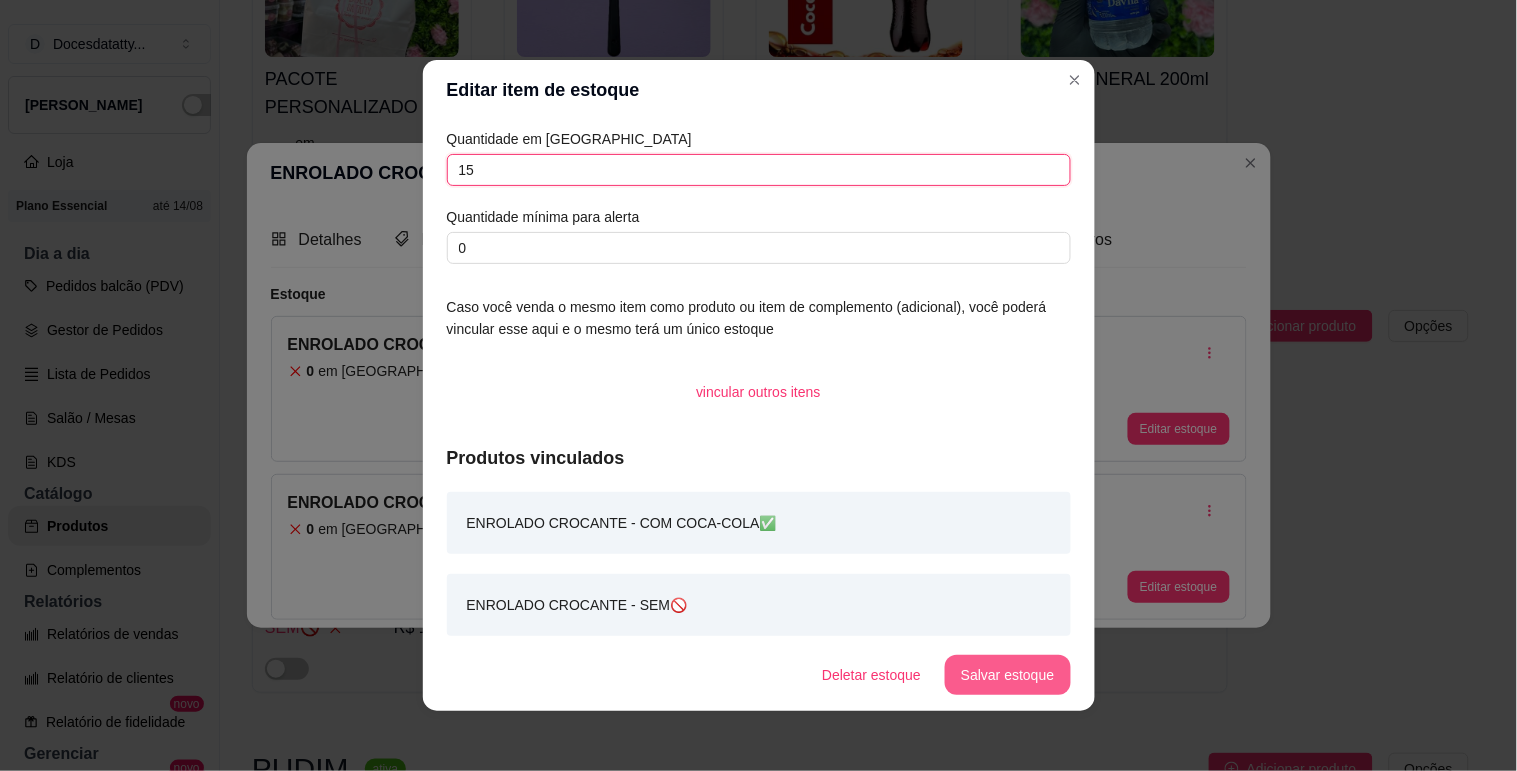 type on "15" 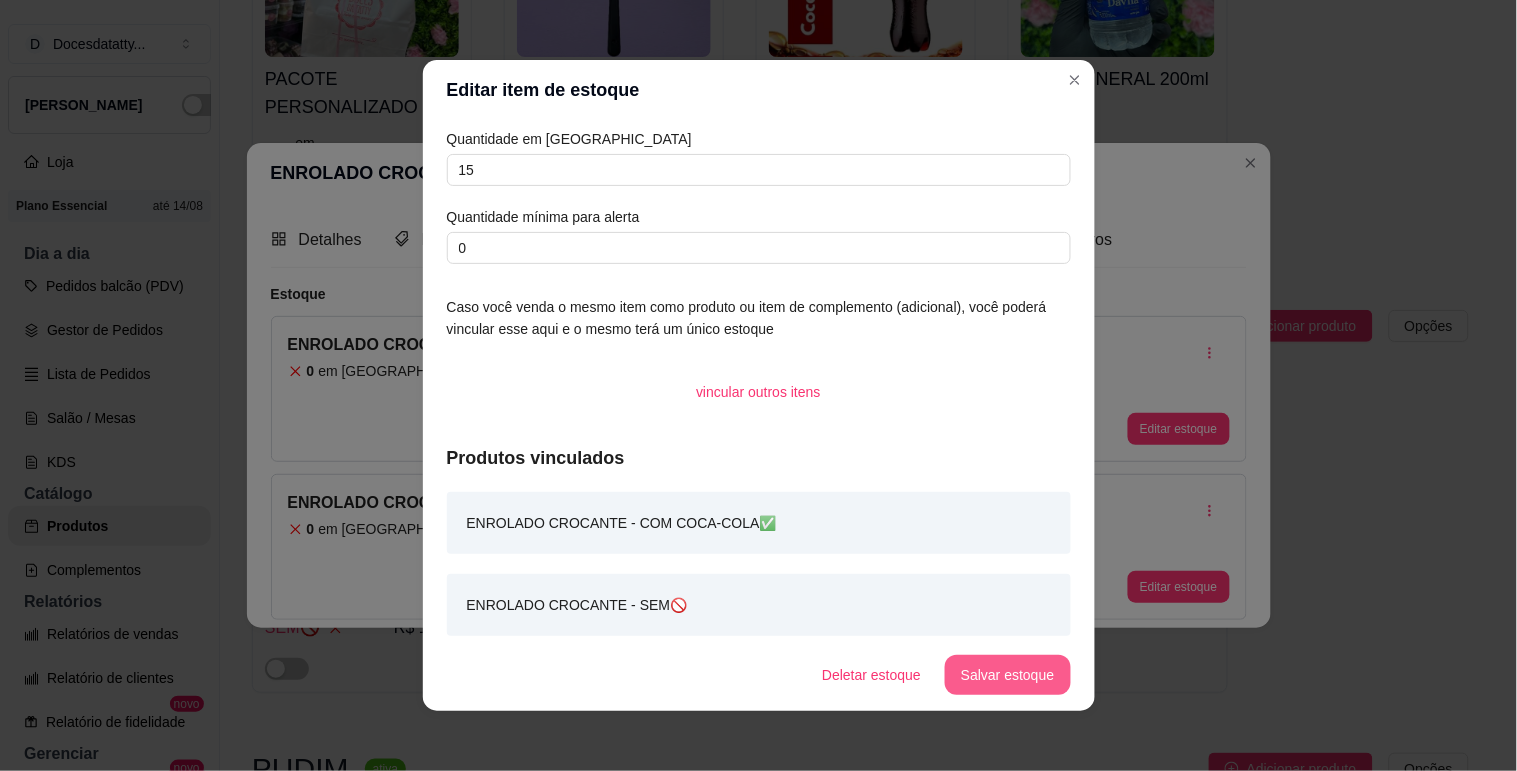click on "Salvar estoque" at bounding box center [1007, 675] 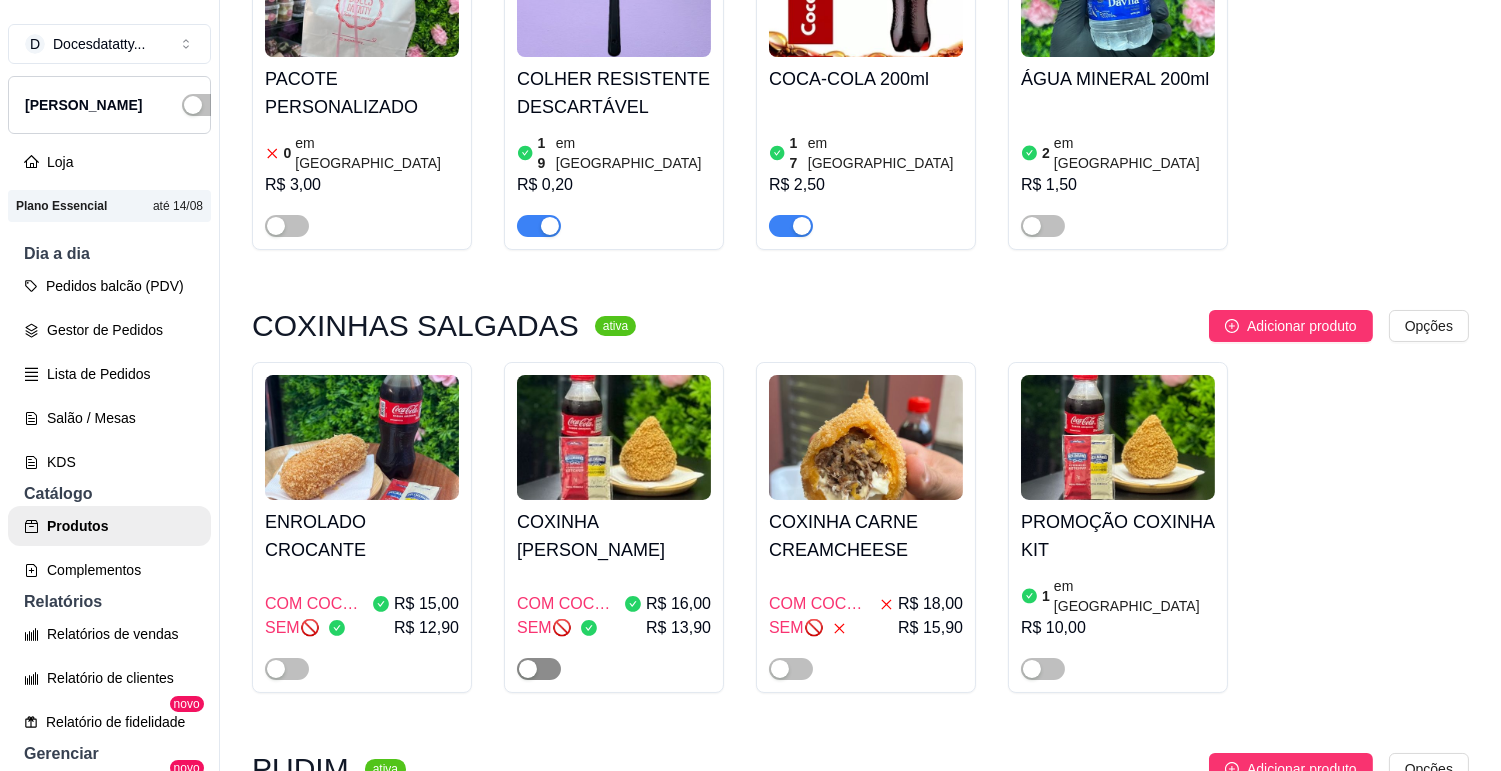 click at bounding box center (528, 669) 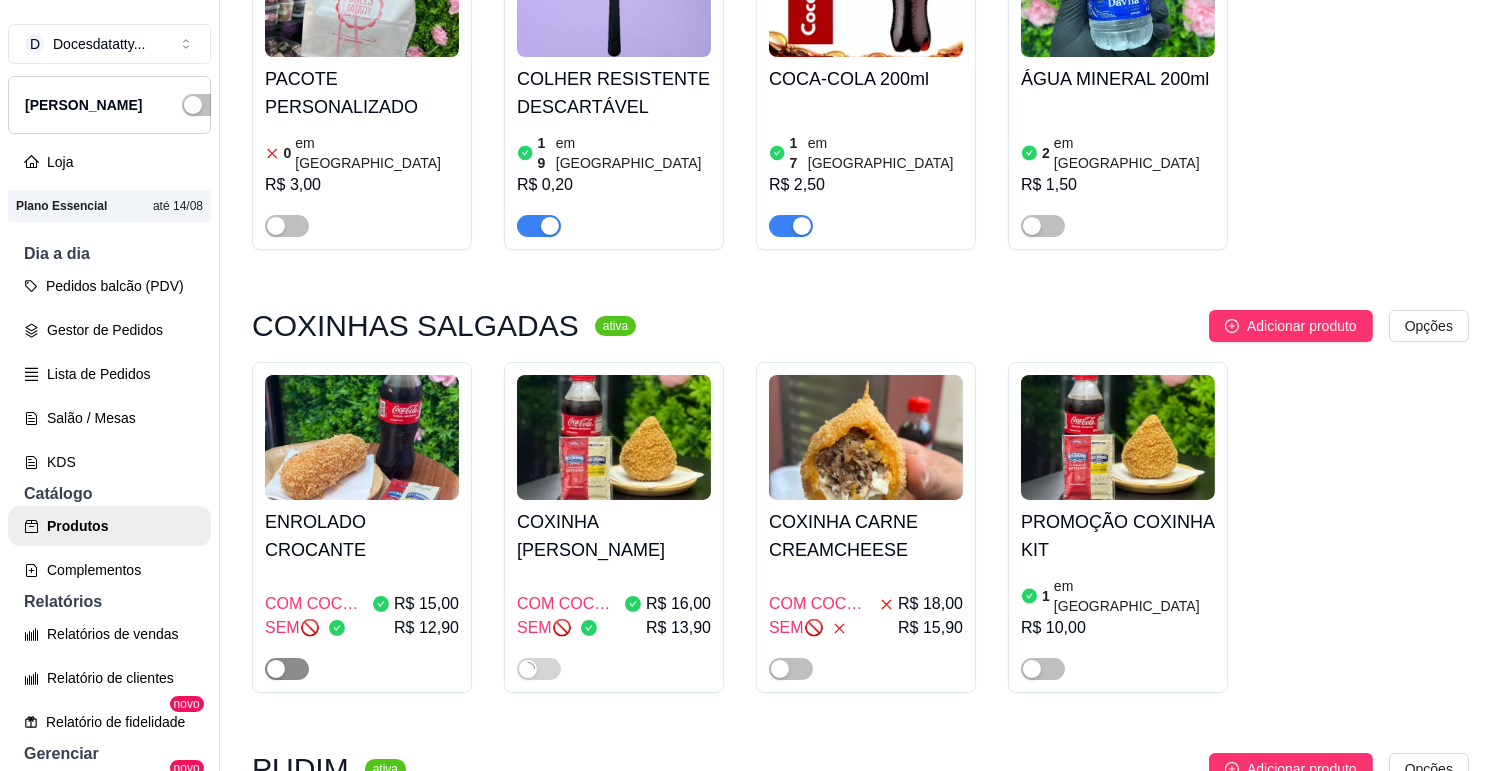 click at bounding box center (287, 669) 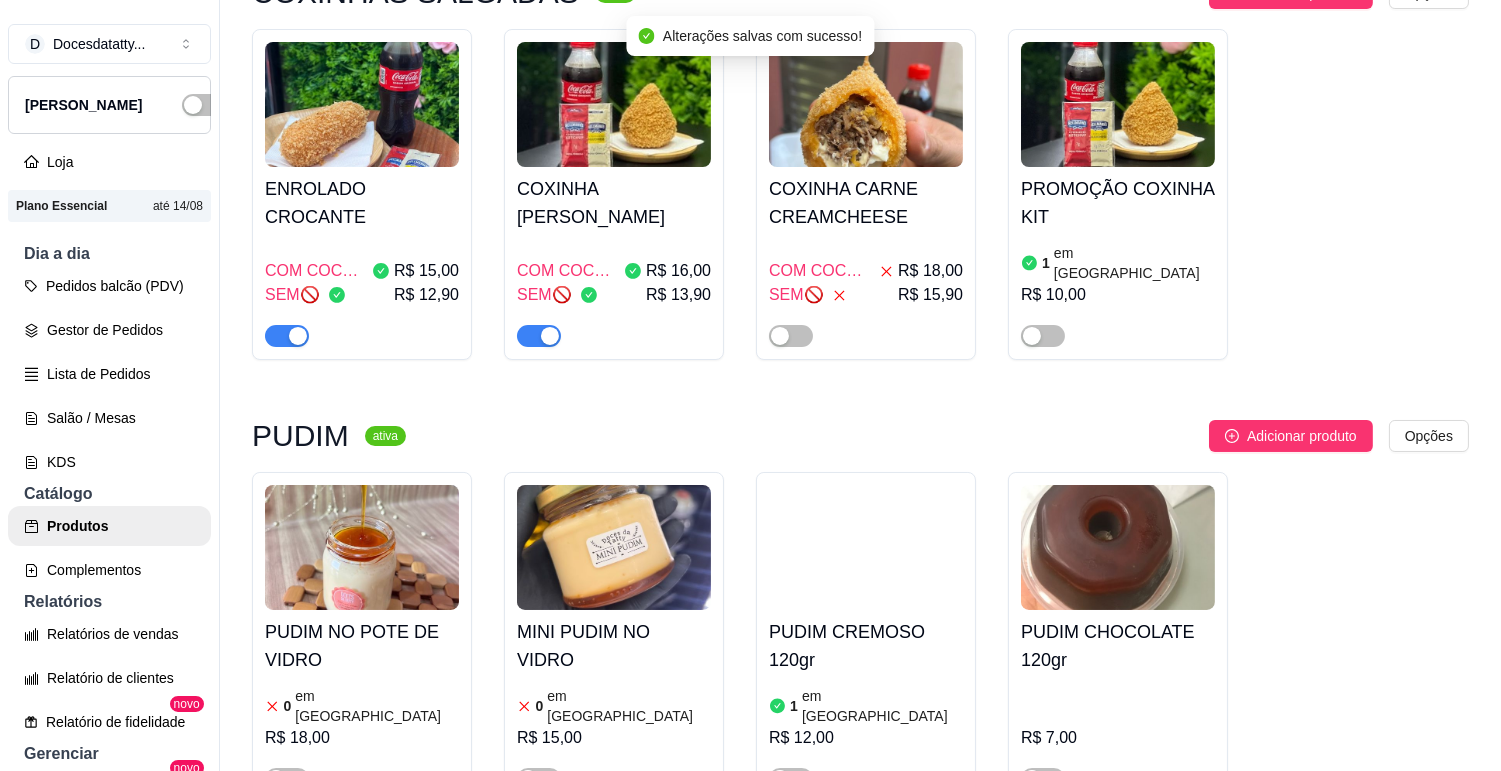 scroll, scrollTop: 888, scrollLeft: 0, axis: vertical 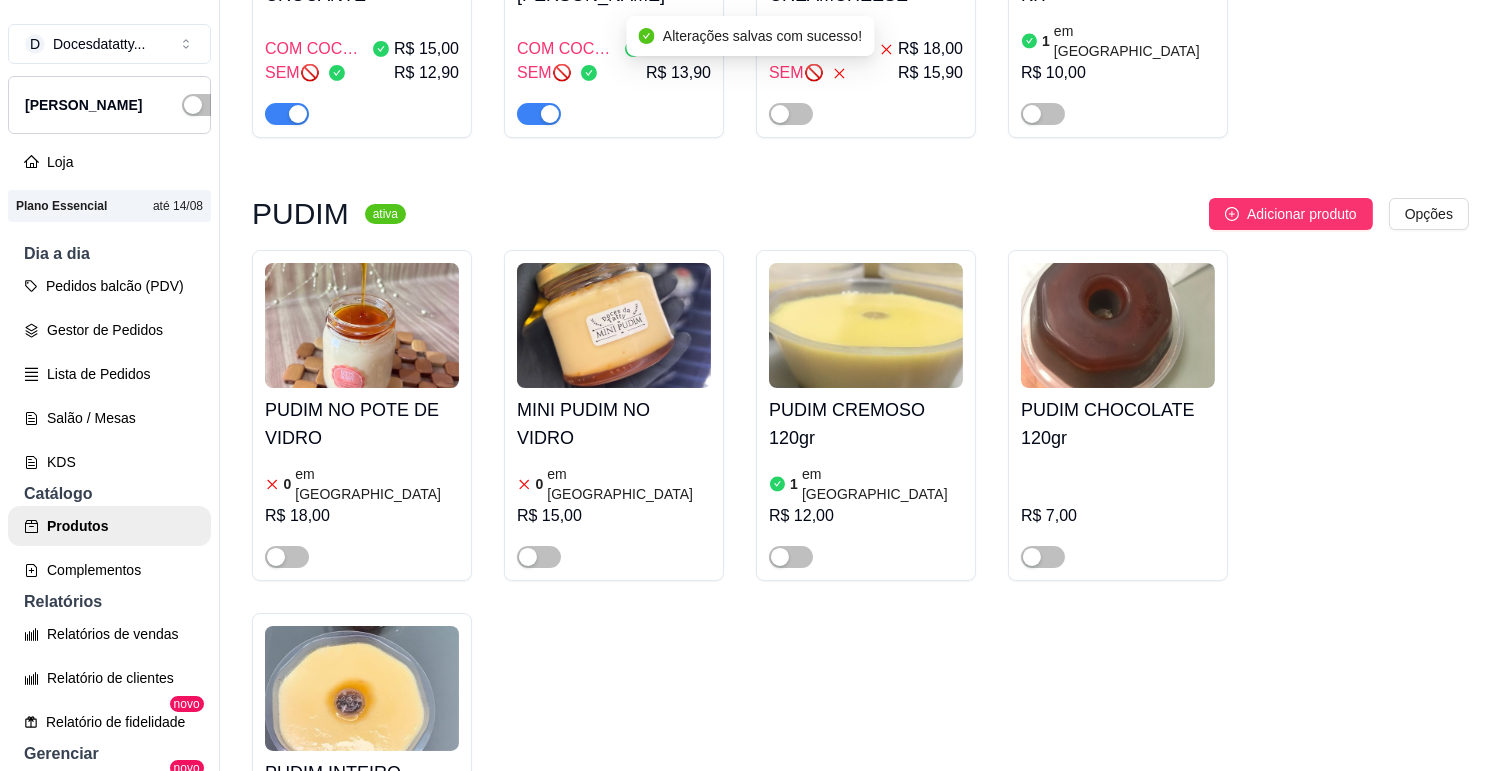 click on "PUDIM NO POTE DE VIDRO" at bounding box center (362, 424) 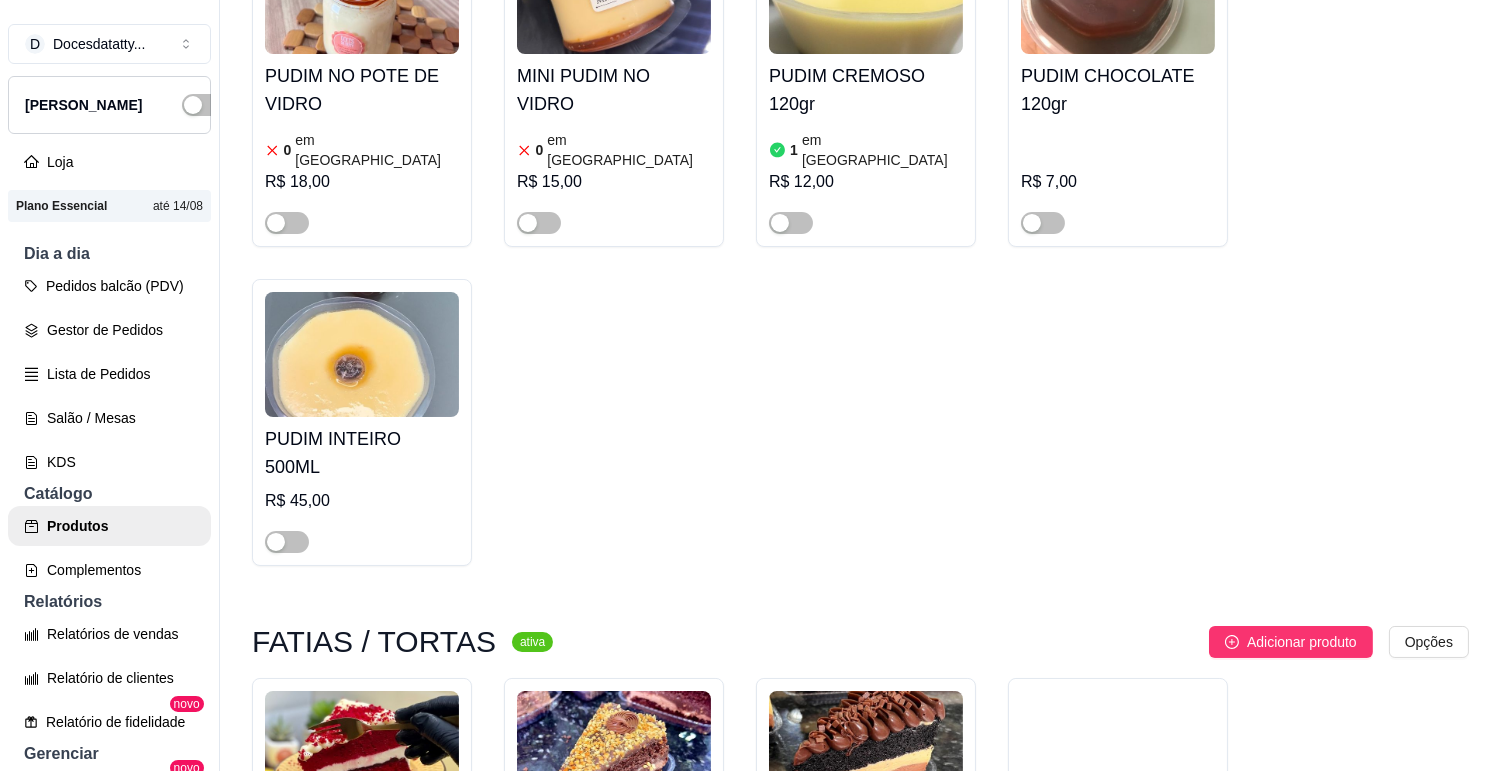scroll, scrollTop: 888, scrollLeft: 0, axis: vertical 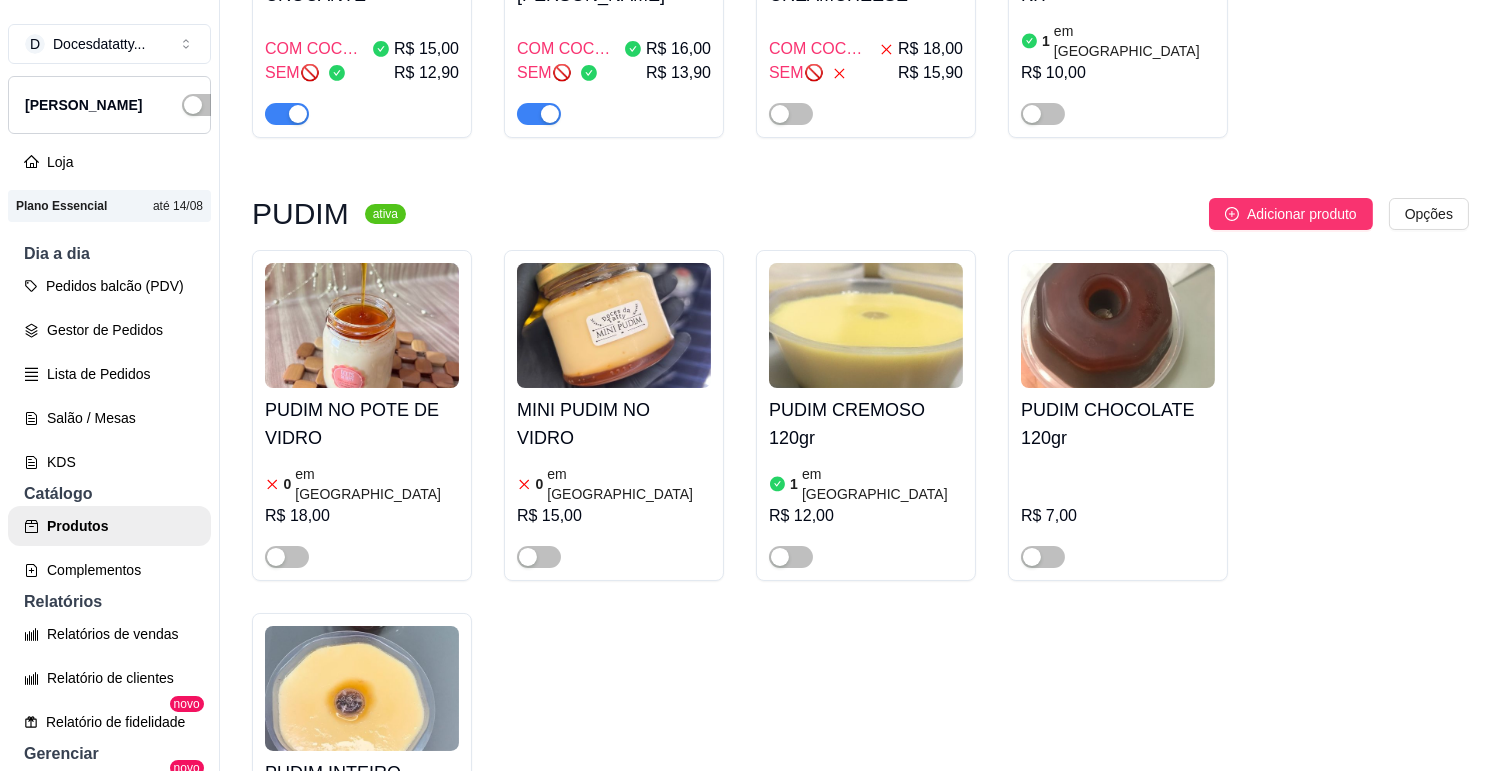 click at bounding box center (362, 325) 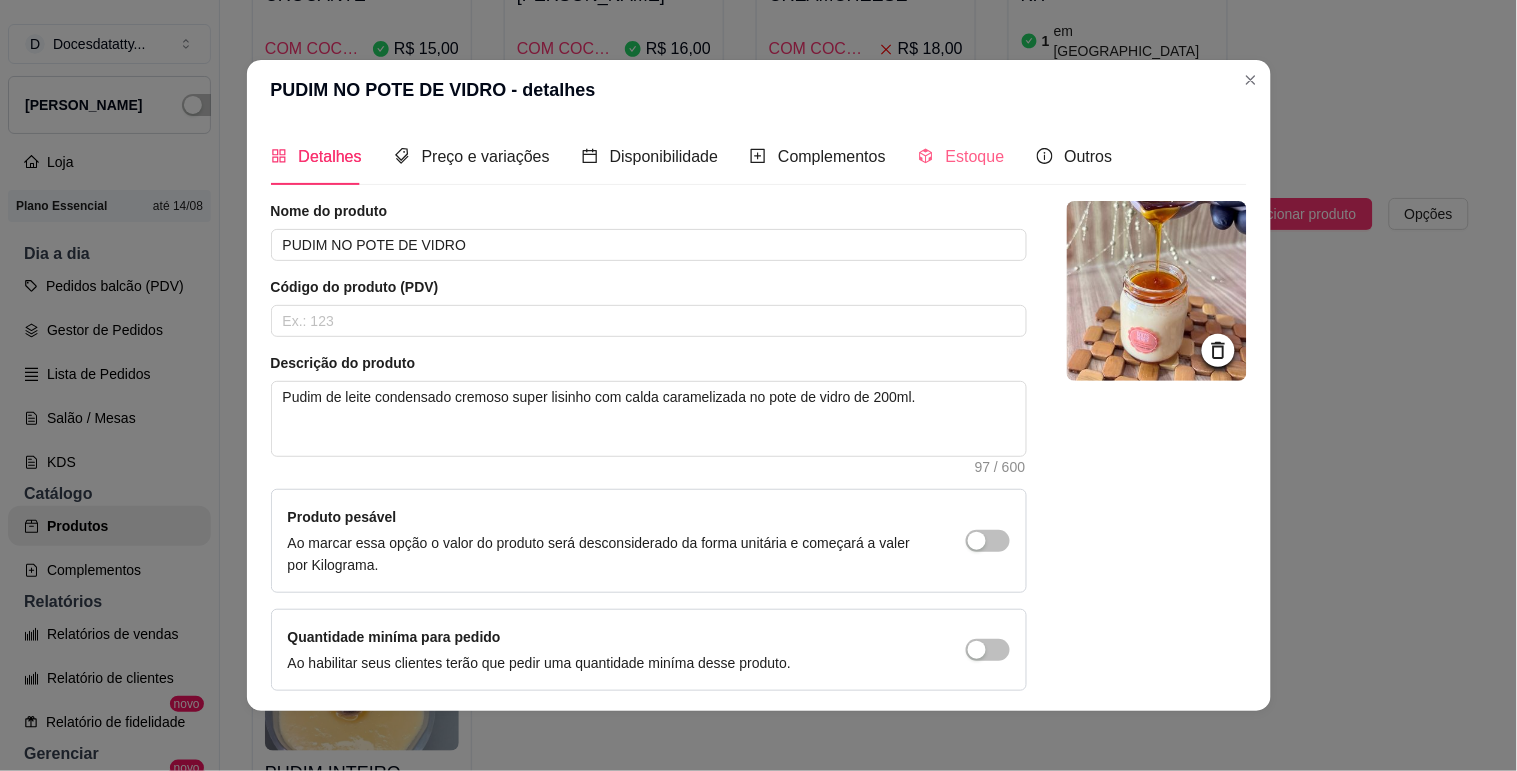 click on "Estoque" at bounding box center (961, 156) 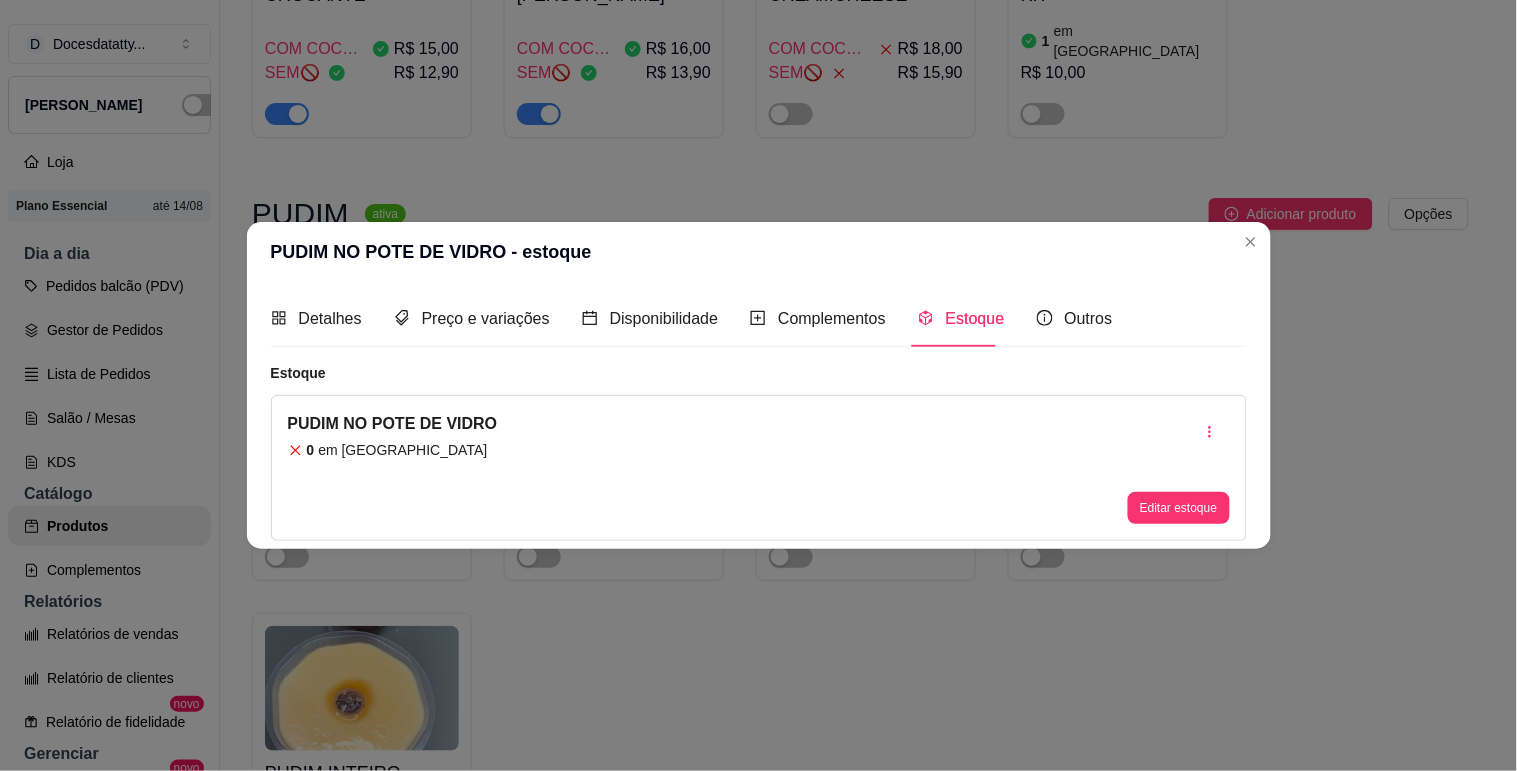 click on "Editar estoque" at bounding box center (1178, 508) 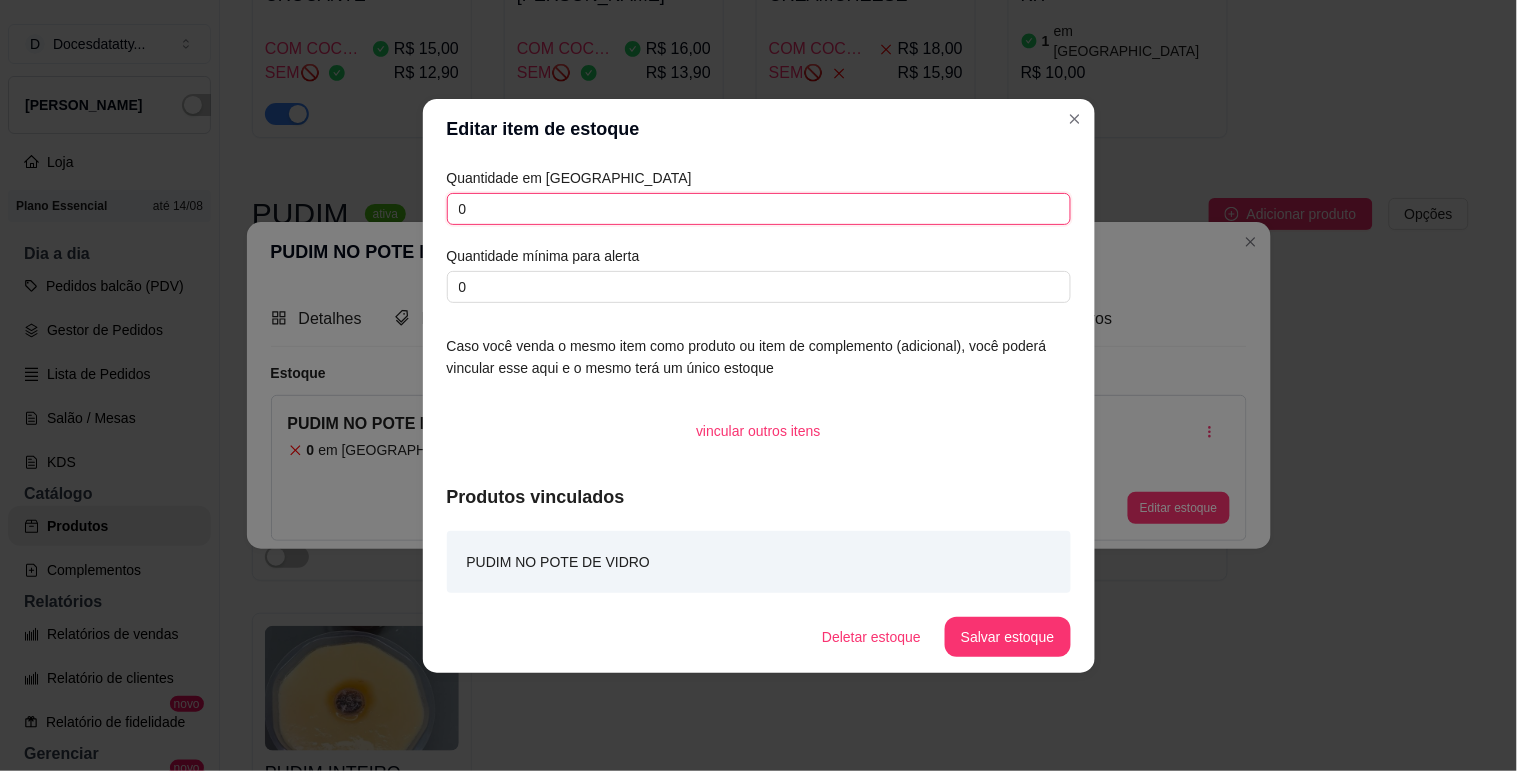 click on "0" at bounding box center (759, 209) 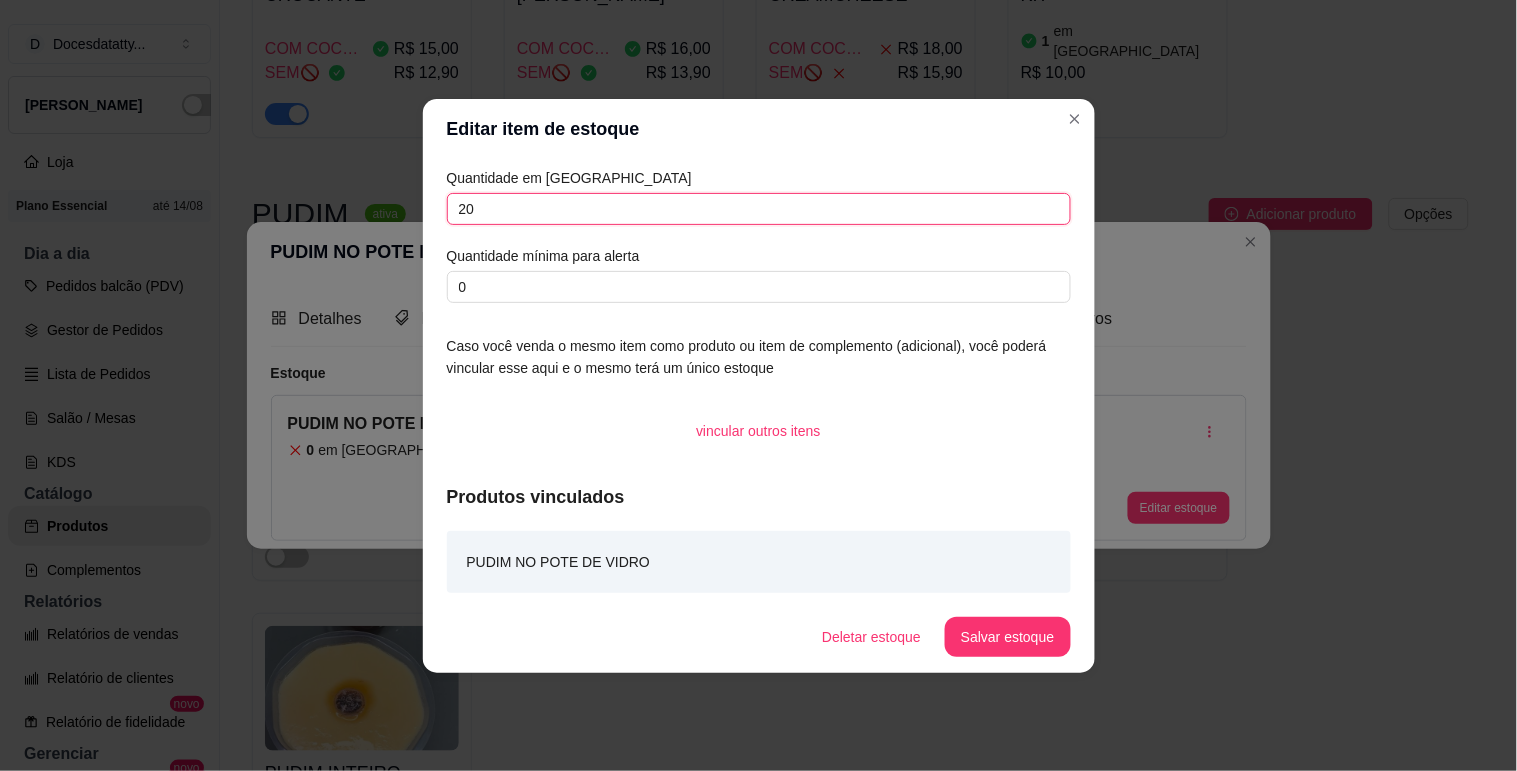 click on "20" at bounding box center (759, 209) 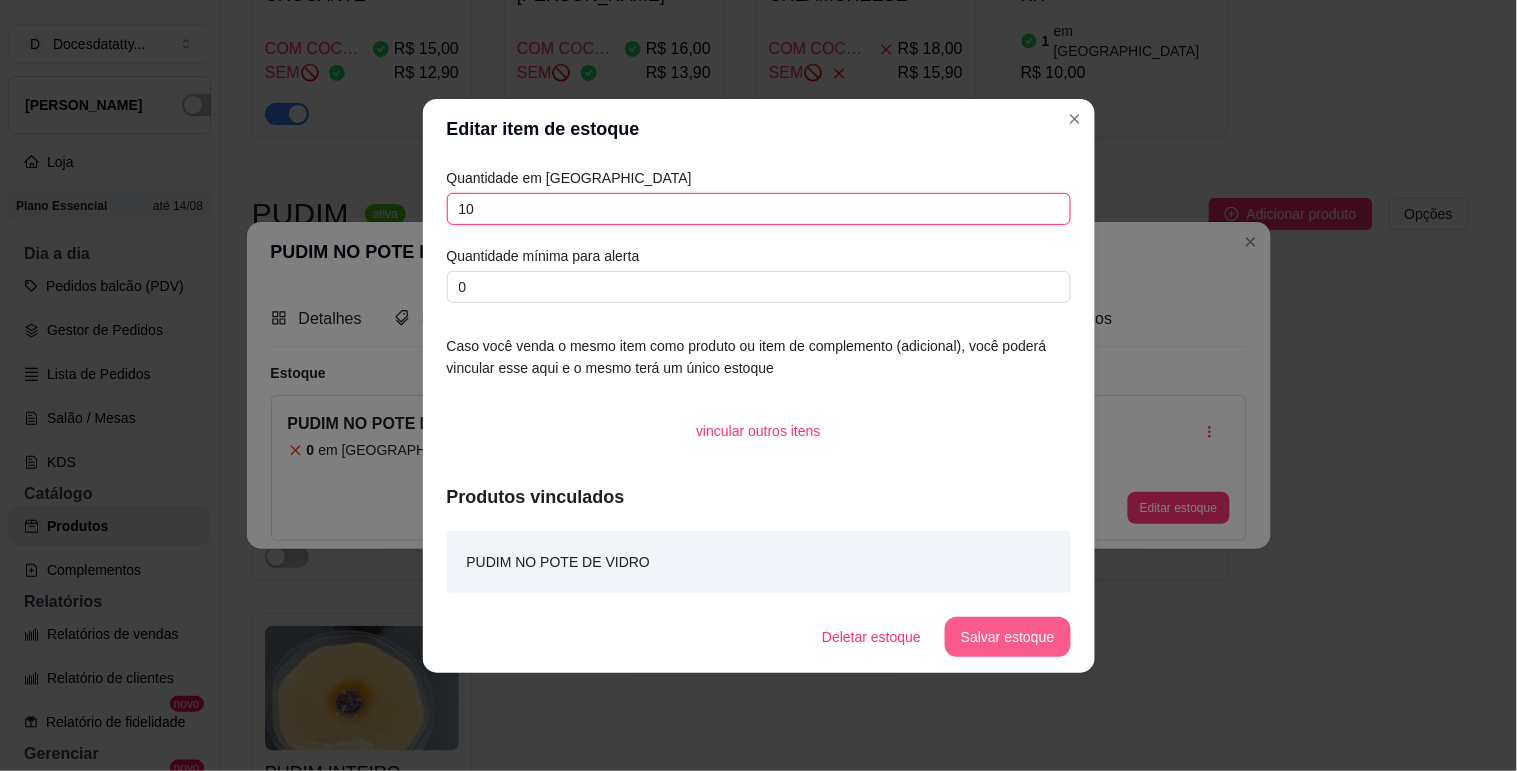 type on "10" 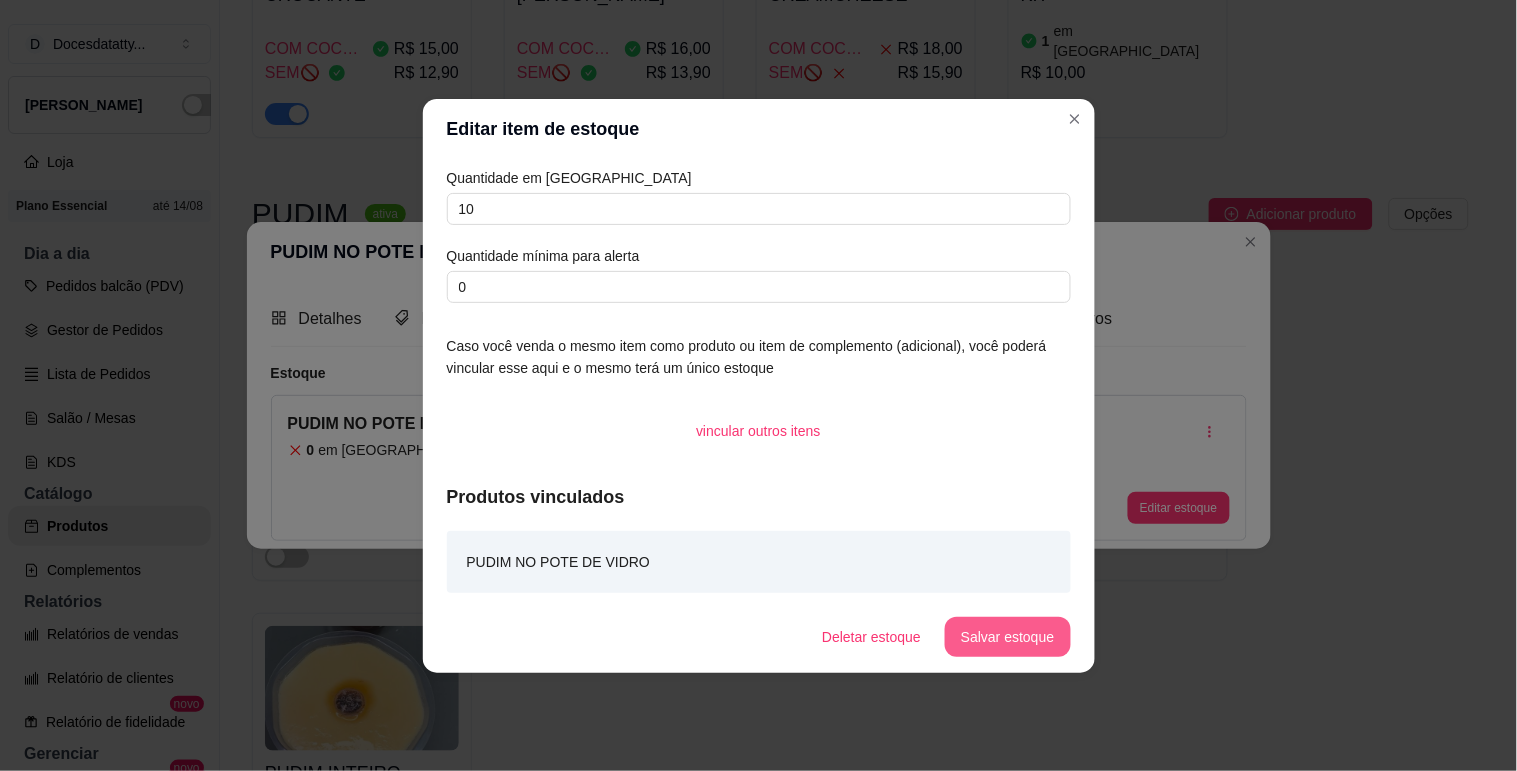 click on "Salvar estoque" at bounding box center (1007, 637) 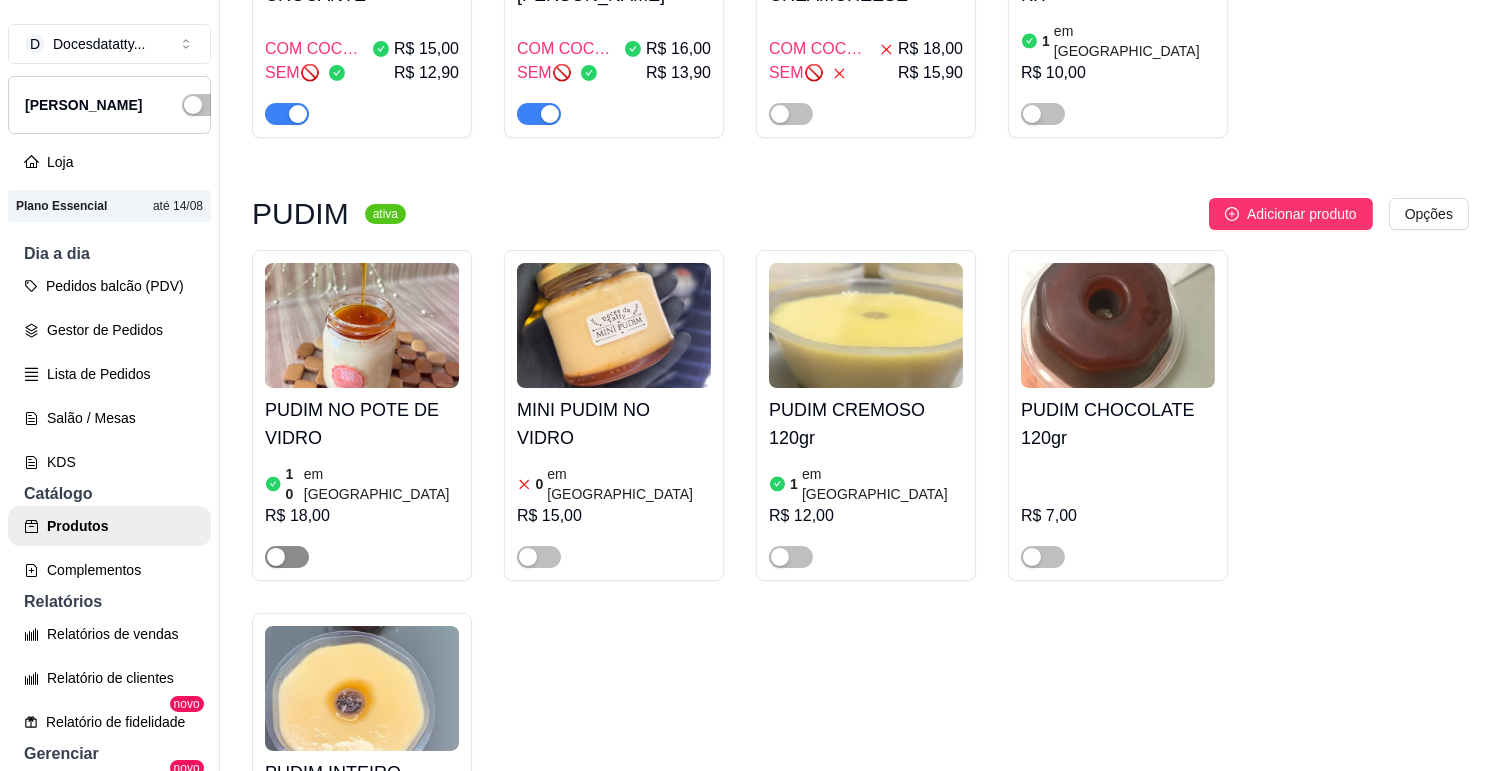 click at bounding box center (287, 557) 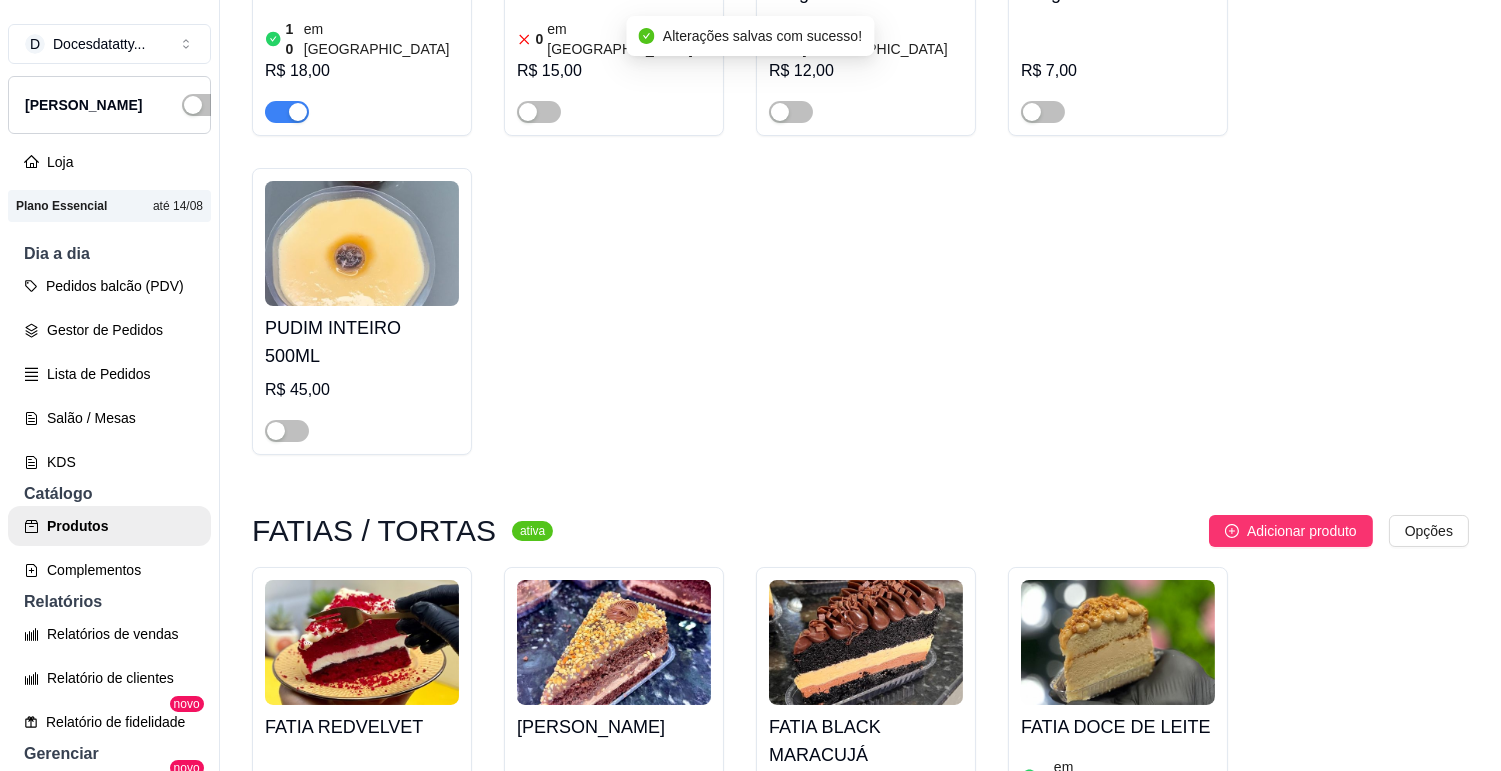 scroll, scrollTop: 1000, scrollLeft: 0, axis: vertical 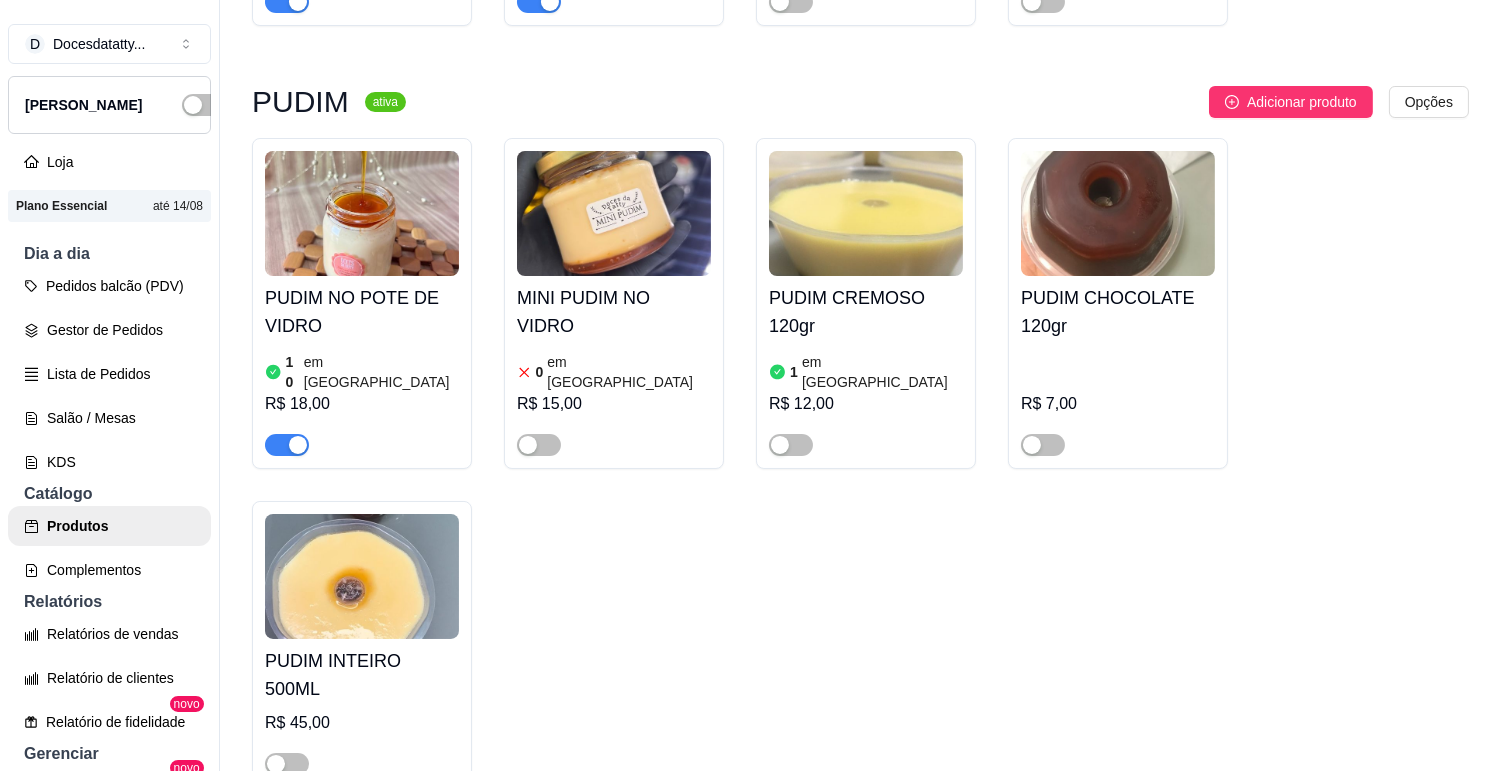 click on "PUDIM NO POTE DE VIDRO" at bounding box center (362, 312) 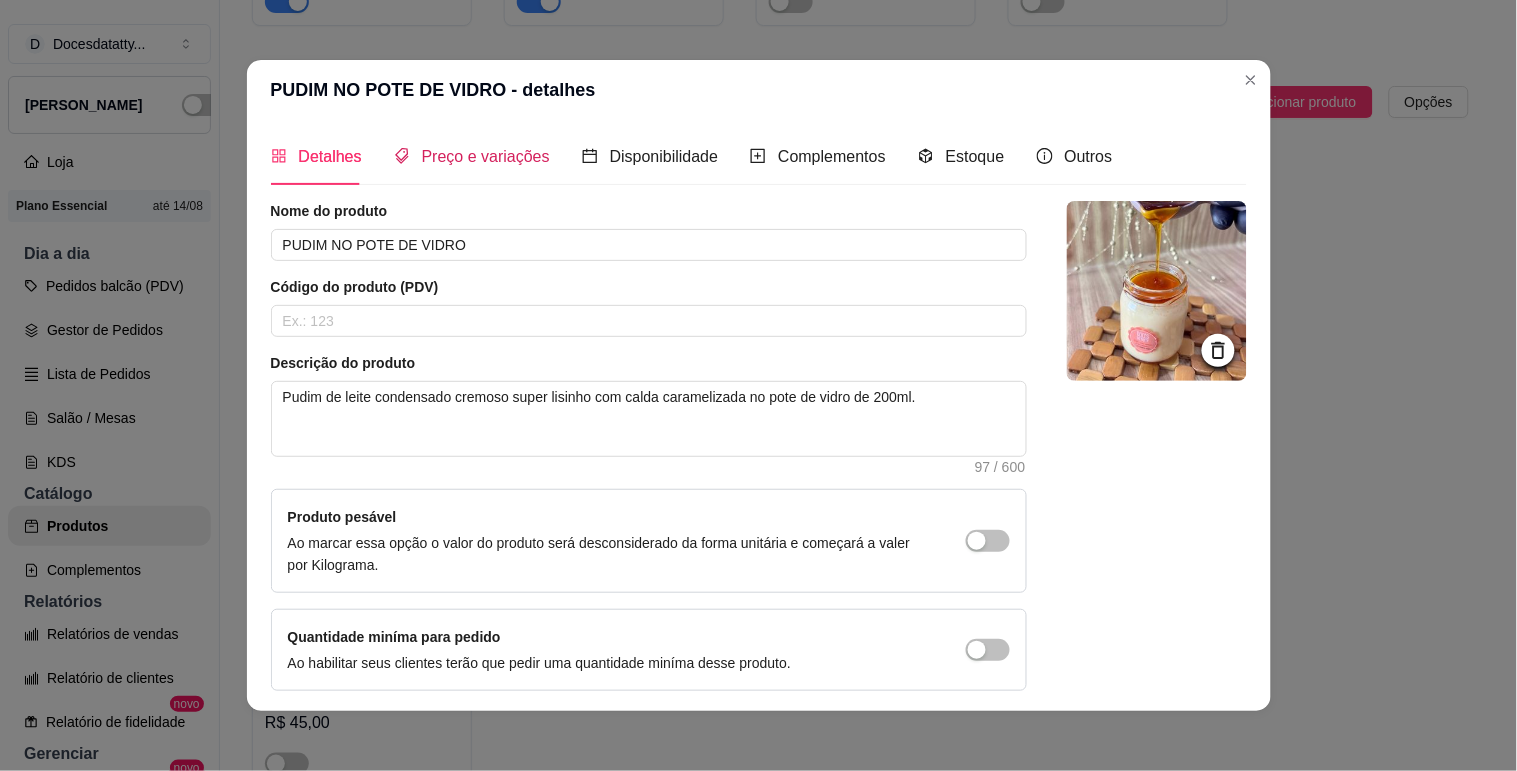 click on "Preço e variações" at bounding box center [486, 156] 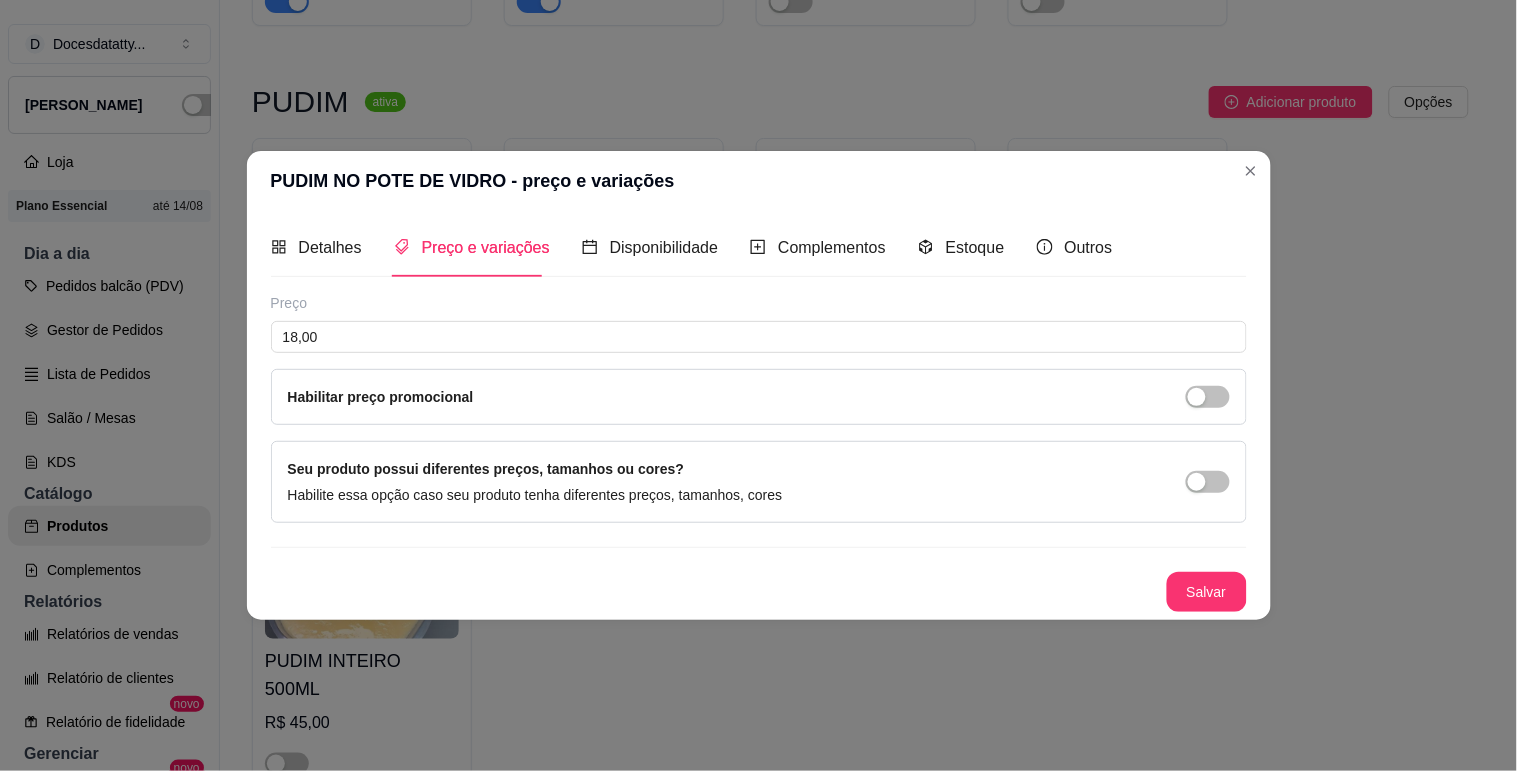 type 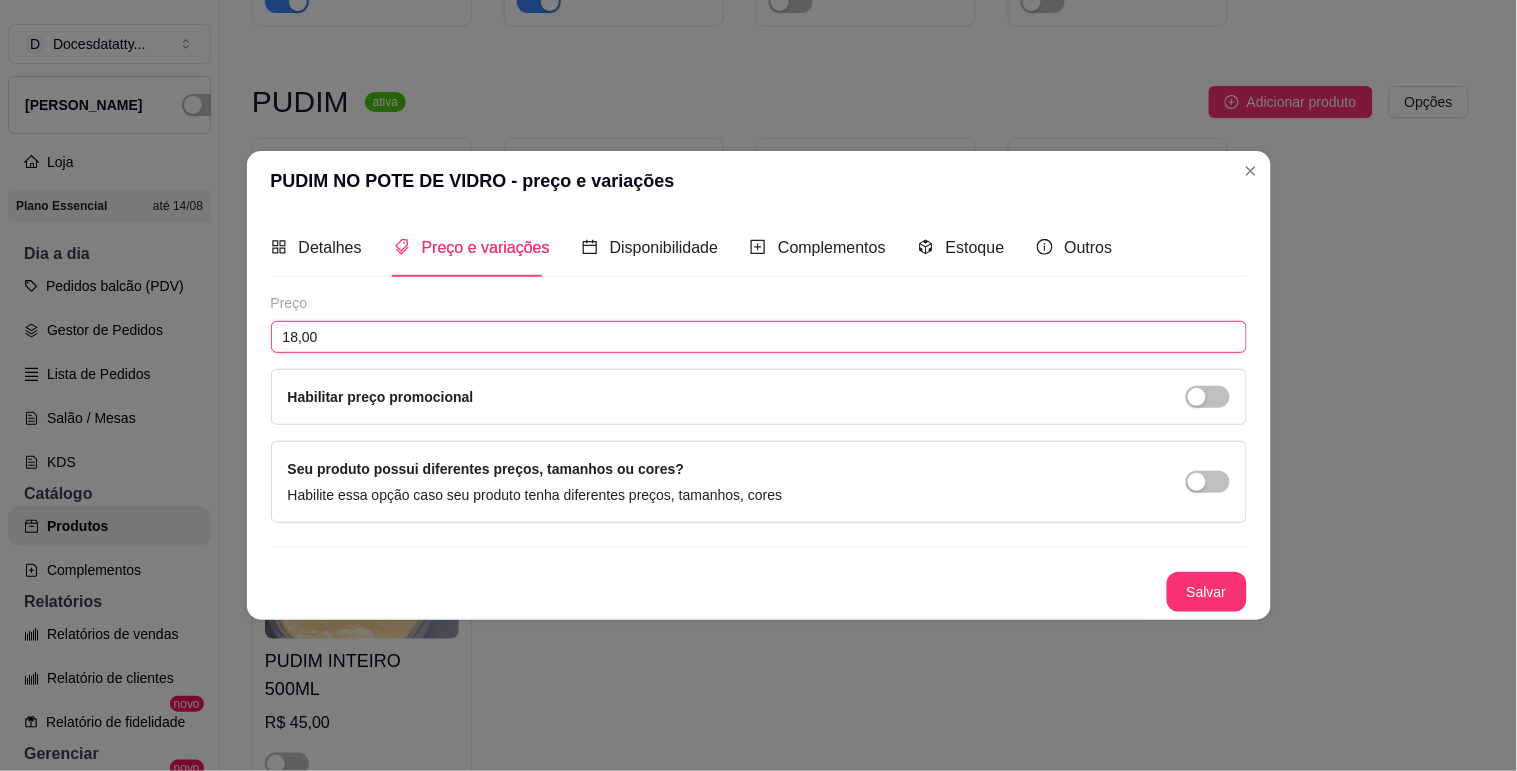 click on "18,00" at bounding box center (759, 337) 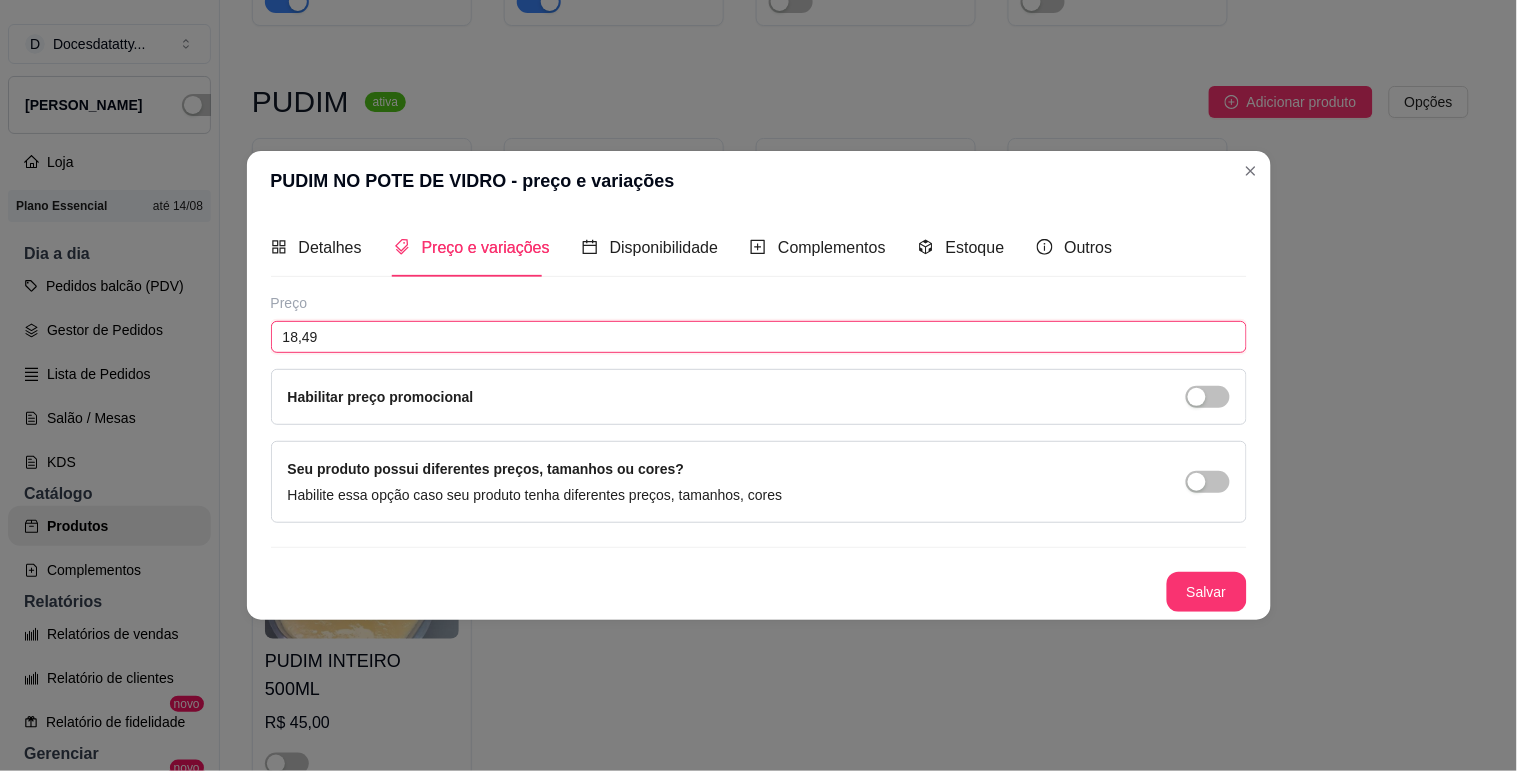 type on "18,49" 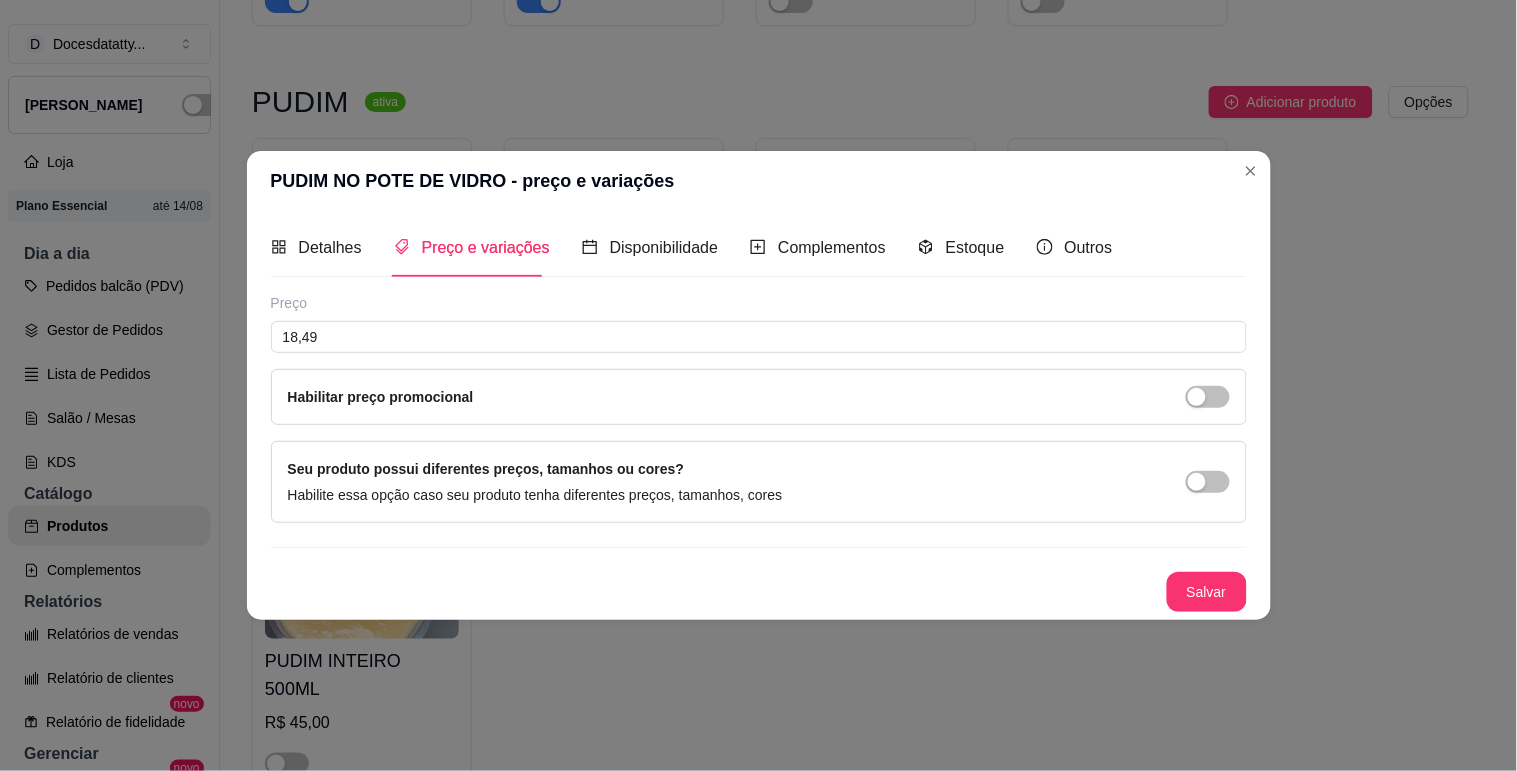 click on "Preço  18,49 Habilitar preço promocional Seu produto possui diferentes preços, tamanhos ou cores? Habilite essa opção caso seu produto tenha diferentes preços, tamanhos, cores Salvar" at bounding box center (759, 452) 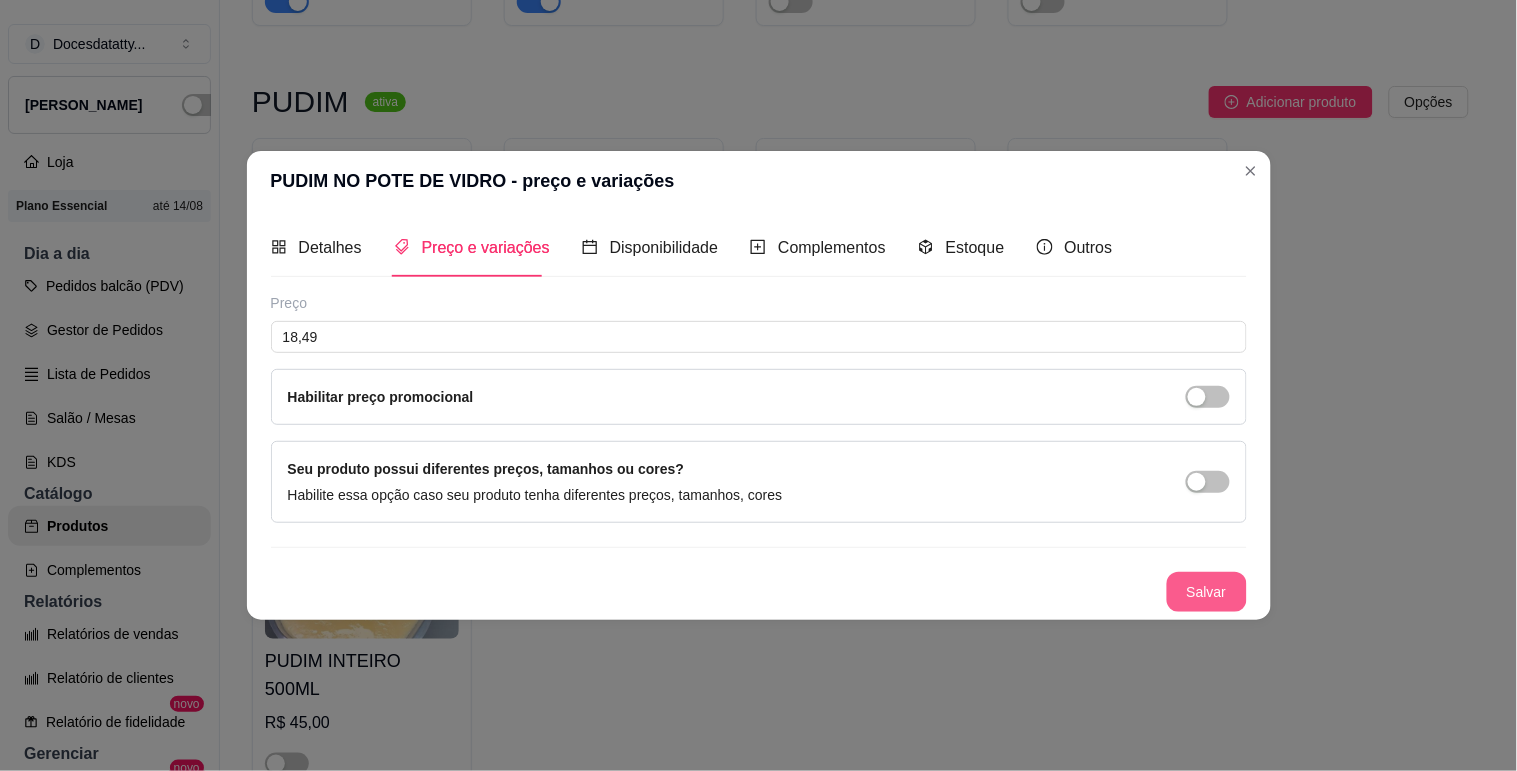 click on "Salvar" at bounding box center (1207, 592) 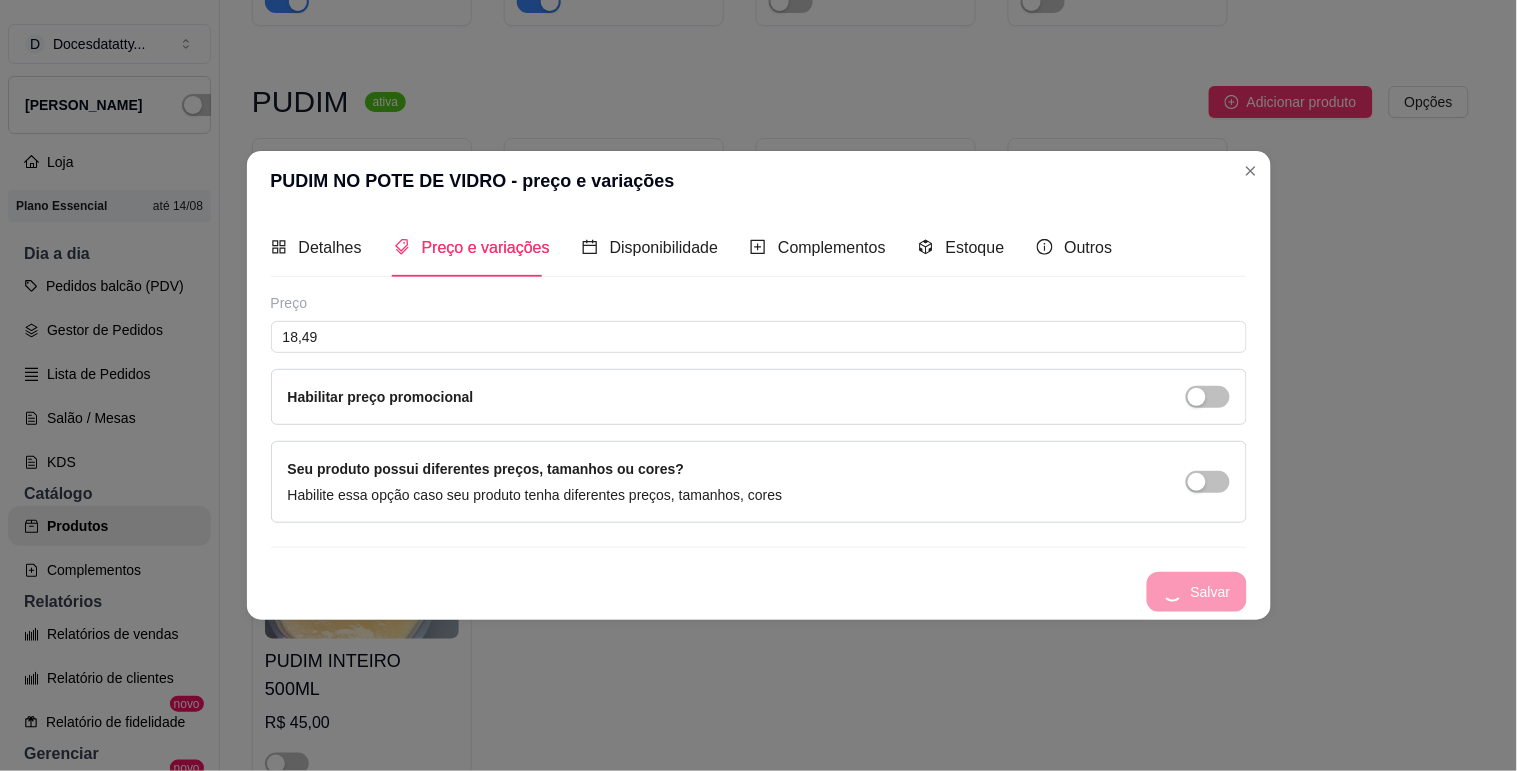 click on "PUDIM NO POTE DE VIDRO    10 em estoque R$ 18,00 MINI PUDIM NO VIDRO   0 em estoque R$ 15,00 PUDIM CREMOSO 120gr   1 em estoque R$ 12,00 PUDIM CHOCOLATE 120gr   R$ 7,00 PUDIM INTEIRO 500ML   R$ 45,00" at bounding box center [860, 463] 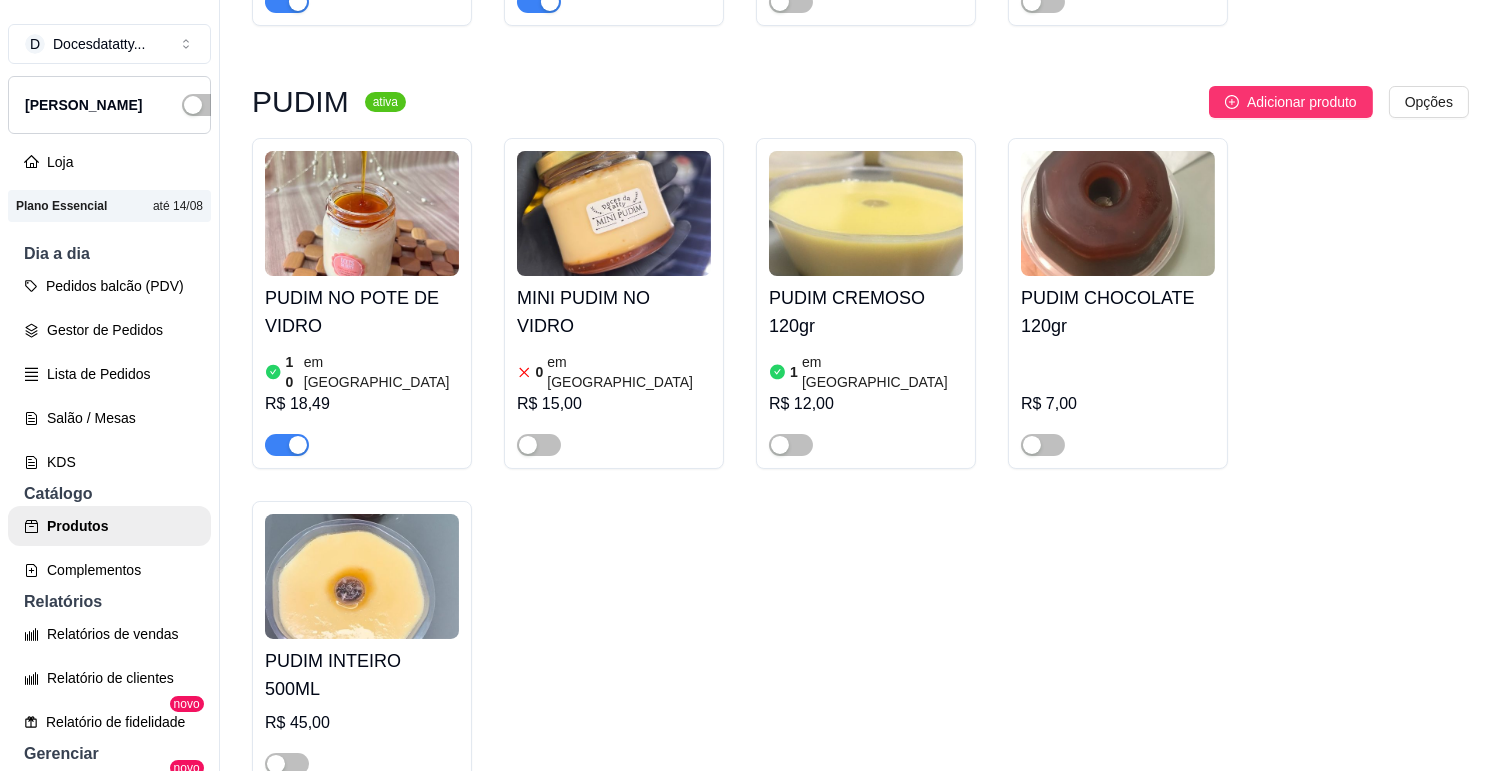 click on "PUDIM NO POTE DE VIDRO    10 em estoque R$ 18,49 MINI PUDIM NO VIDRO   0 em estoque R$ 15,00 PUDIM CREMOSO 120gr   1 em estoque R$ 12,00 PUDIM CHOCOLATE 120gr   R$ 7,00 PUDIM INTEIRO 500ML   R$ 45,00" at bounding box center (860, 463) 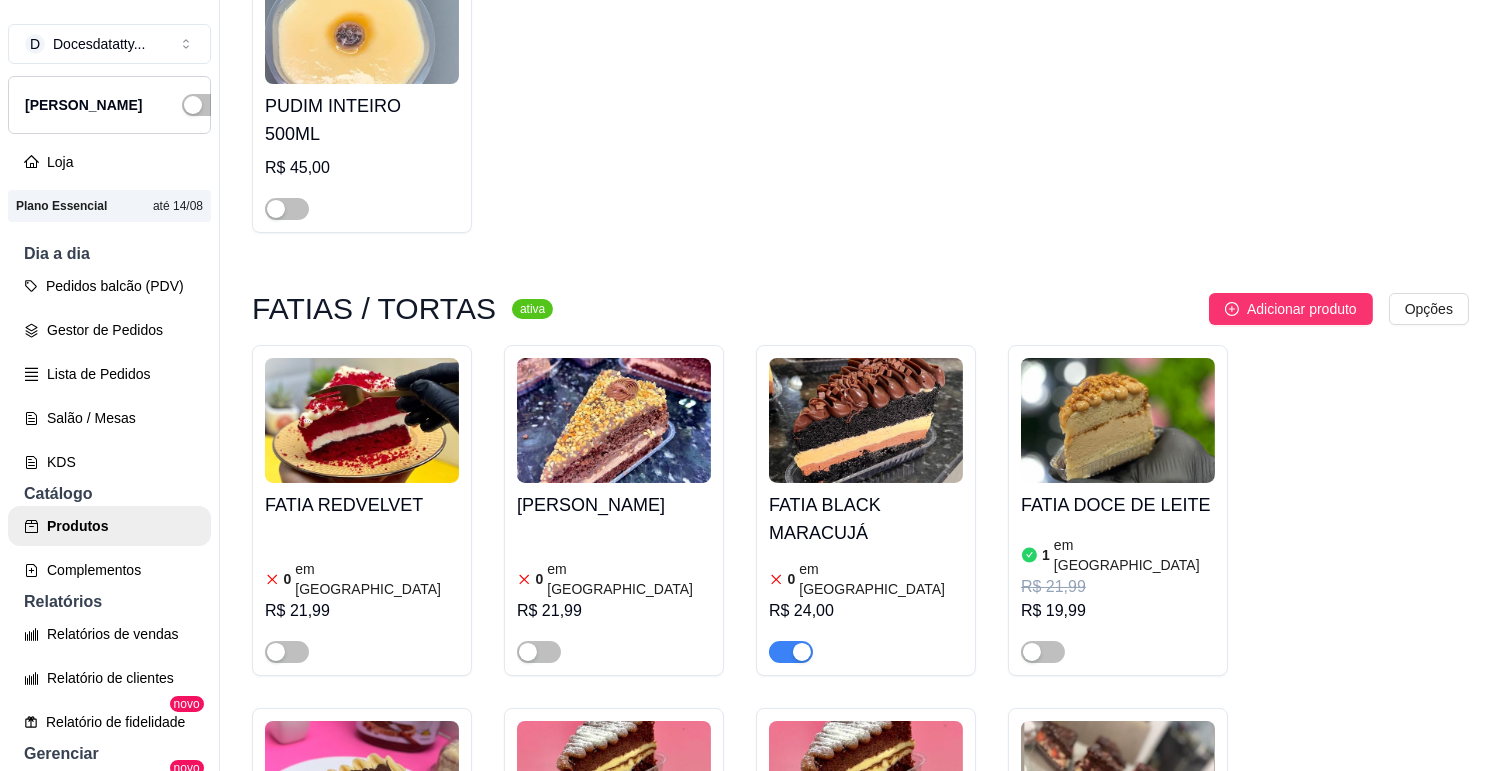 scroll, scrollTop: 1666, scrollLeft: 0, axis: vertical 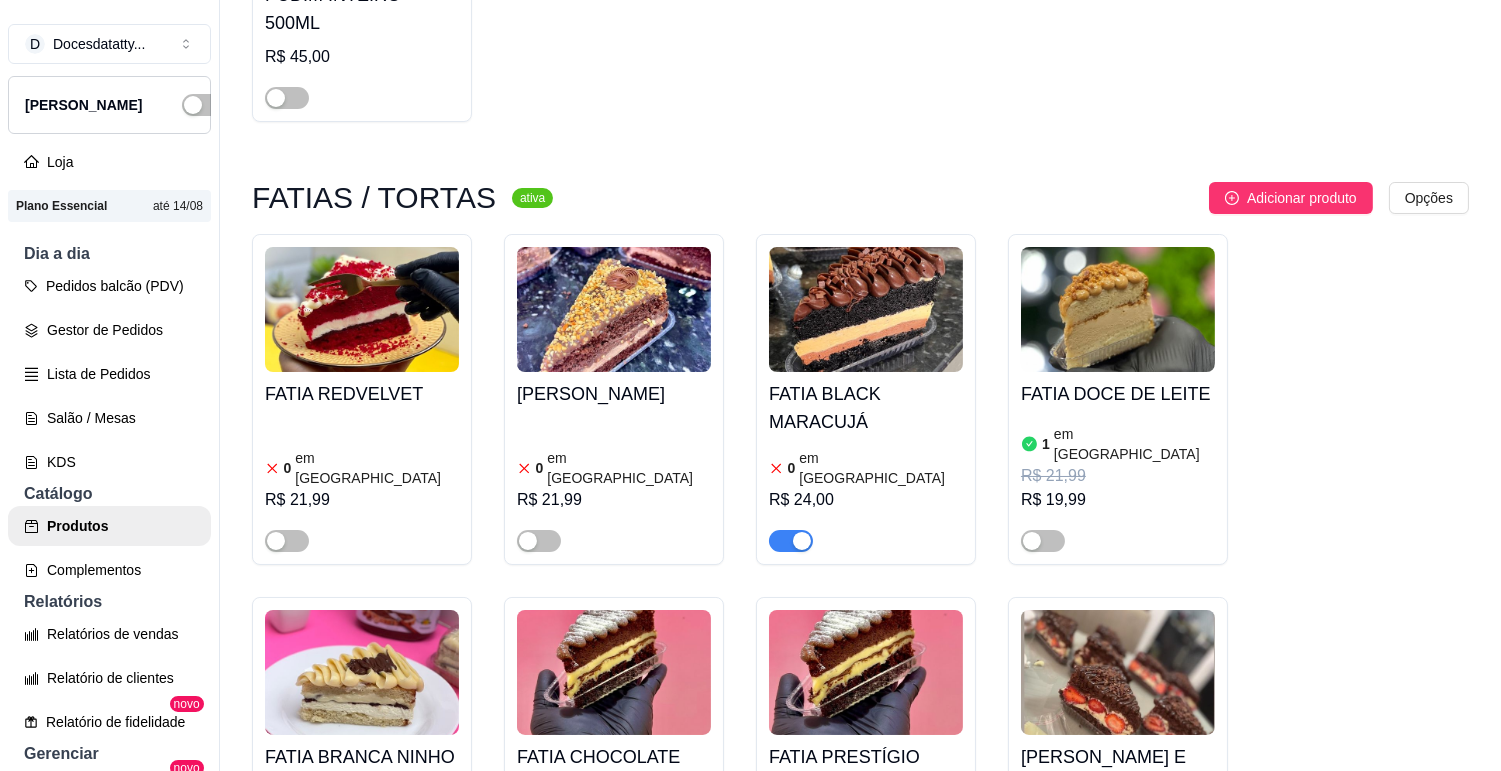 click at bounding box center (802, 541) 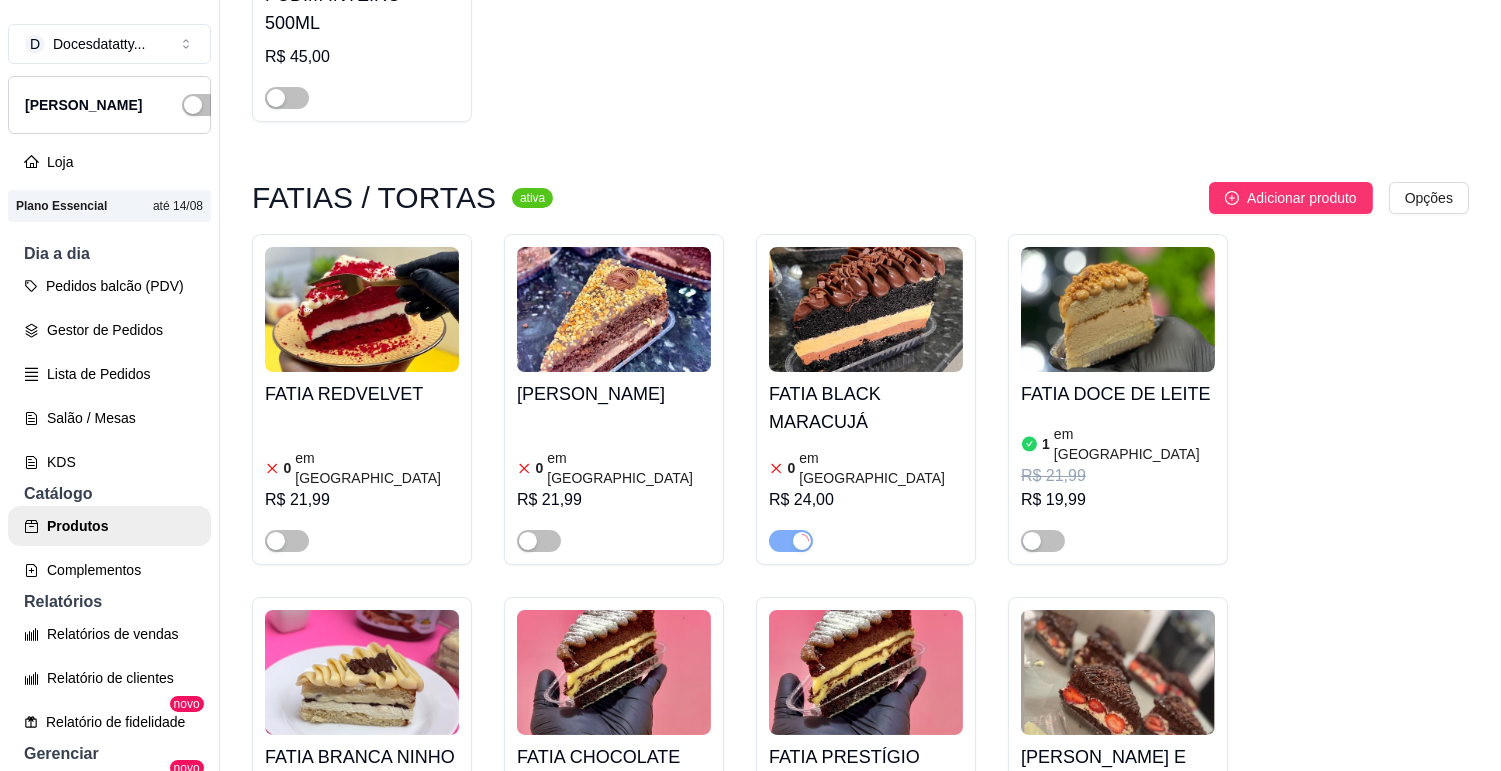 scroll, scrollTop: 1777, scrollLeft: 0, axis: vertical 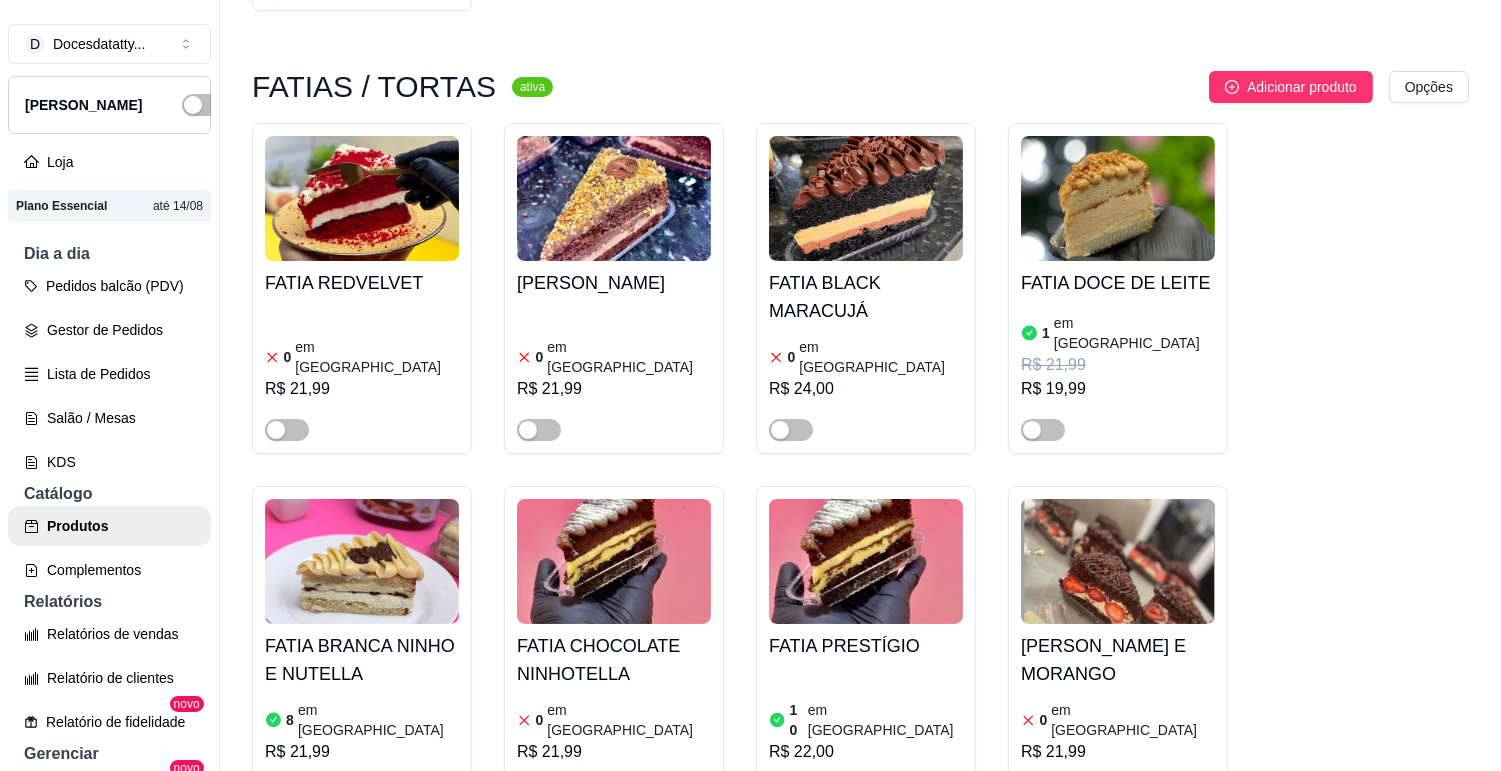 click on "em [GEOGRAPHIC_DATA]" at bounding box center [629, 357] 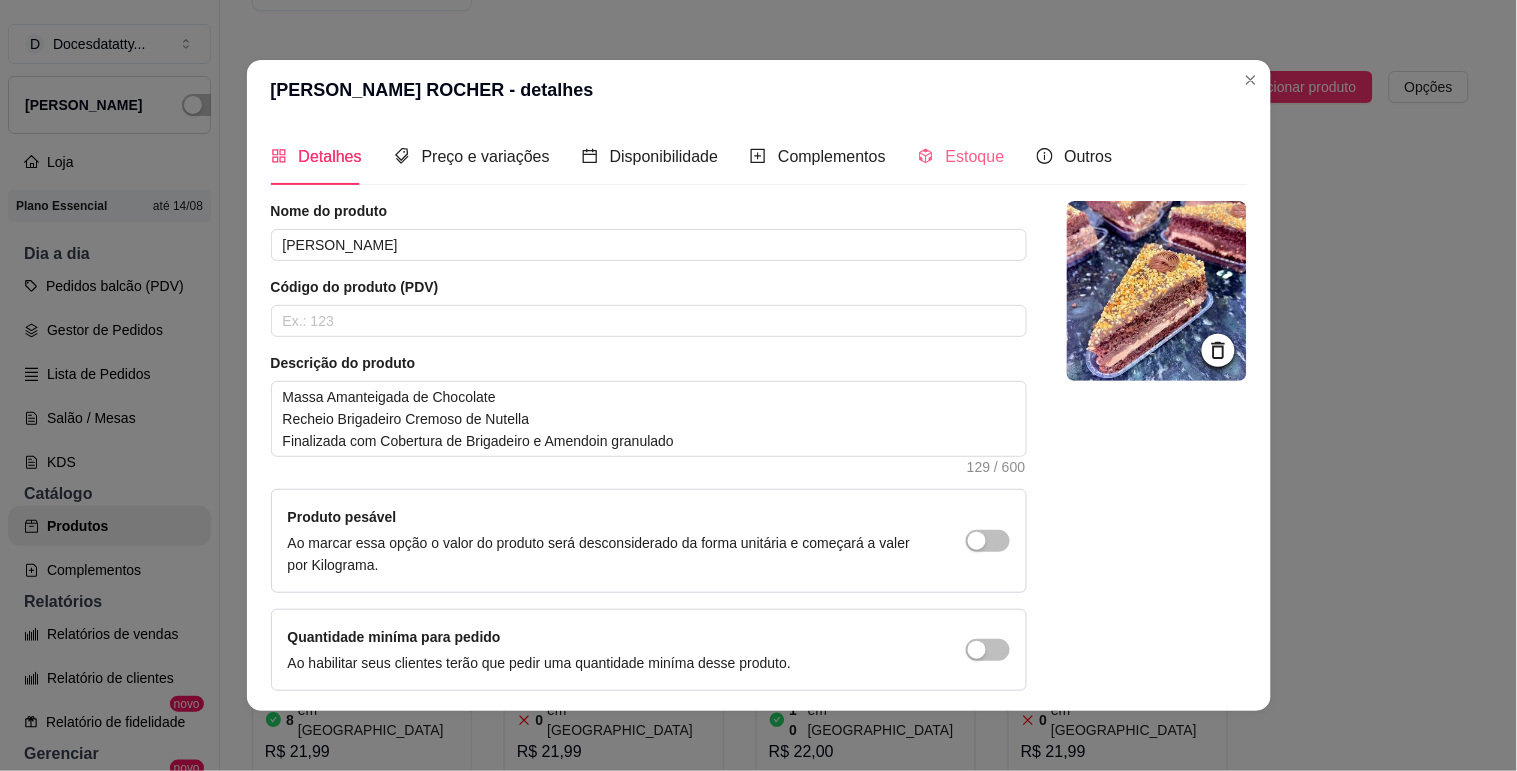 click on "Estoque" at bounding box center [961, 156] 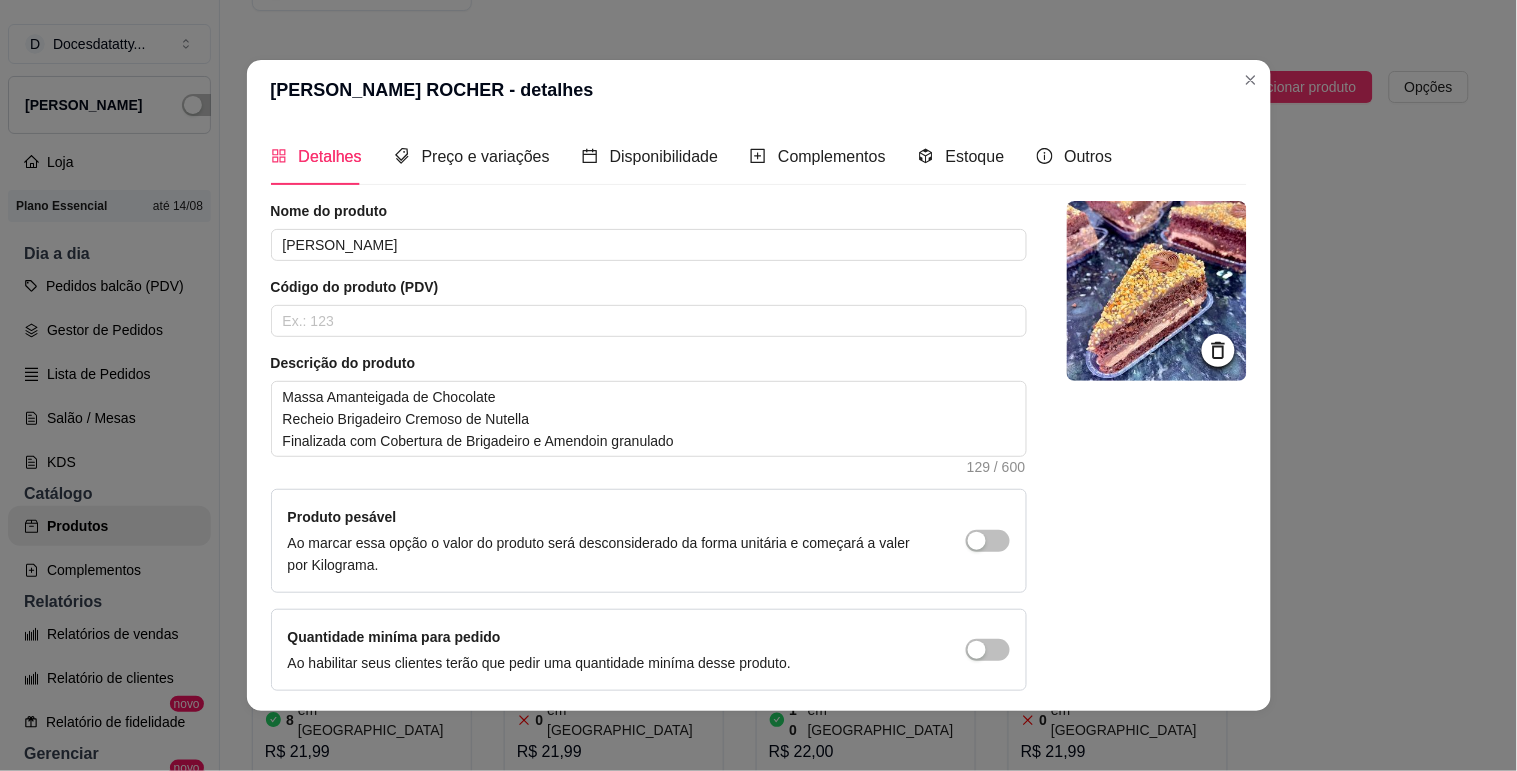 type 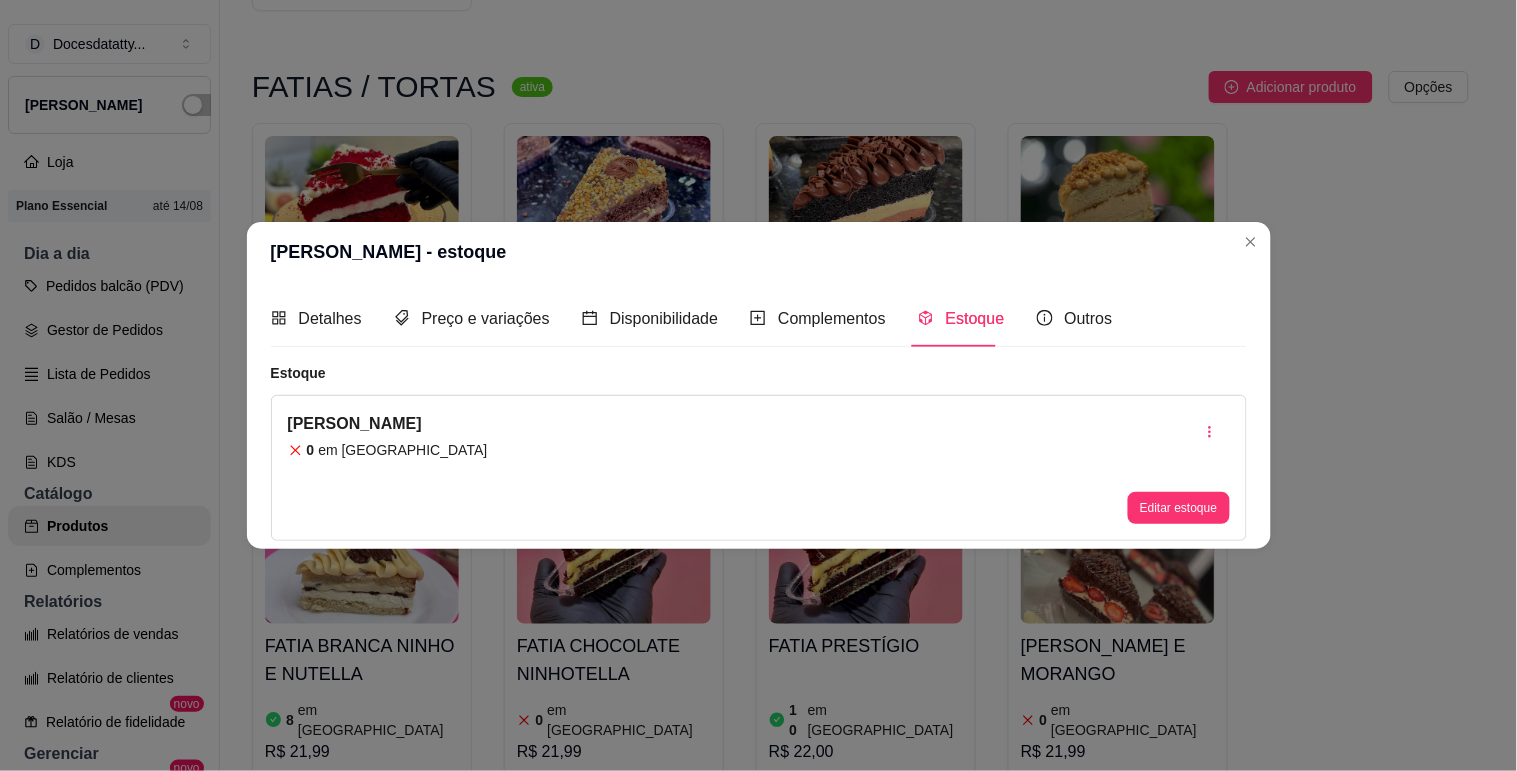 click on "Editar estoque" at bounding box center [1178, 468] 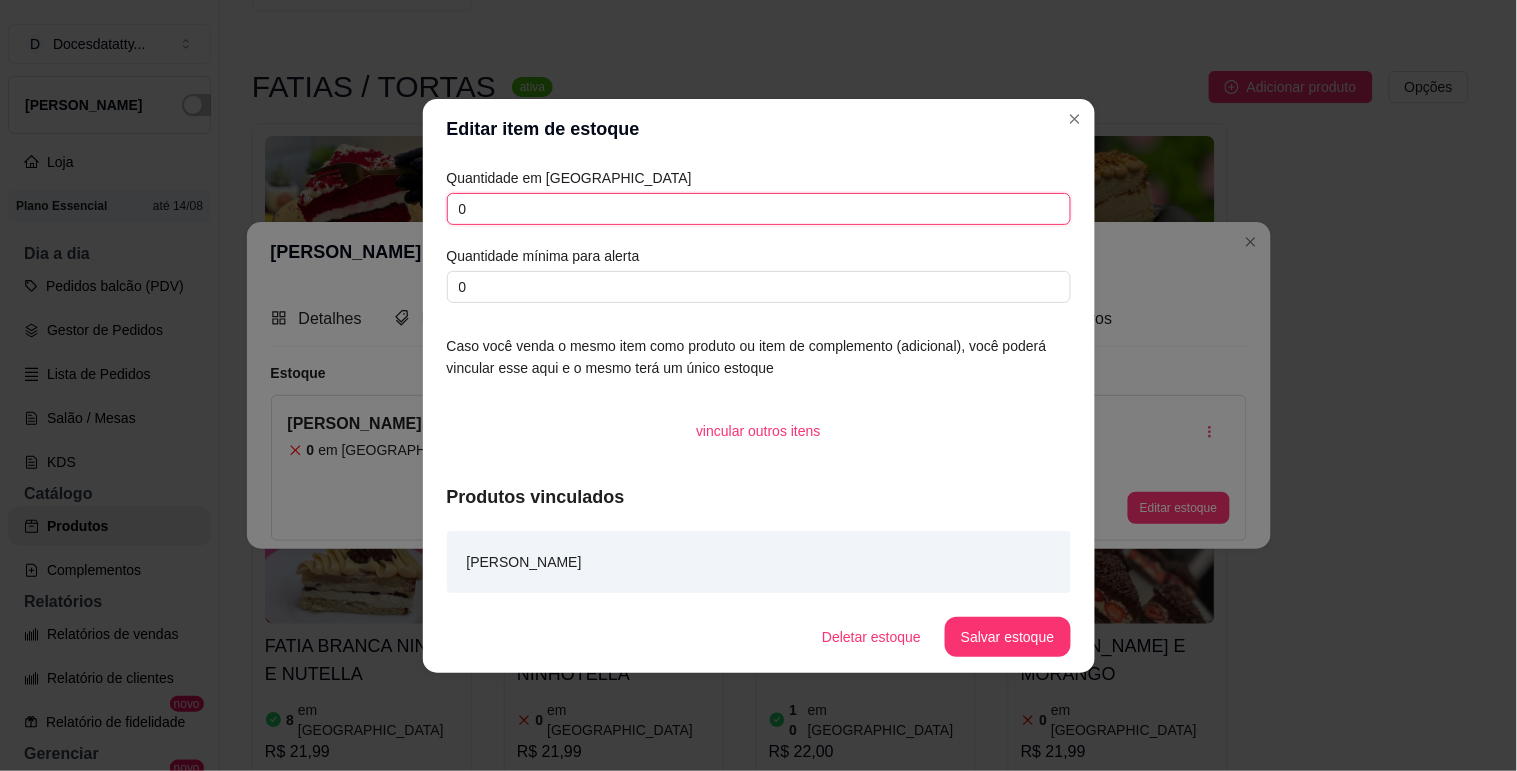 click on "0" at bounding box center [759, 209] 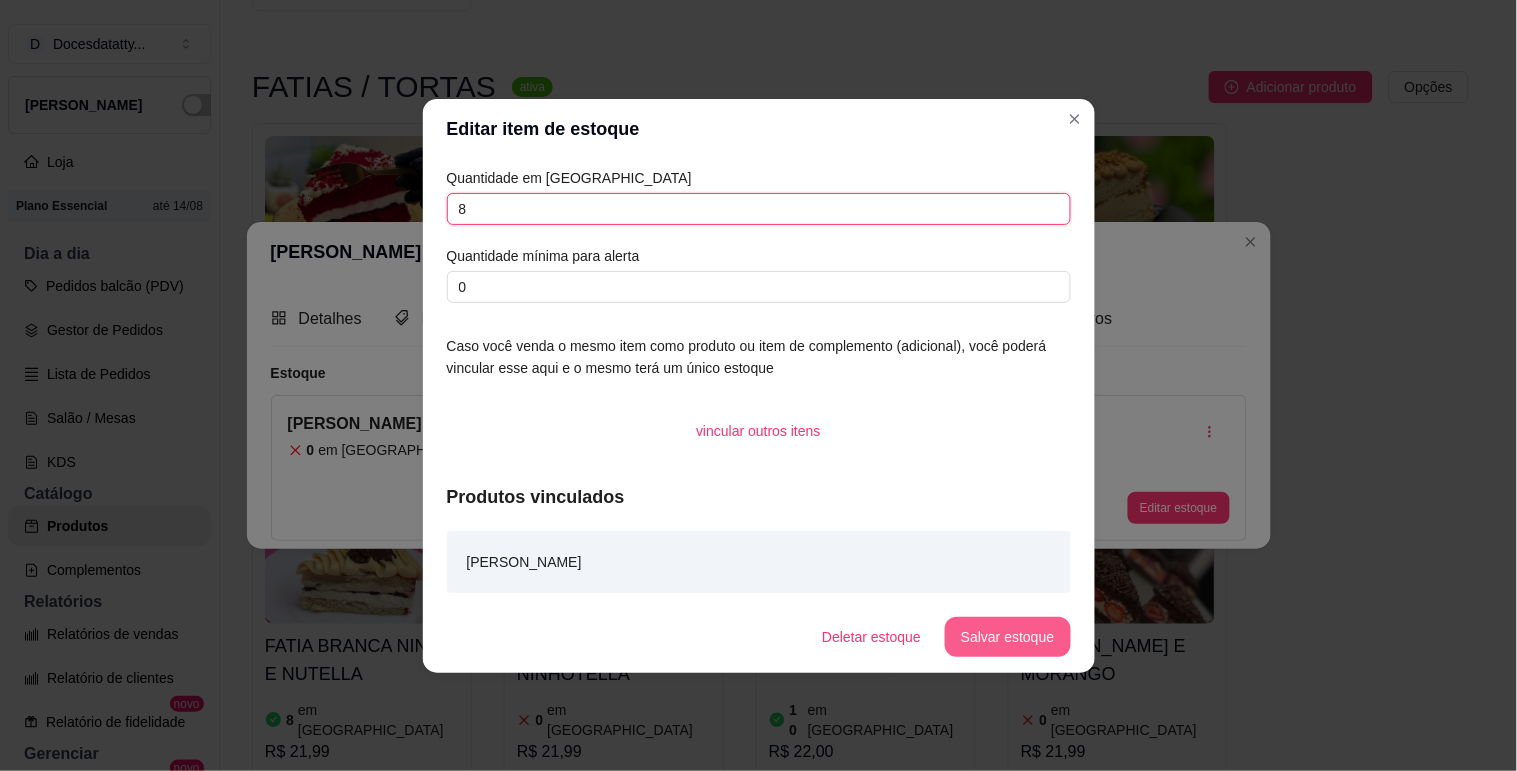 type on "8" 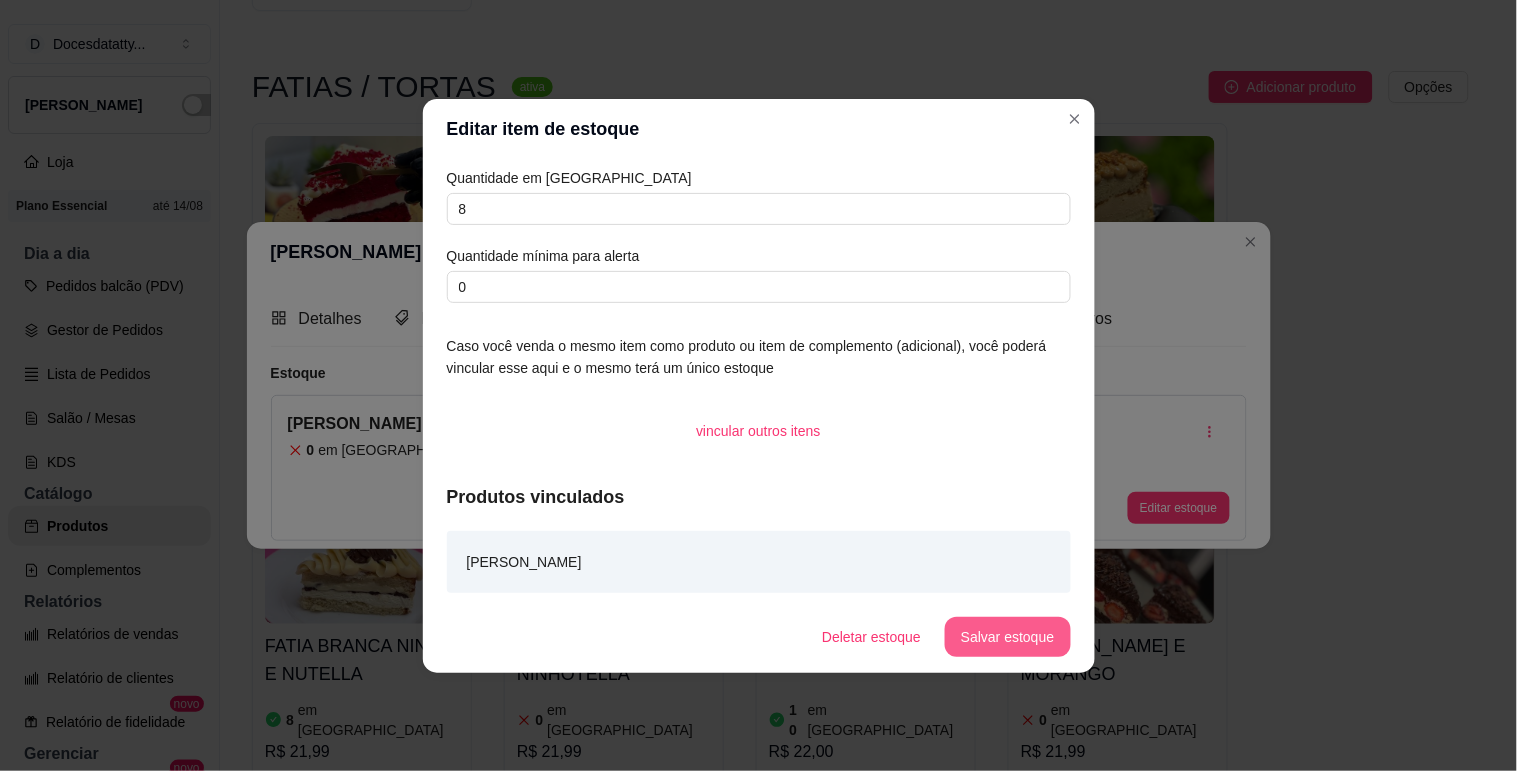 click on "Salvar estoque" at bounding box center [1007, 637] 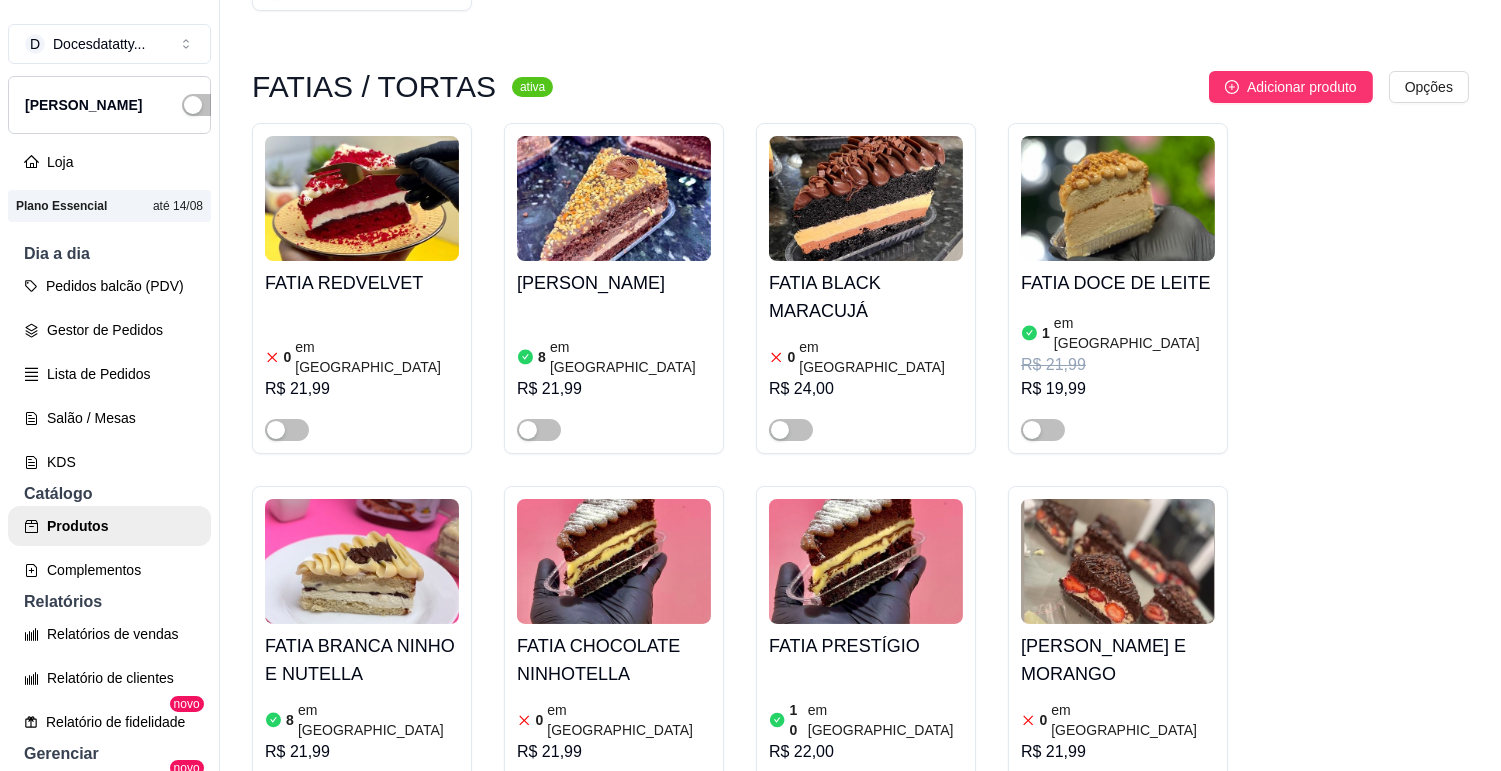 click on "[PERSON_NAME]" at bounding box center (614, 283) 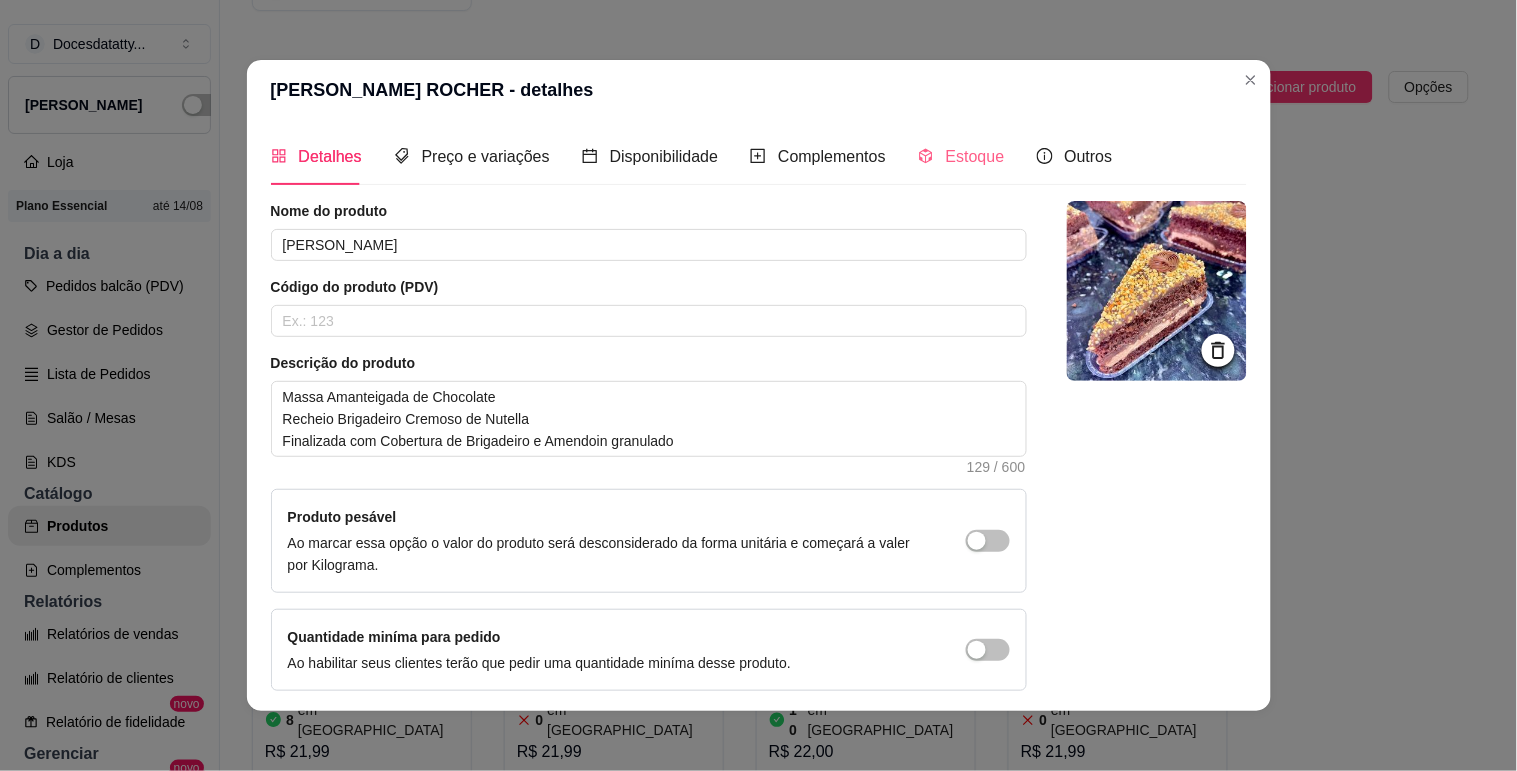 drag, startPoint x: 901, startPoint y: 160, endPoint x: 960, endPoint y: 174, distance: 60.63827 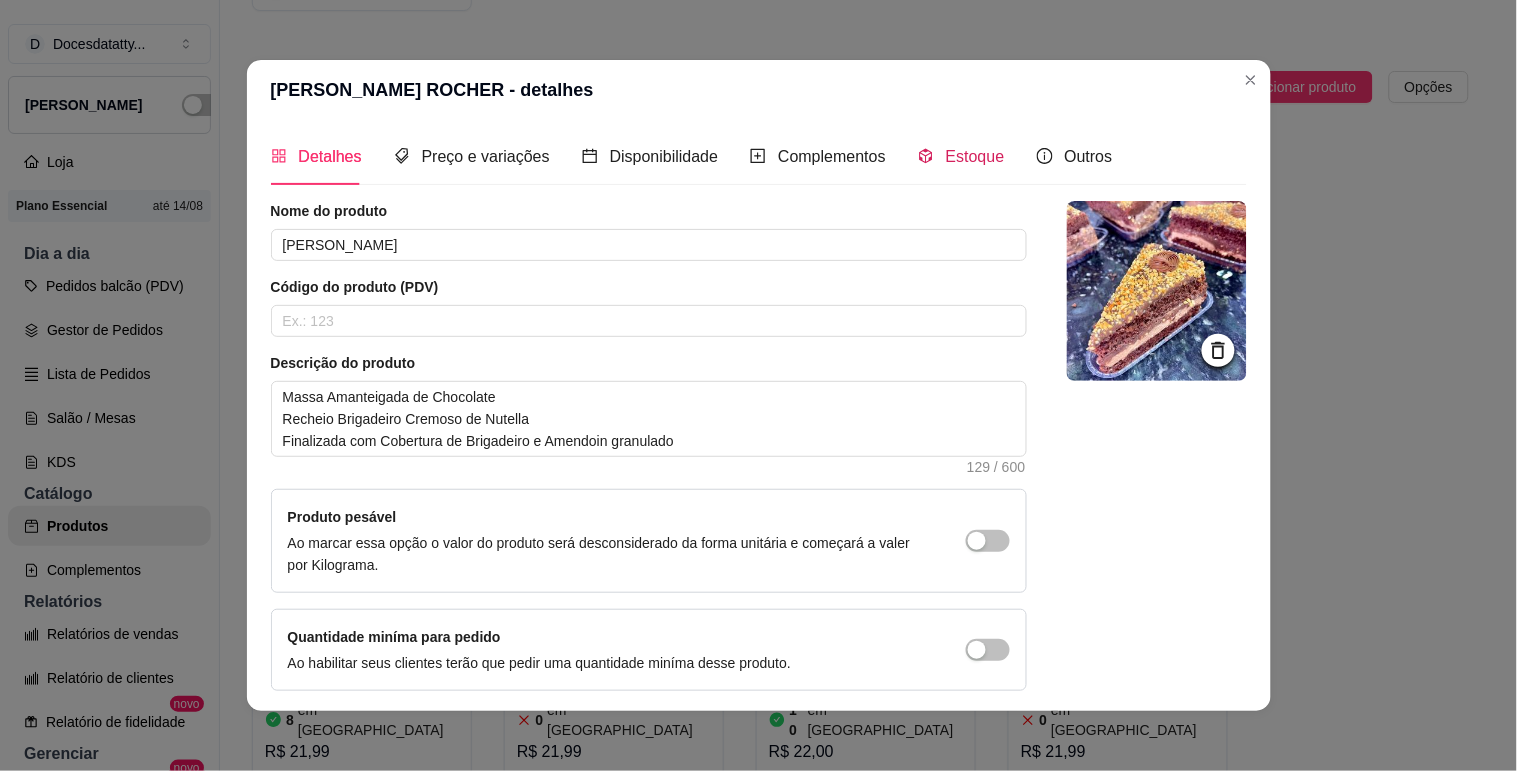 click on "Estoque" at bounding box center (975, 156) 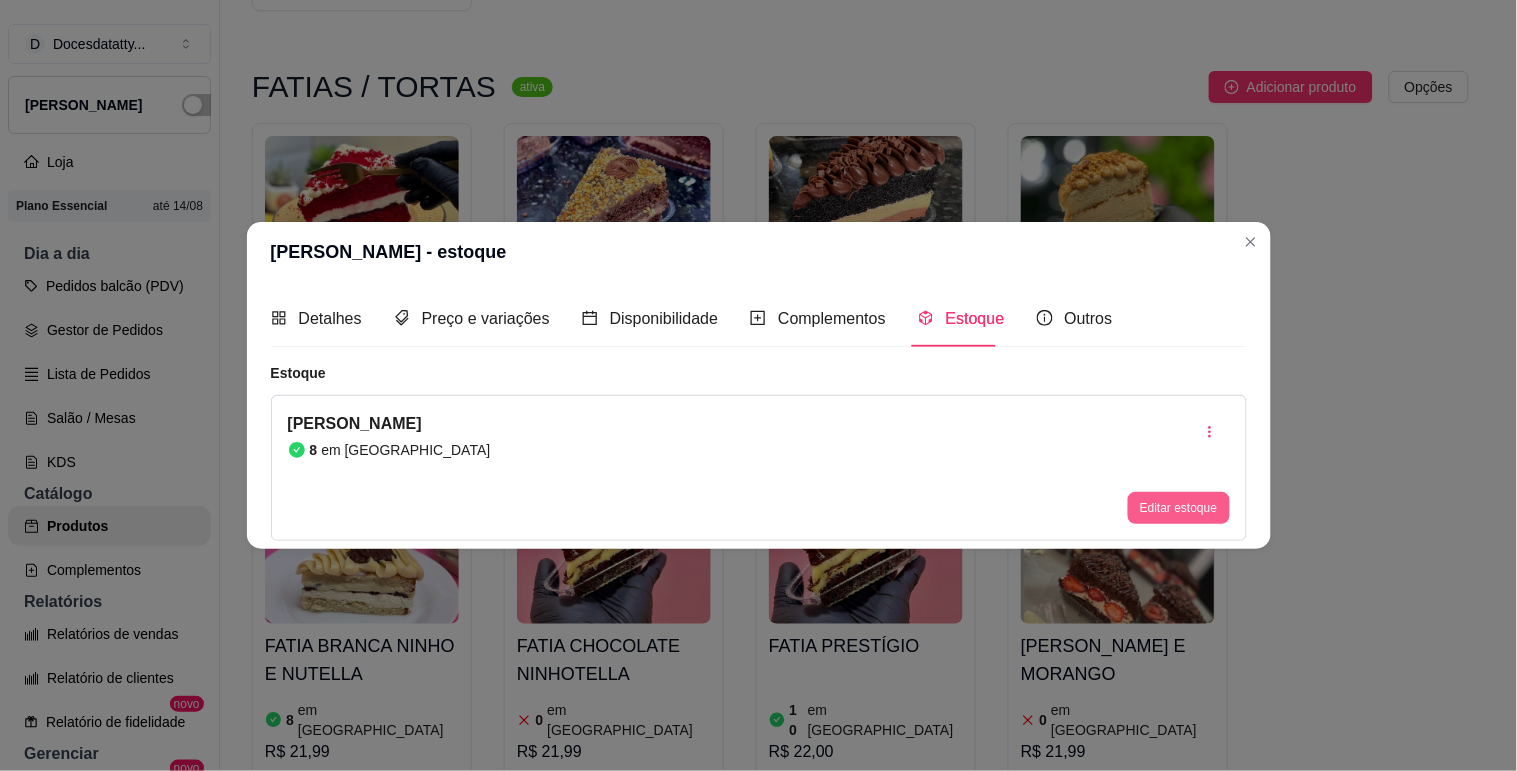 click on "Editar estoque" at bounding box center [1178, 508] 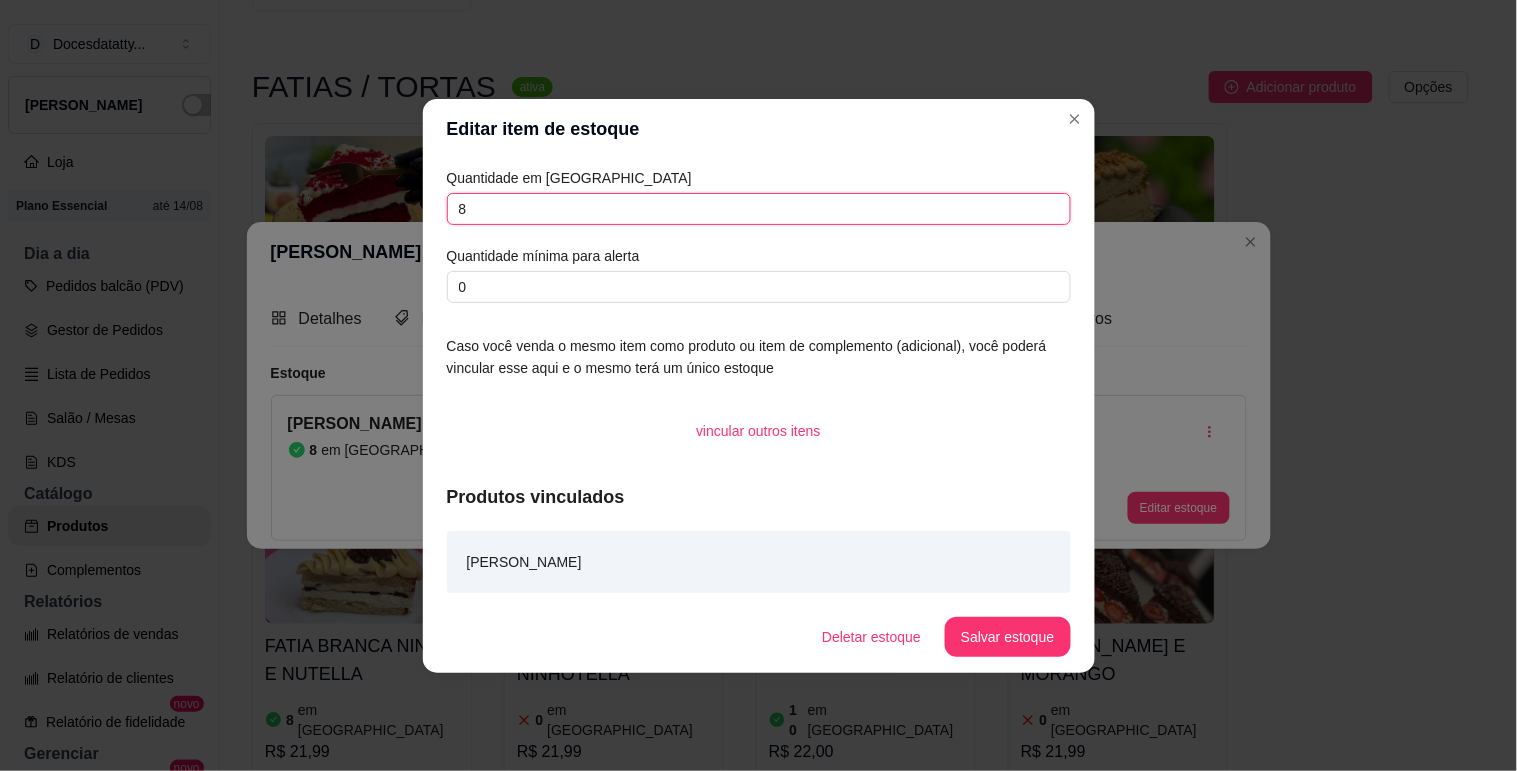 click on "8" at bounding box center [759, 209] 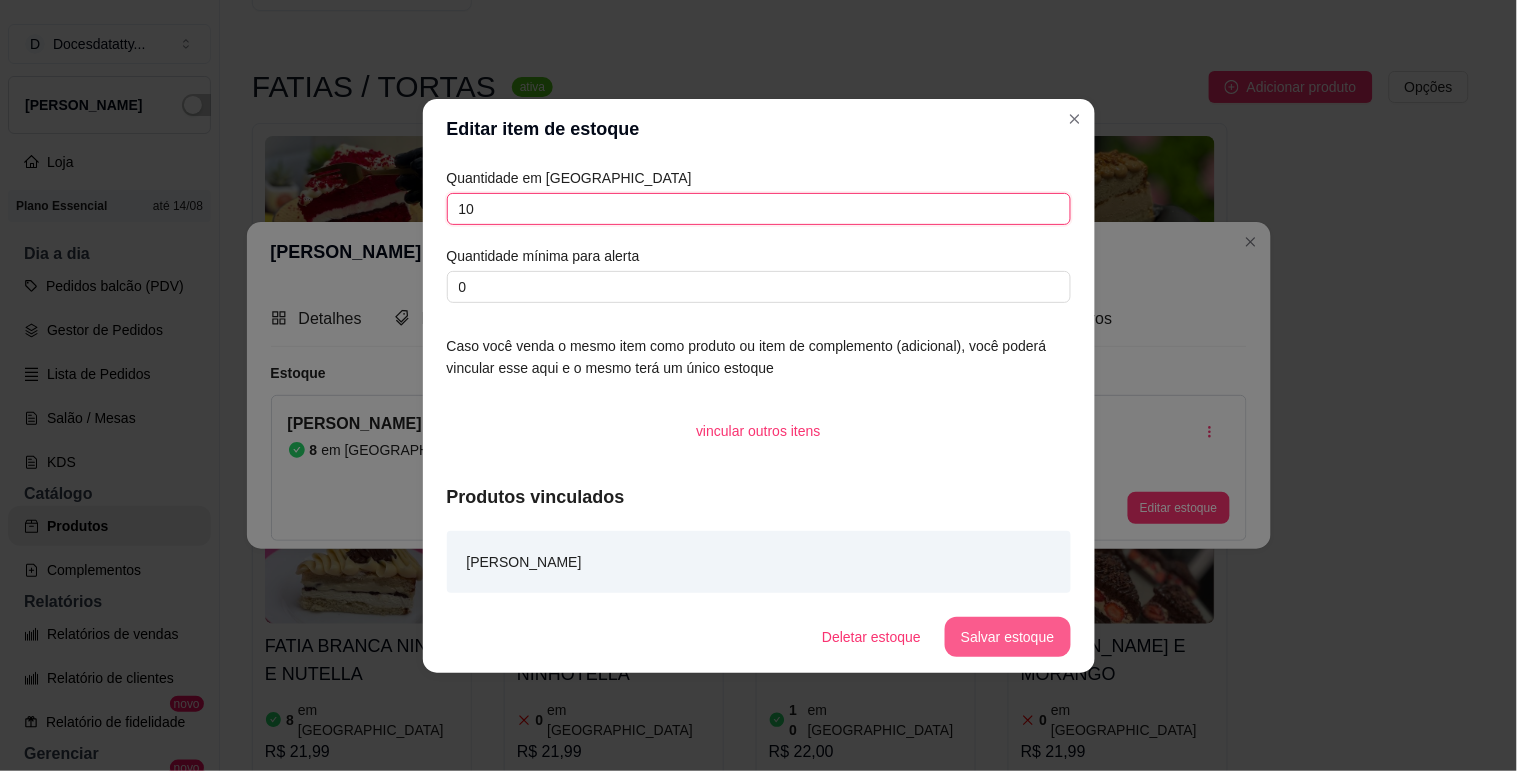 type on "10" 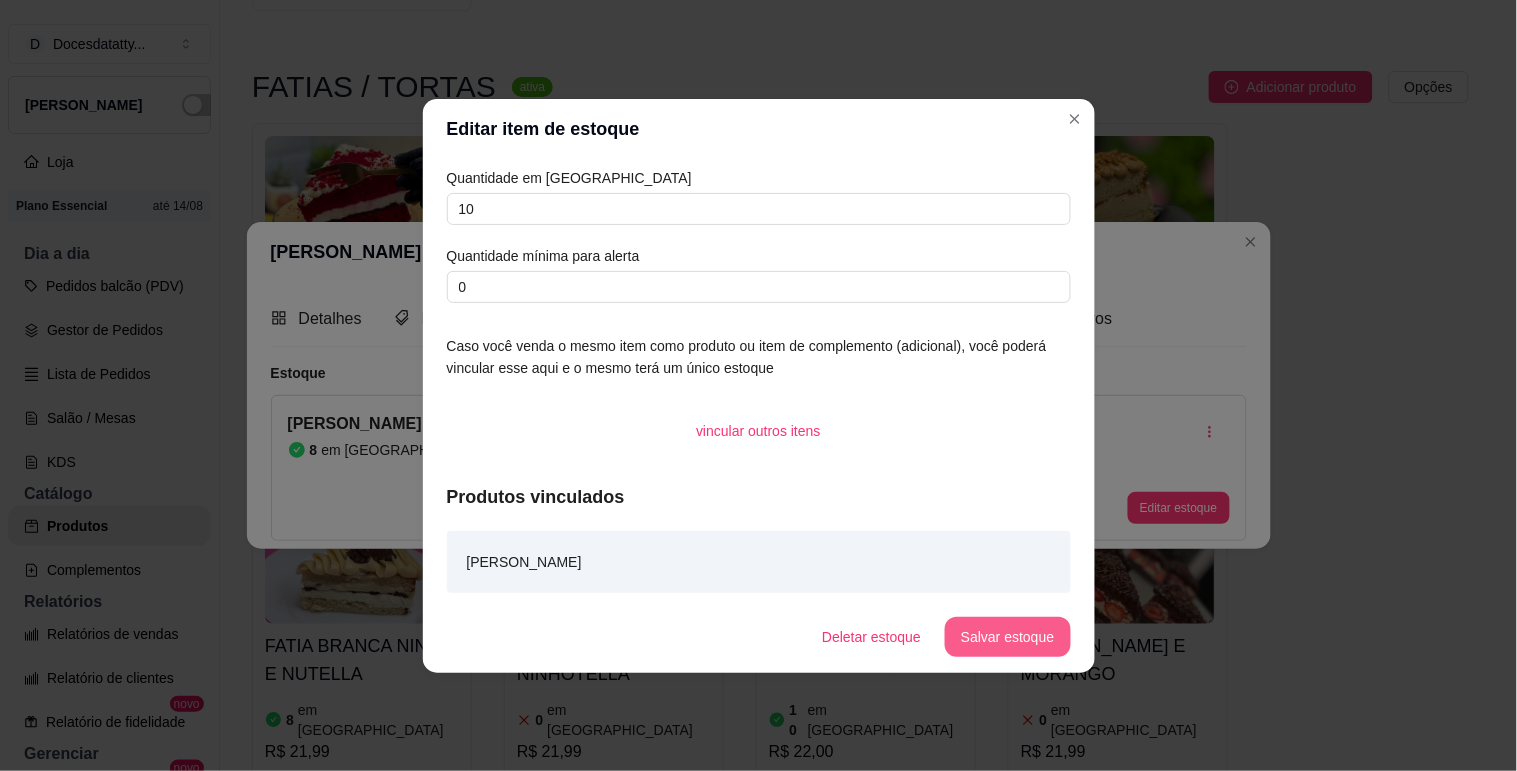 click on "Salvar estoque" at bounding box center [1007, 637] 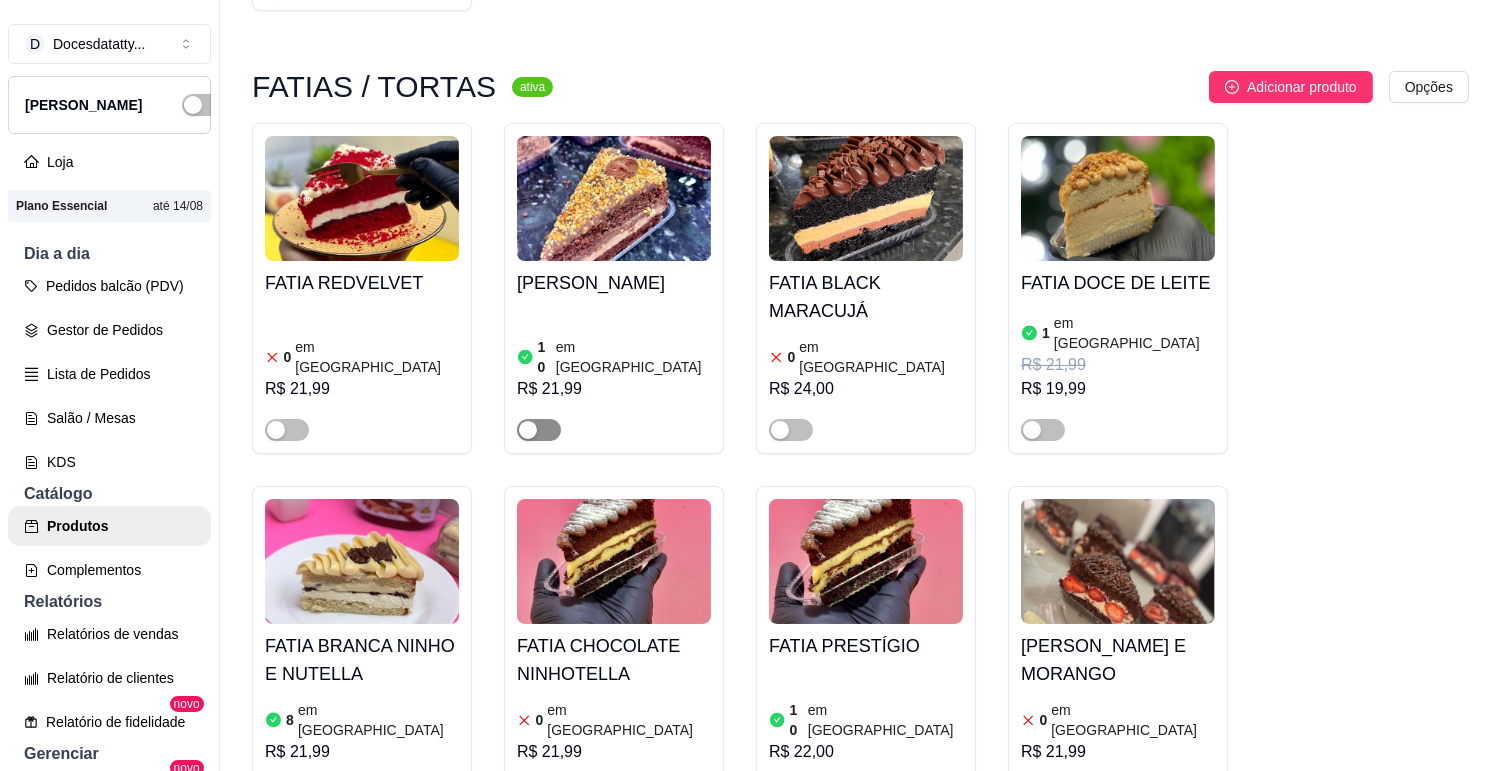 click at bounding box center (539, 430) 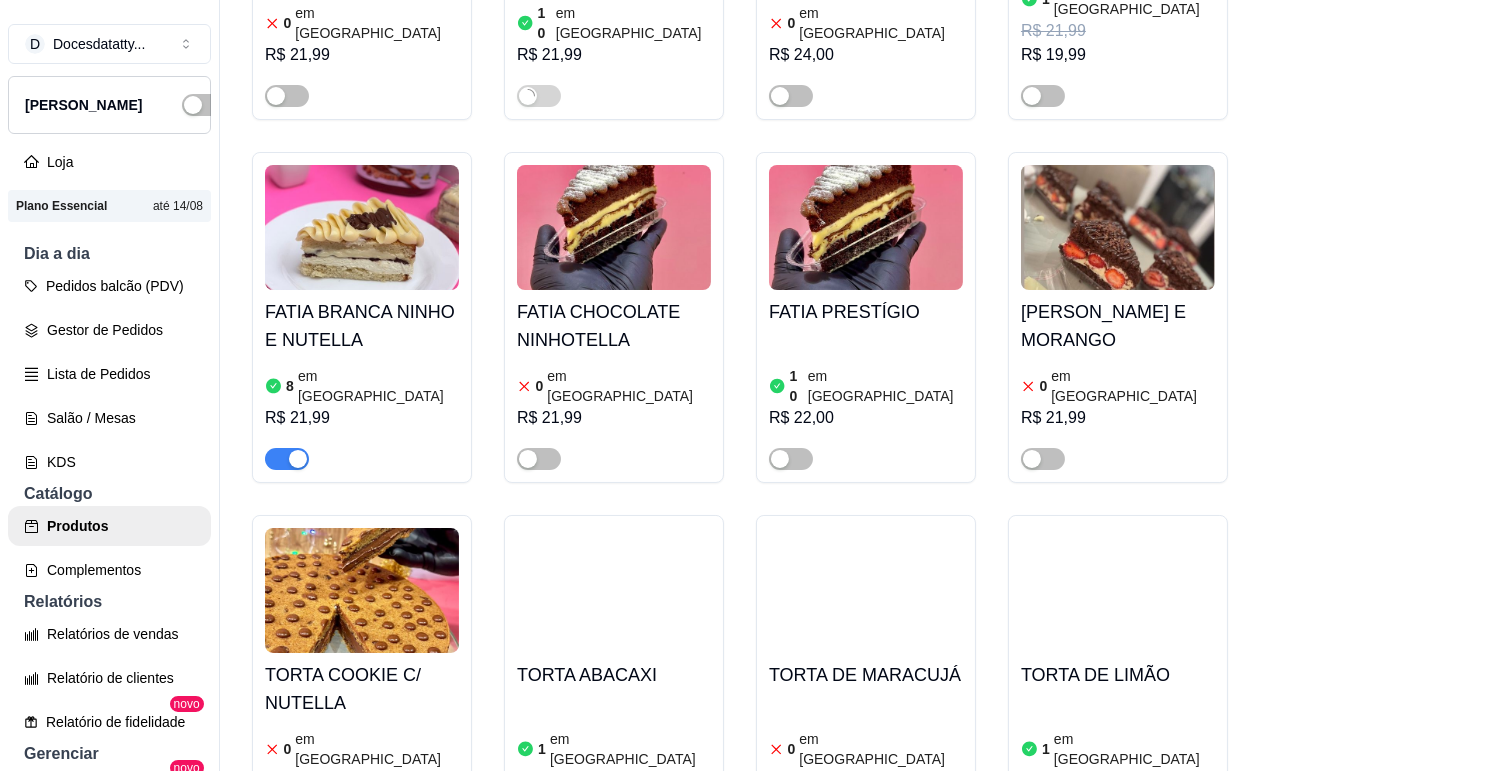 scroll, scrollTop: 2222, scrollLeft: 0, axis: vertical 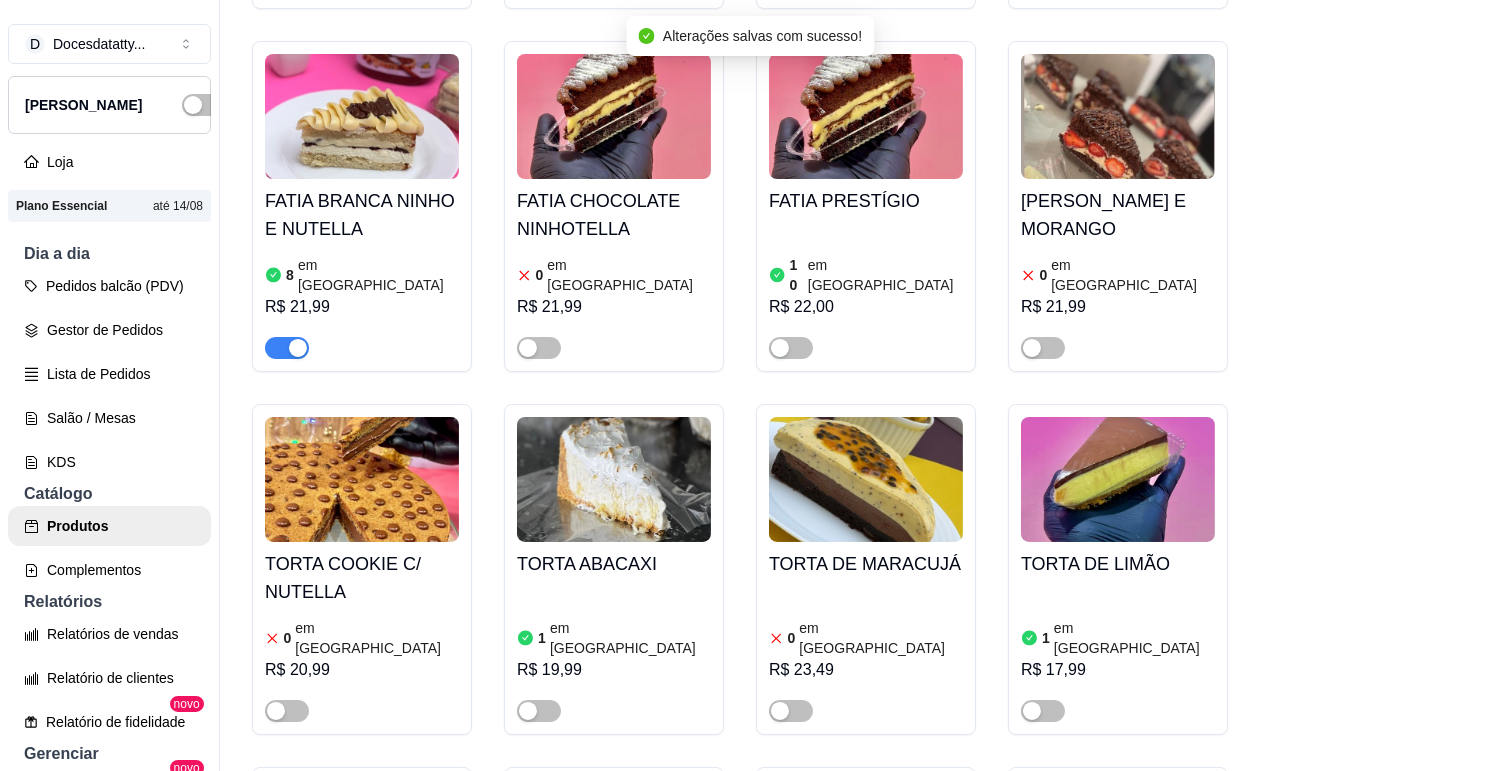 click at bounding box center [866, 479] 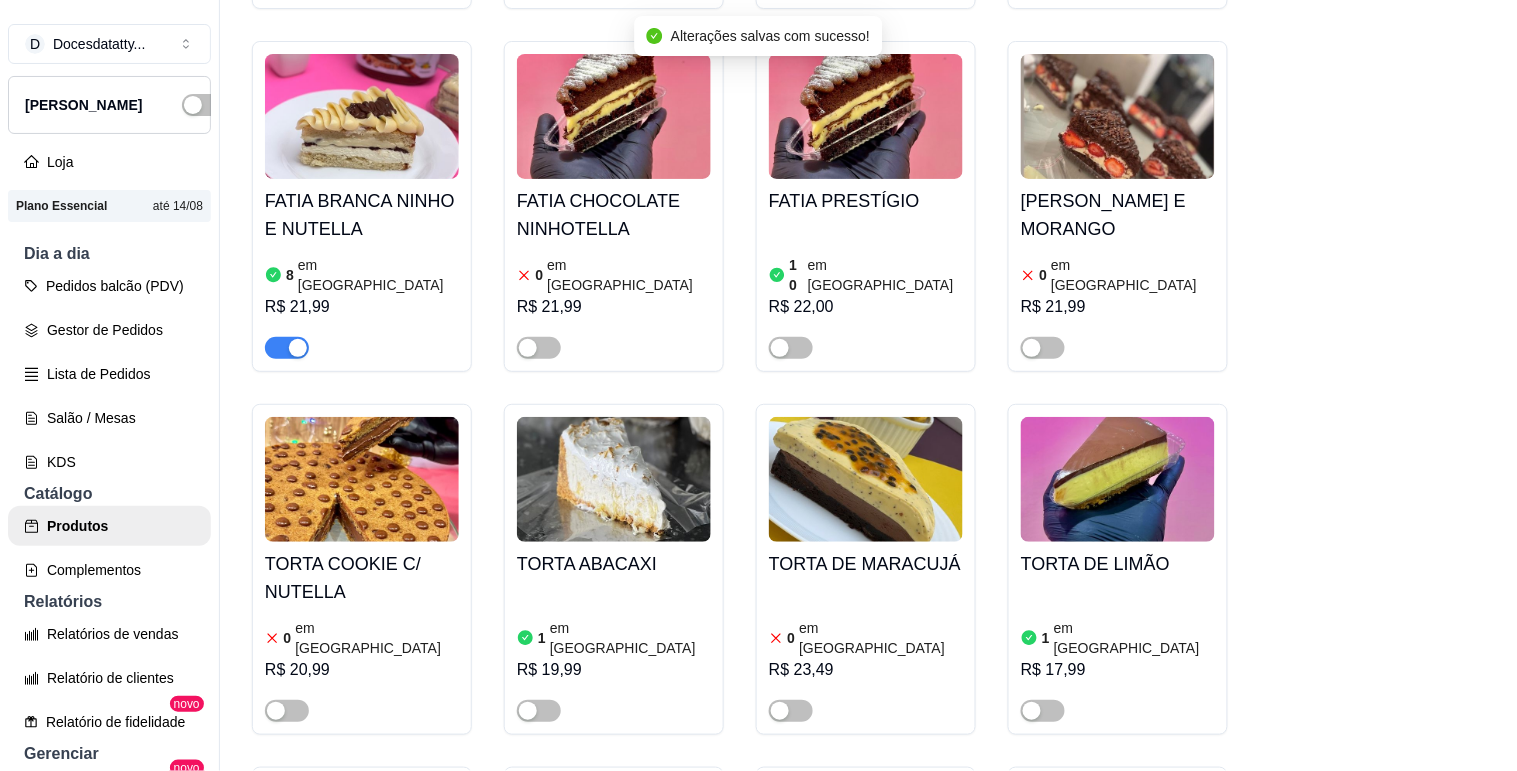 click on "Estoque" at bounding box center [975, 156] 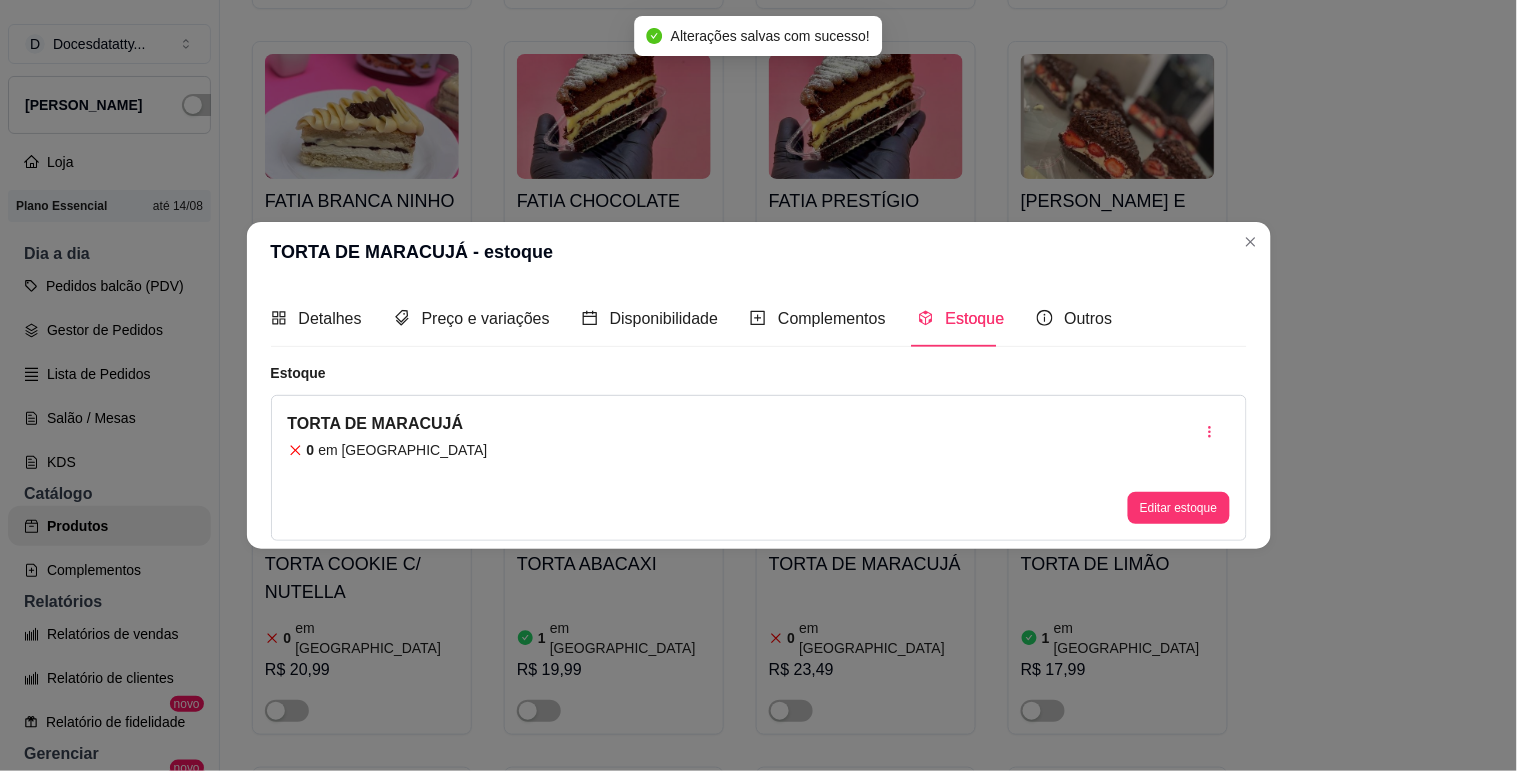 type 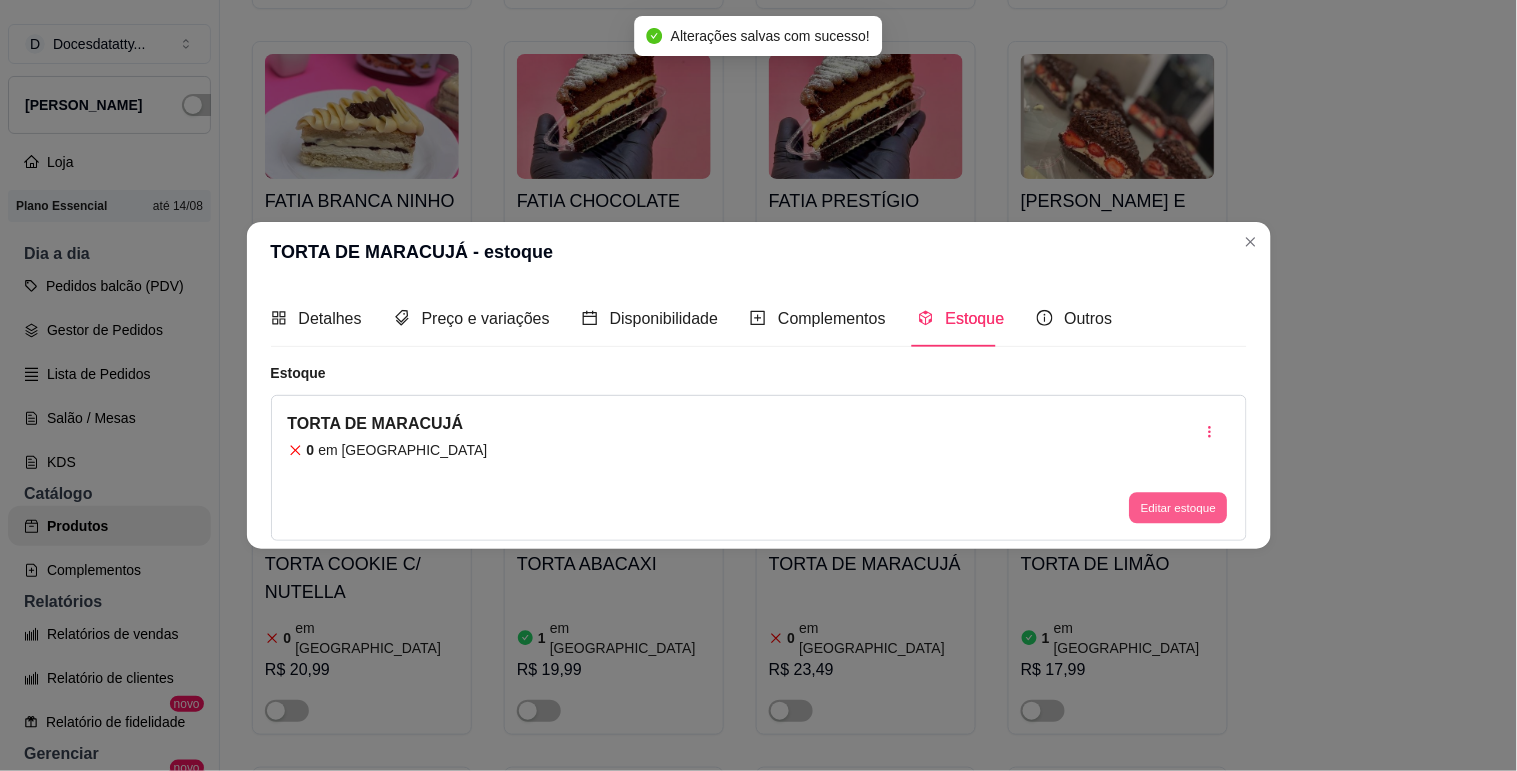 click on "Editar estoque" at bounding box center [1179, 508] 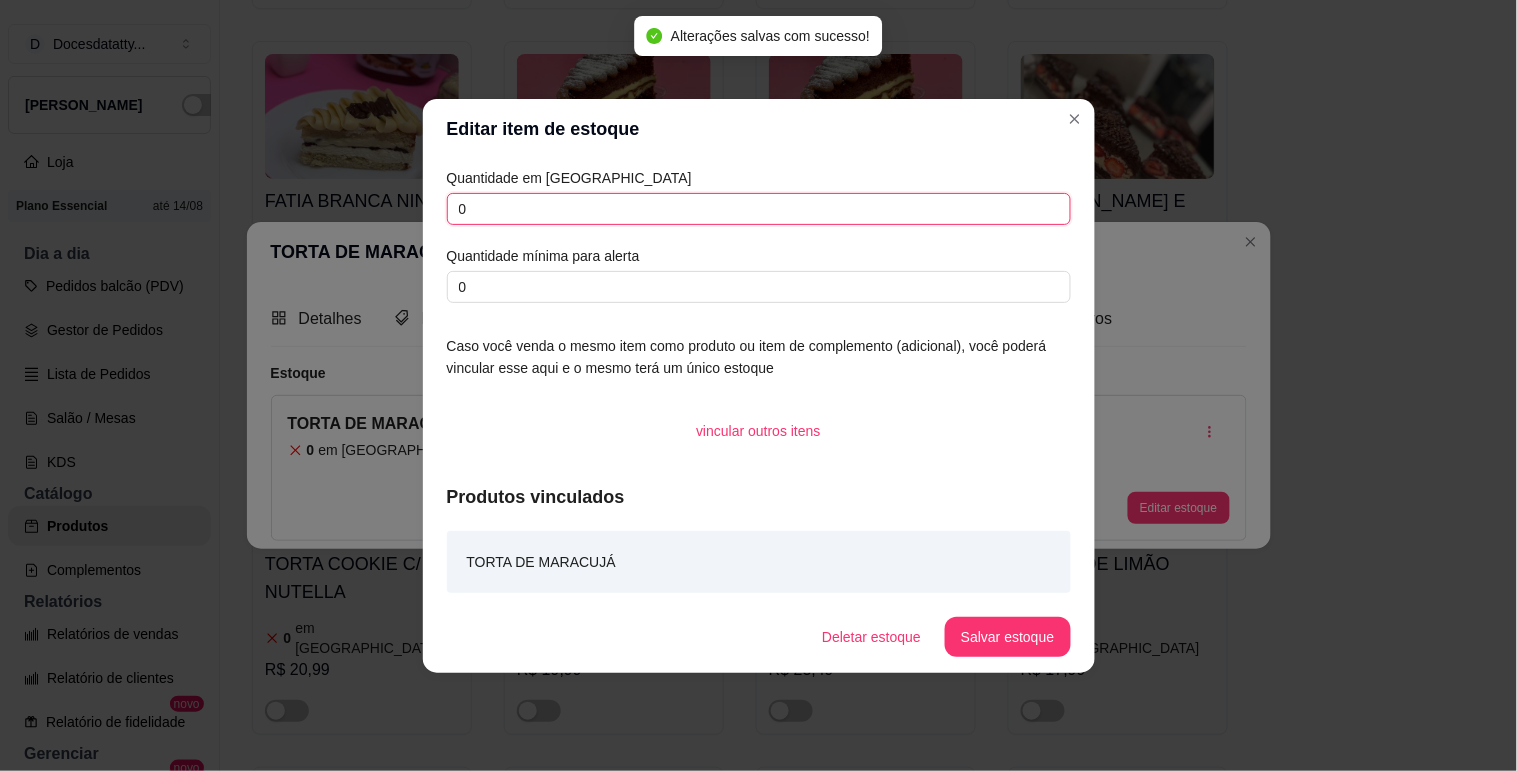 click on "0" at bounding box center [759, 209] 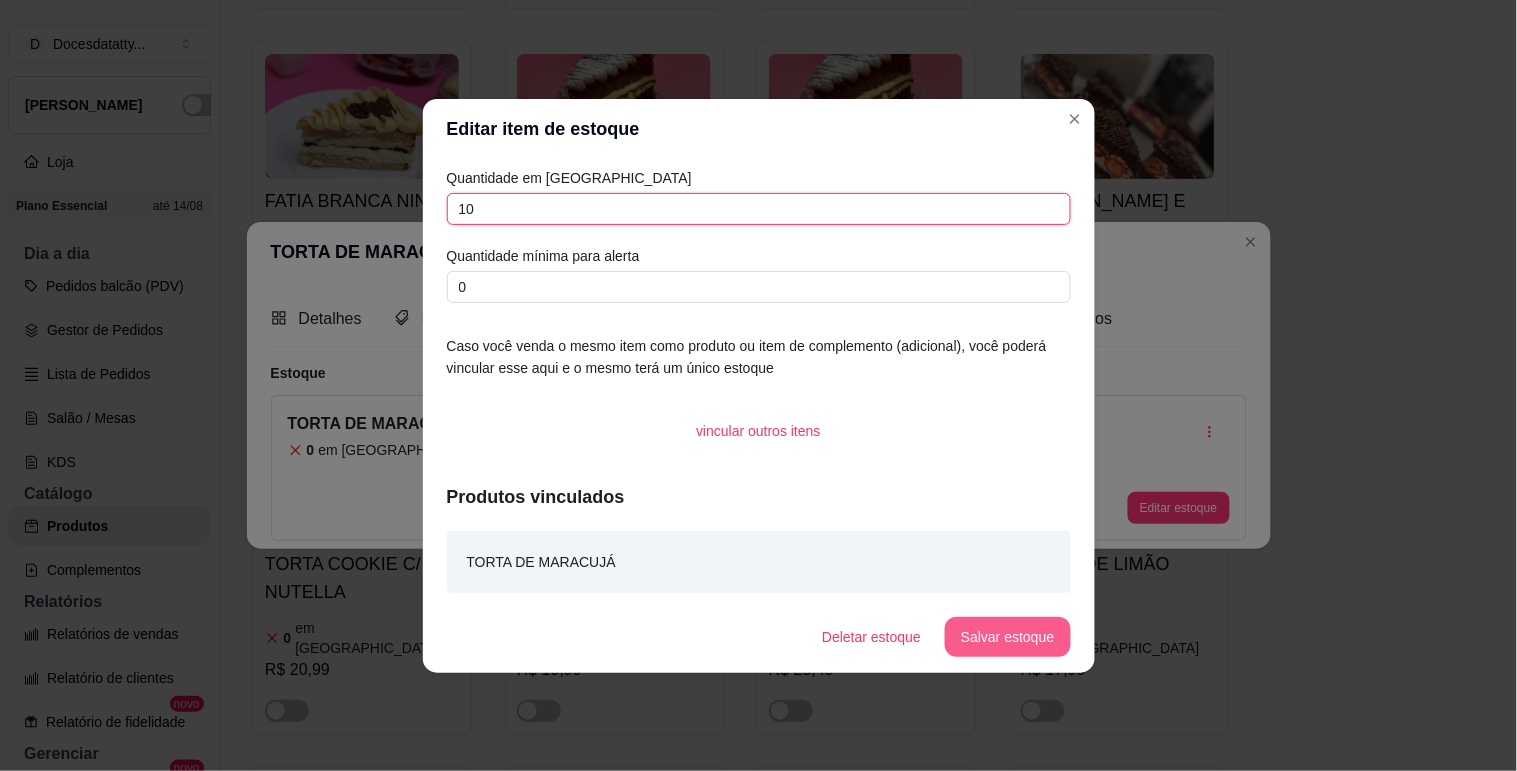 type on "10" 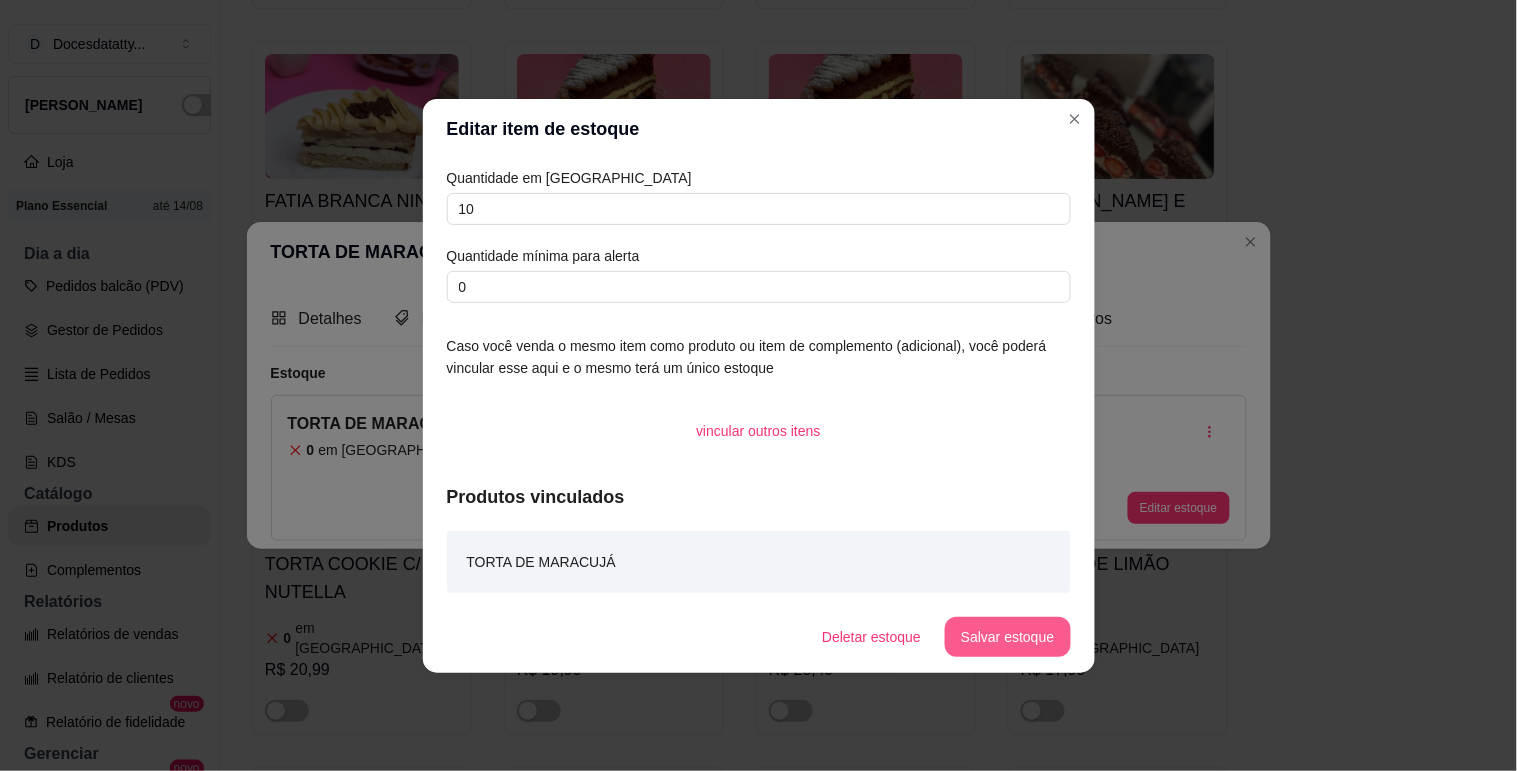 click on "Salvar estoque" at bounding box center [1007, 637] 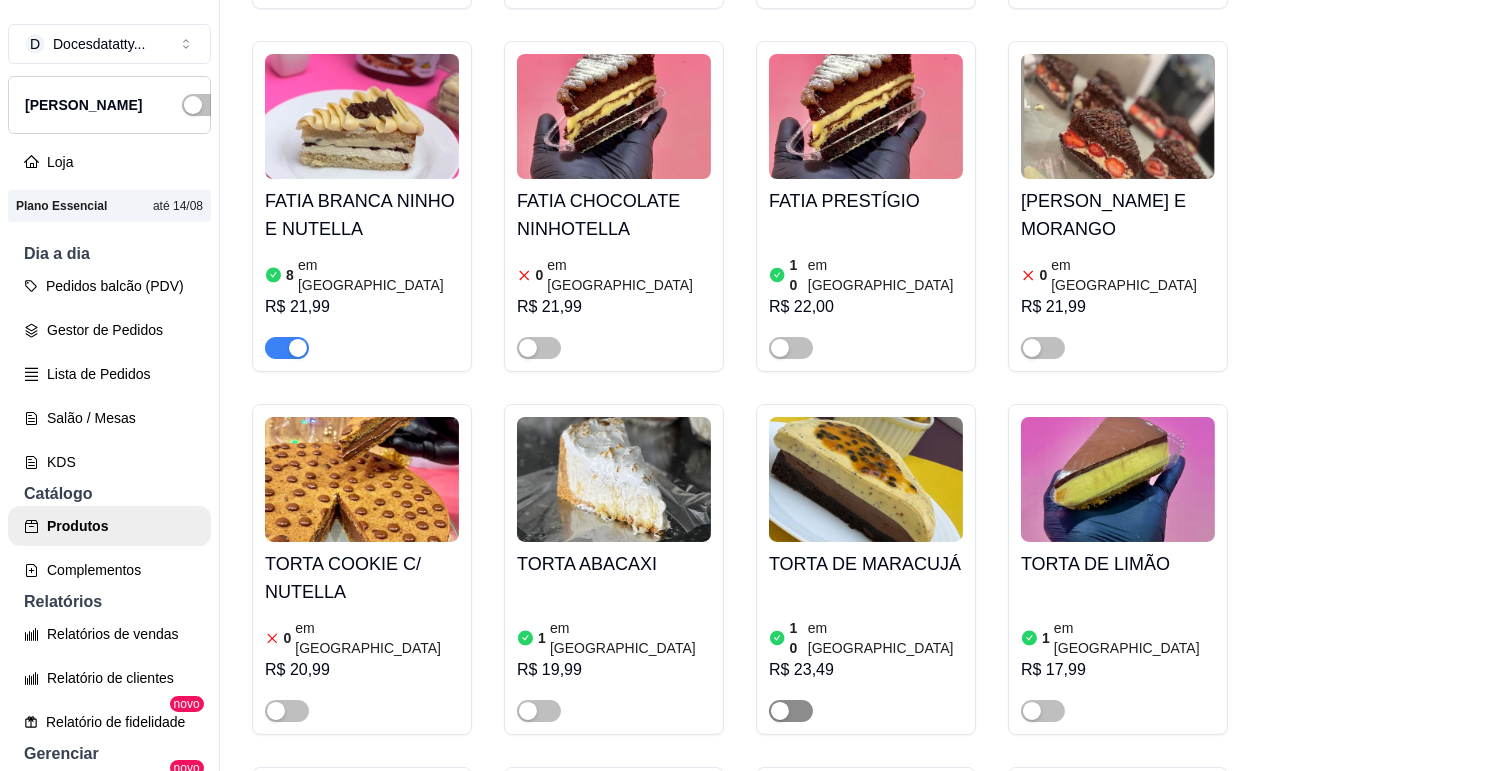 click at bounding box center (791, 711) 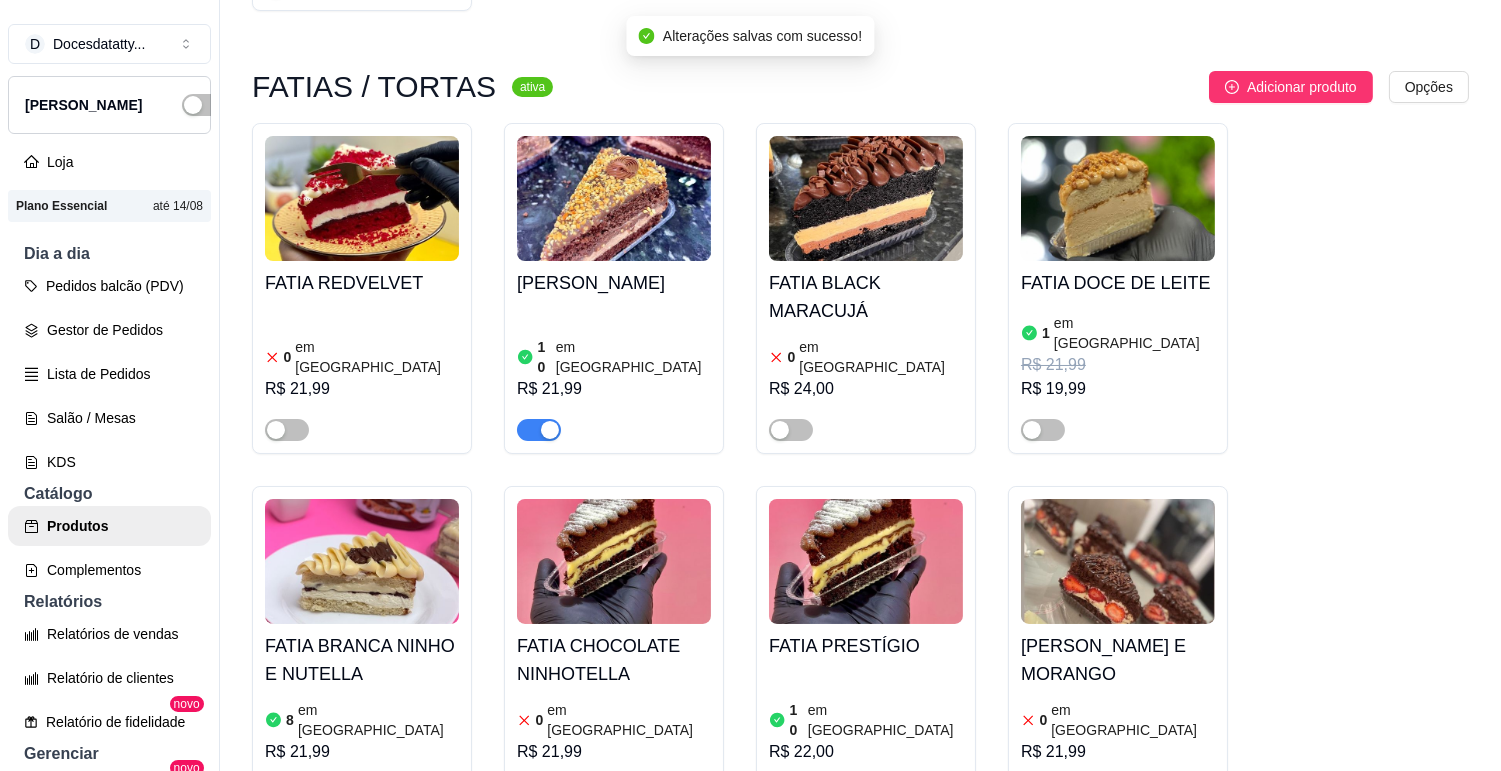 scroll, scrollTop: 2111, scrollLeft: 0, axis: vertical 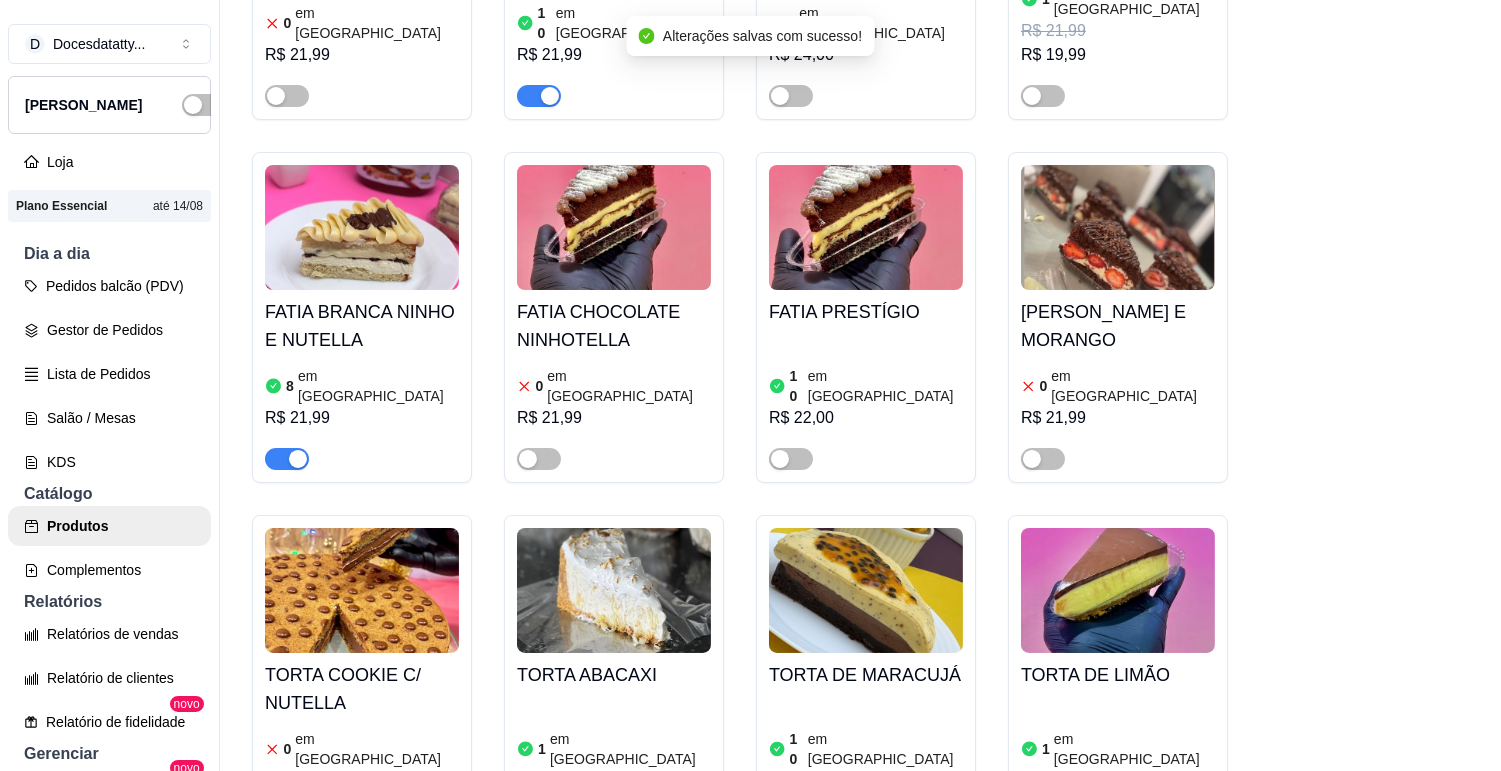 click at bounding box center [362, 590] 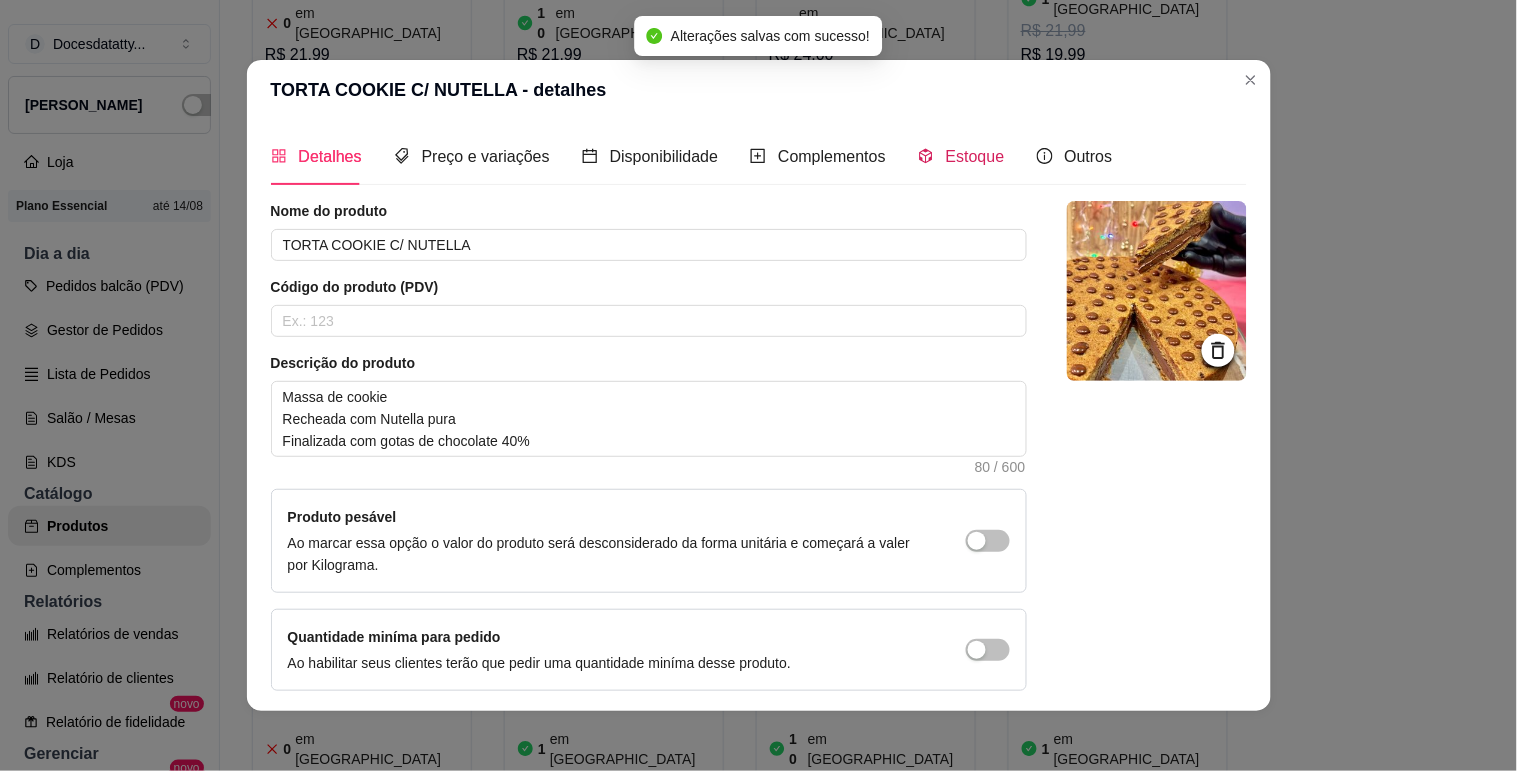 click on "Estoque" at bounding box center (975, 156) 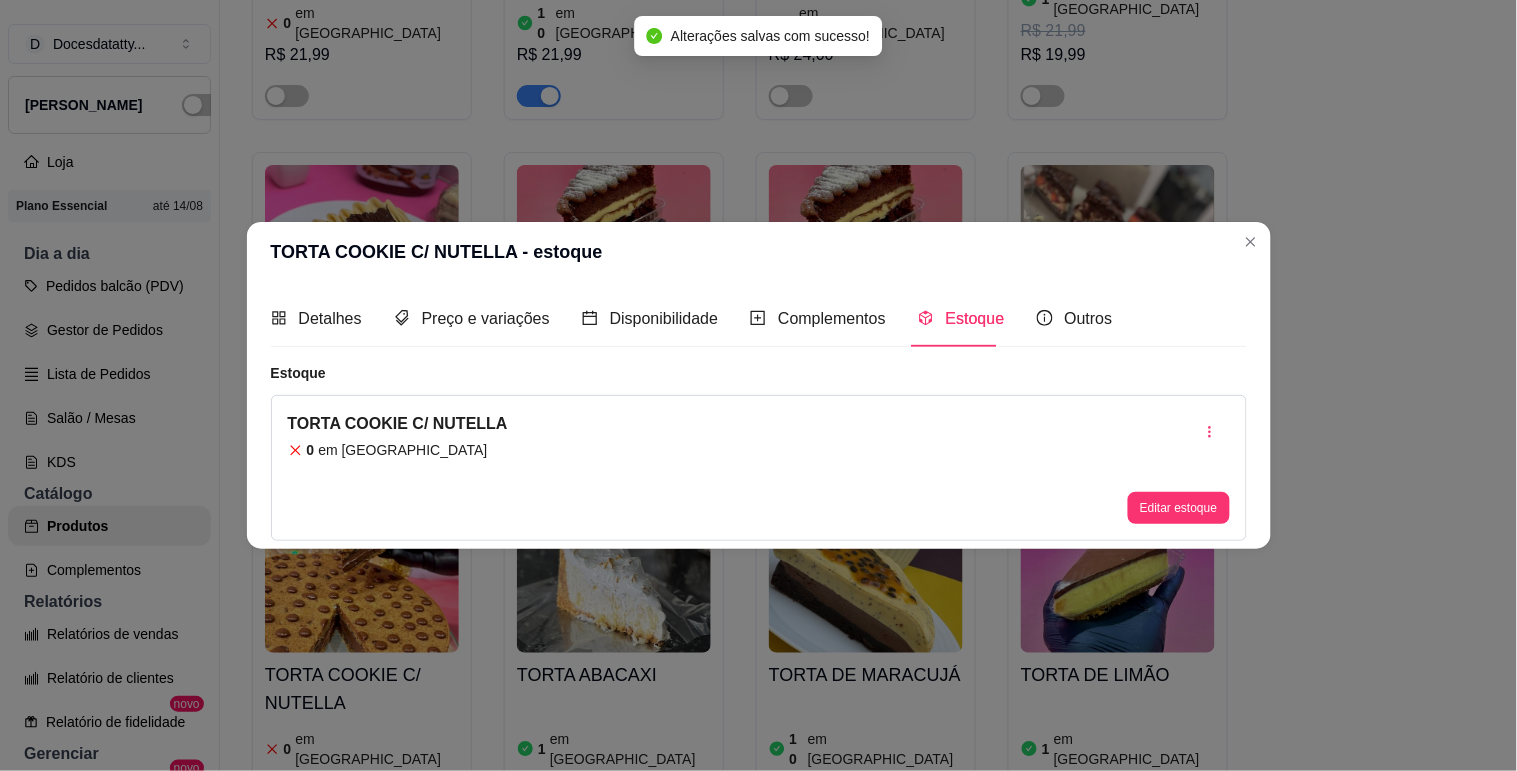 type 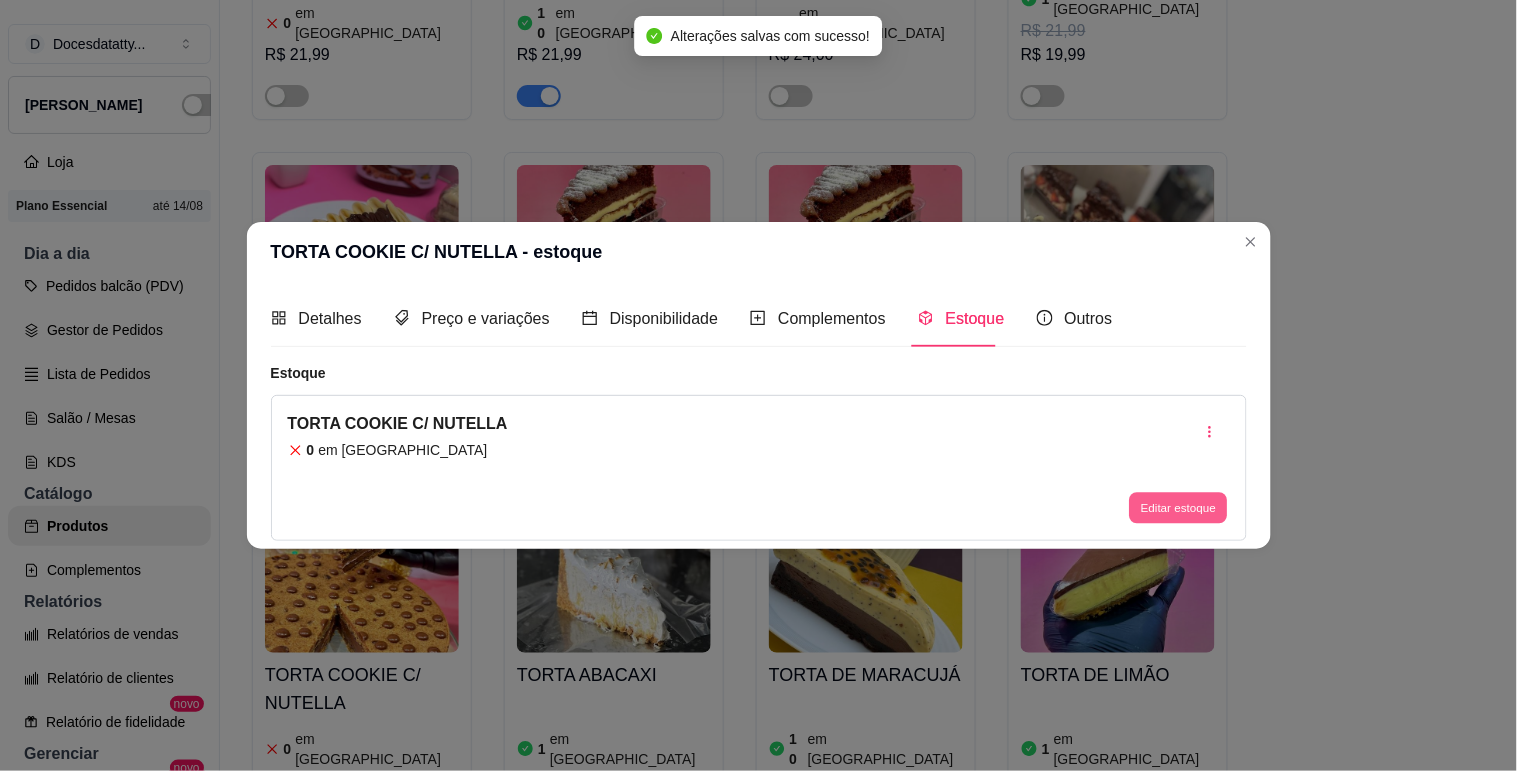 click on "Editar estoque" at bounding box center [1179, 508] 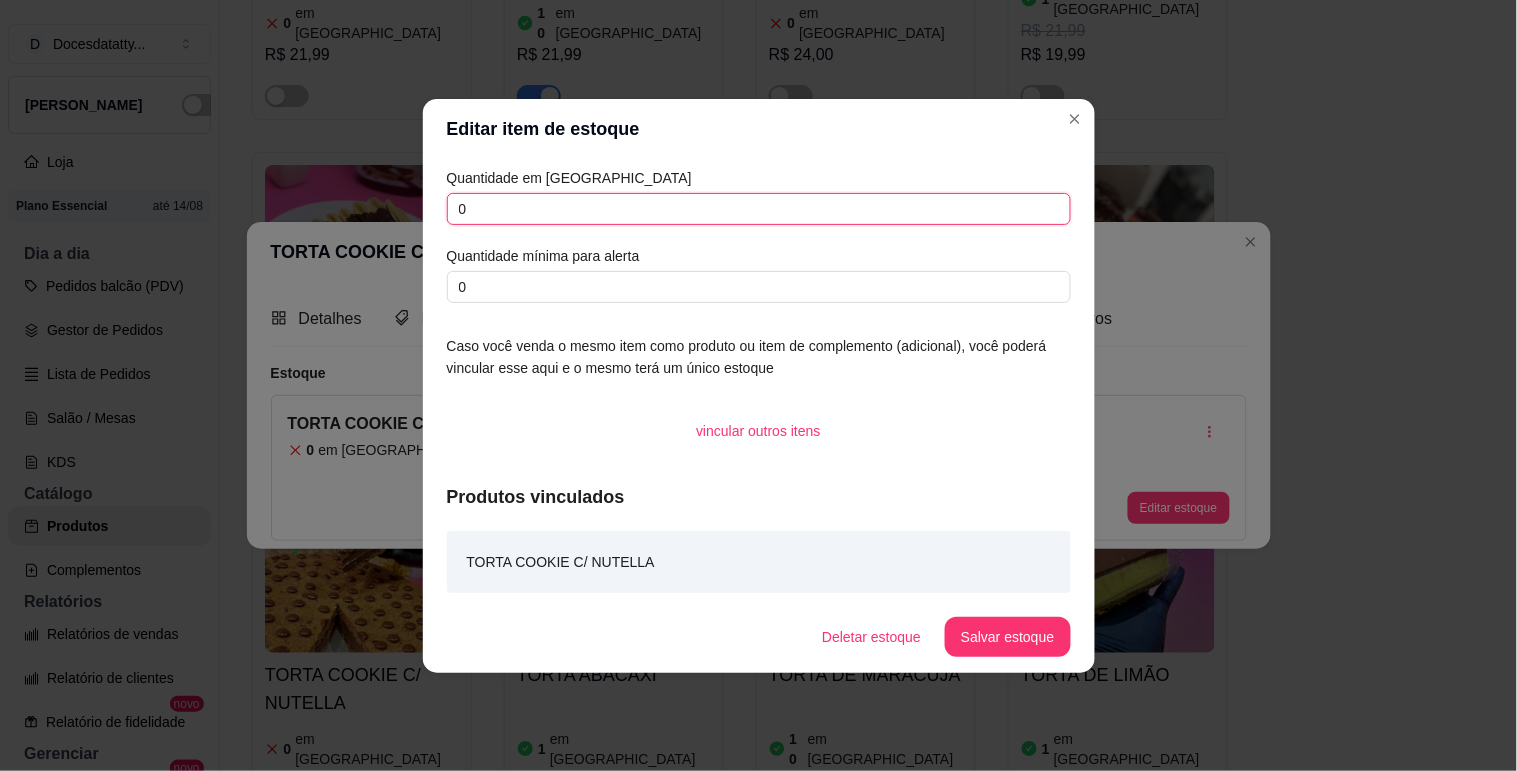 click on "0" at bounding box center [759, 209] 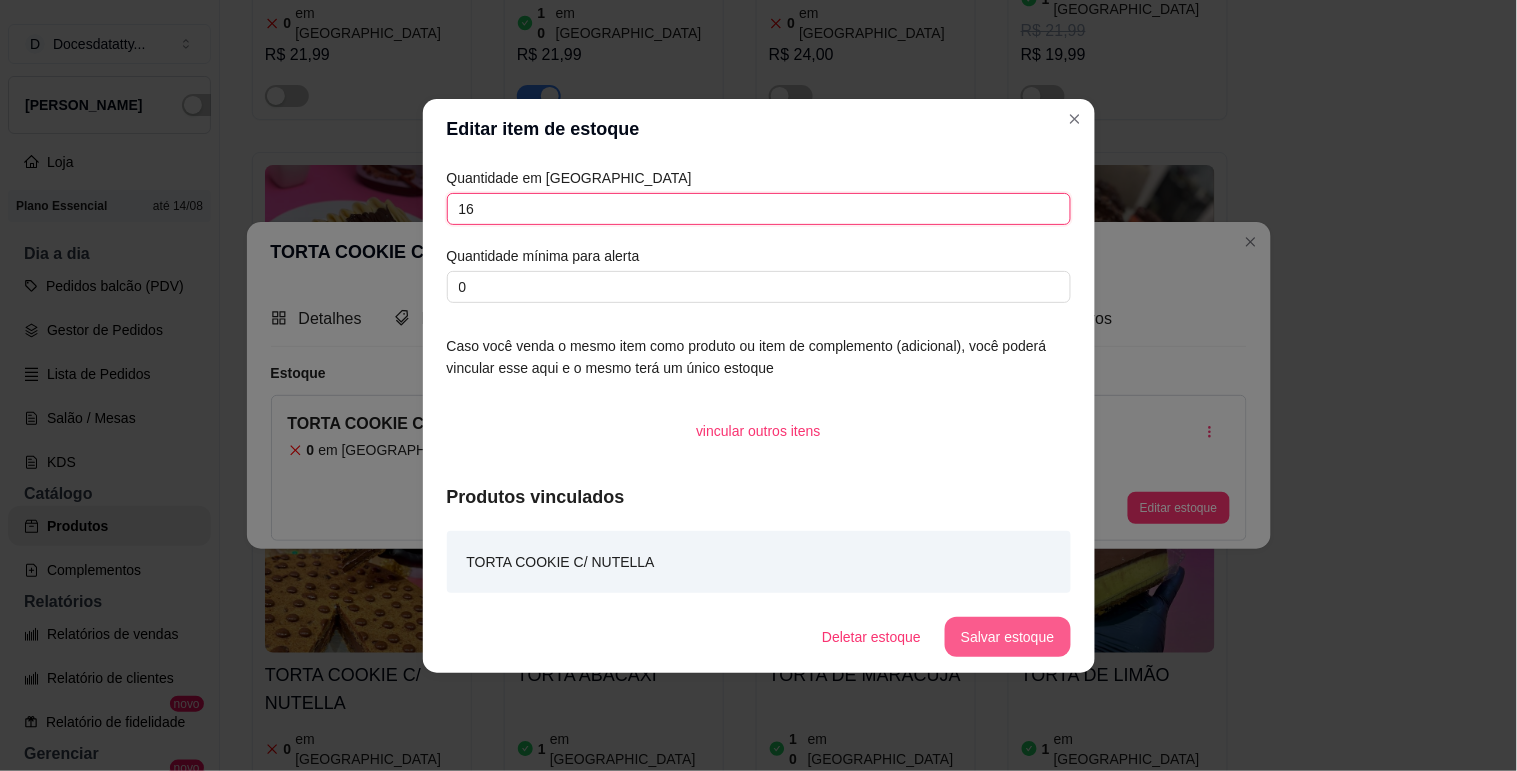 type on "16" 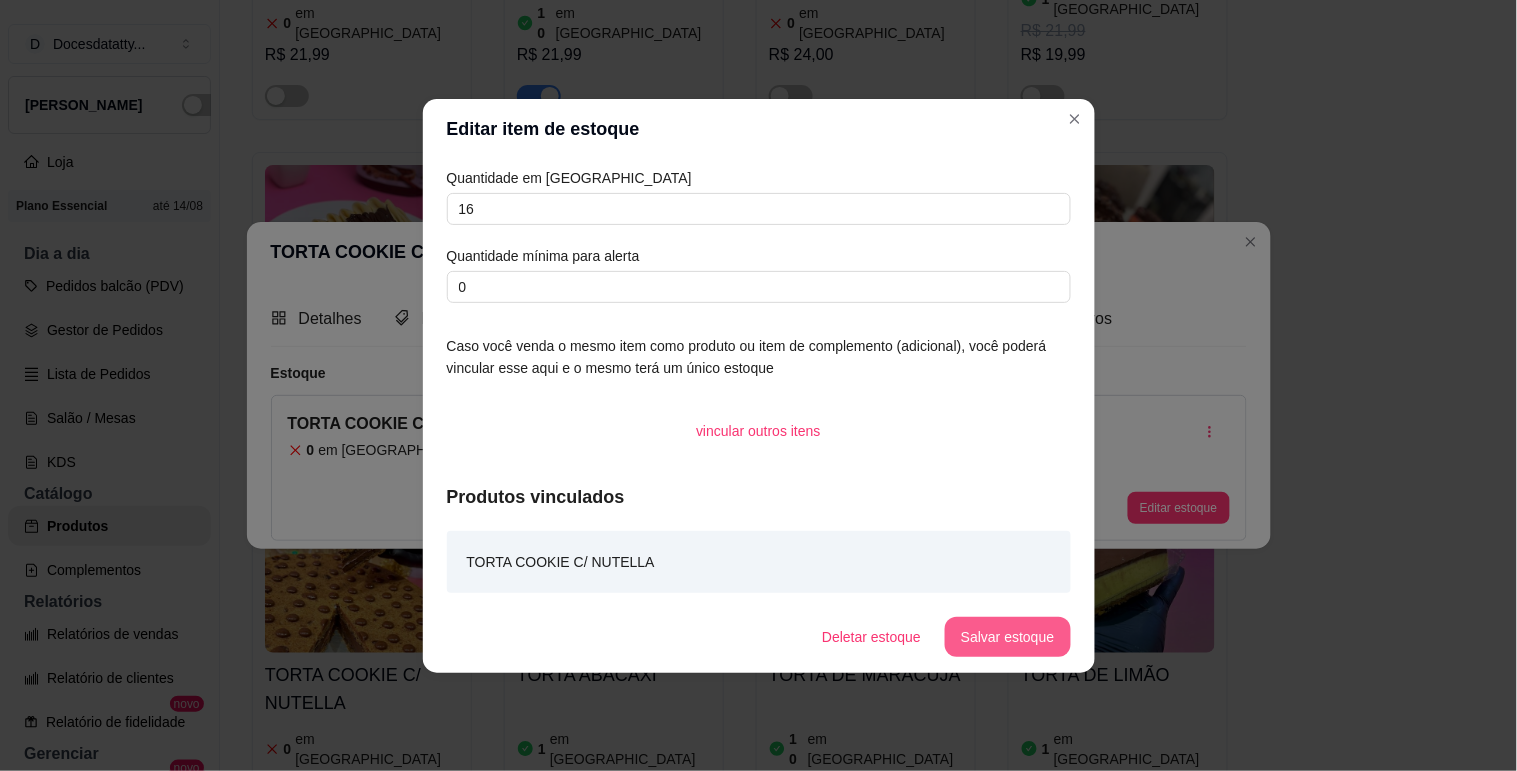 click on "Salvar estoque" at bounding box center (1007, 637) 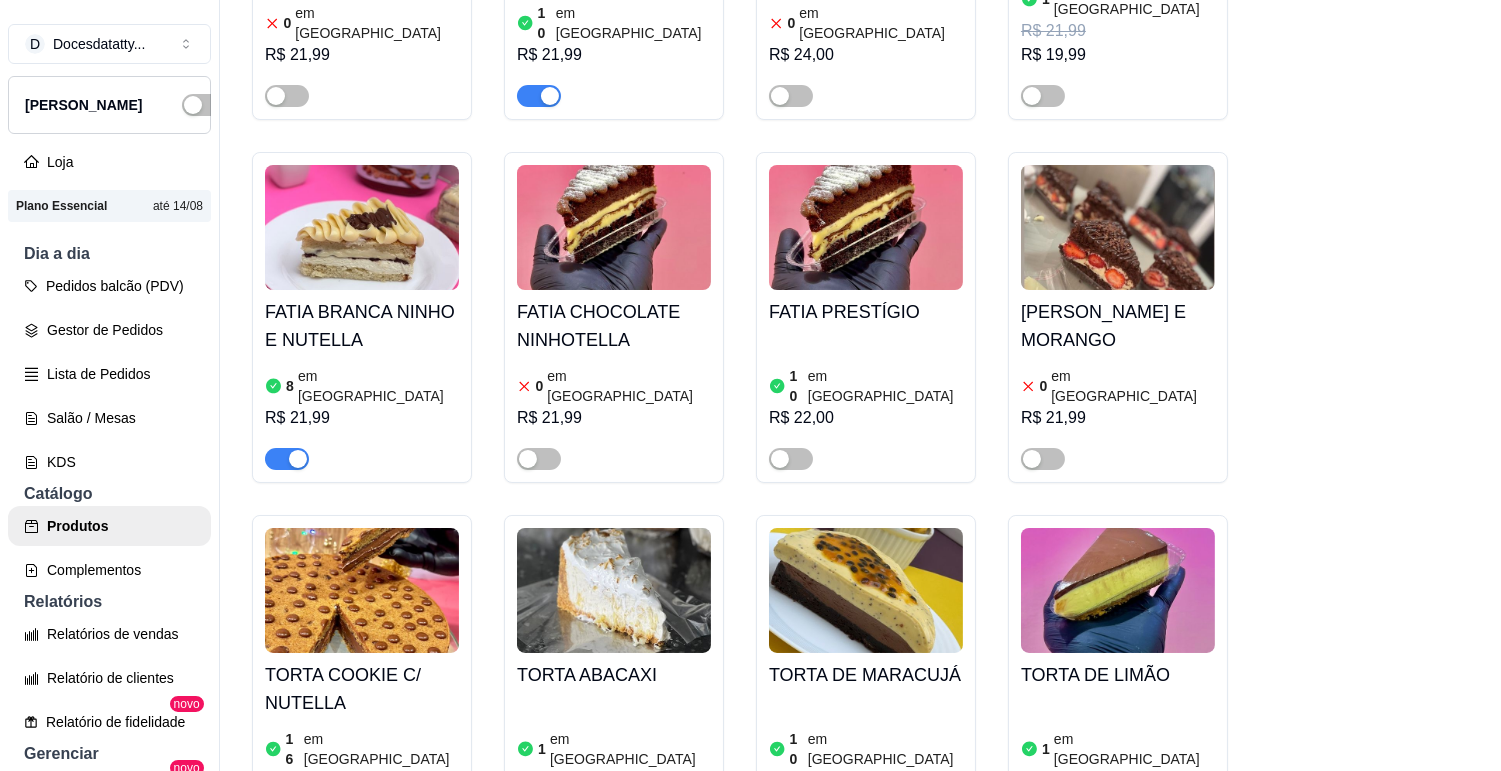 click at bounding box center (287, 822) 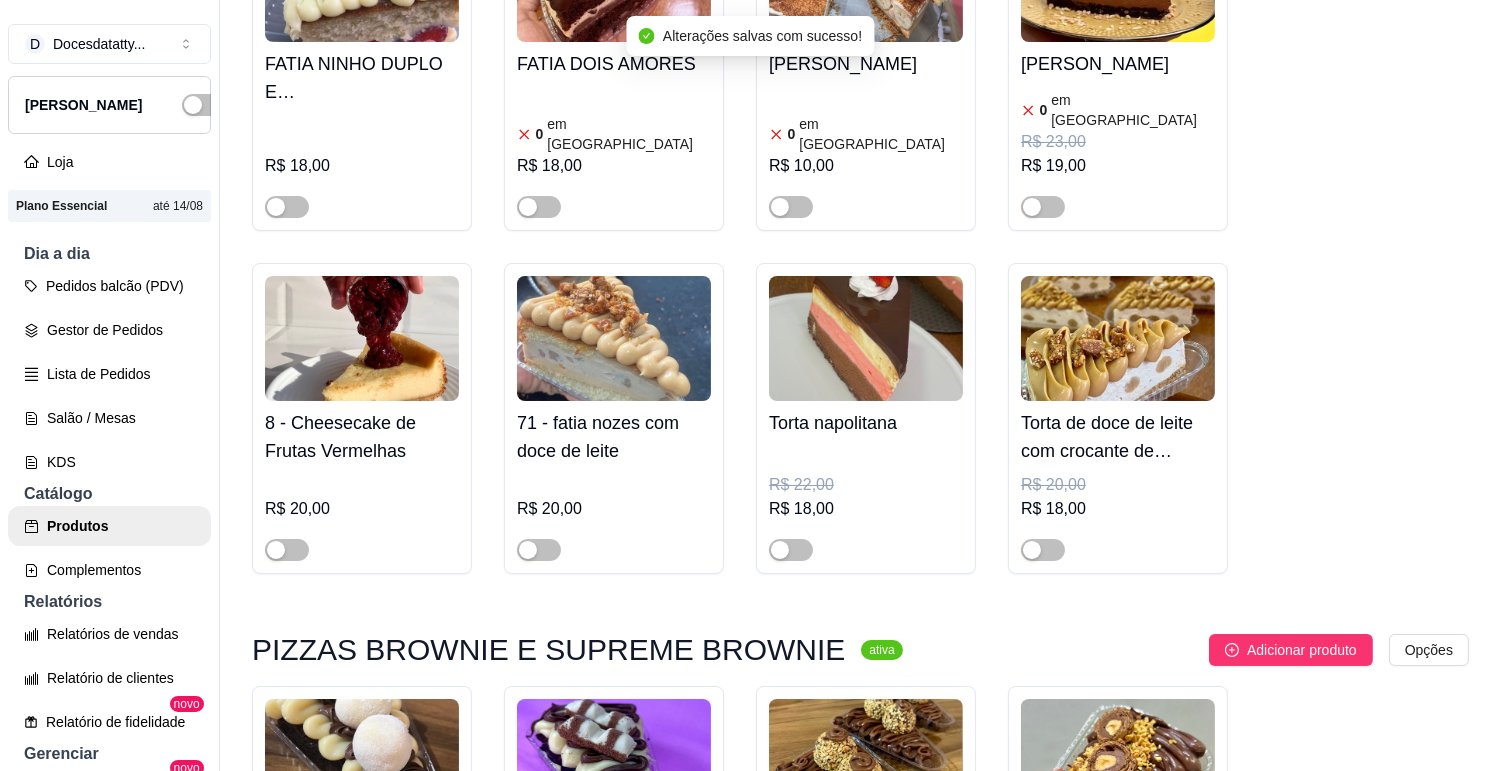 scroll, scrollTop: 3777, scrollLeft: 0, axis: vertical 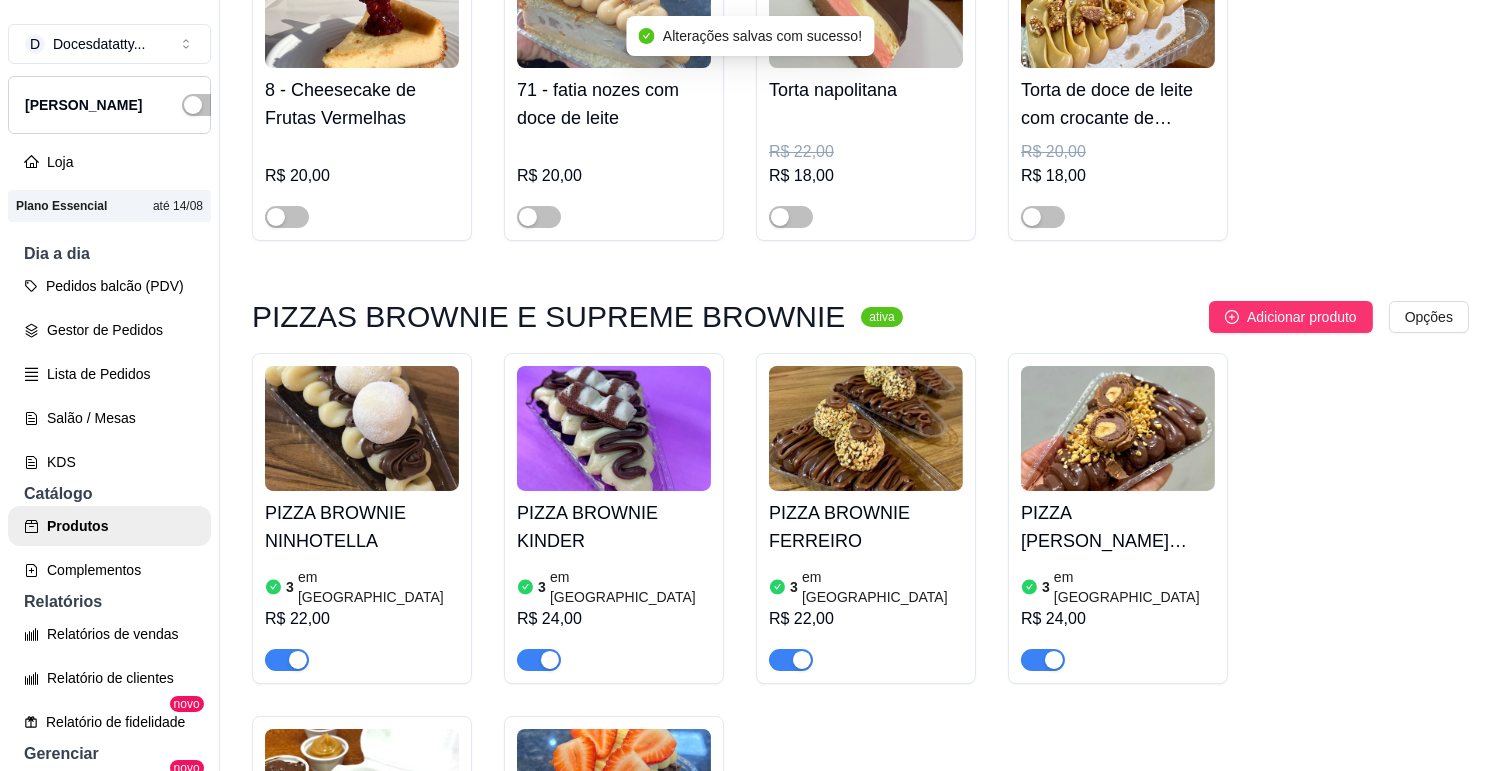 click on "PIZZA BROWNIE NINHOTELLA" at bounding box center (362, 527) 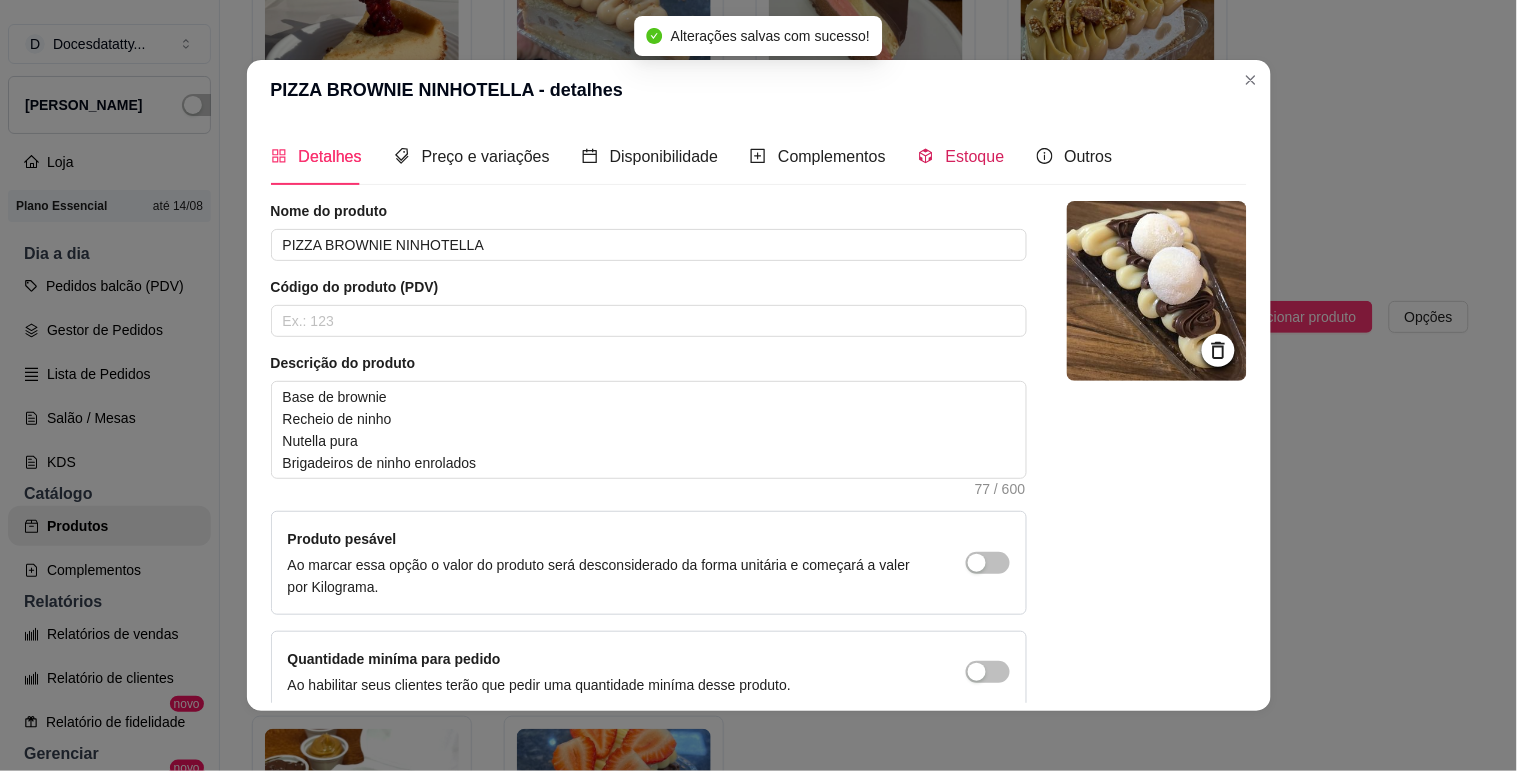 click on "Estoque" at bounding box center (961, 156) 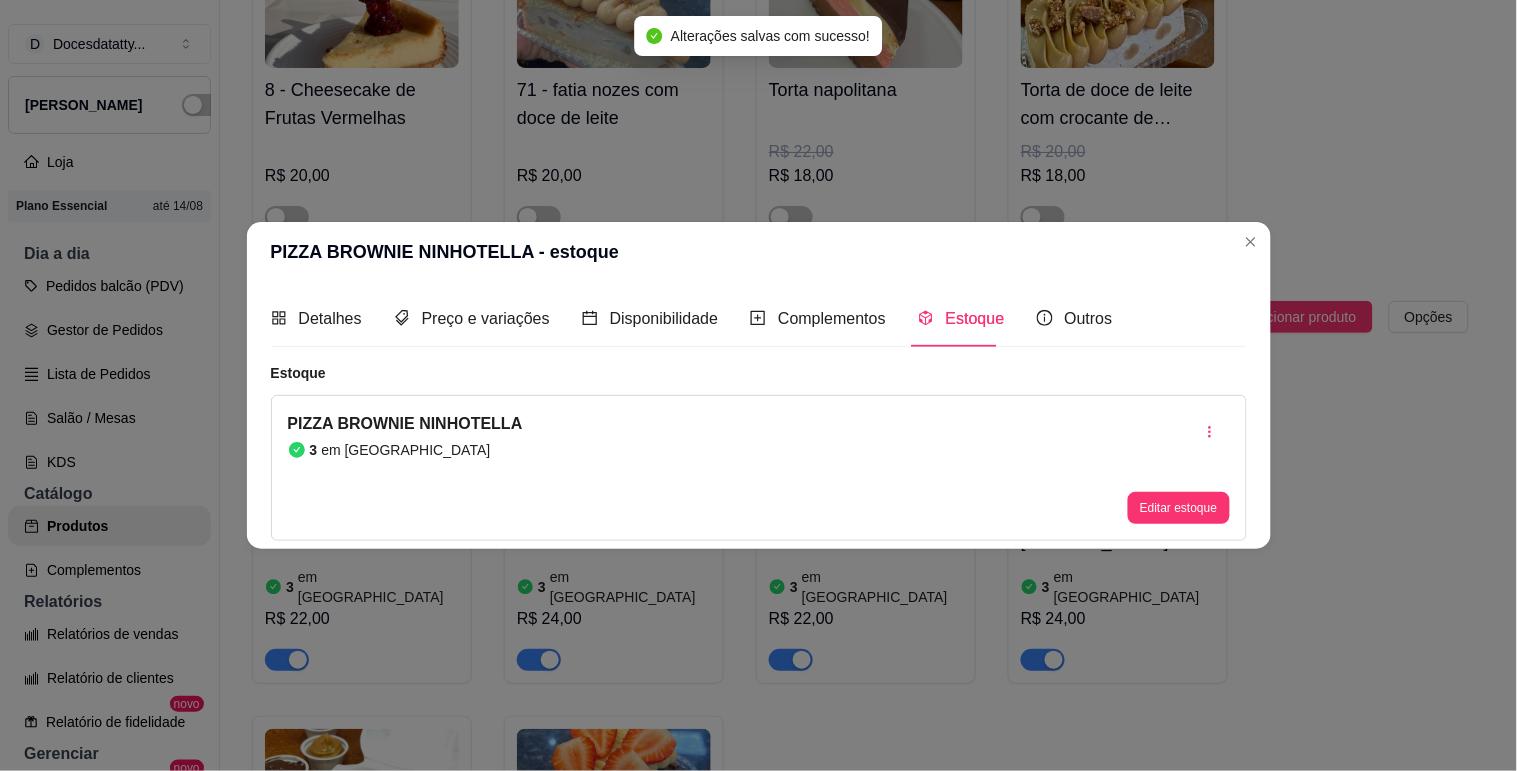 type 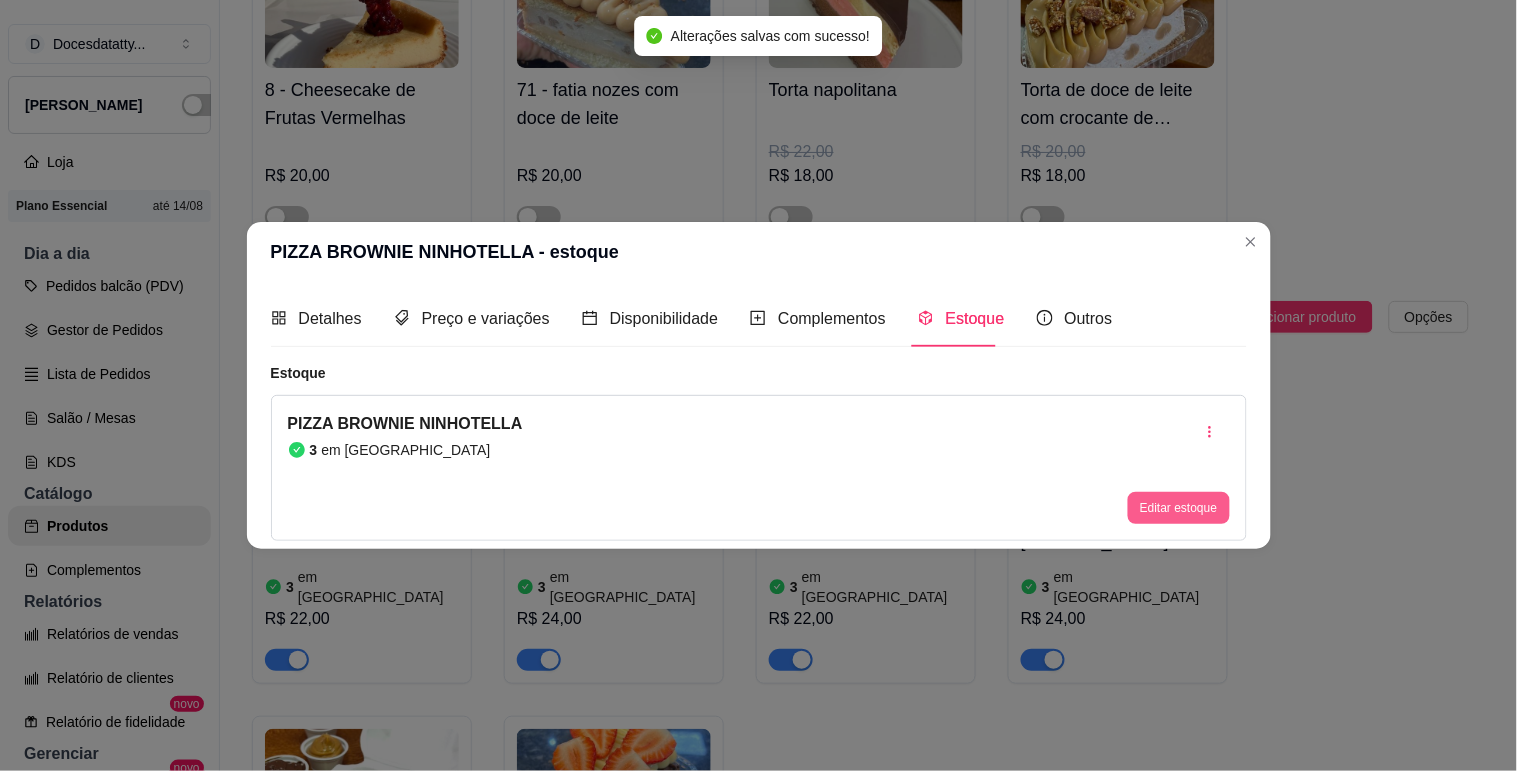 click on "Editar estoque" at bounding box center (1178, 508) 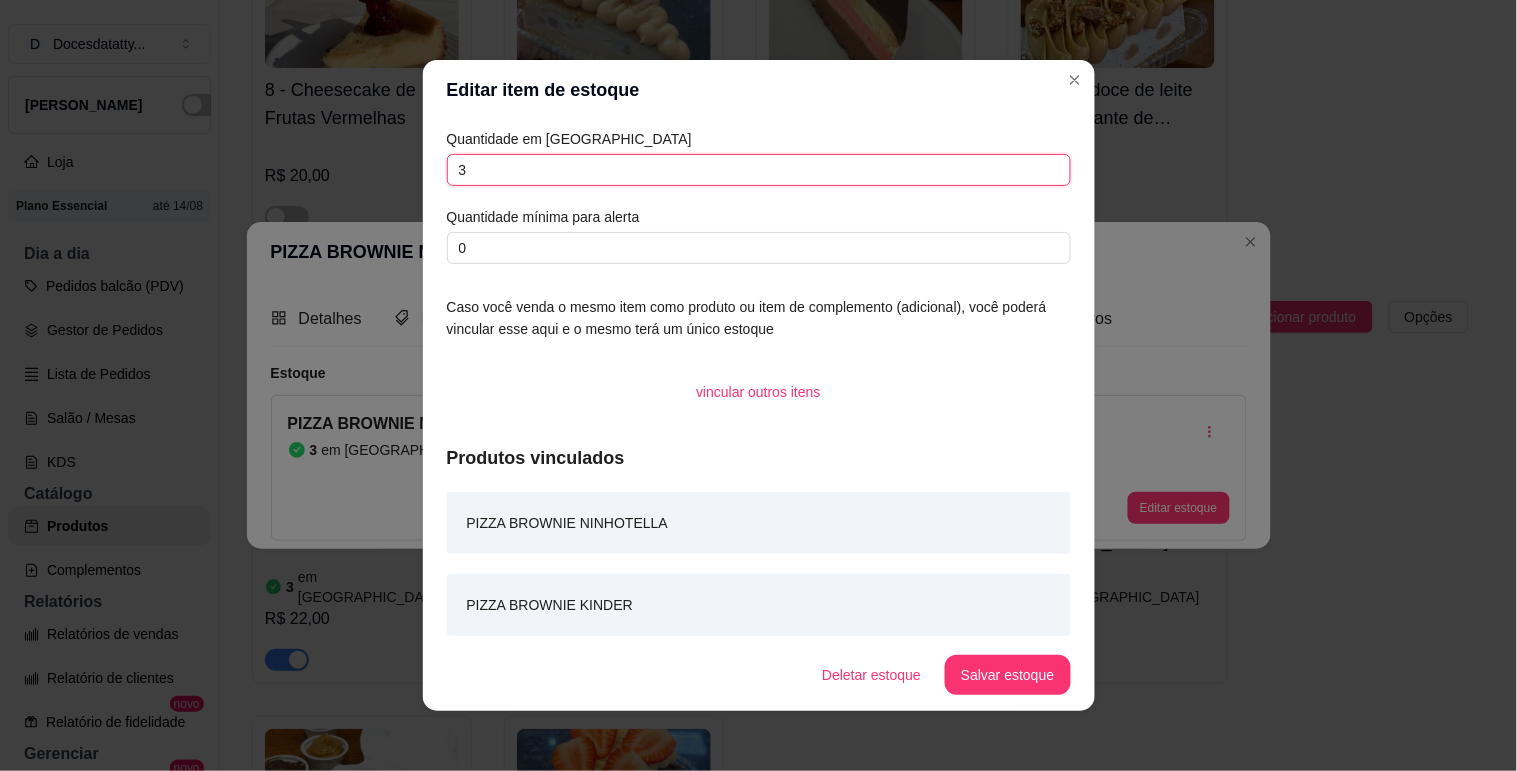 click on "3" at bounding box center (759, 170) 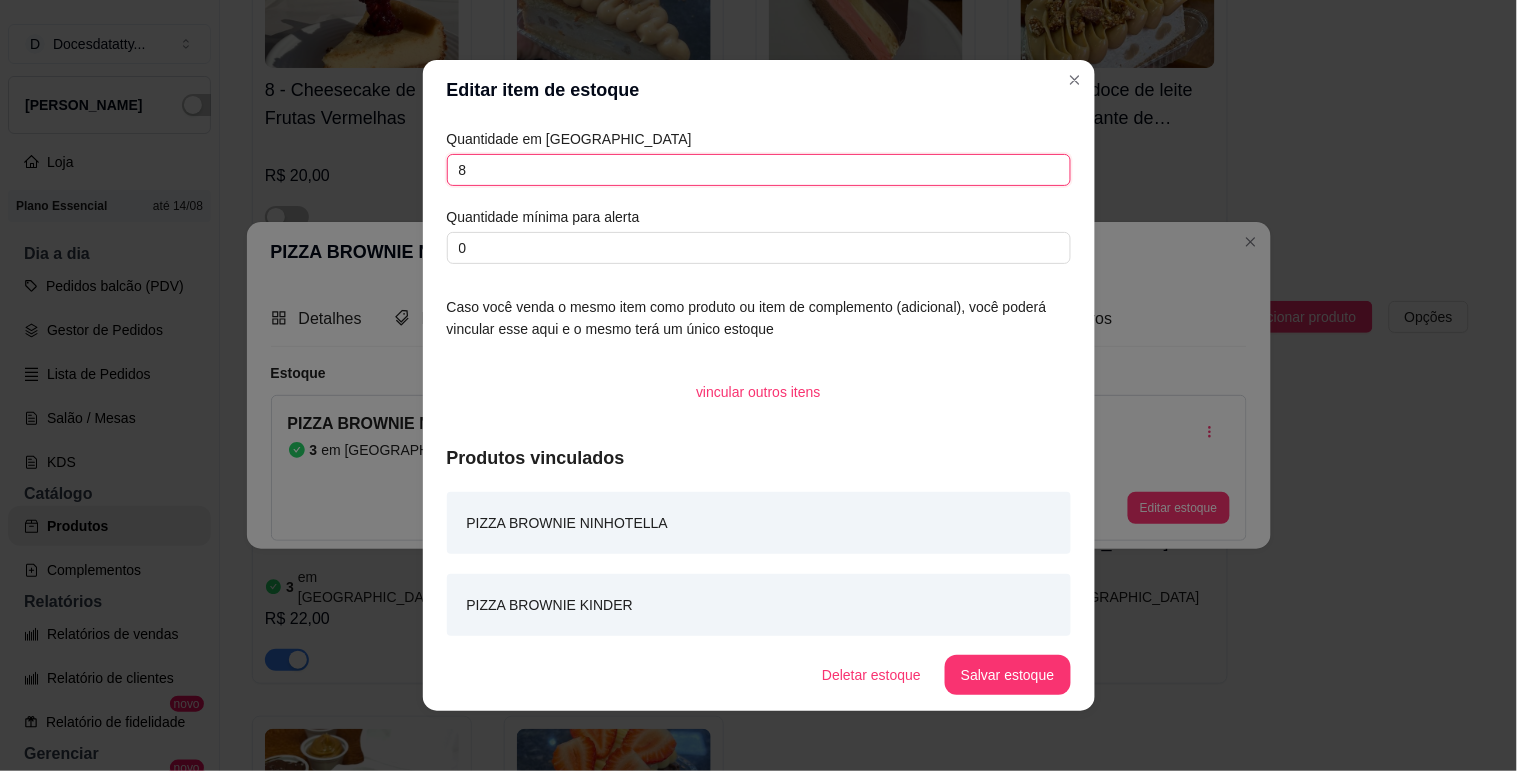 type on "8" 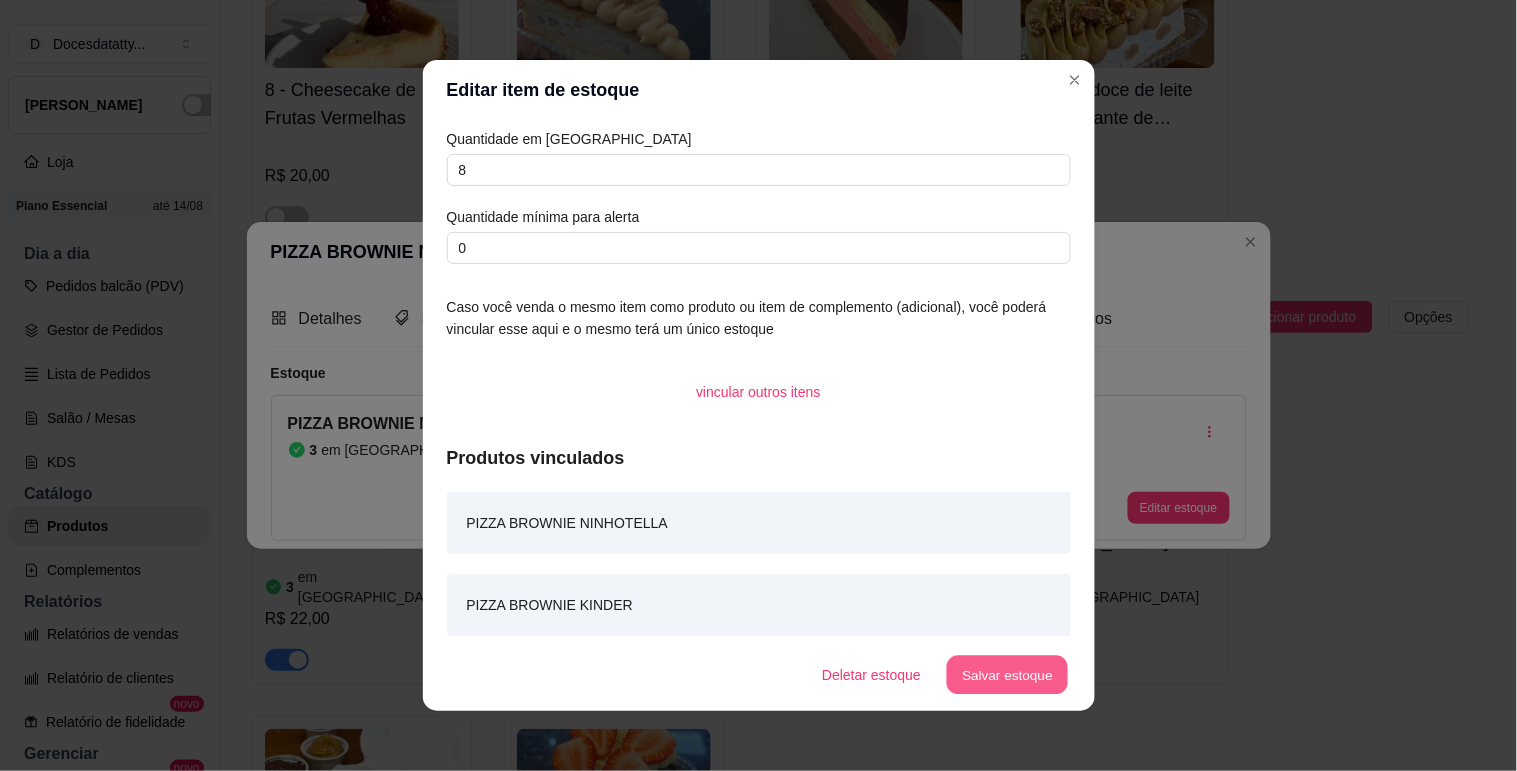 click on "Salvar estoque" at bounding box center (1008, 675) 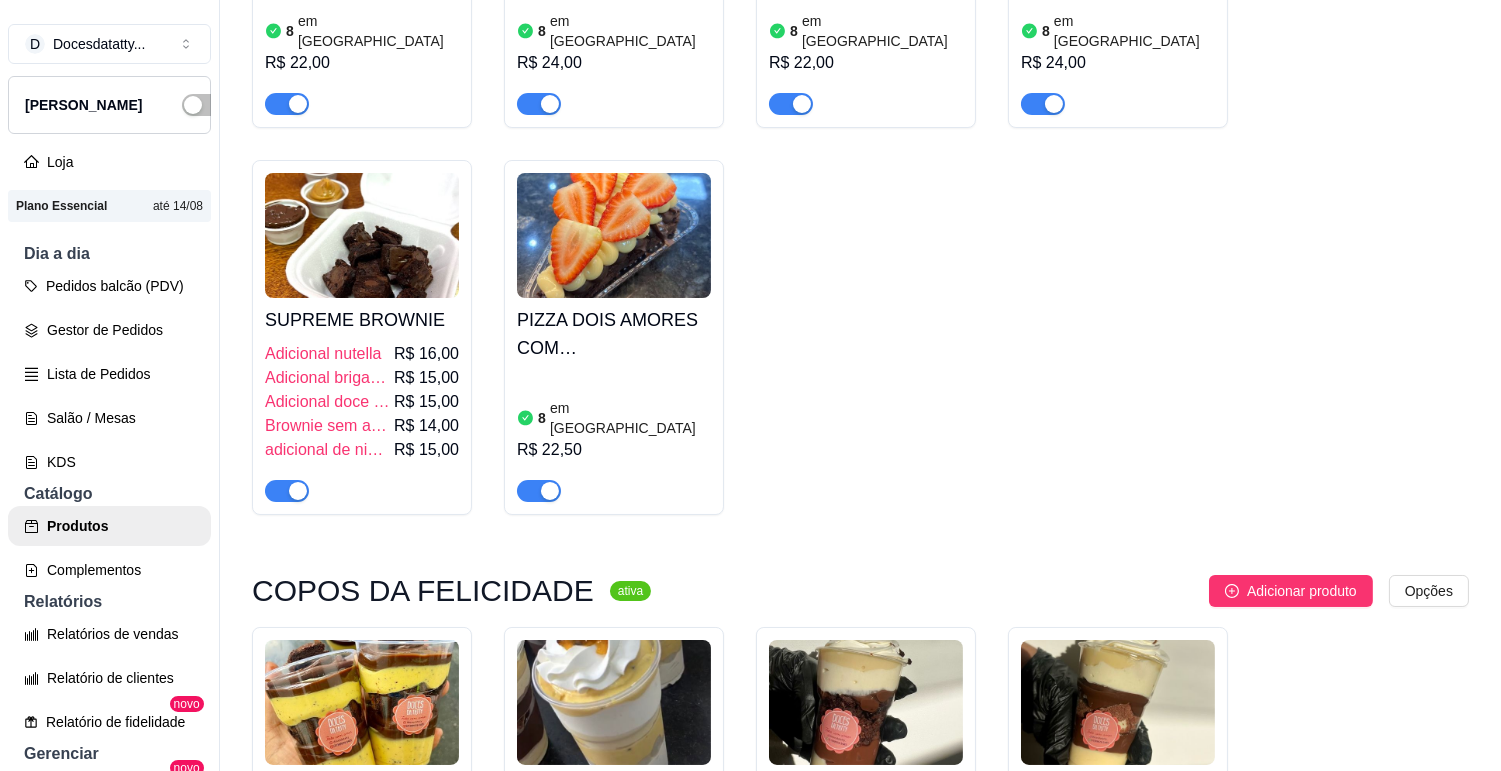 scroll, scrollTop: 4555, scrollLeft: 0, axis: vertical 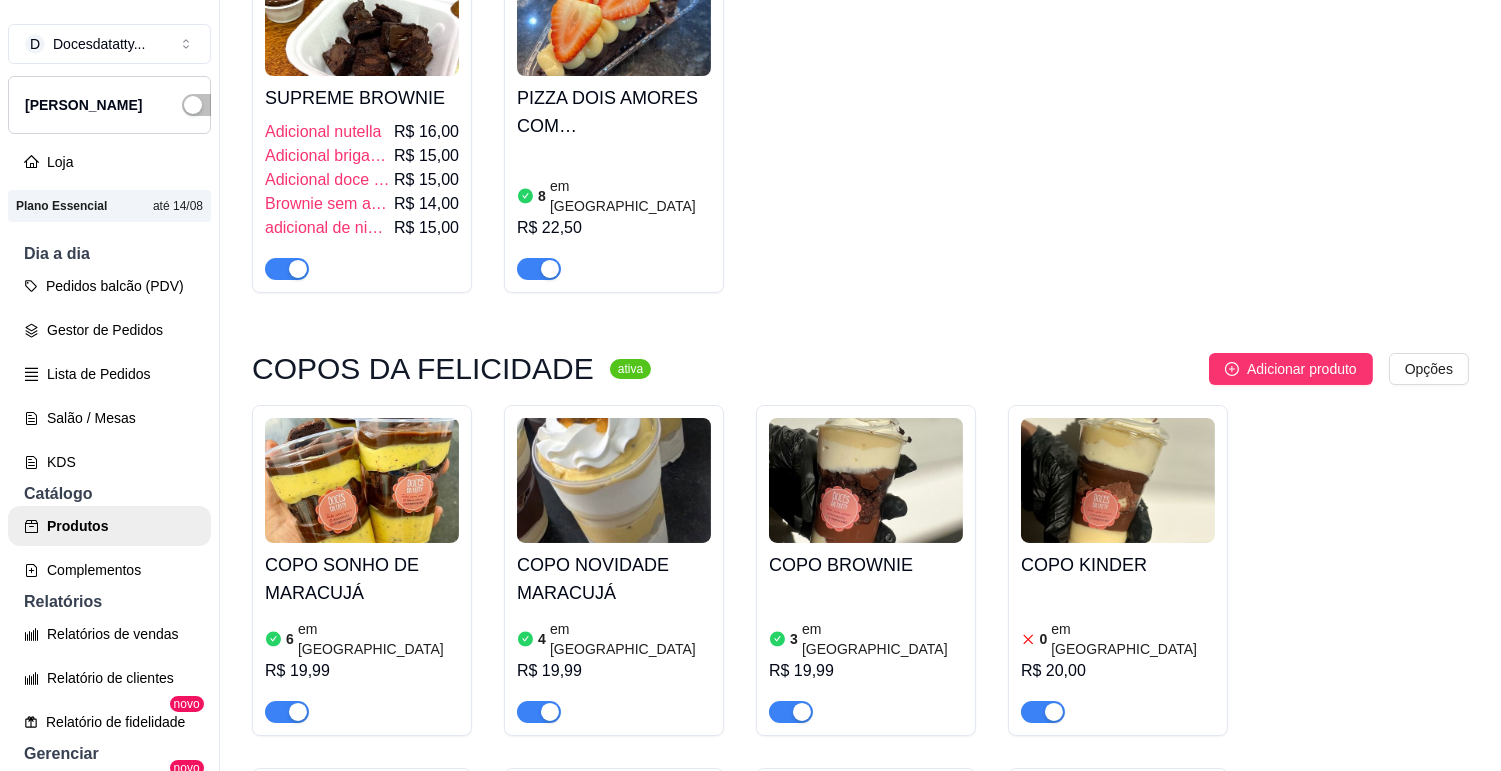 click on "COPO SONHO DE MARACUJÁ   6 em estoque R$ 19,99" at bounding box center [362, 633] 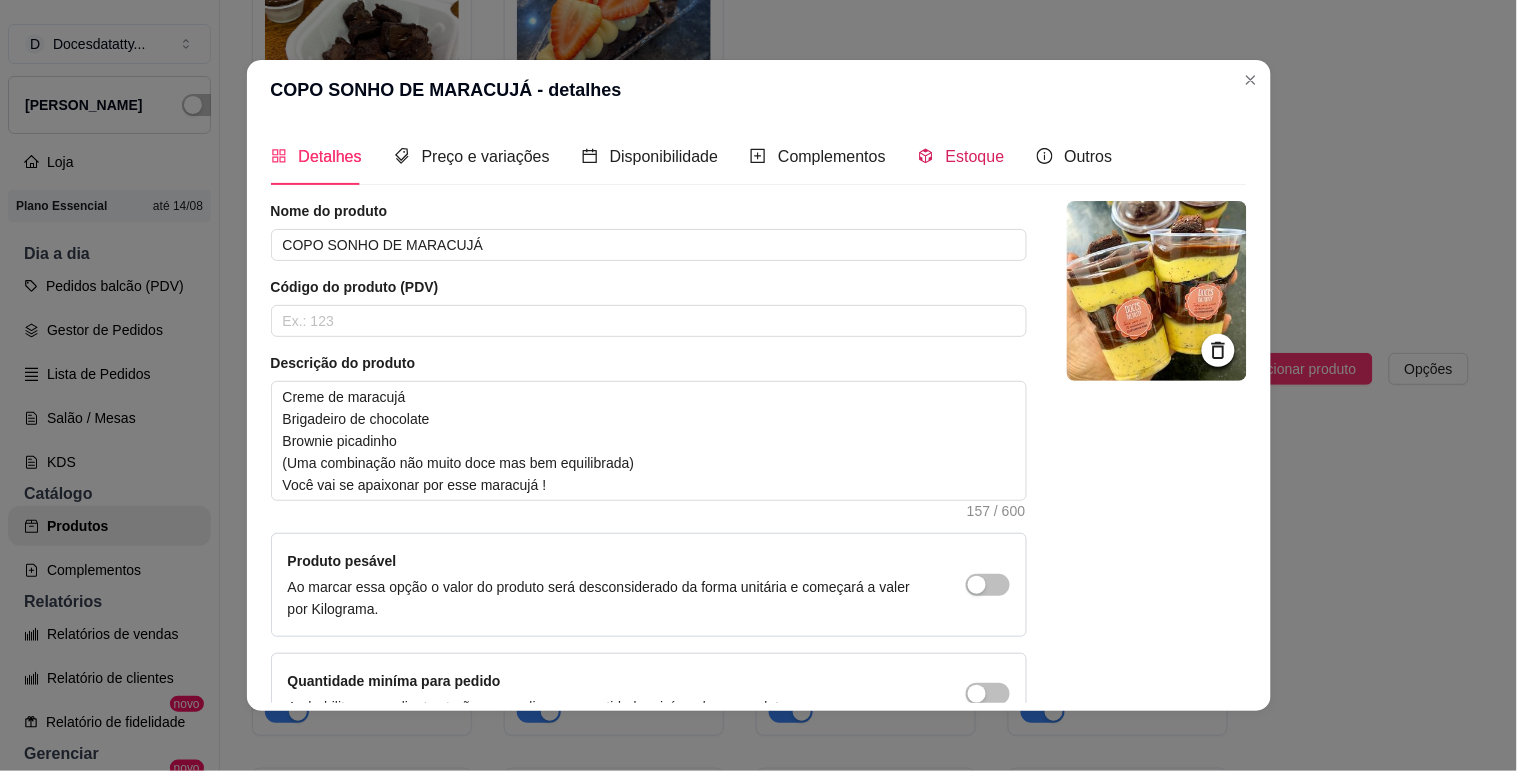 click on "Estoque" at bounding box center (975, 156) 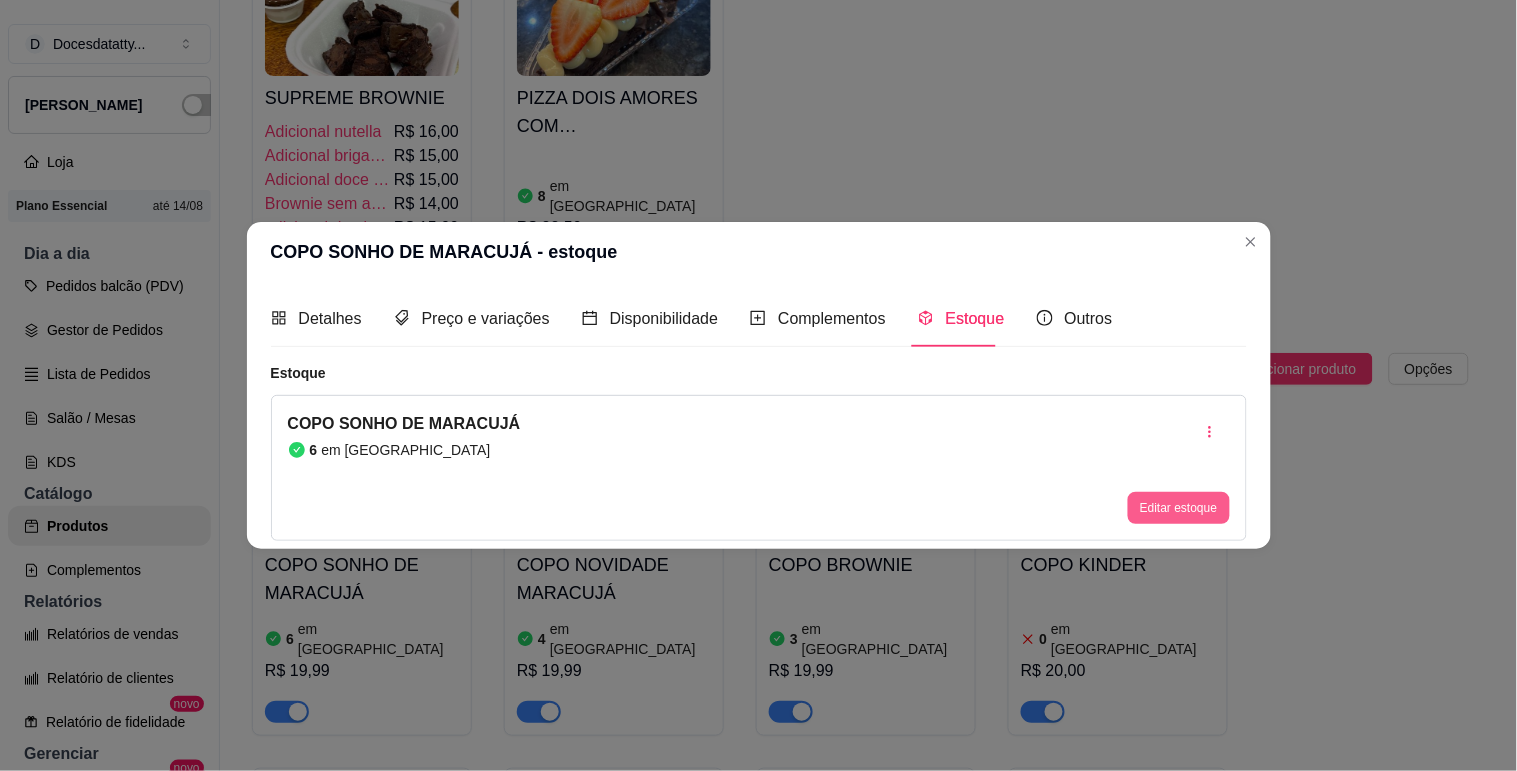 click on "Editar estoque" at bounding box center [1178, 508] 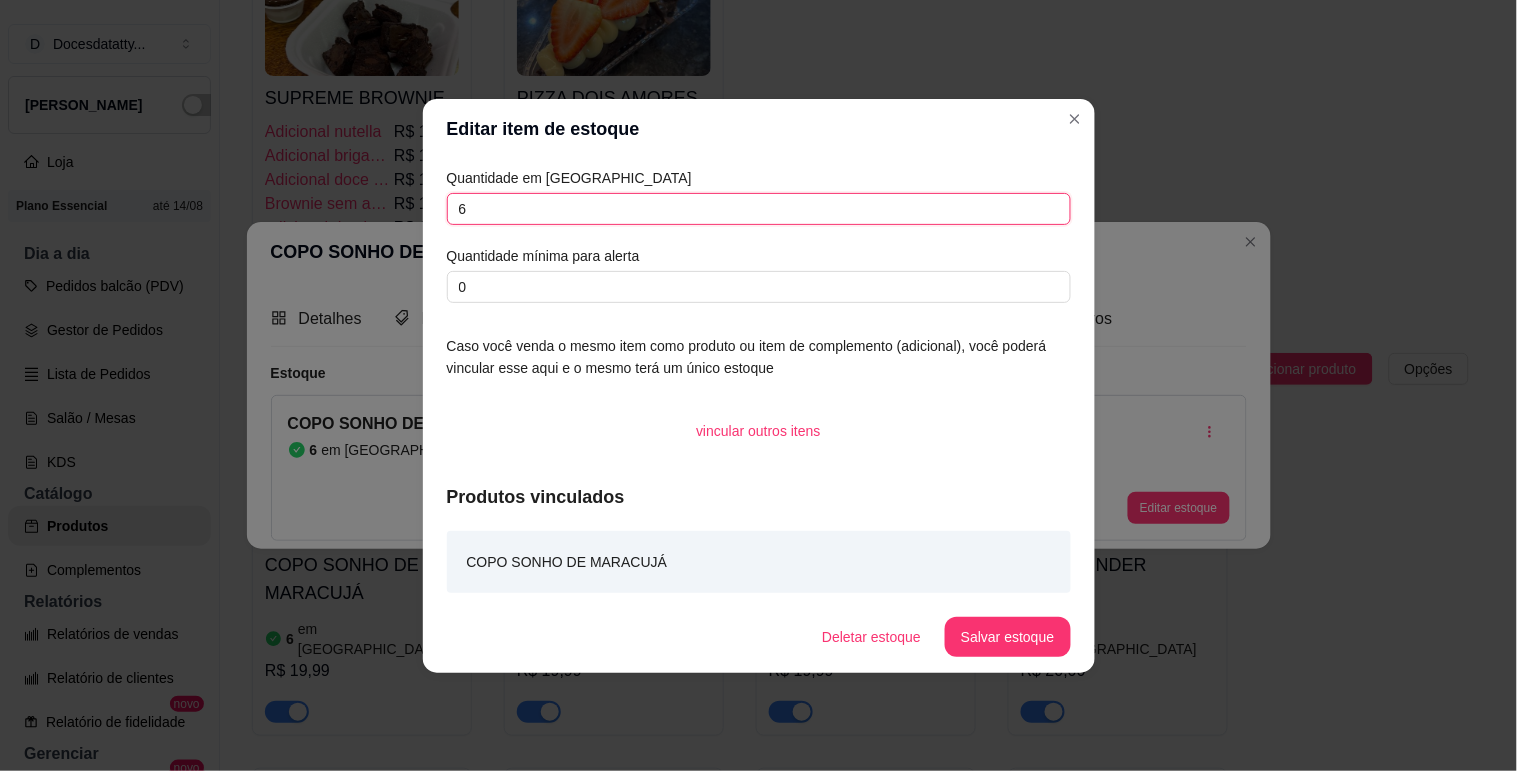 click on "6" at bounding box center (759, 209) 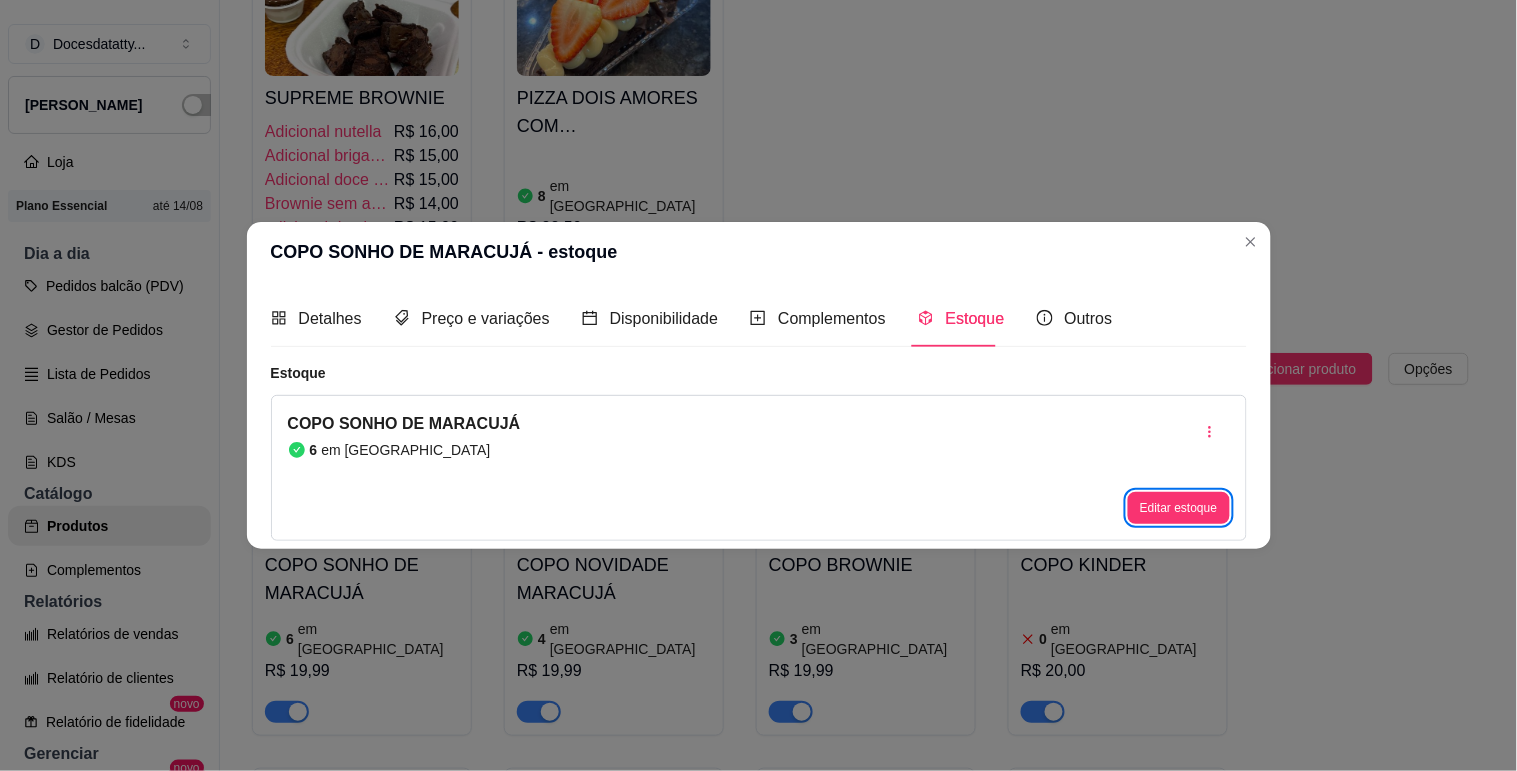 type 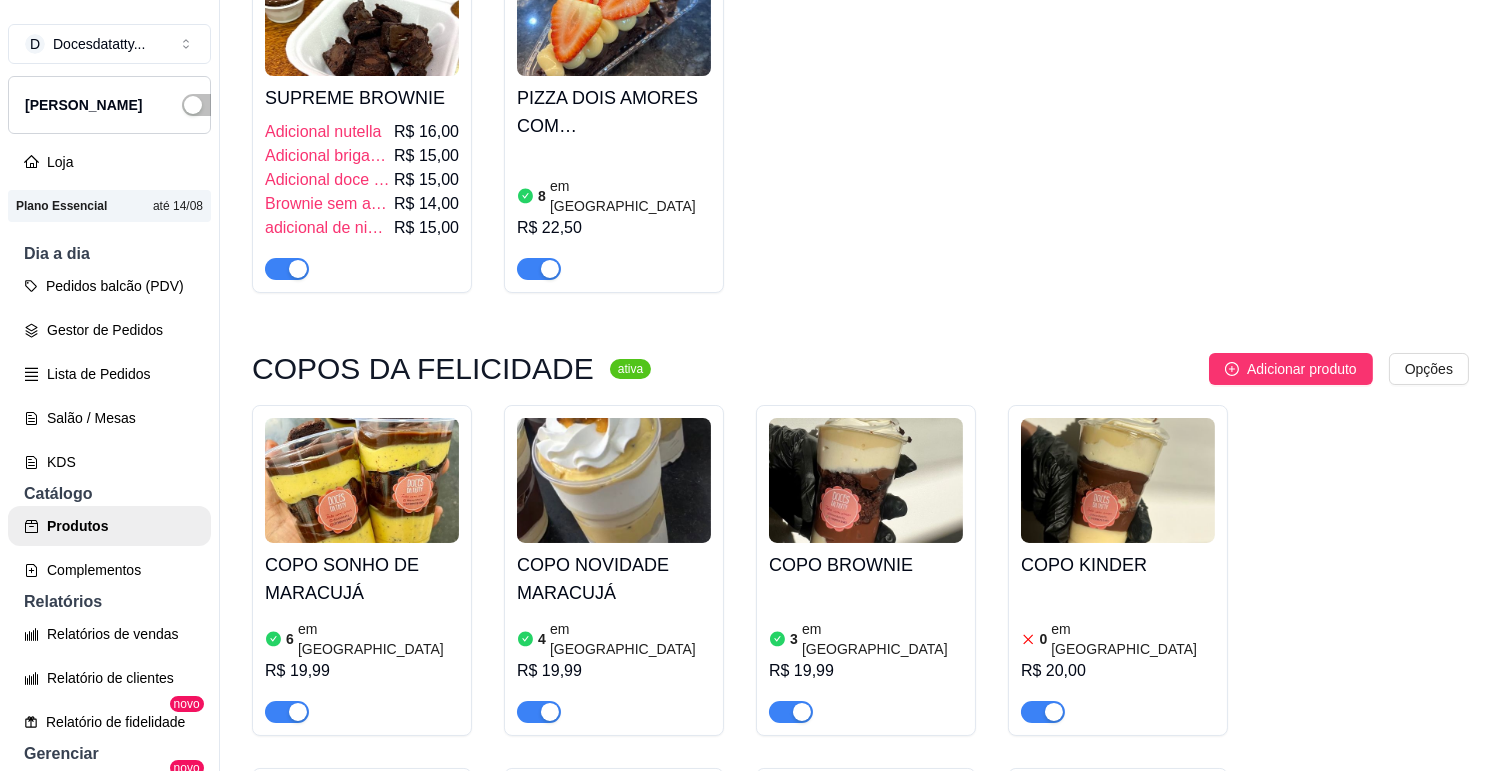 click on "3 em estoque R$ 19,99" at bounding box center [866, 655] 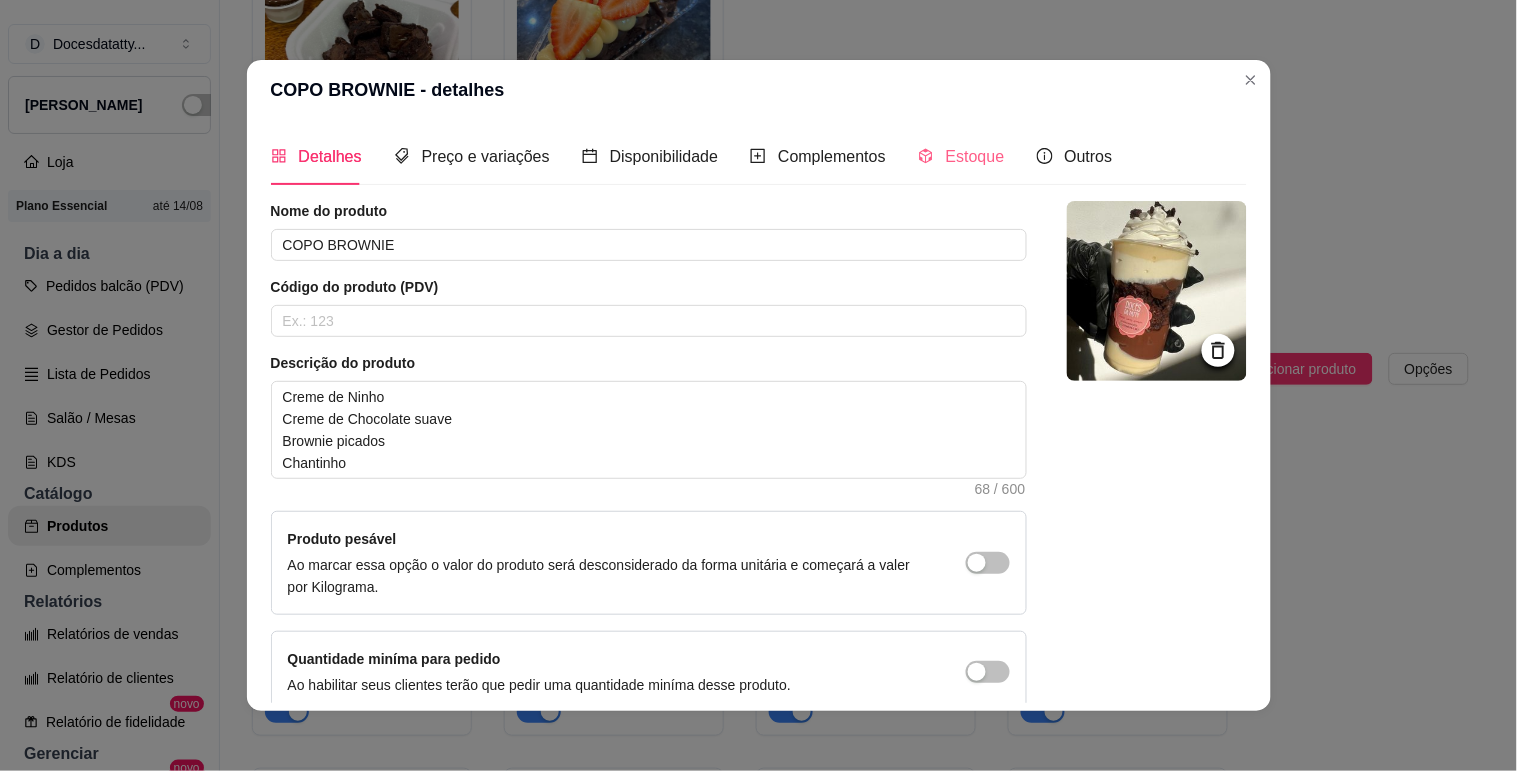 click on "Estoque" at bounding box center [961, 156] 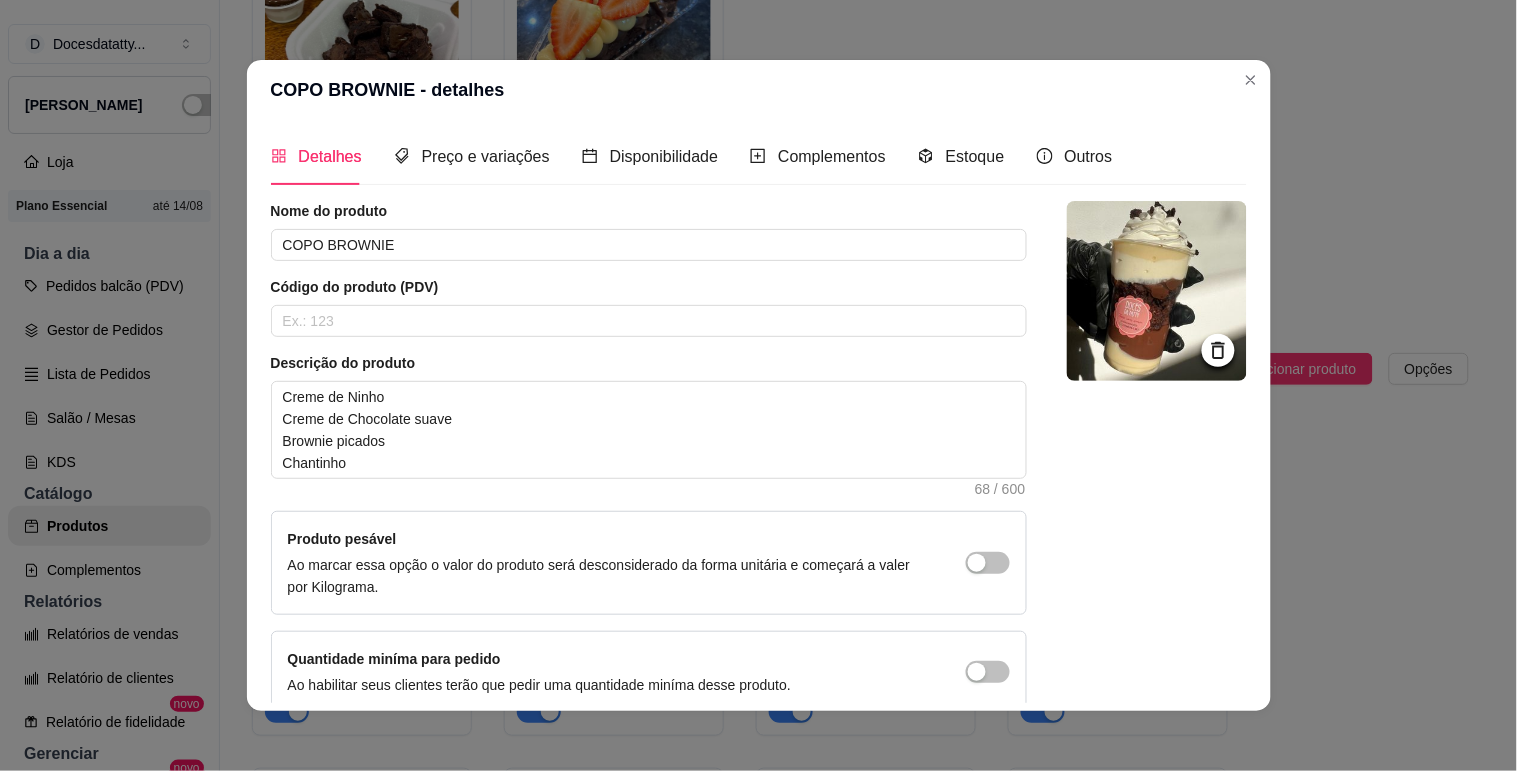 type 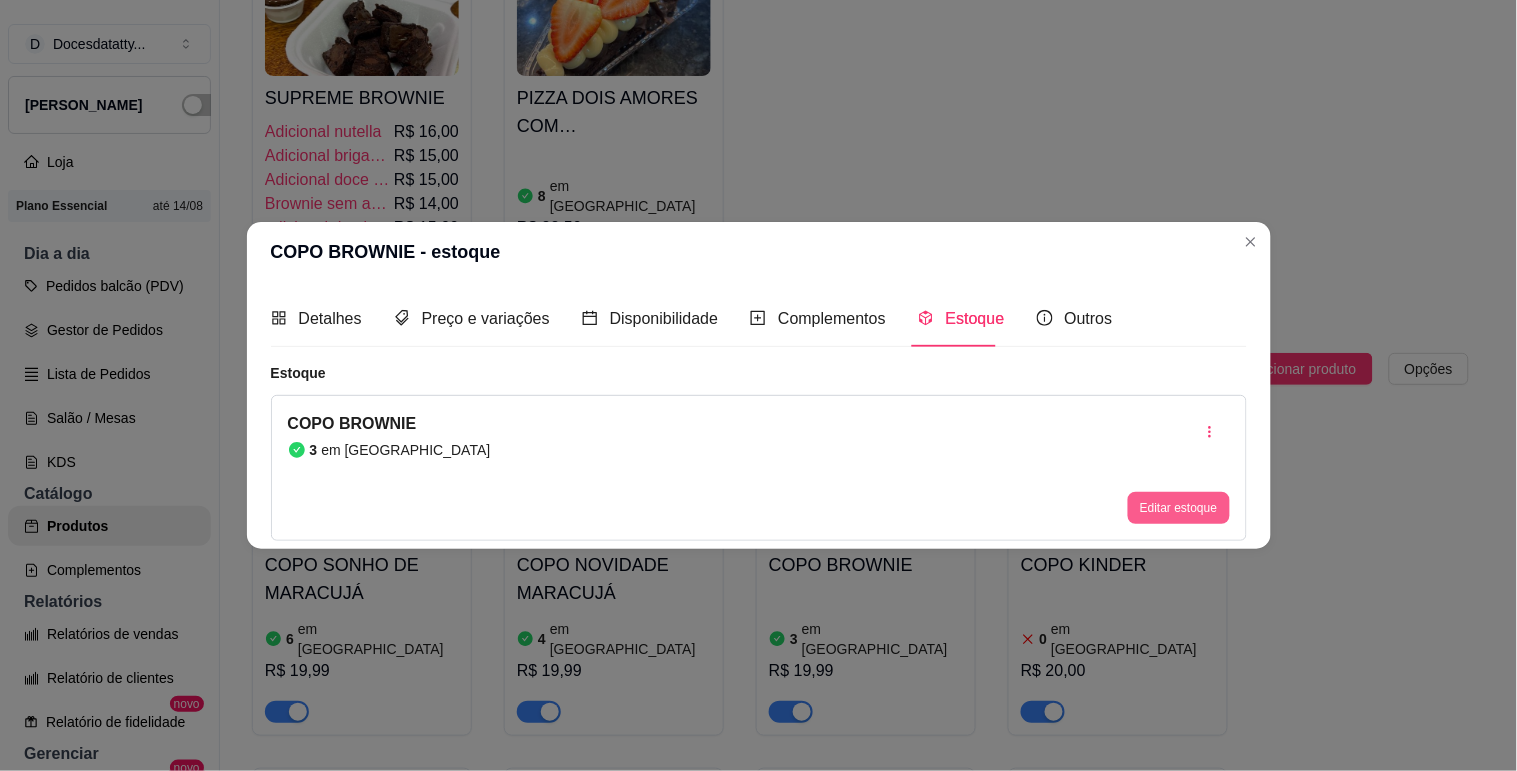 click on "Editar estoque" at bounding box center [1178, 508] 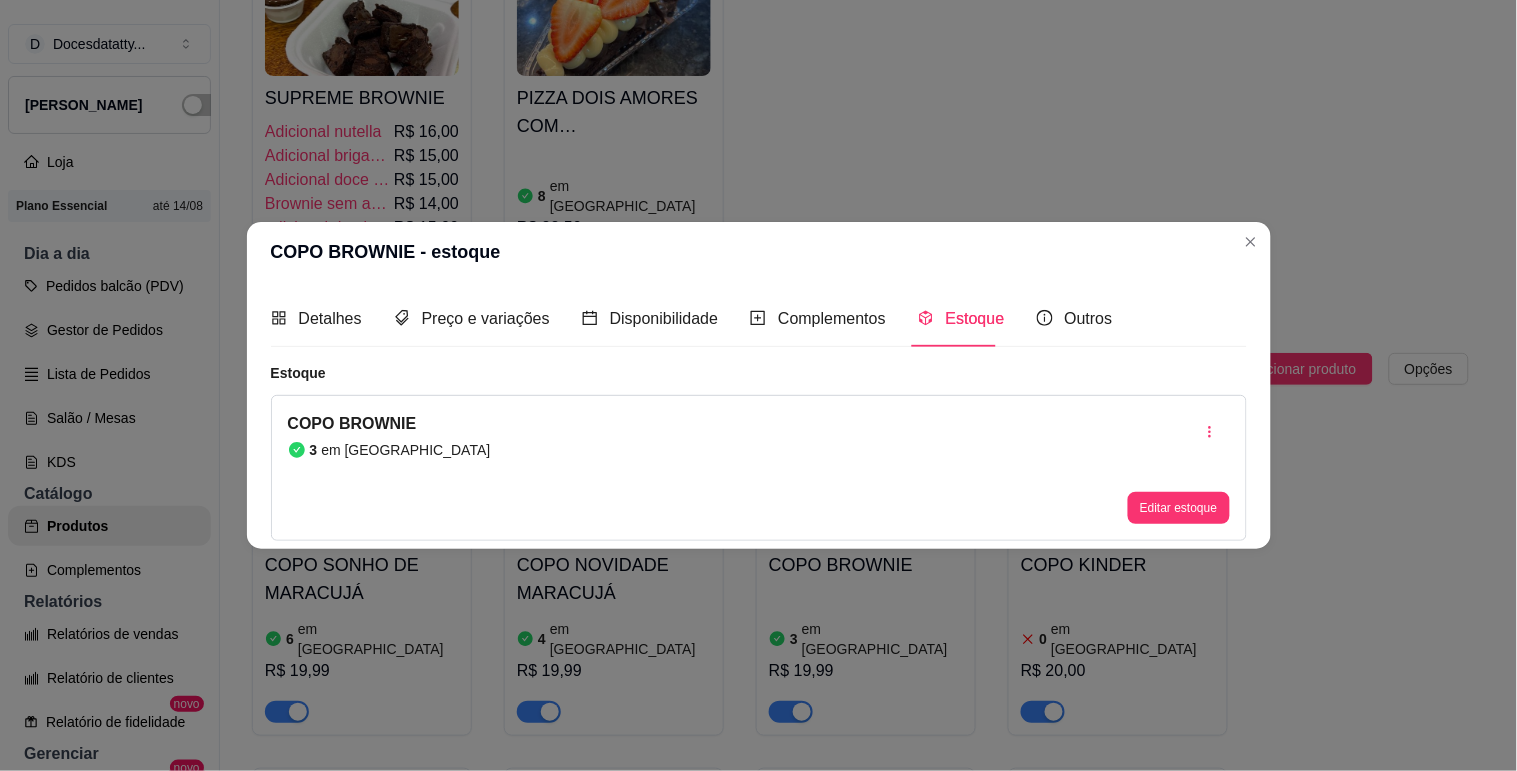 click on "3" at bounding box center (758, 208) 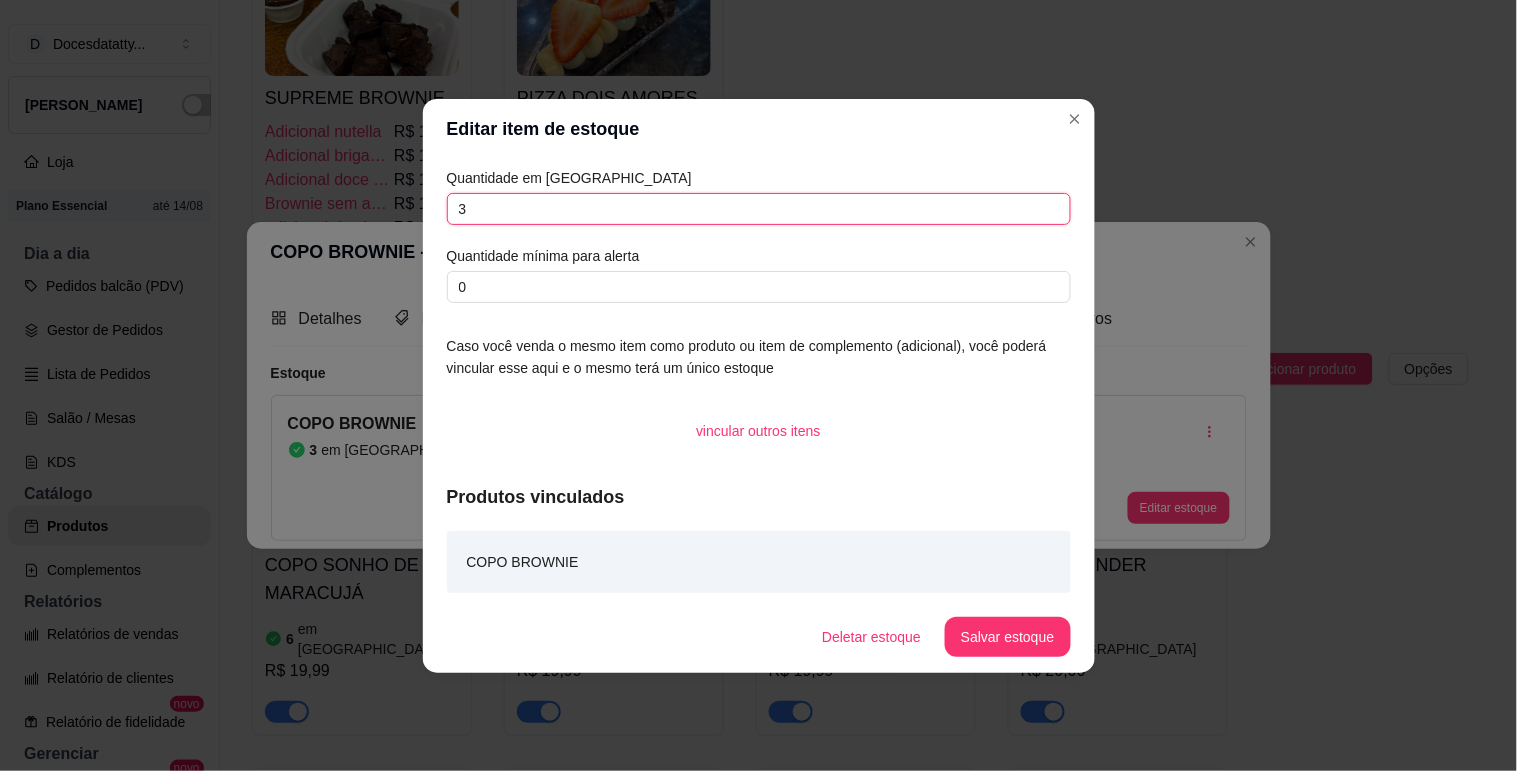 click on "3" at bounding box center (759, 209) 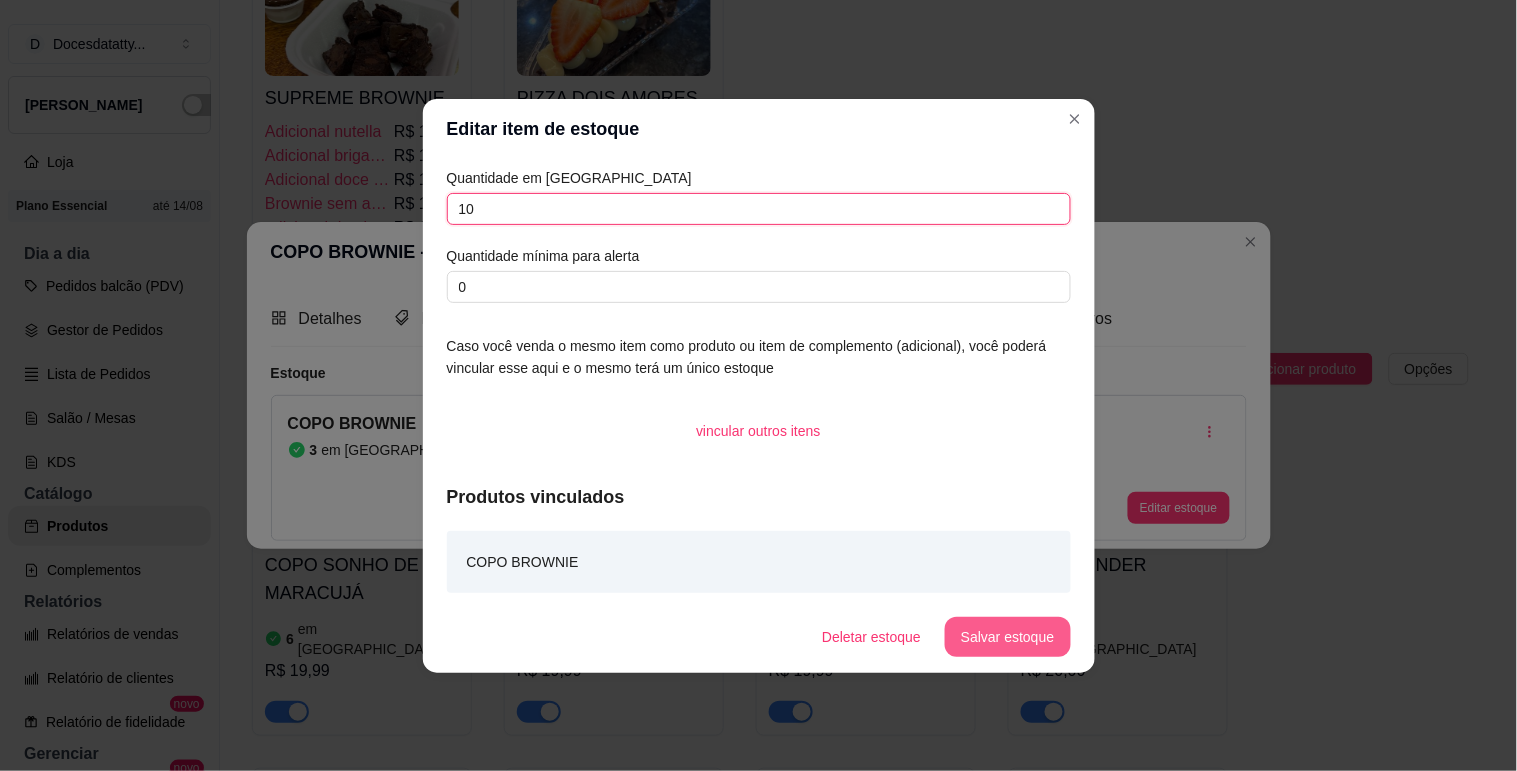 type on "10" 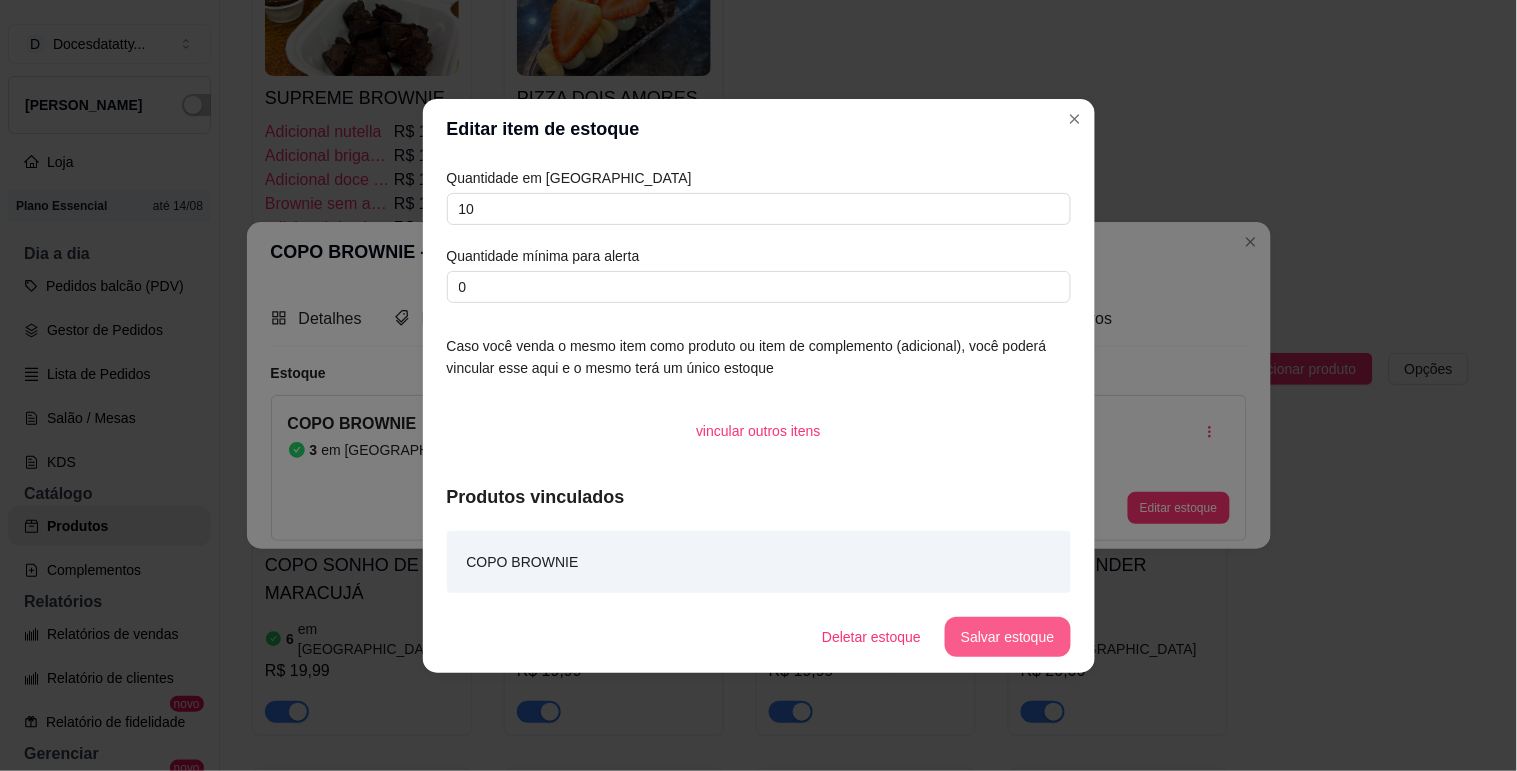 click on "Salvar estoque" at bounding box center (1007, 637) 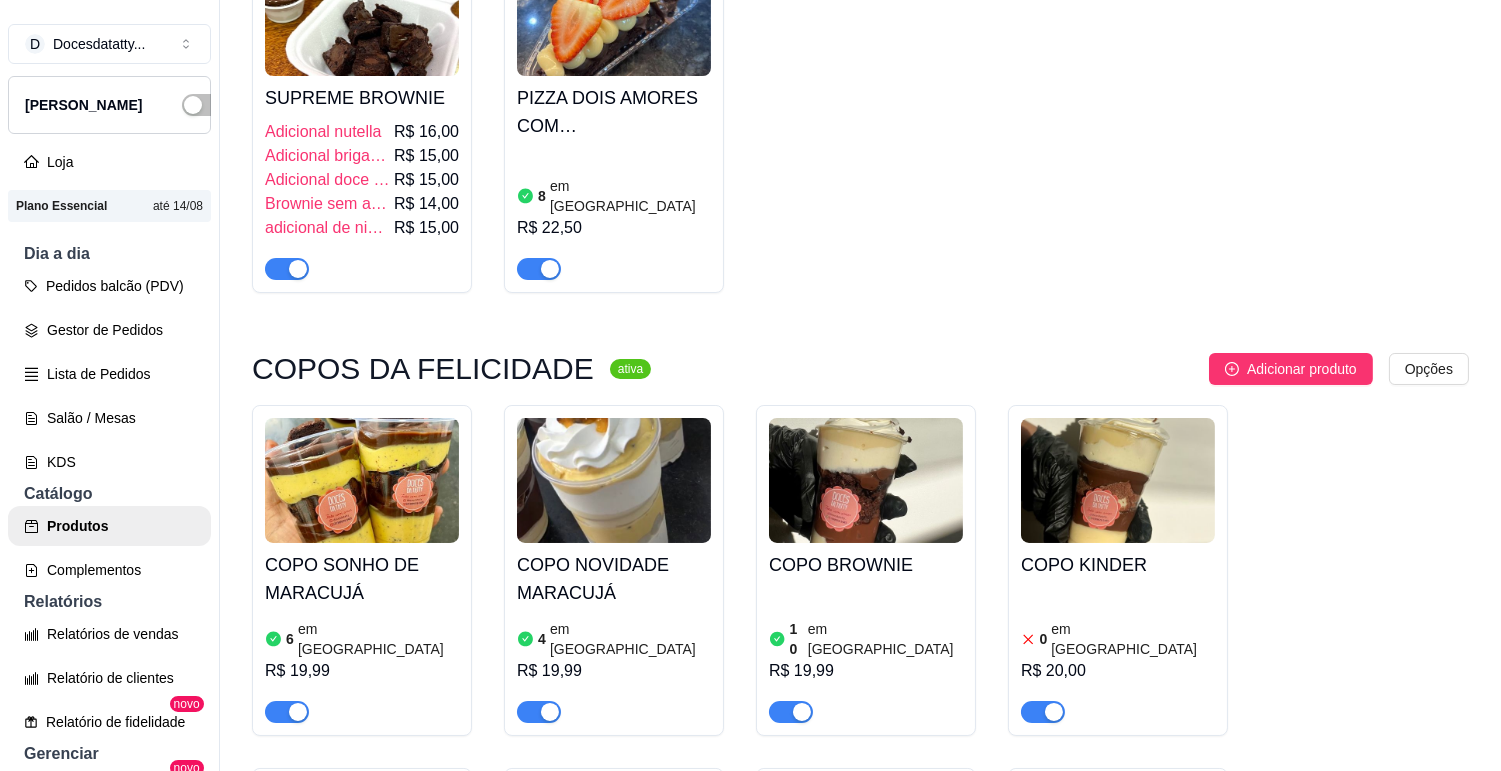 click at bounding box center (1118, 480) 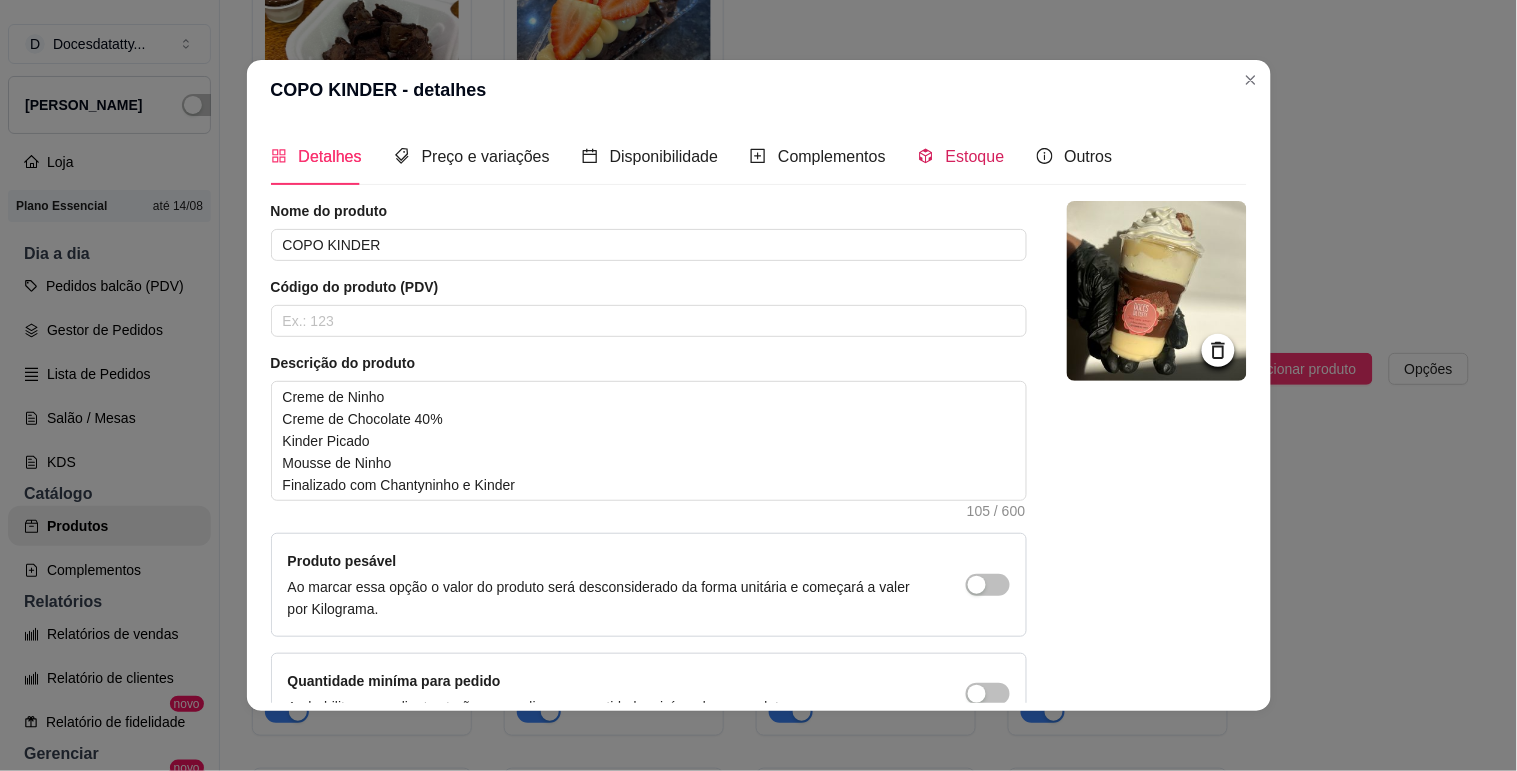 click on "Estoque" at bounding box center [975, 156] 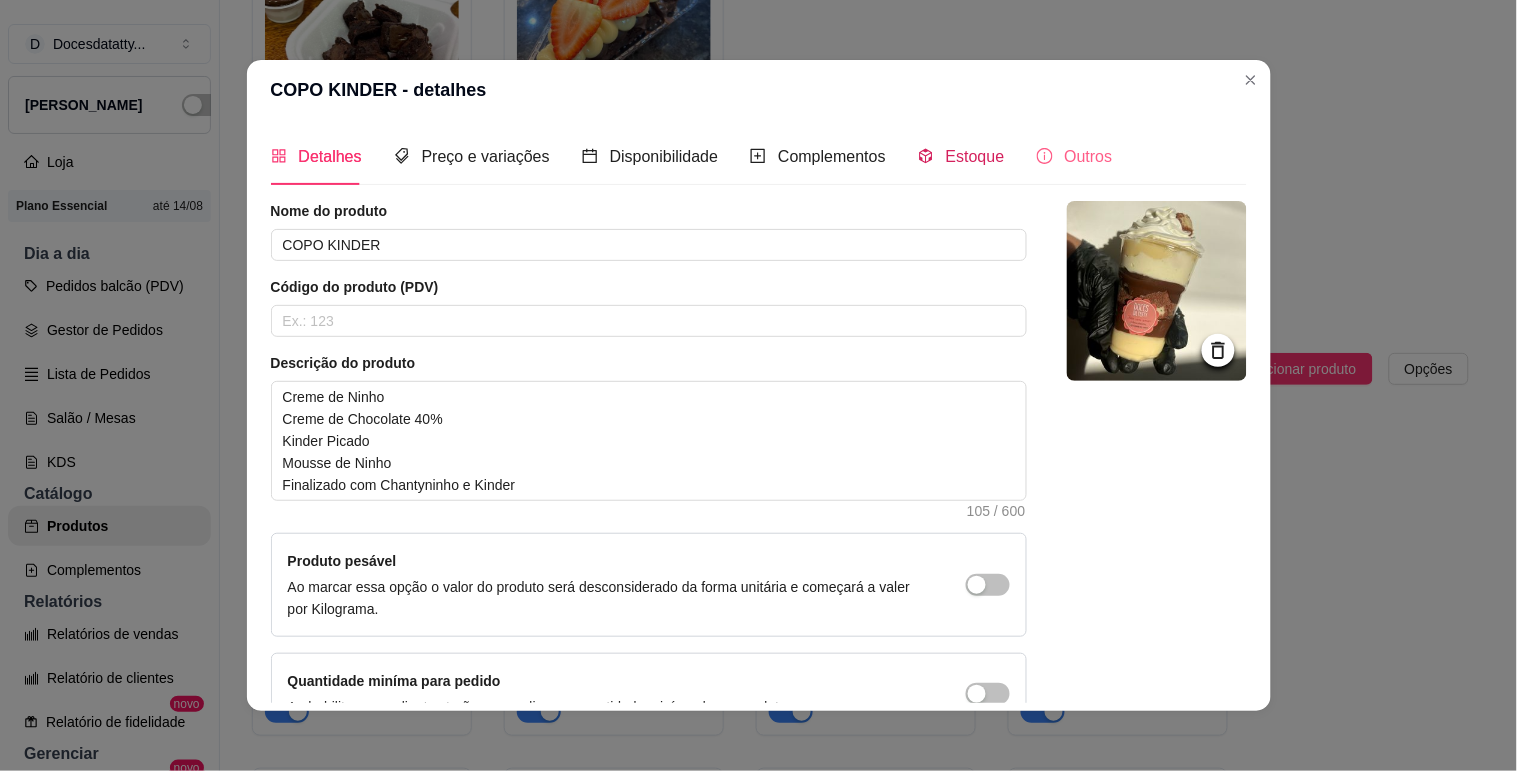 type 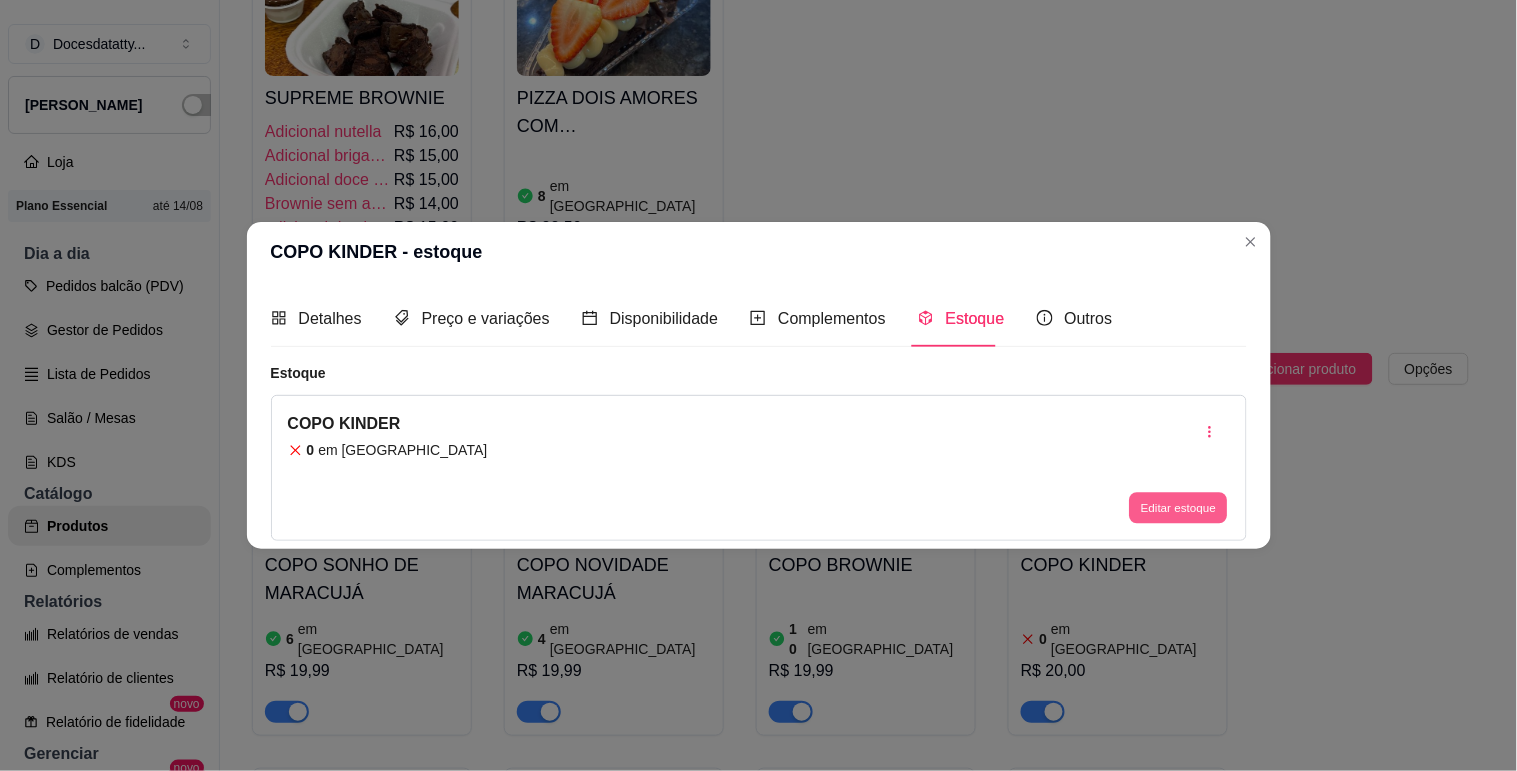 click on "Editar estoque" at bounding box center (1179, 508) 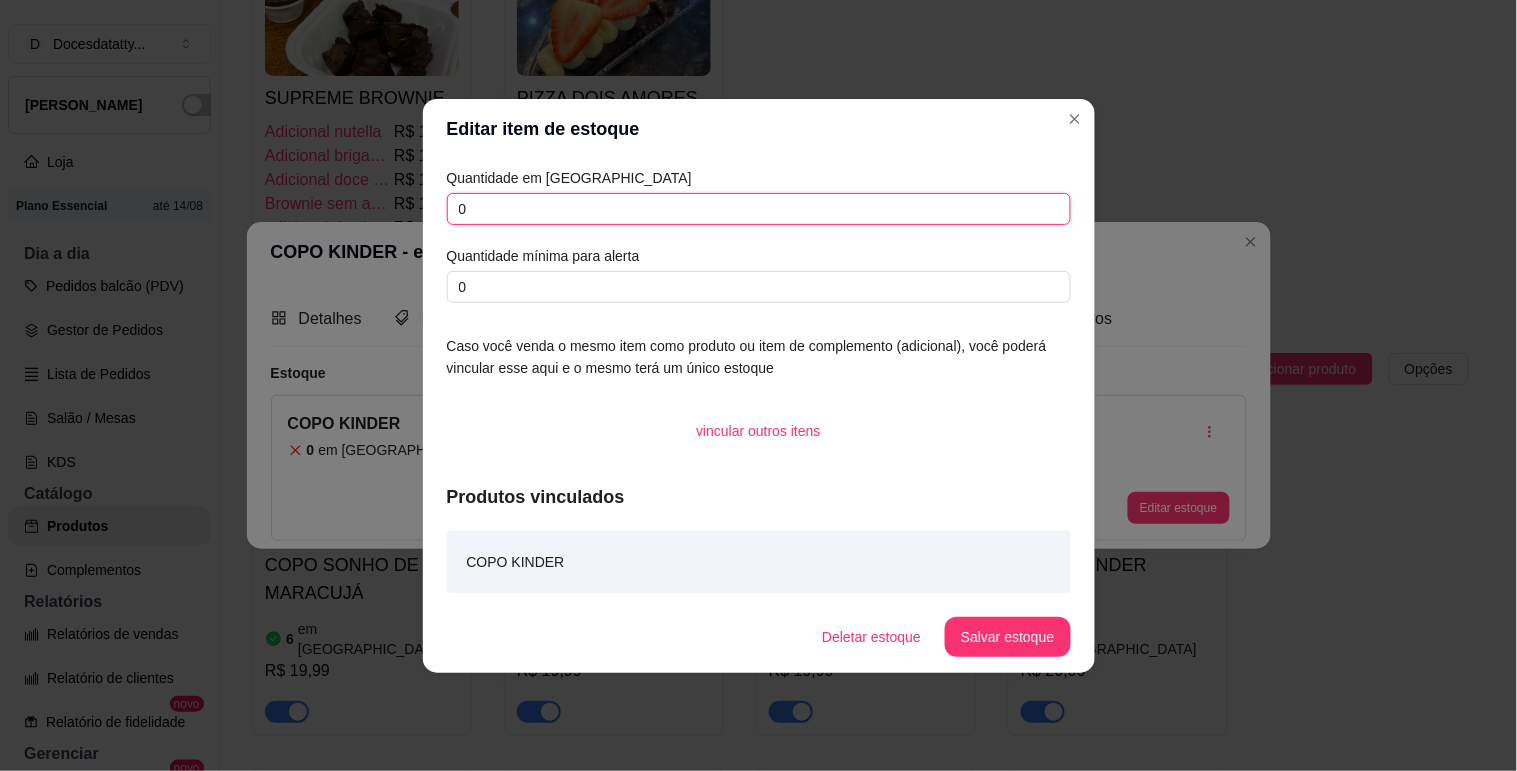 click on "0" at bounding box center [759, 209] 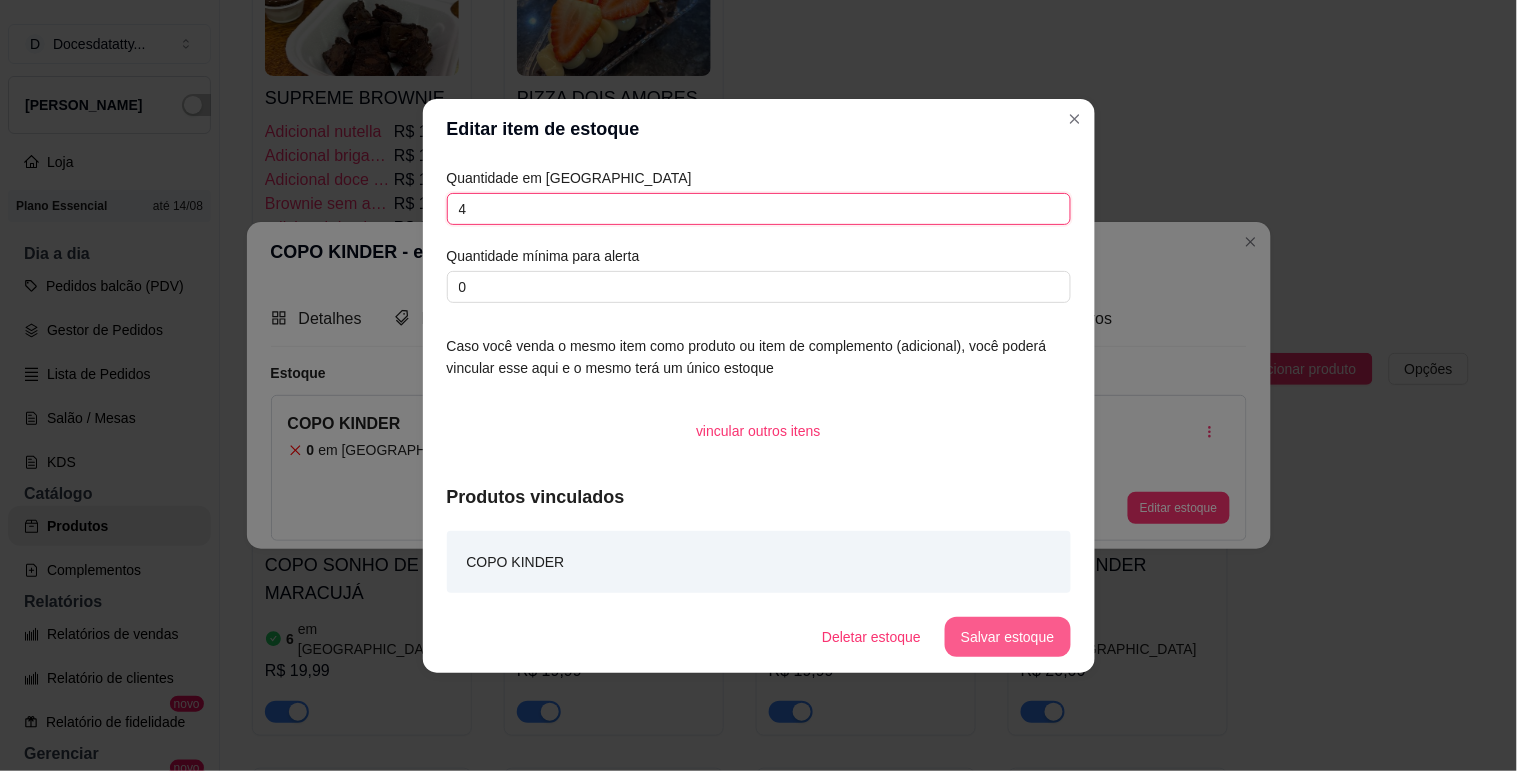 type on "4" 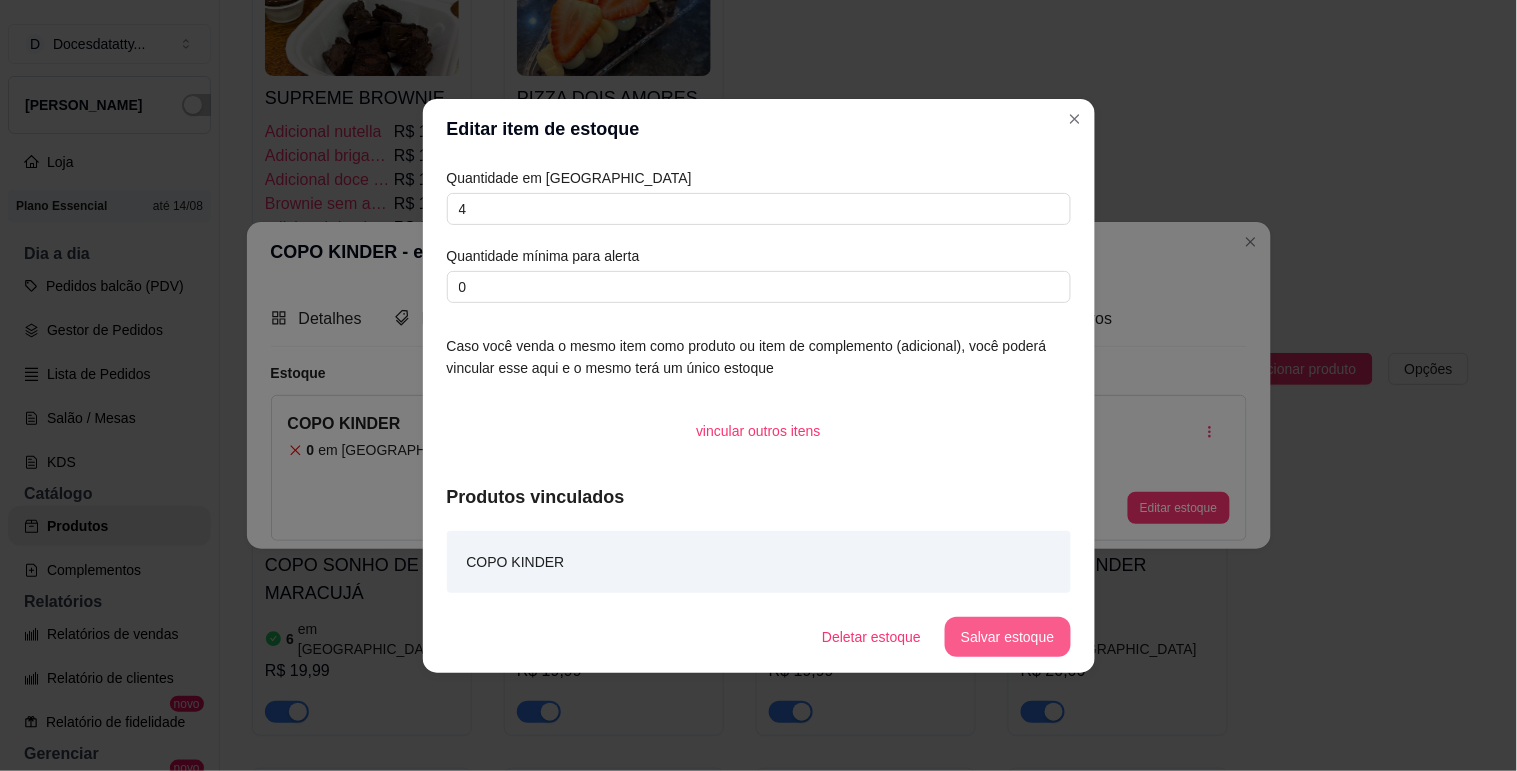 click on "Salvar estoque" at bounding box center (1007, 637) 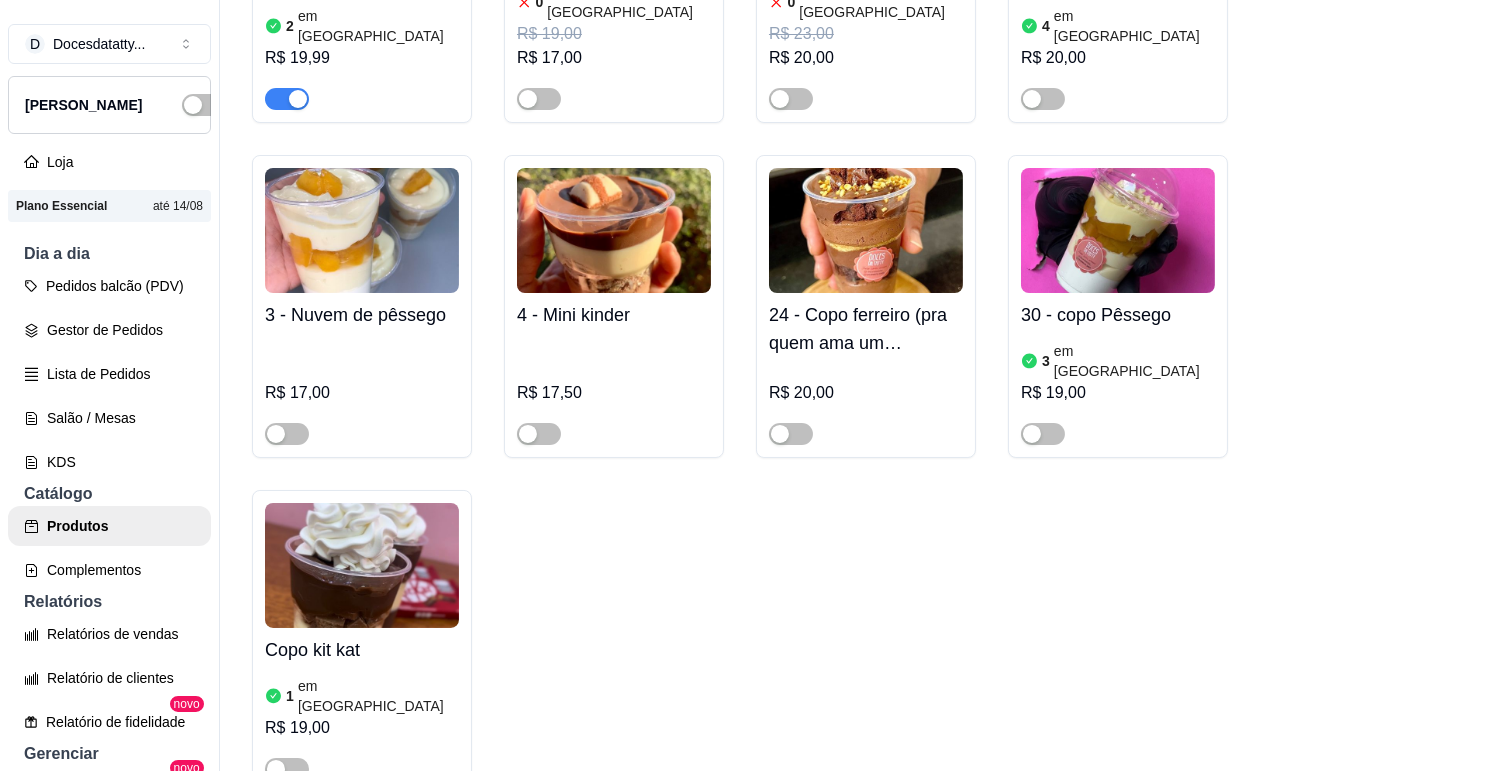 scroll, scrollTop: 5888, scrollLeft: 0, axis: vertical 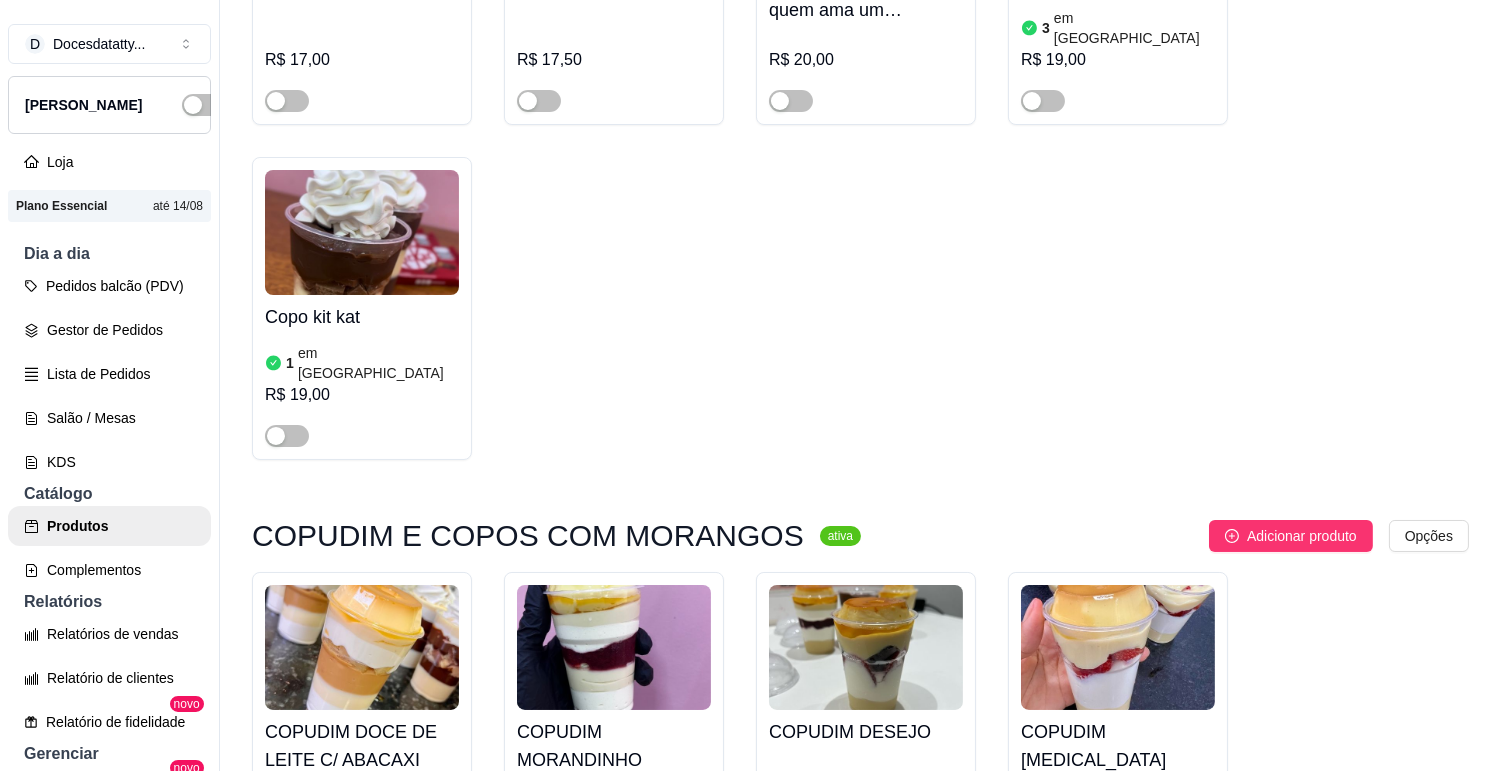 click at bounding box center [362, 647] 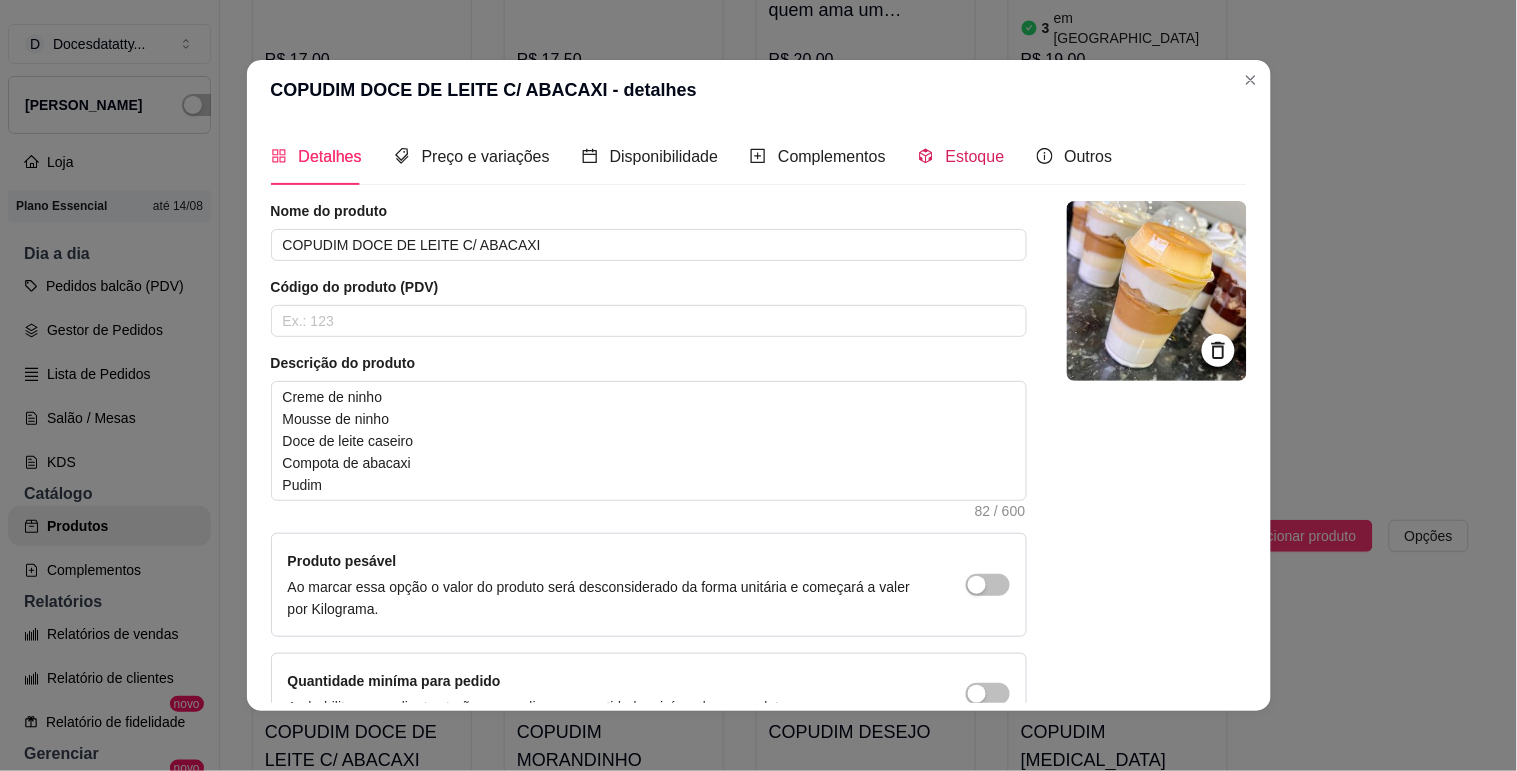 click on "Estoque" at bounding box center (975, 156) 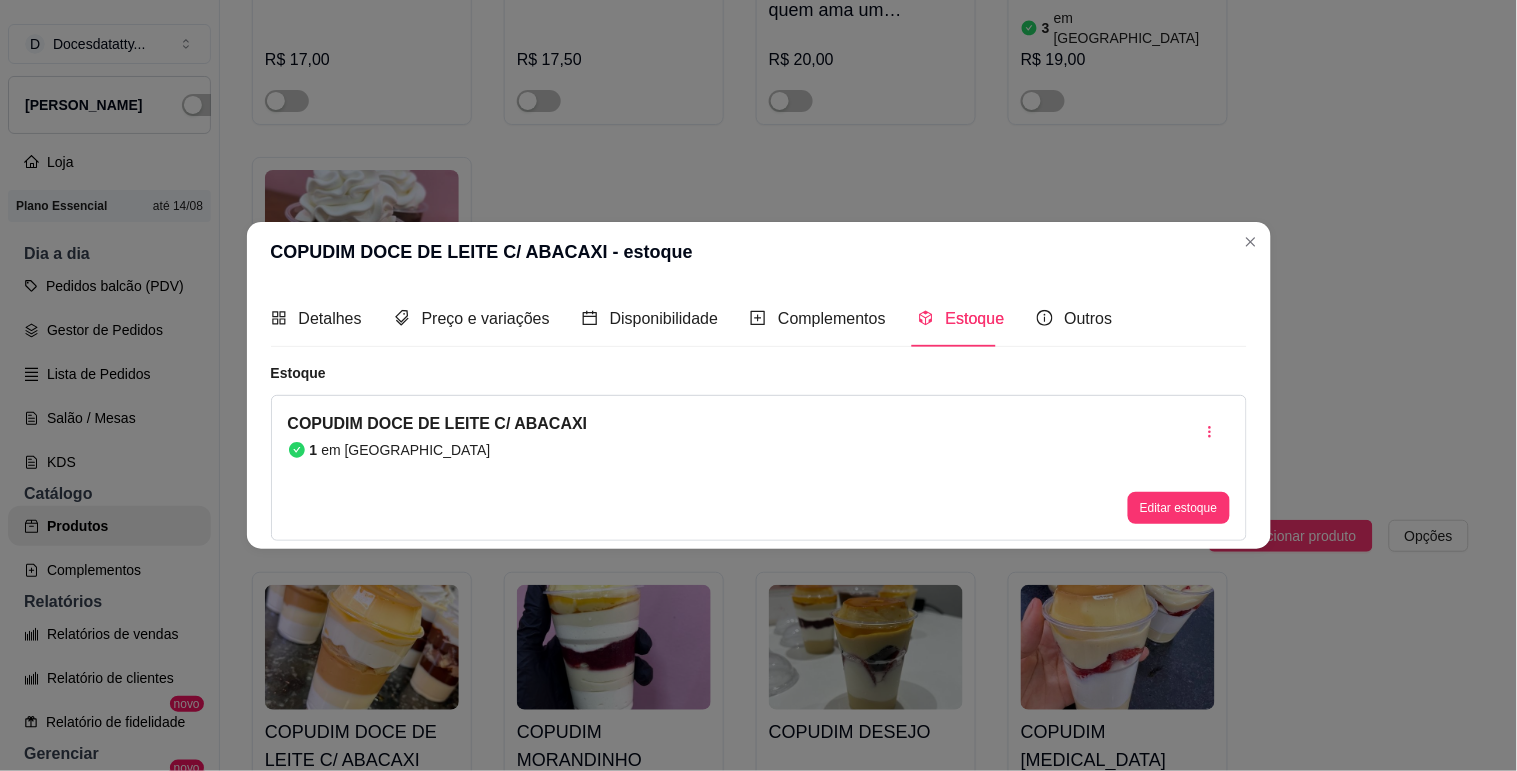 type 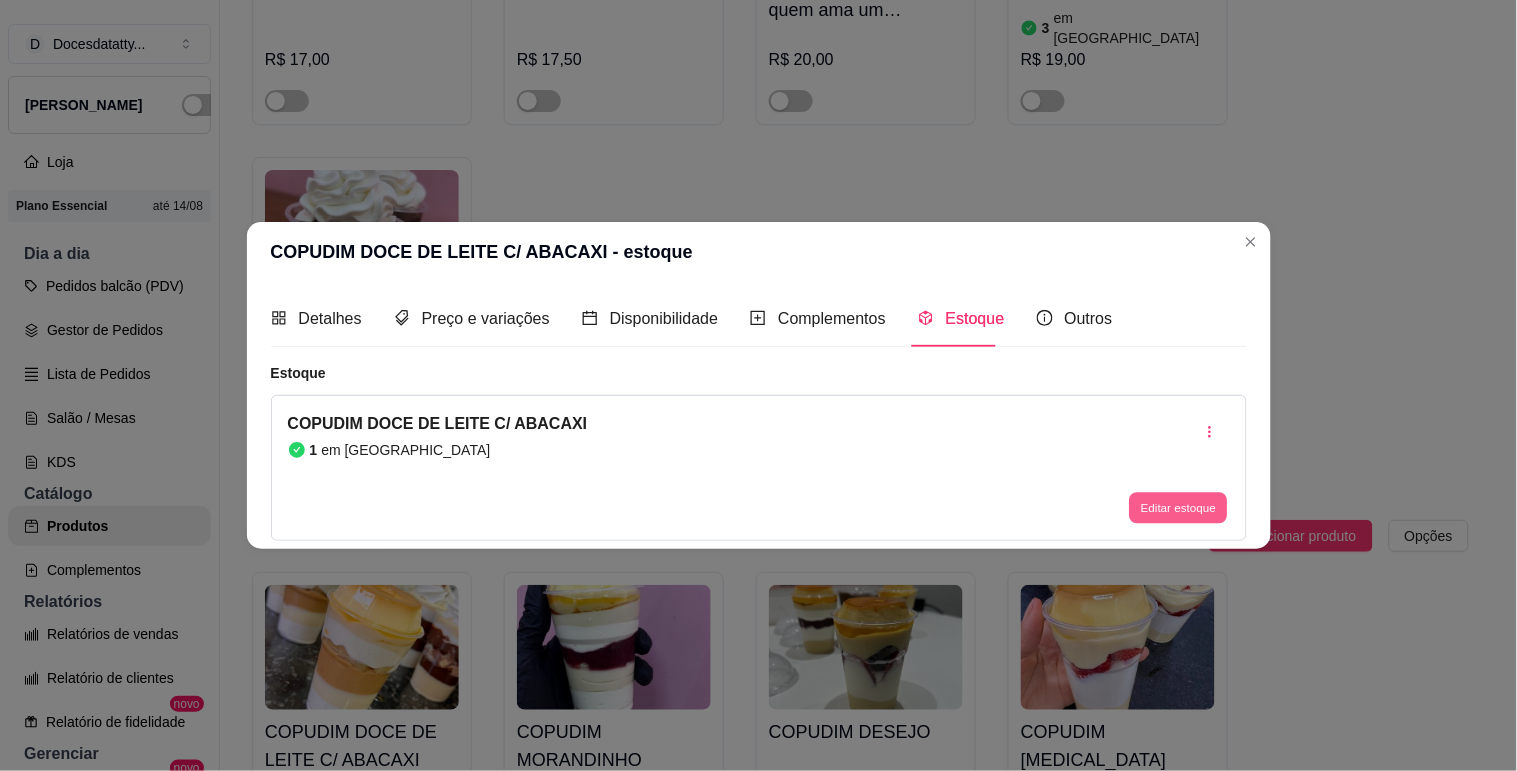 click on "Editar estoque" at bounding box center (1179, 508) 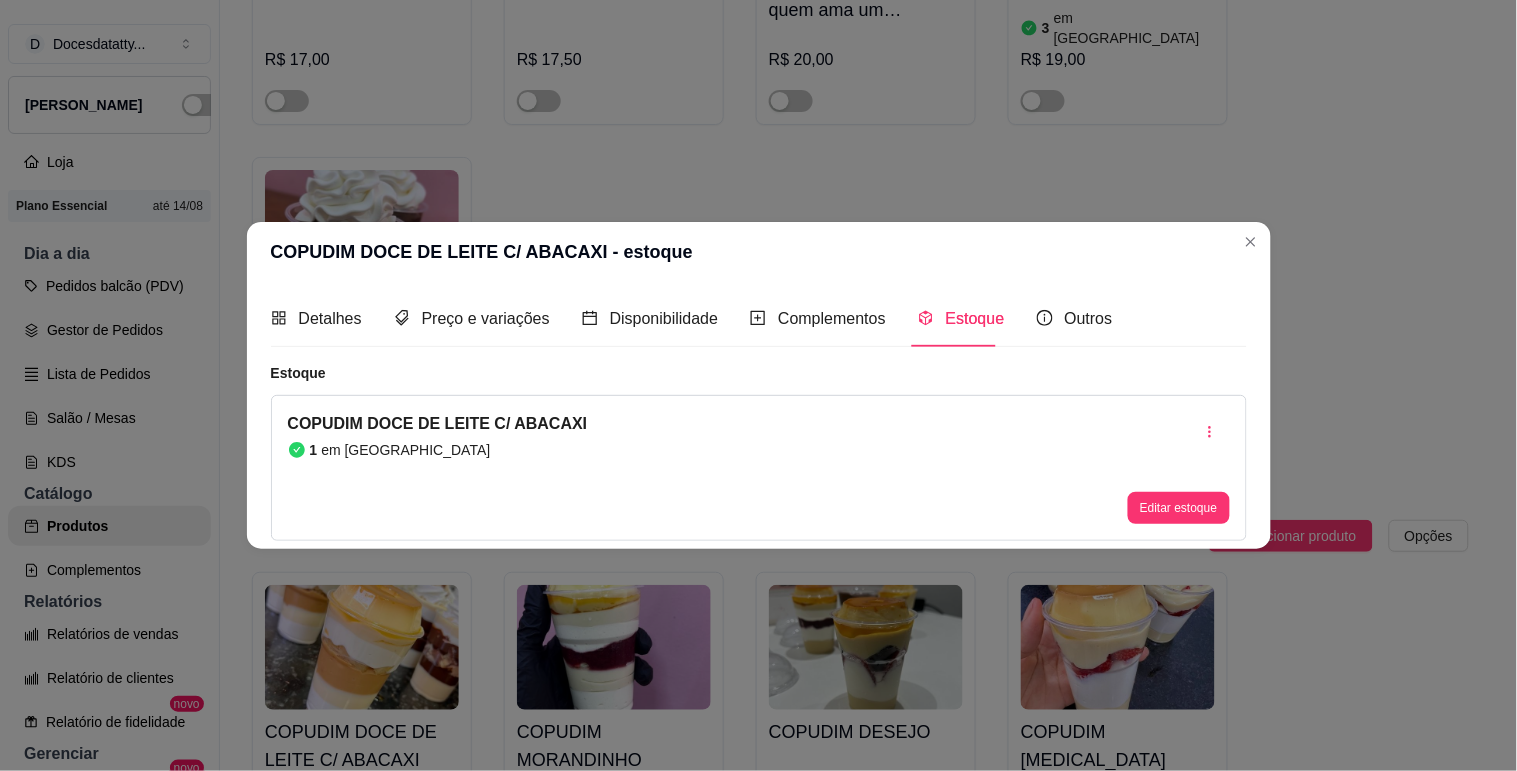 click on "1" at bounding box center (759, 209) 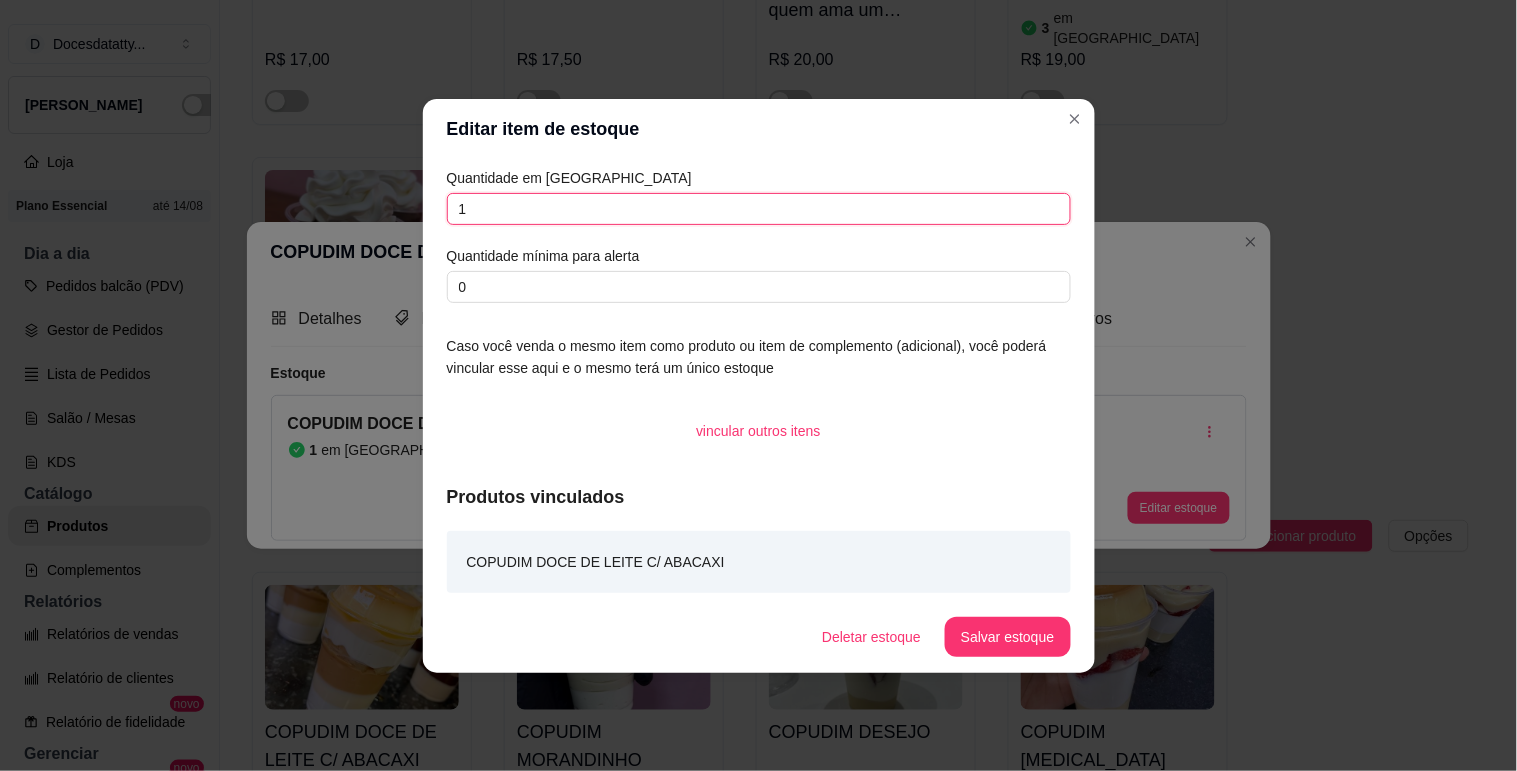click on "1" at bounding box center (759, 209) 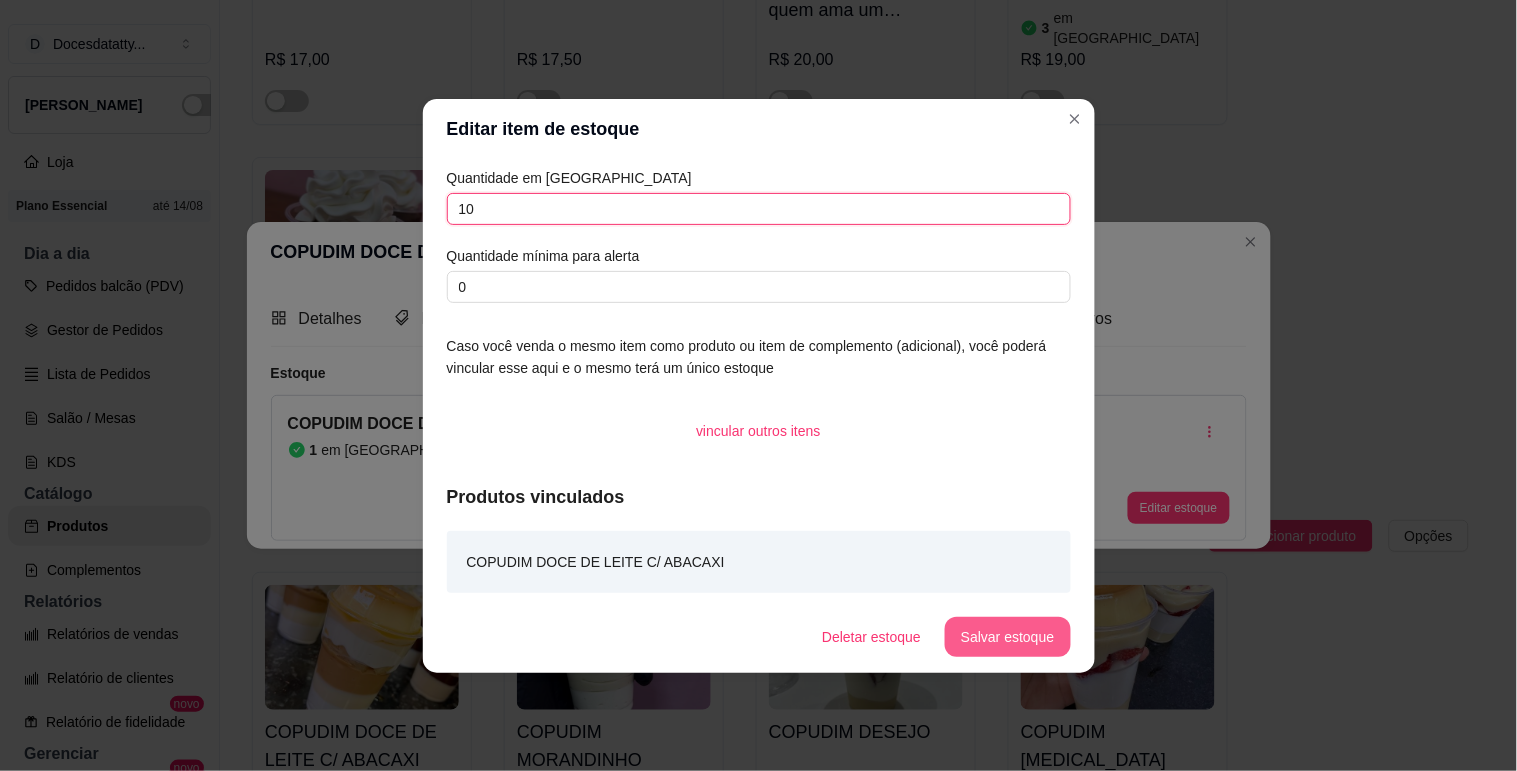 type on "10" 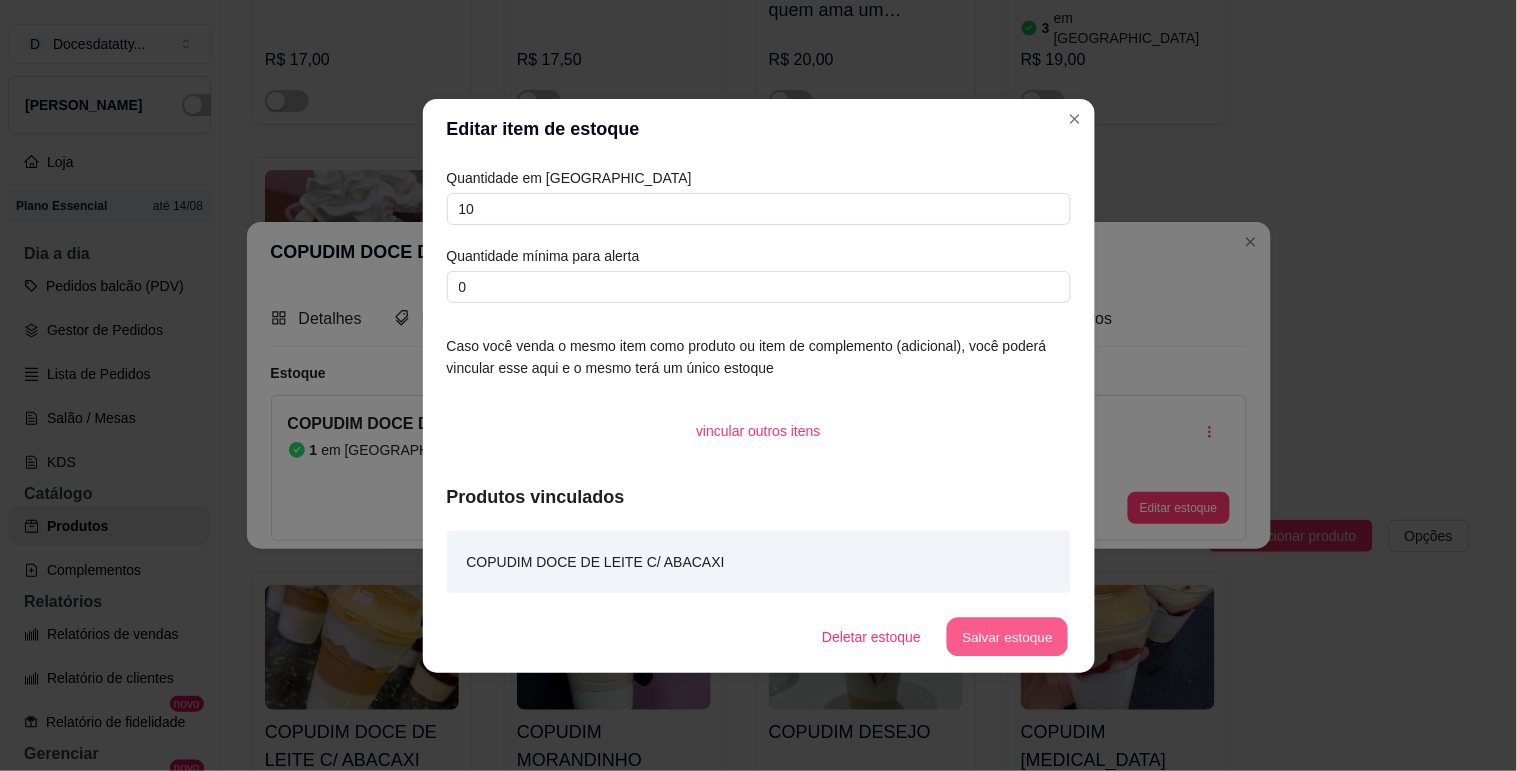 click on "Salvar estoque" at bounding box center (1008, 636) 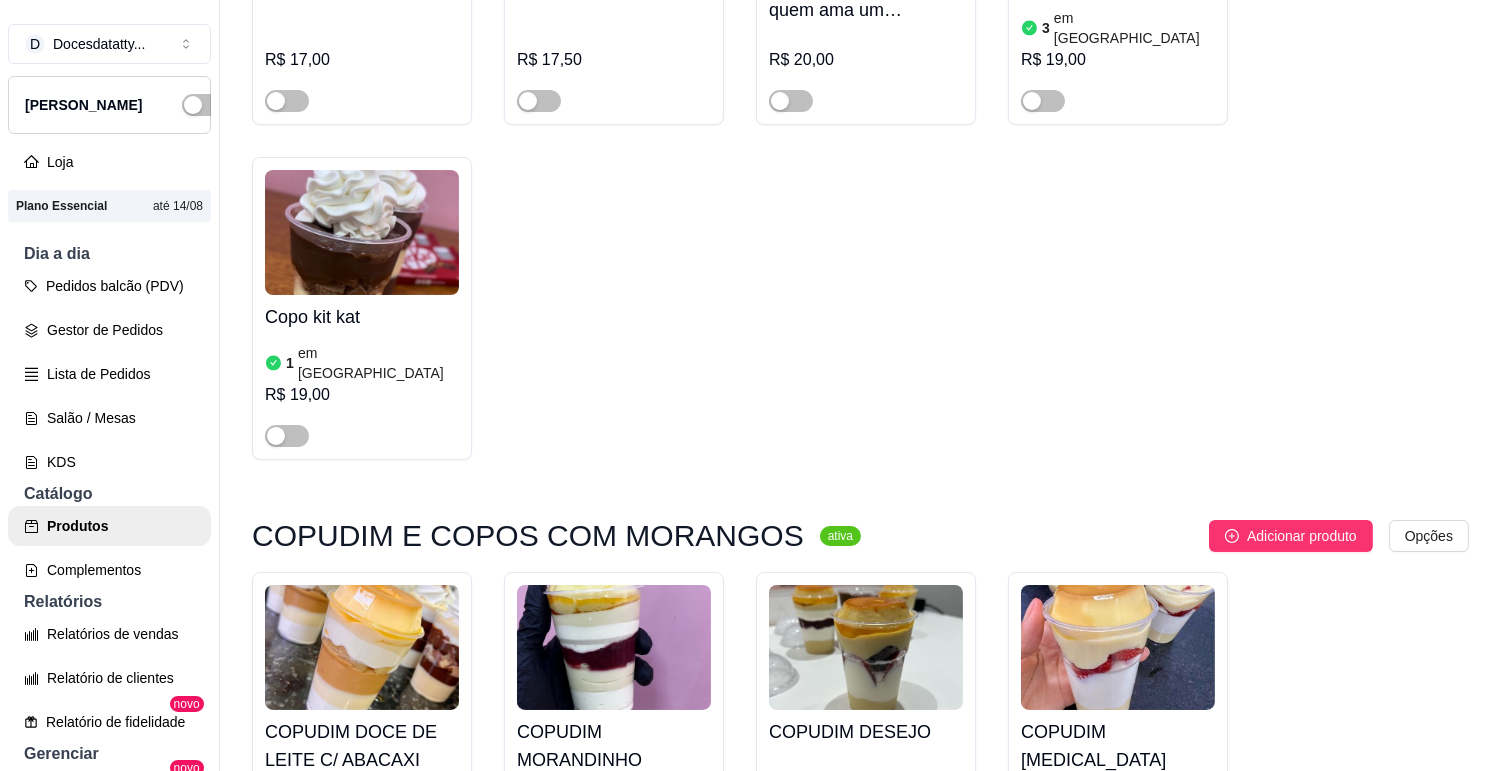click at bounding box center [614, 647] 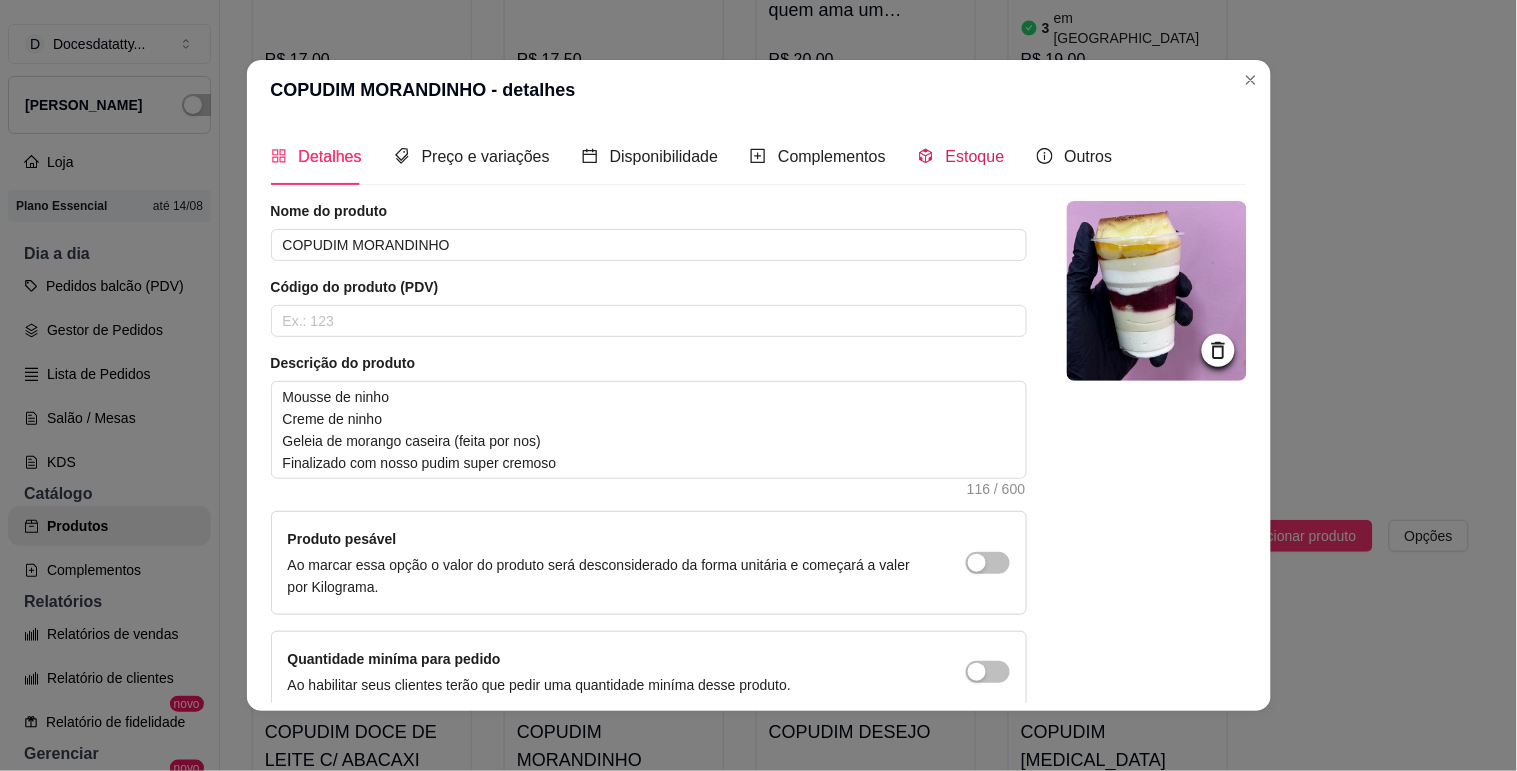 click on "Estoque" at bounding box center [961, 156] 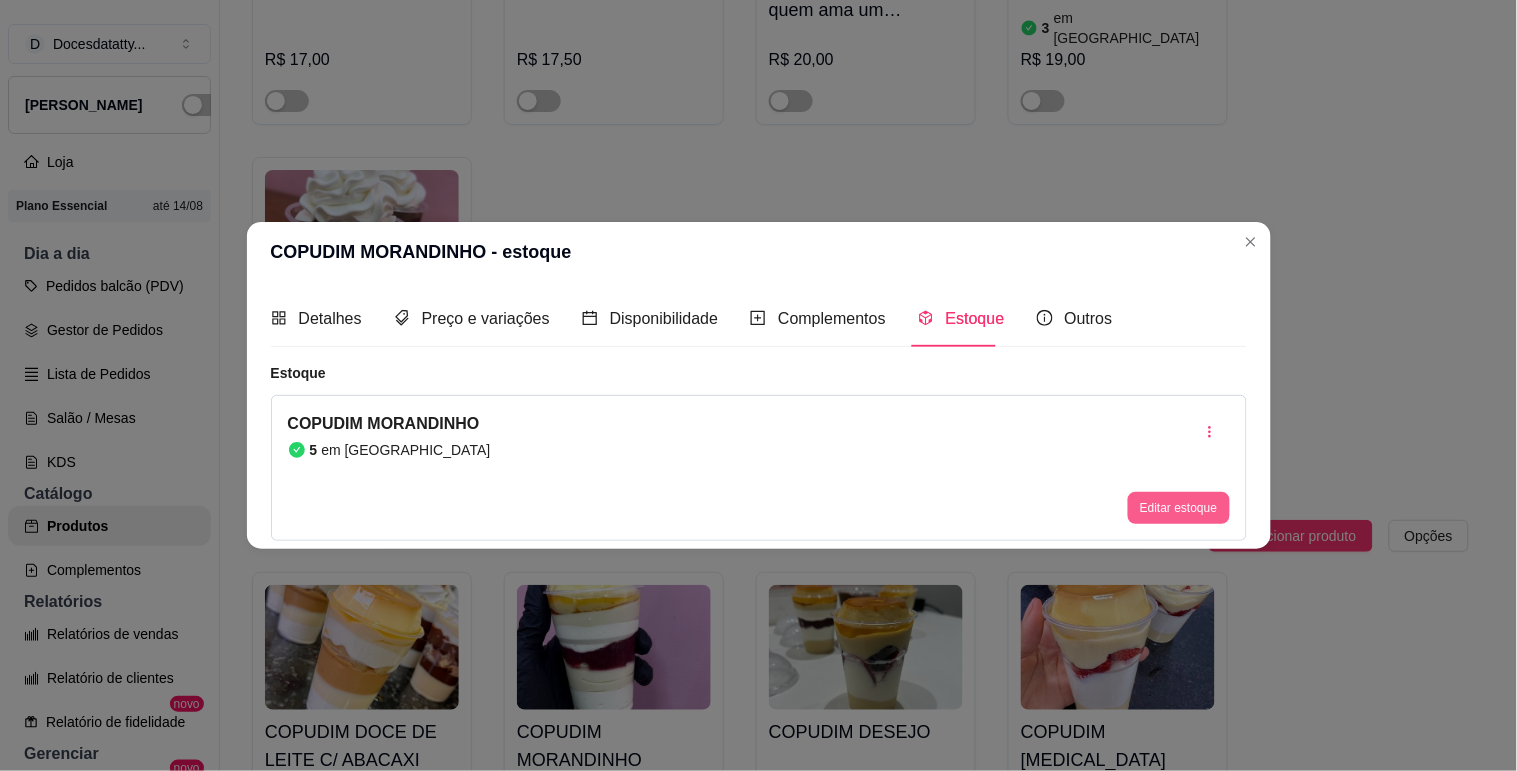 click on "Editar estoque" at bounding box center [1178, 508] 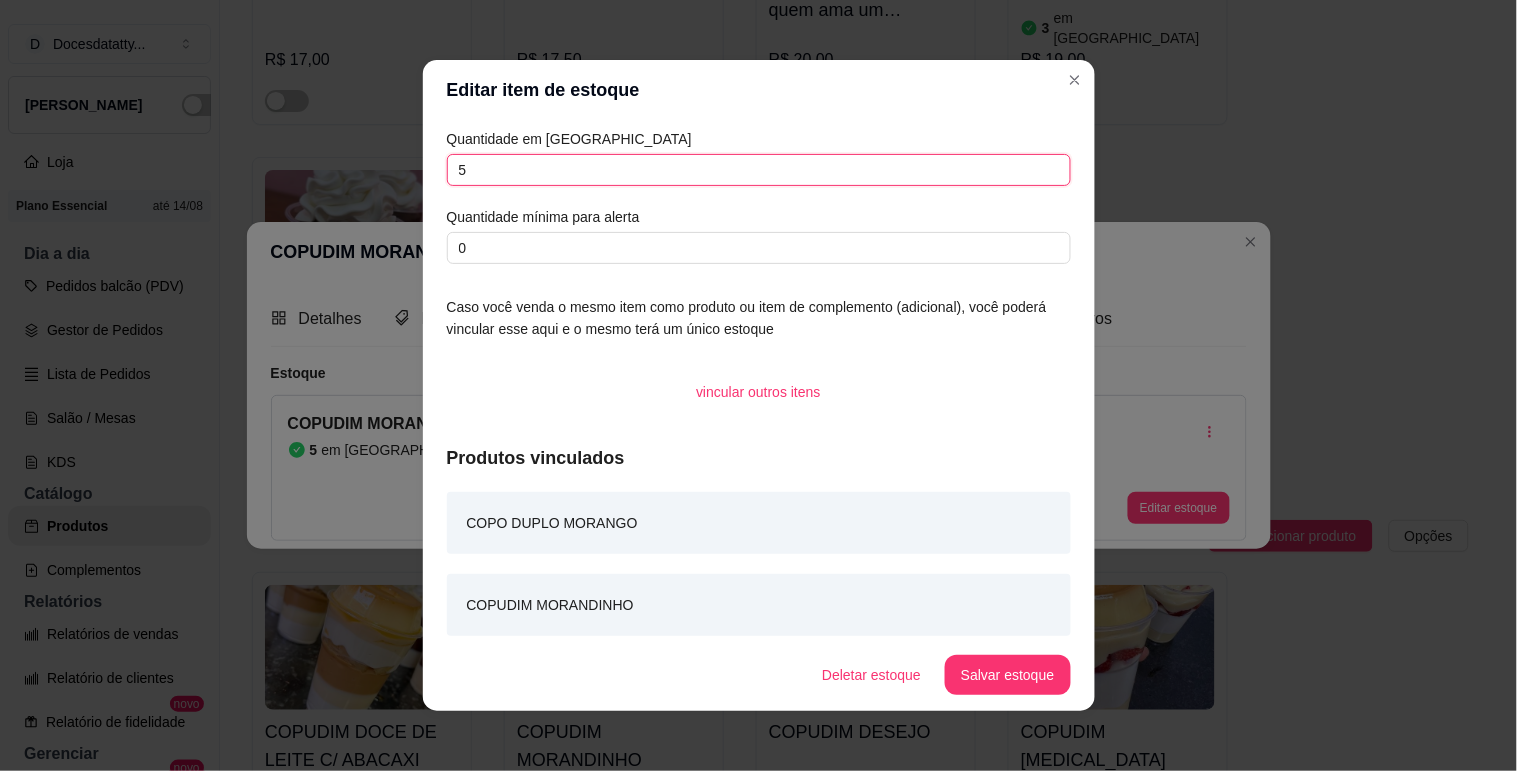 click on "5" at bounding box center [759, 170] 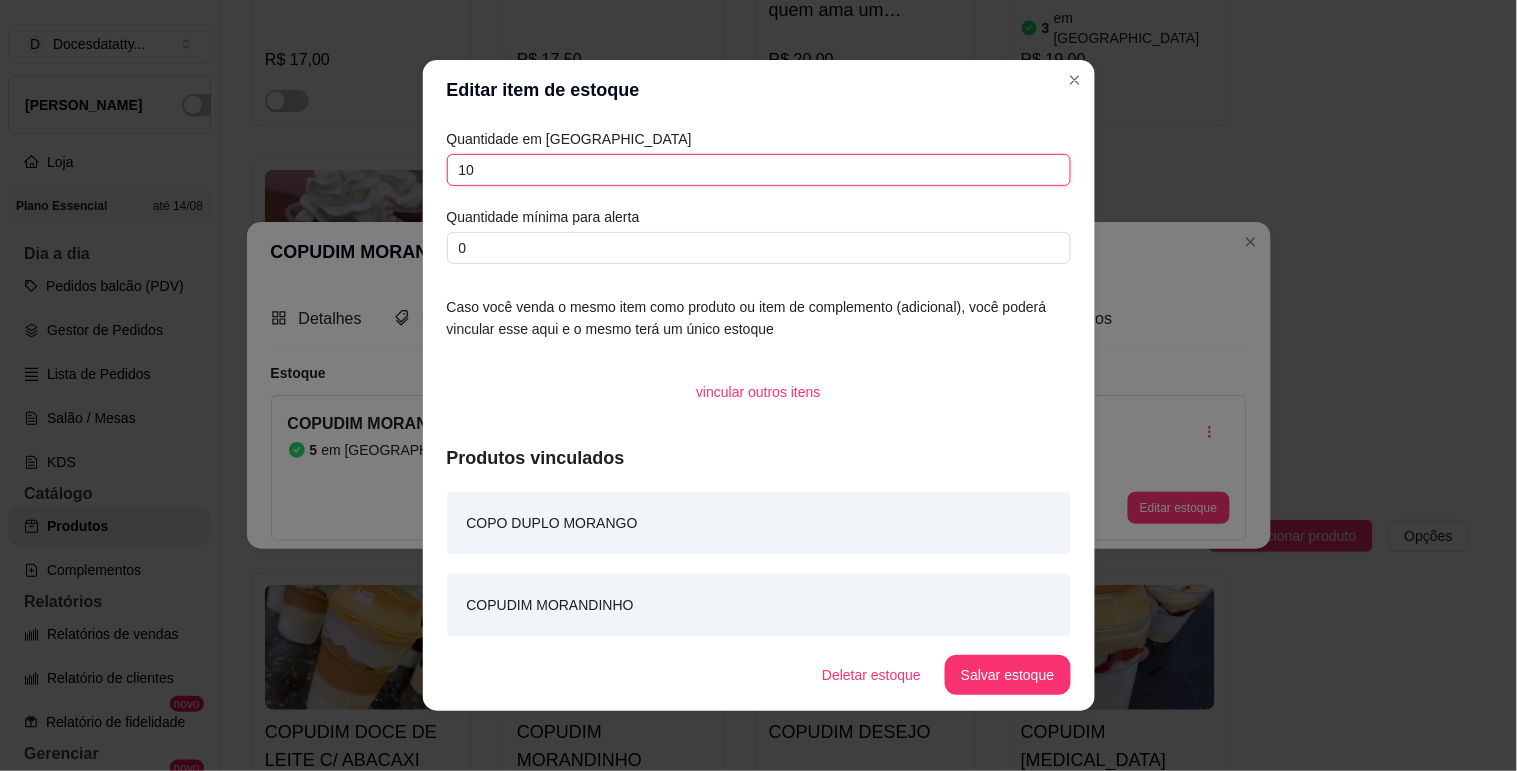 type on "10" 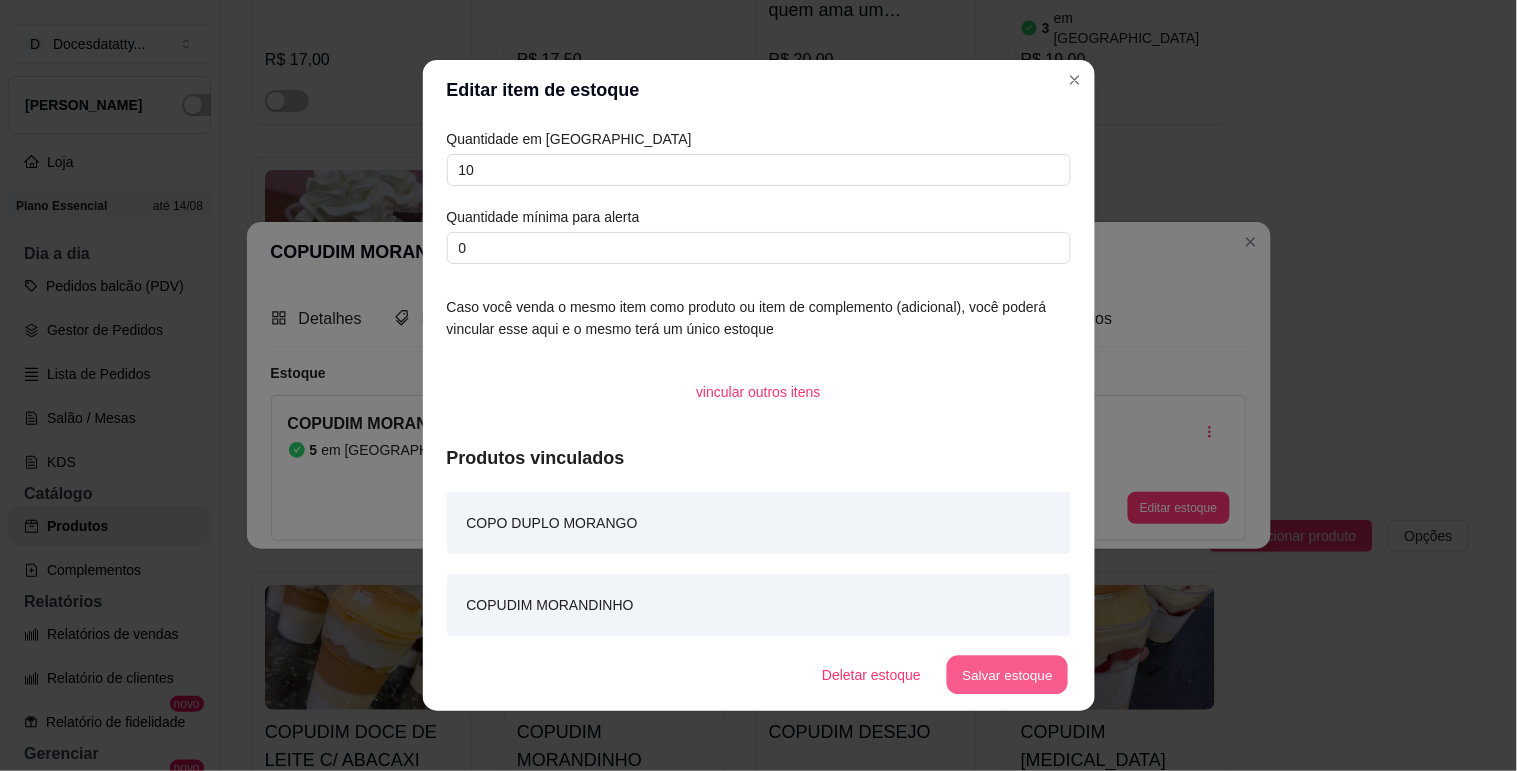 click on "Salvar estoque" at bounding box center [1008, 675] 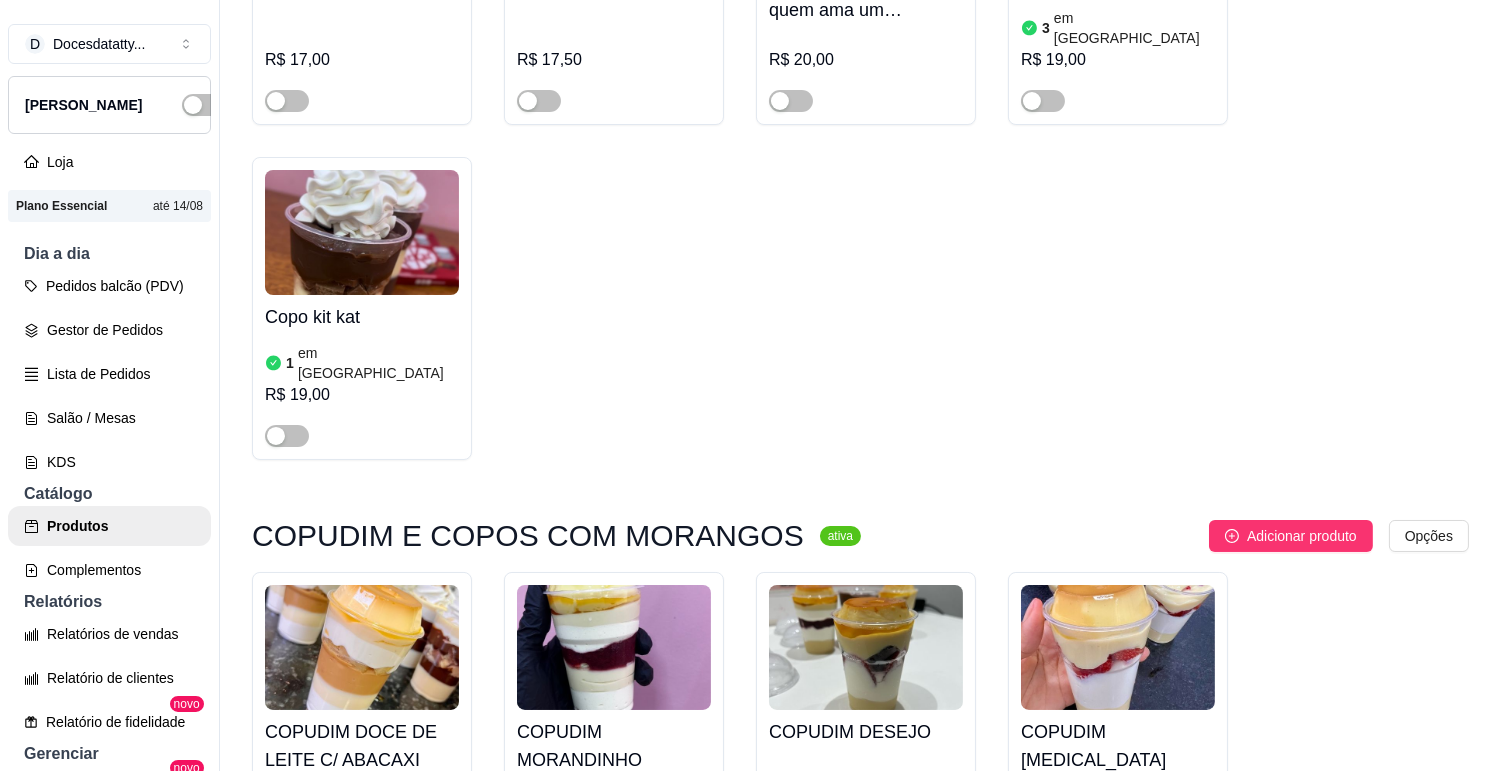 click on "COPUDIM DESEJO" at bounding box center (866, 732) 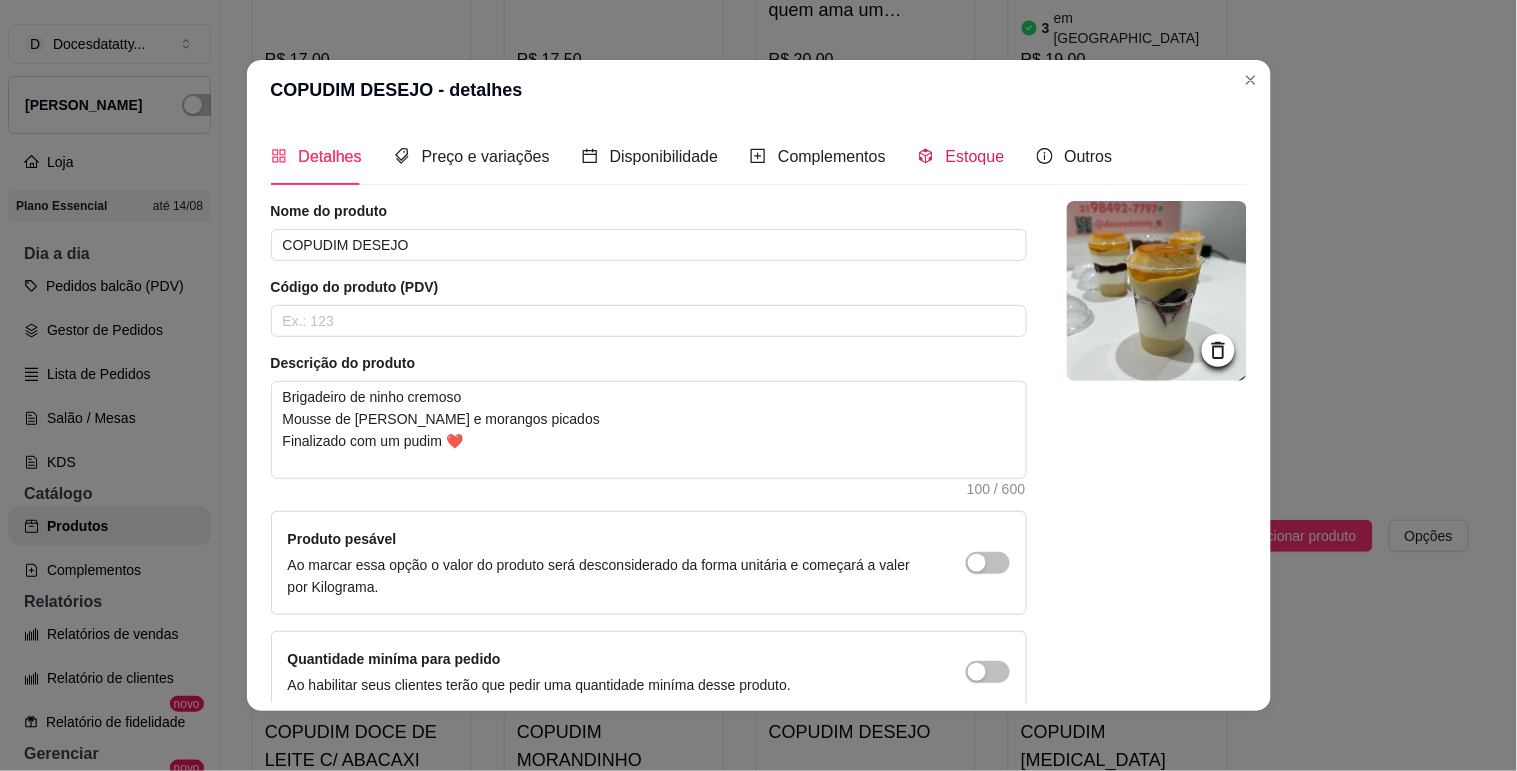 click on "Estoque" at bounding box center (975, 156) 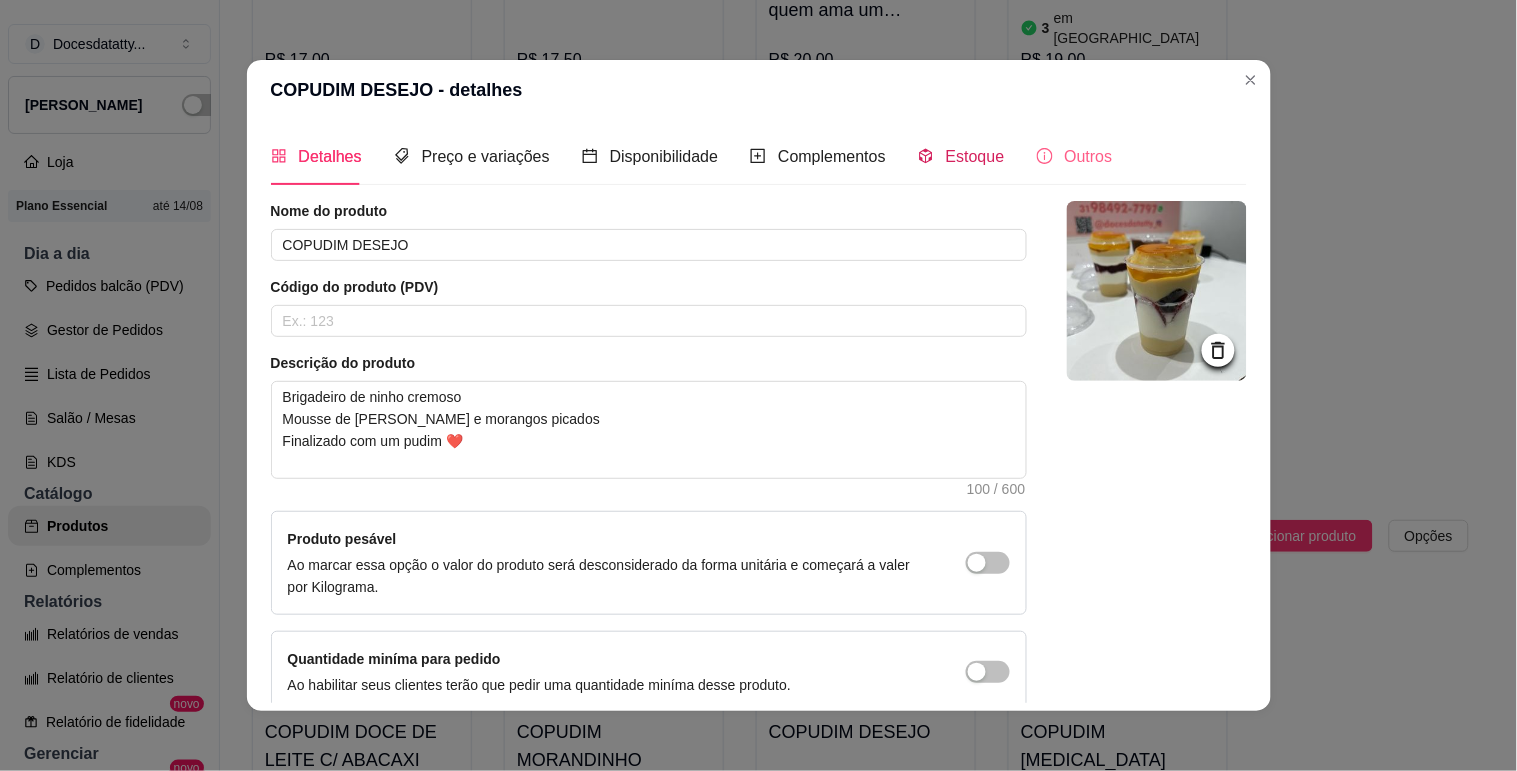 type 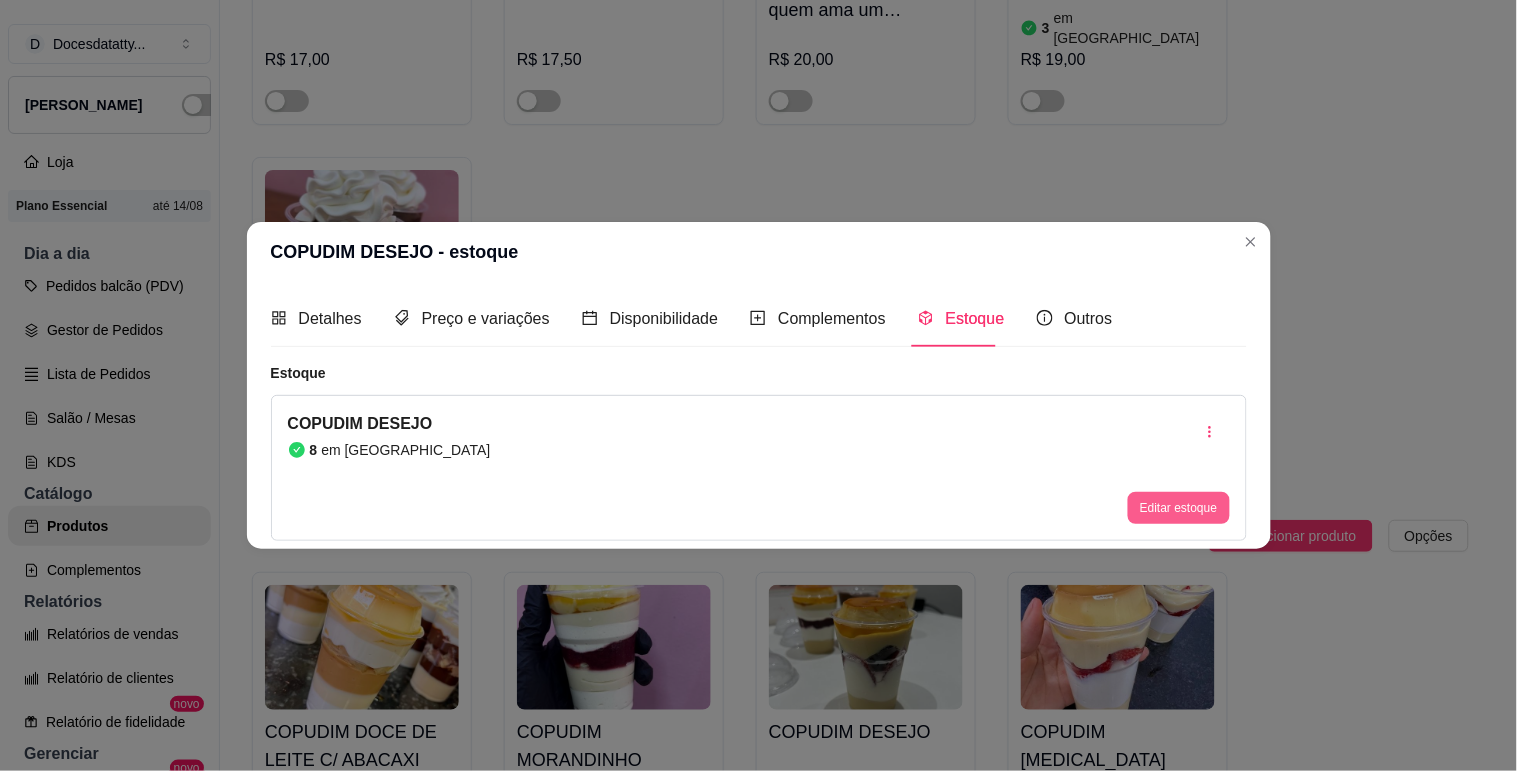 click on "Editar estoque" at bounding box center [1178, 508] 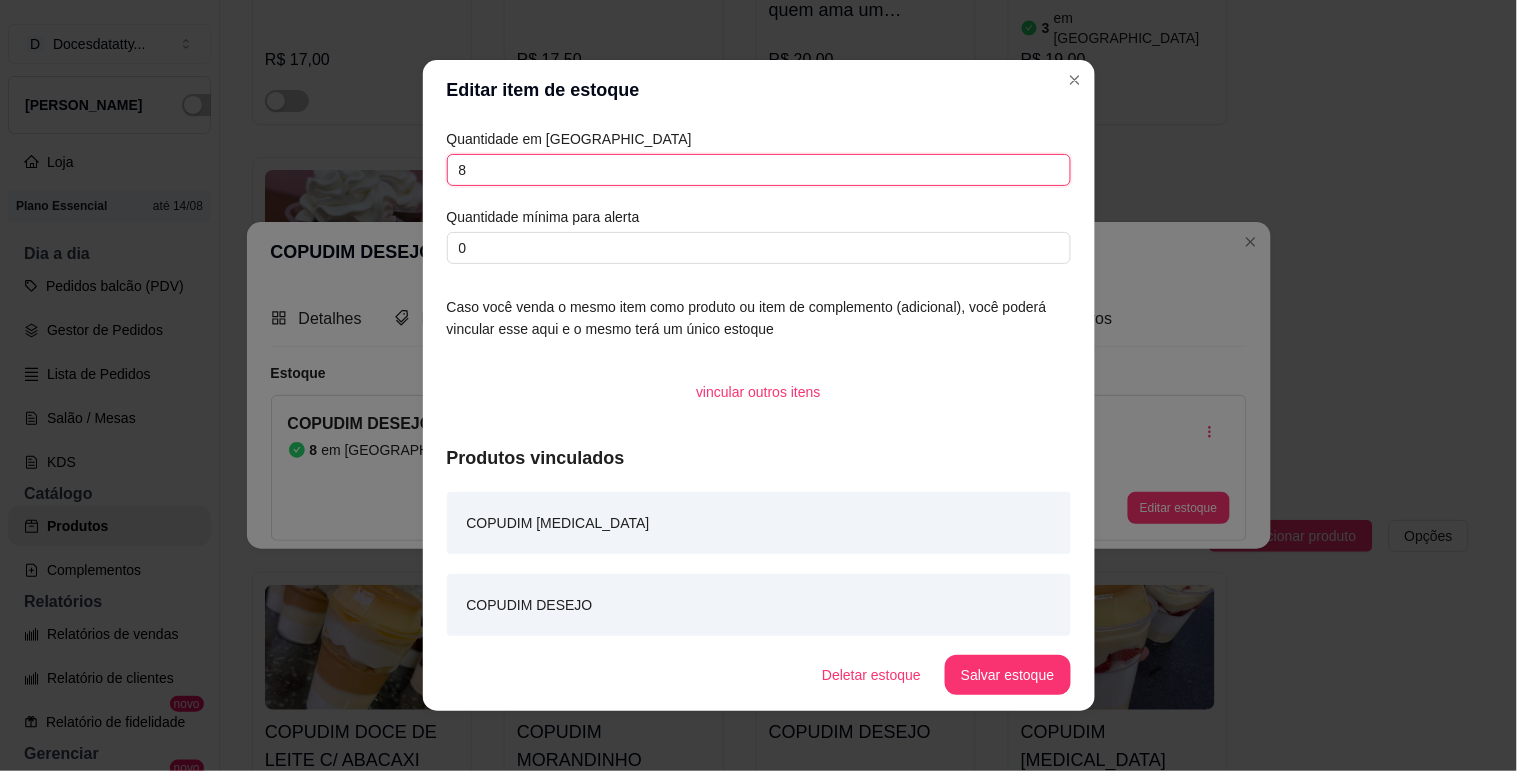 click on "8" at bounding box center [759, 170] 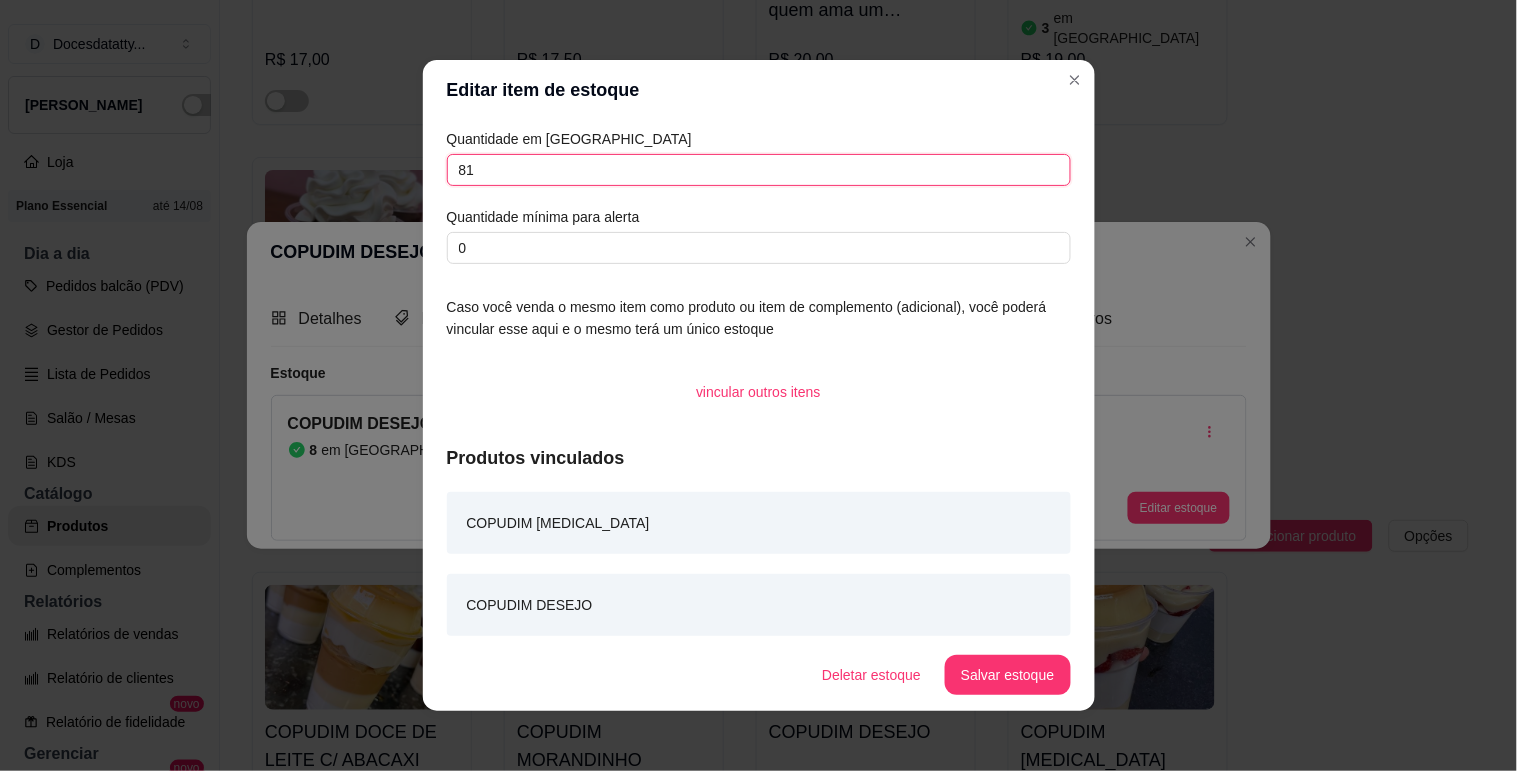 click on "81" at bounding box center [759, 170] 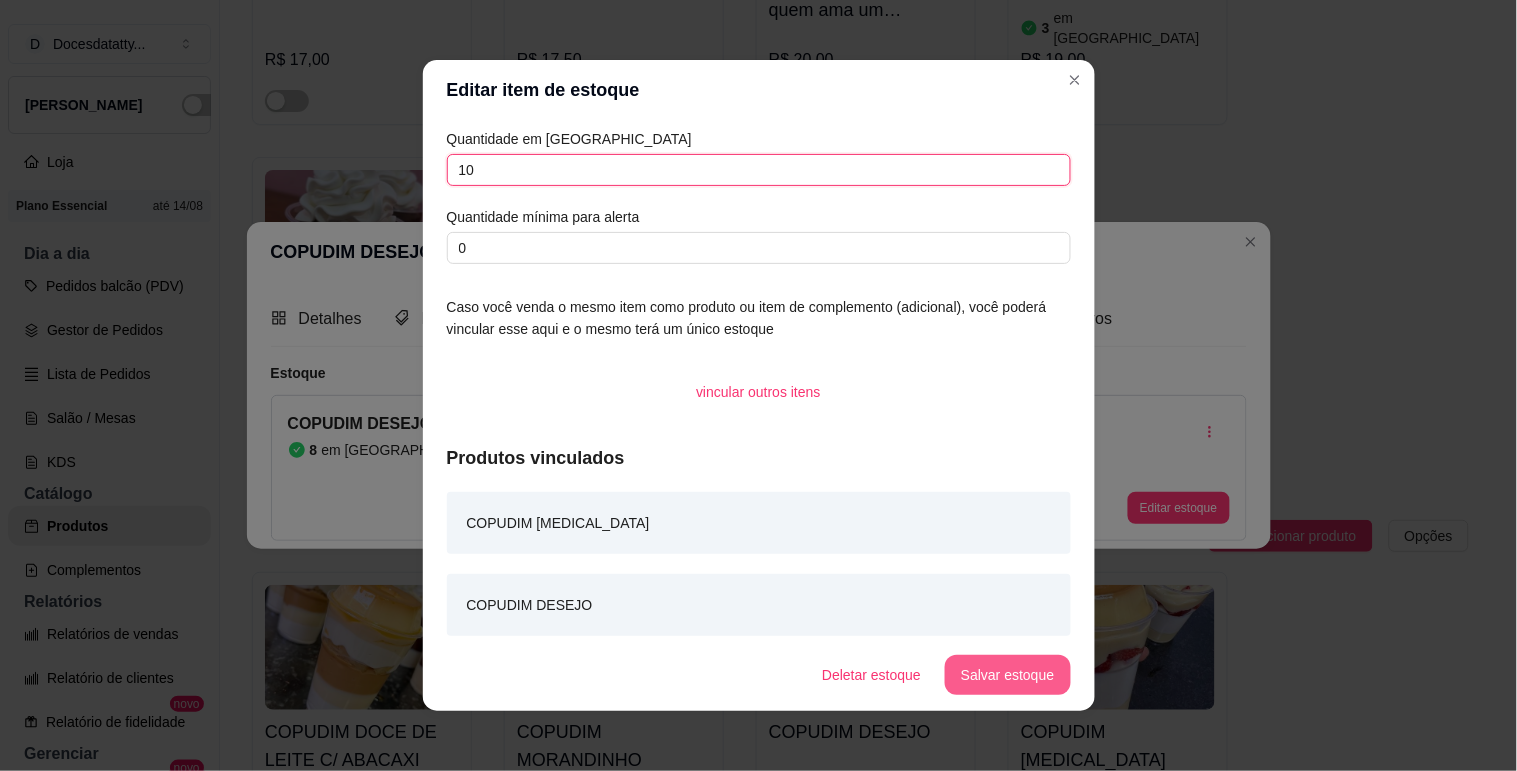 type on "10" 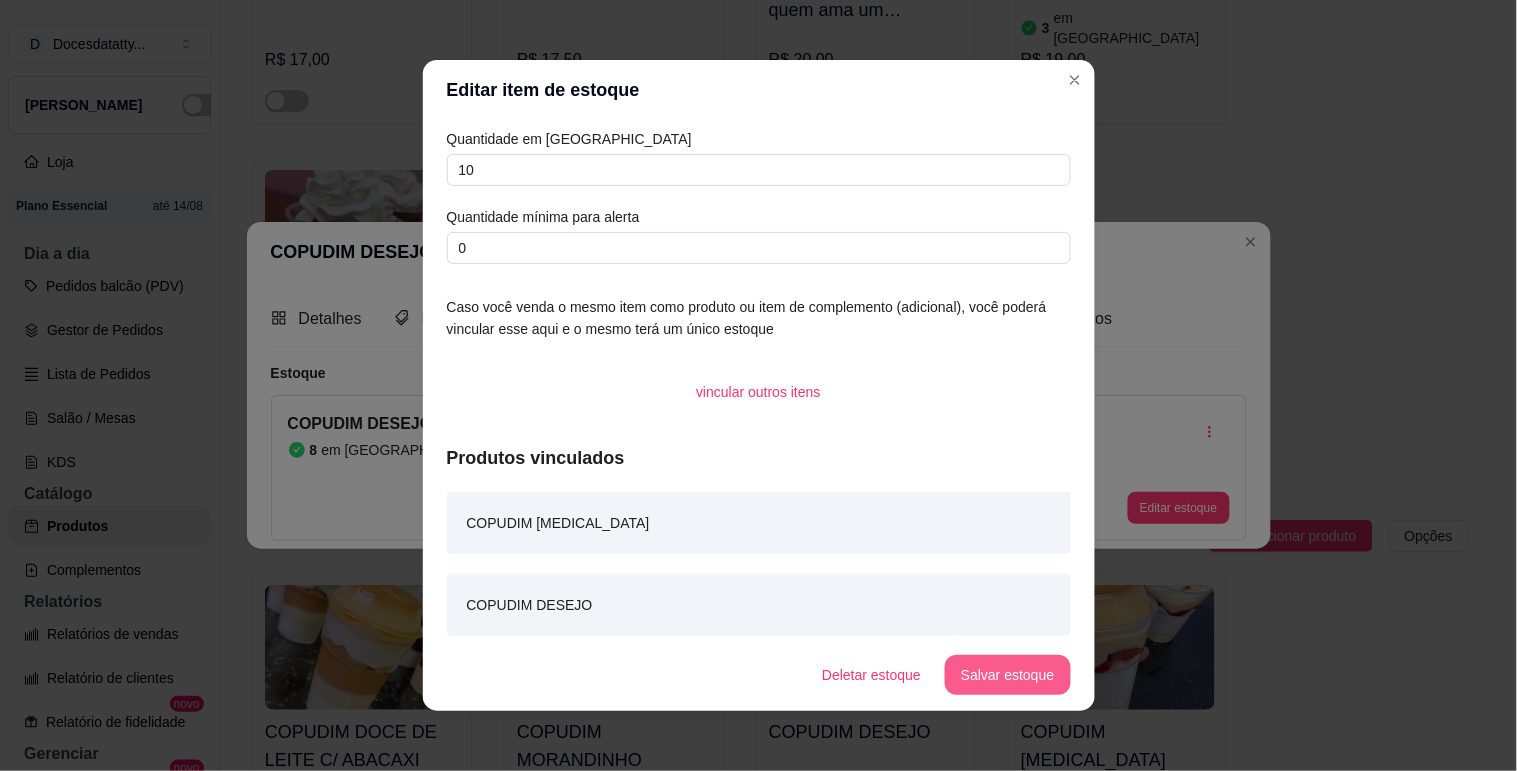 click on "Salvar estoque" at bounding box center (1007, 675) 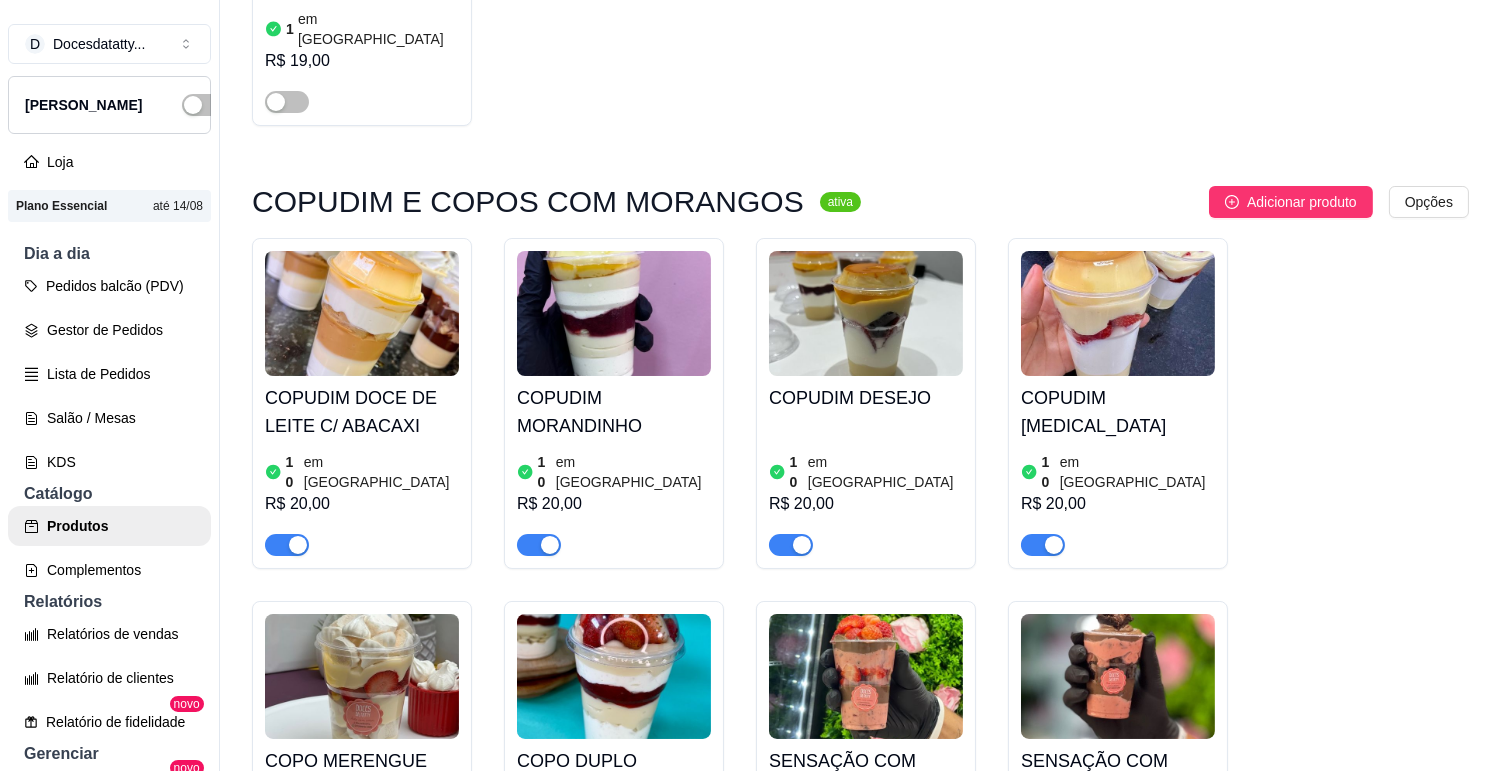scroll, scrollTop: 6555, scrollLeft: 0, axis: vertical 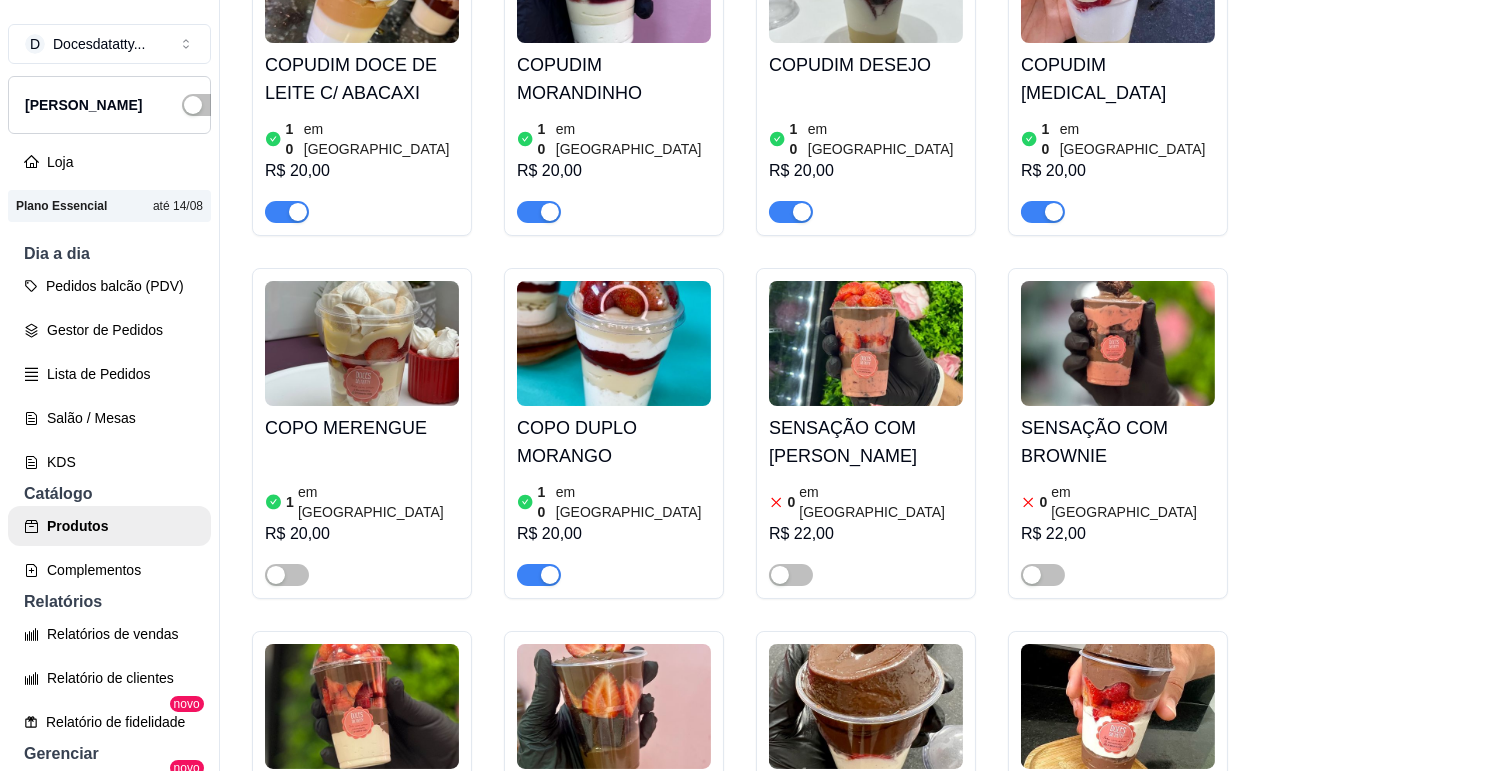 click at bounding box center (614, 706) 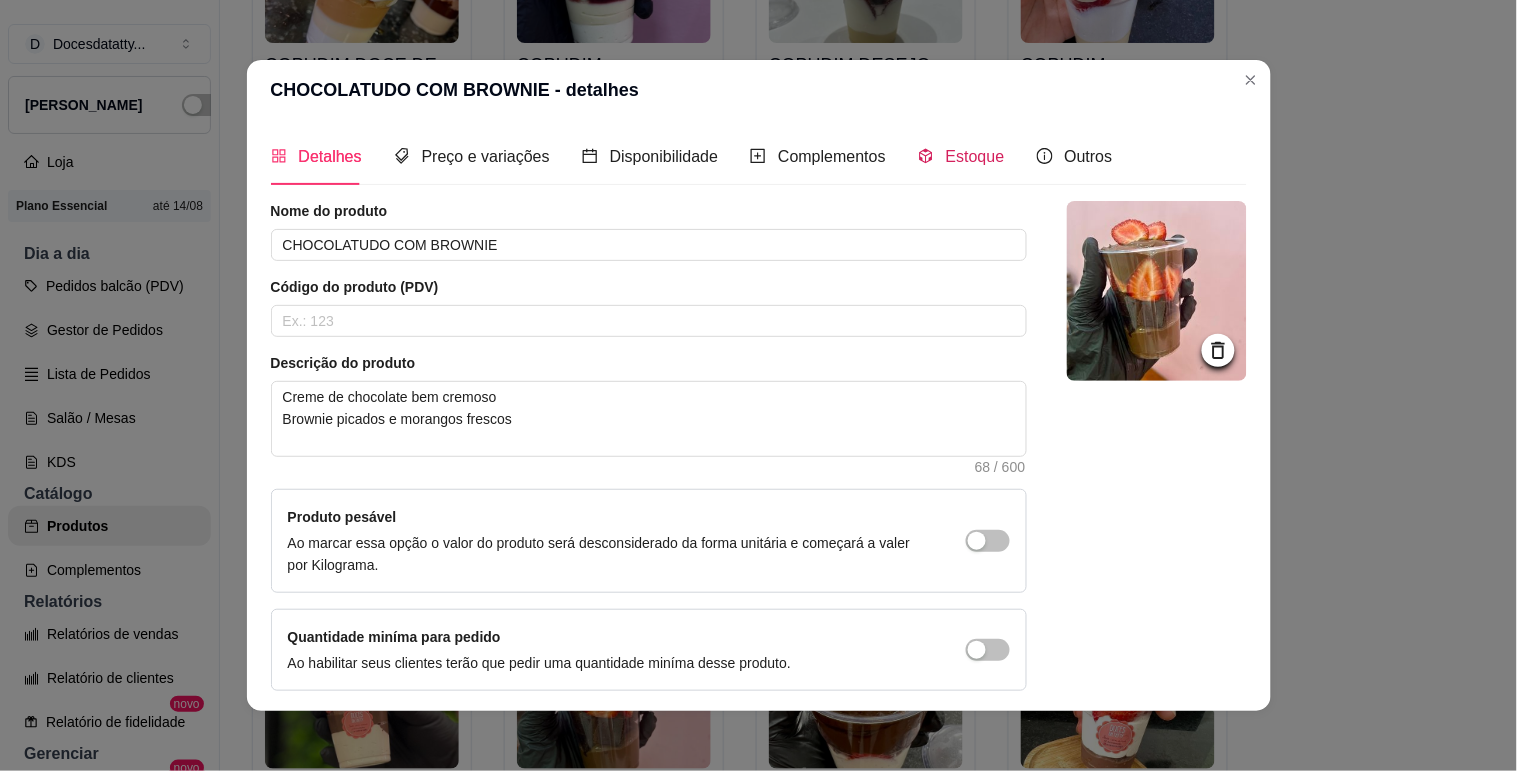 click on "Estoque" at bounding box center (975, 156) 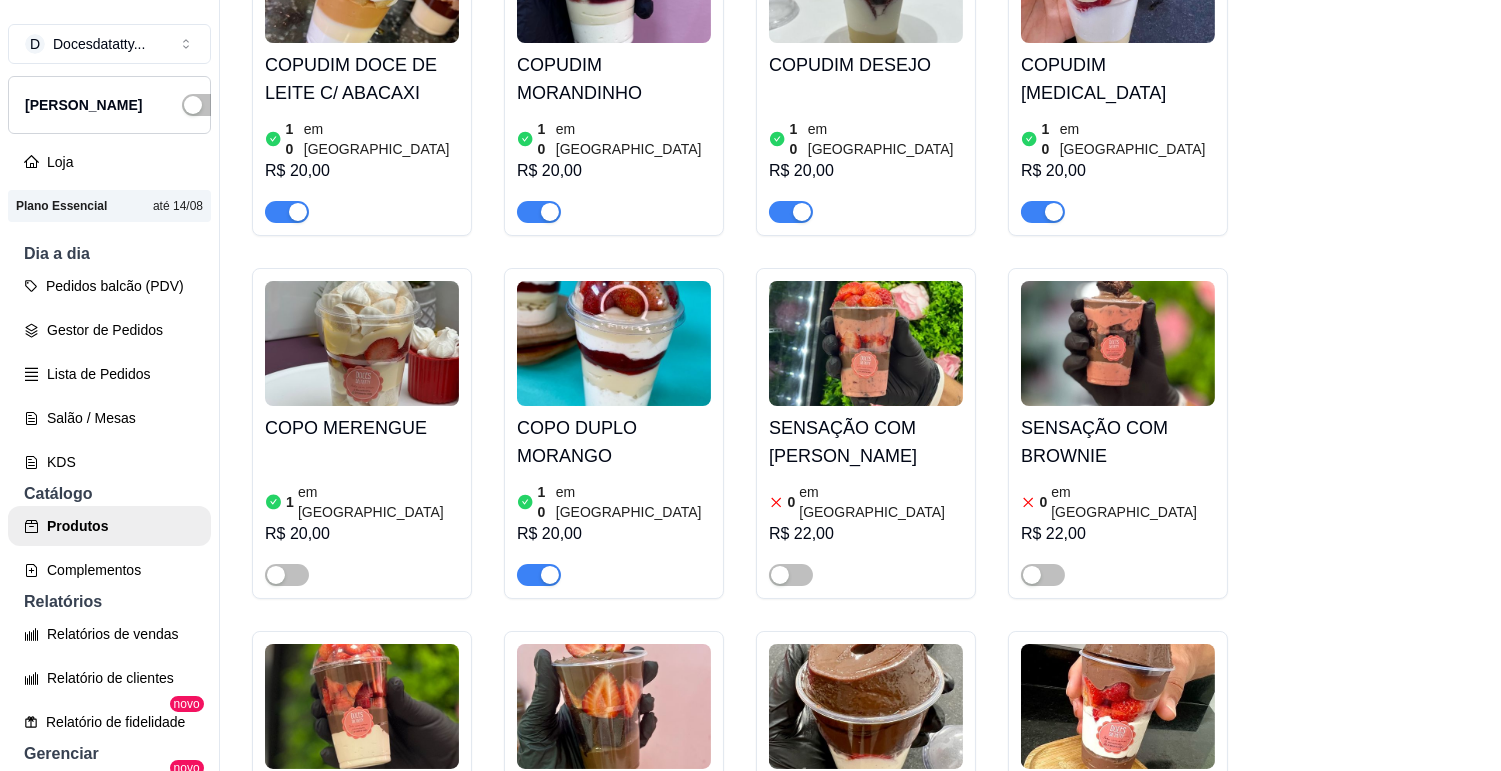 click on "CHOCOLATUDO COM MORANGOS" at bounding box center (362, 805) 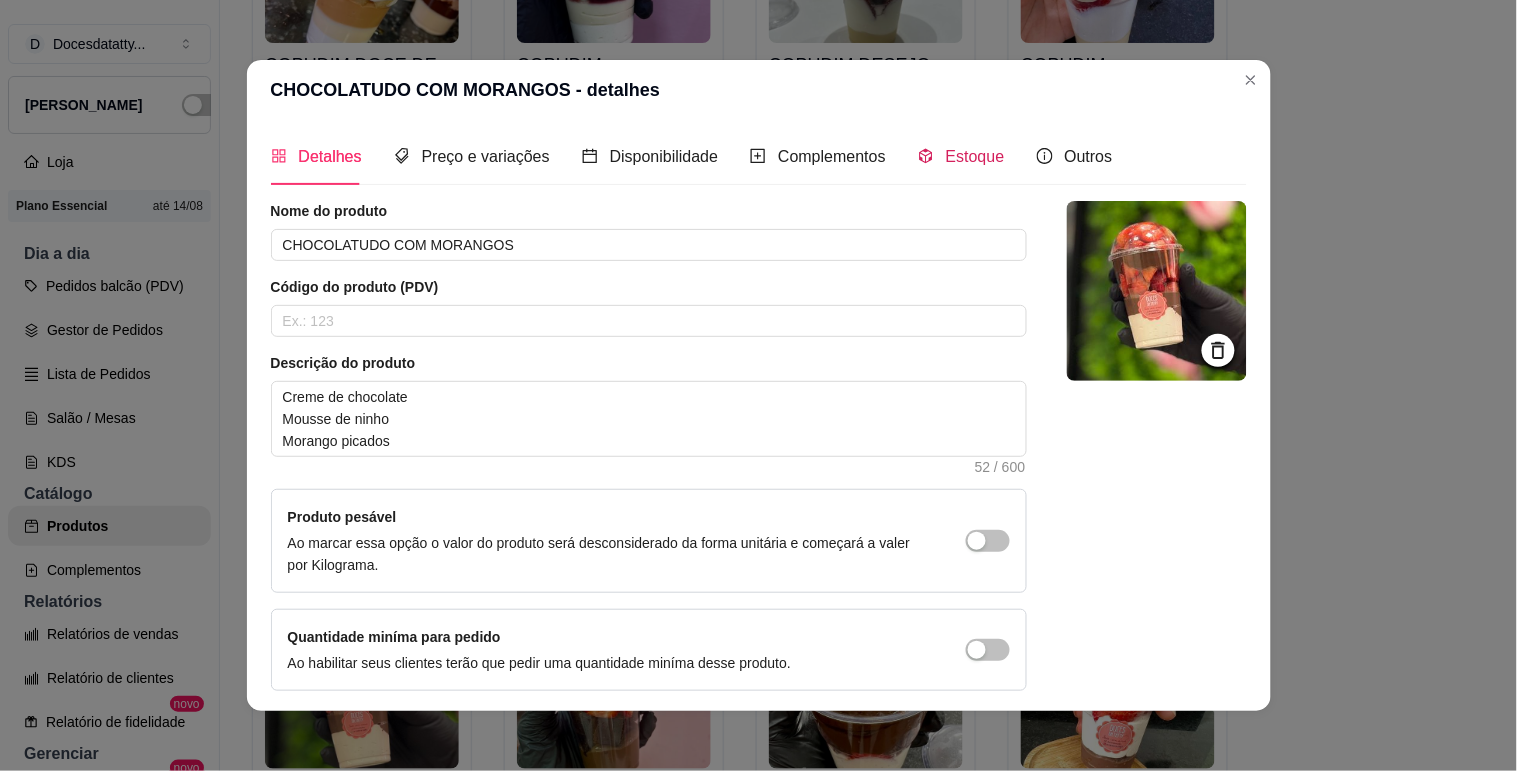 click on "Estoque" at bounding box center (975, 156) 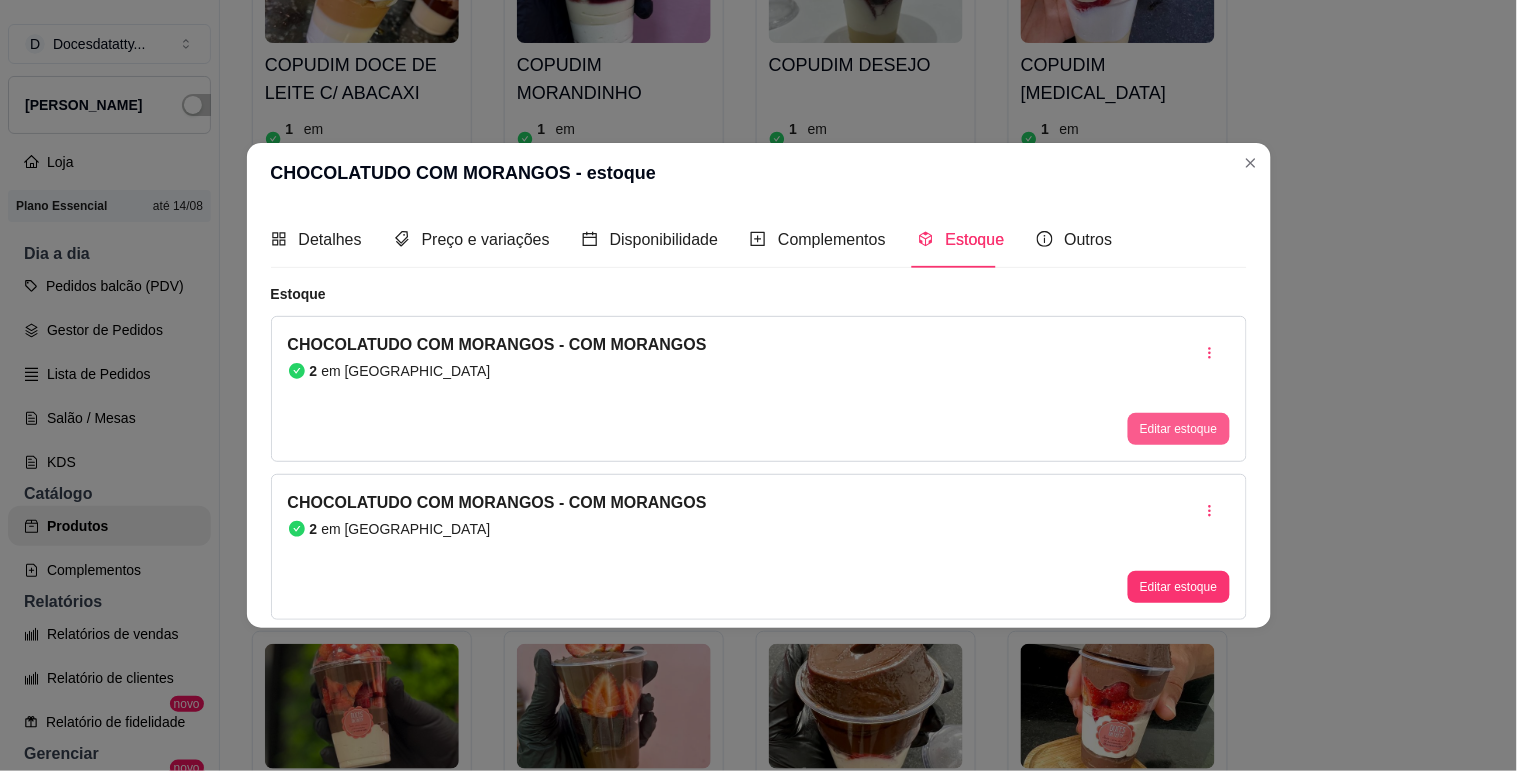 click on "Editar estoque" at bounding box center [1178, 429] 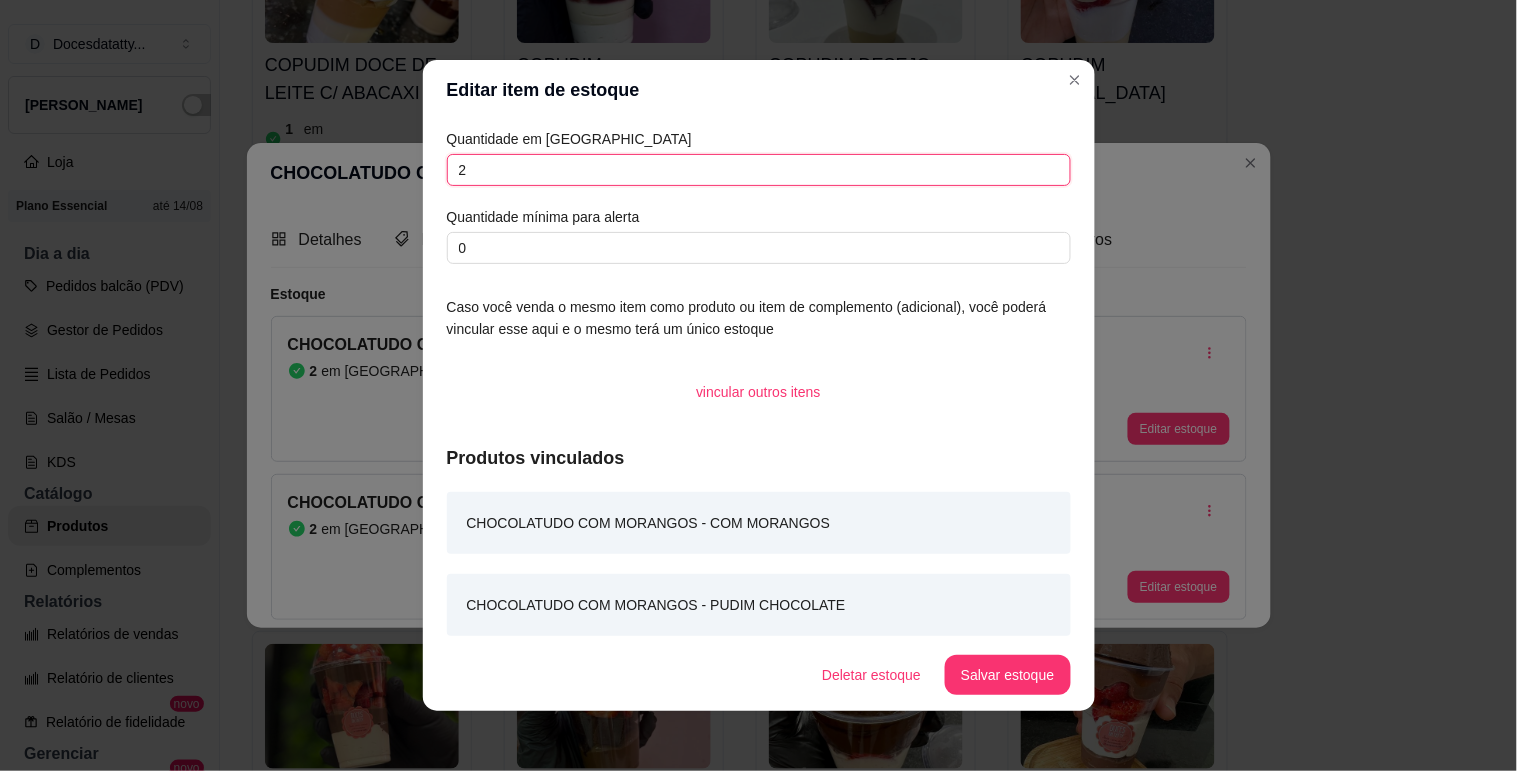click on "2" at bounding box center (759, 170) 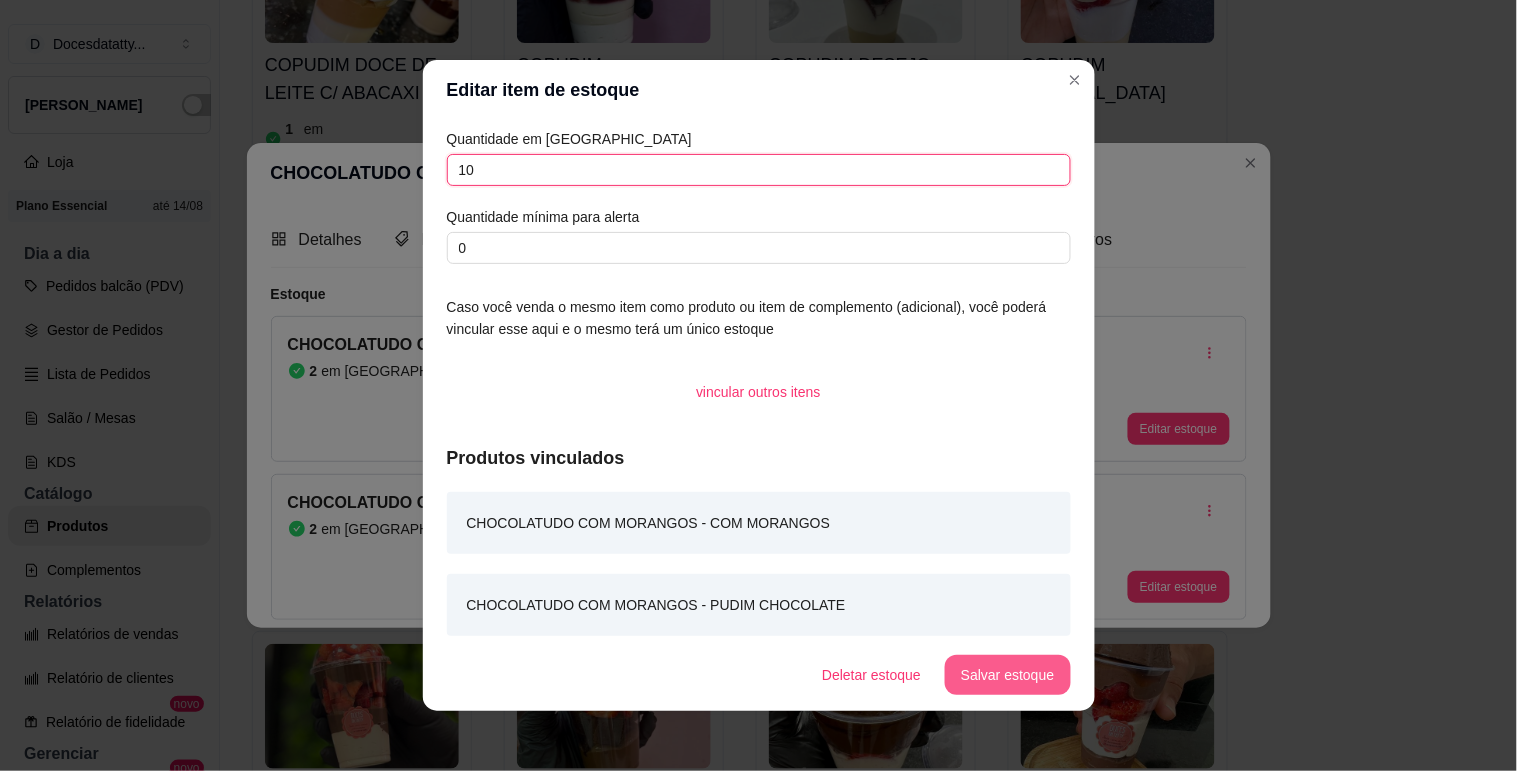 type on "10" 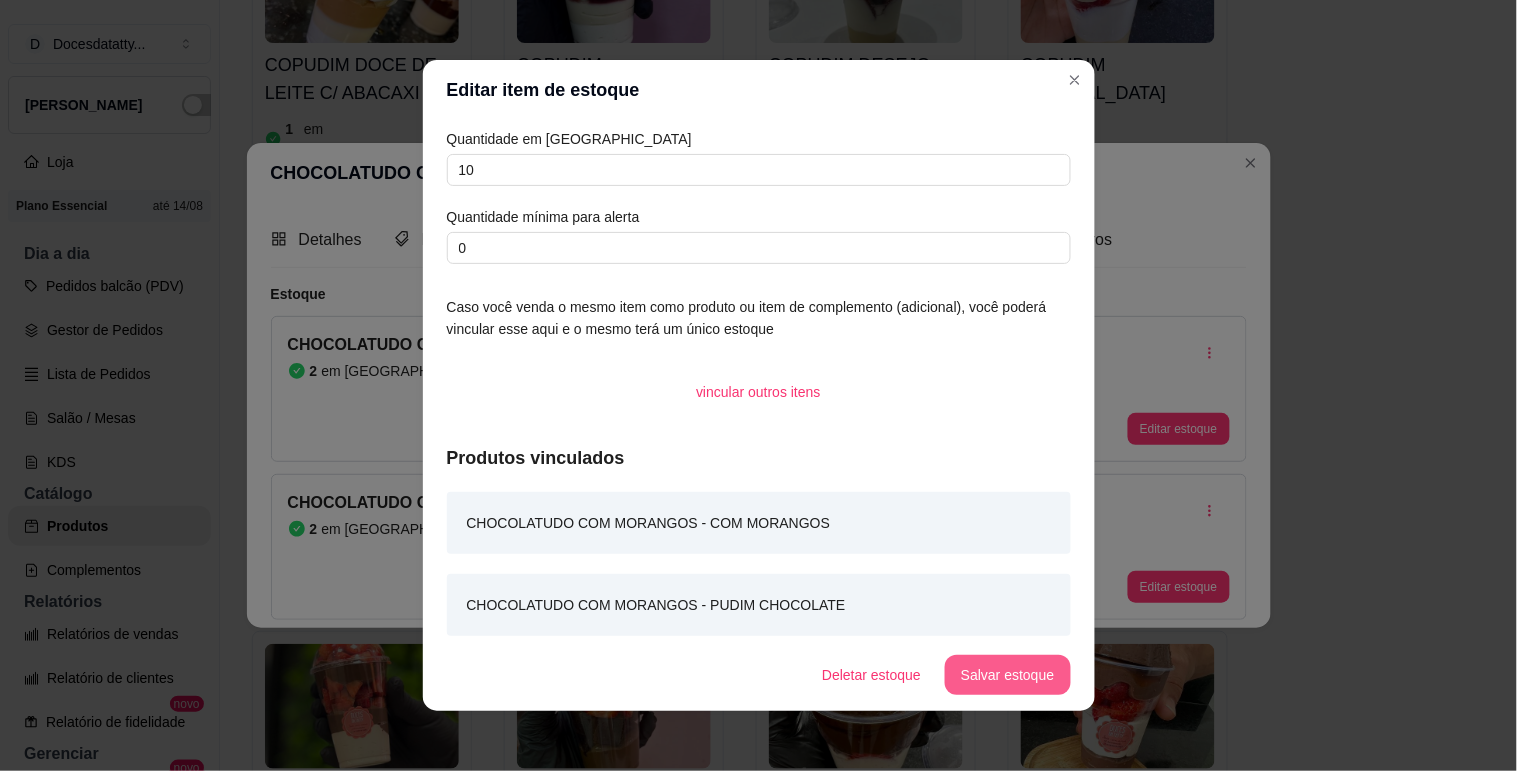 click on "Salvar estoque" at bounding box center [1007, 675] 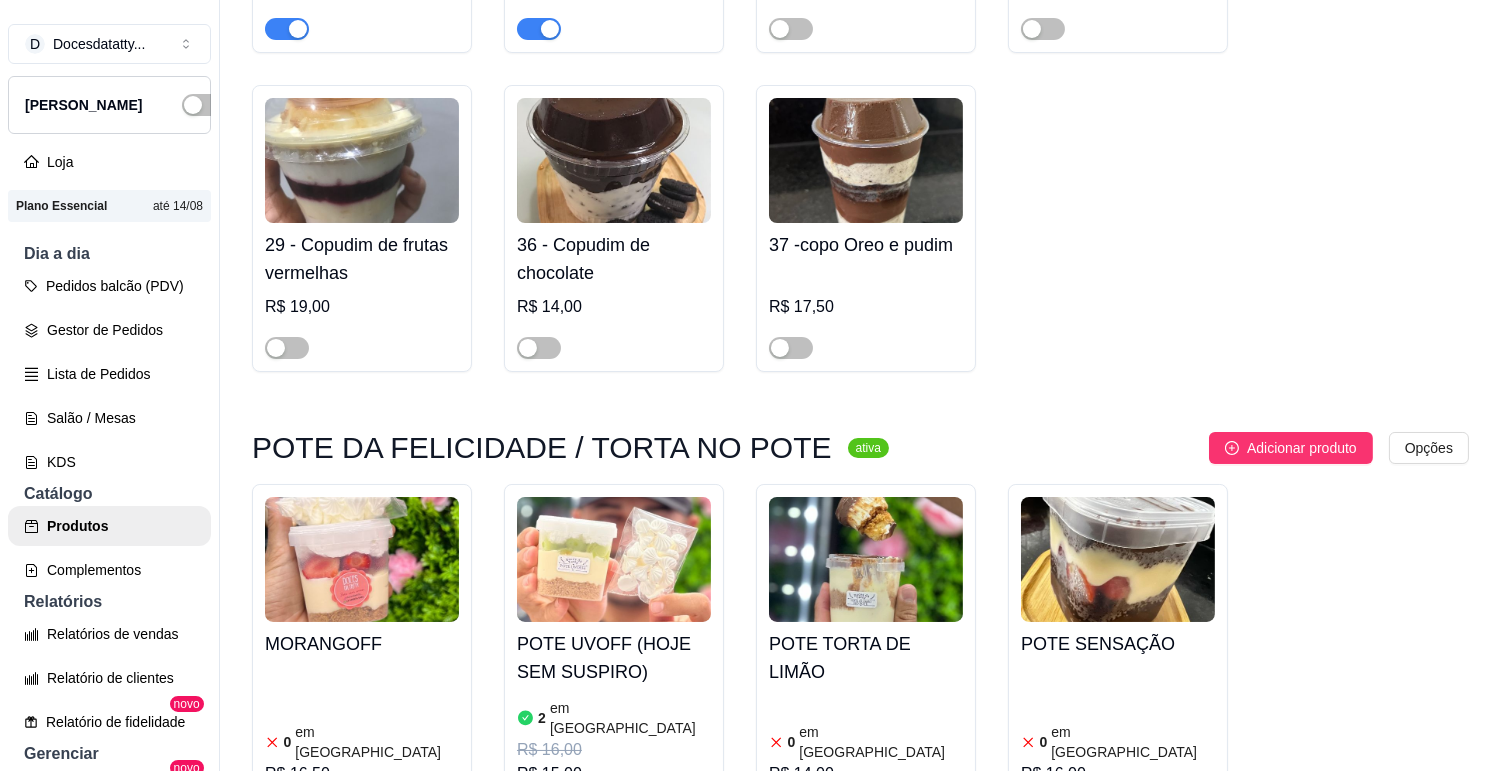 scroll, scrollTop: 7666, scrollLeft: 0, axis: vertical 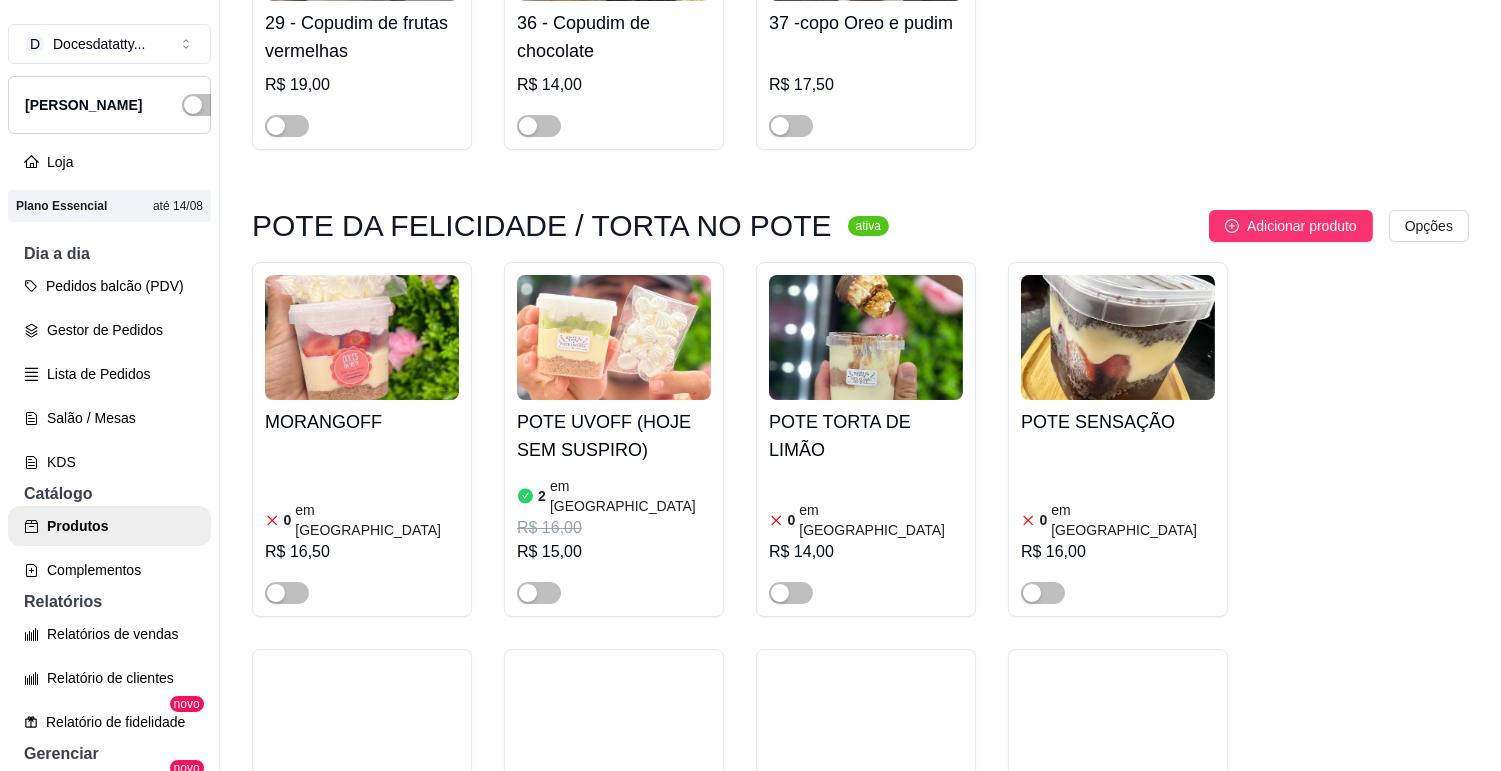 click at bounding box center [287, 956] 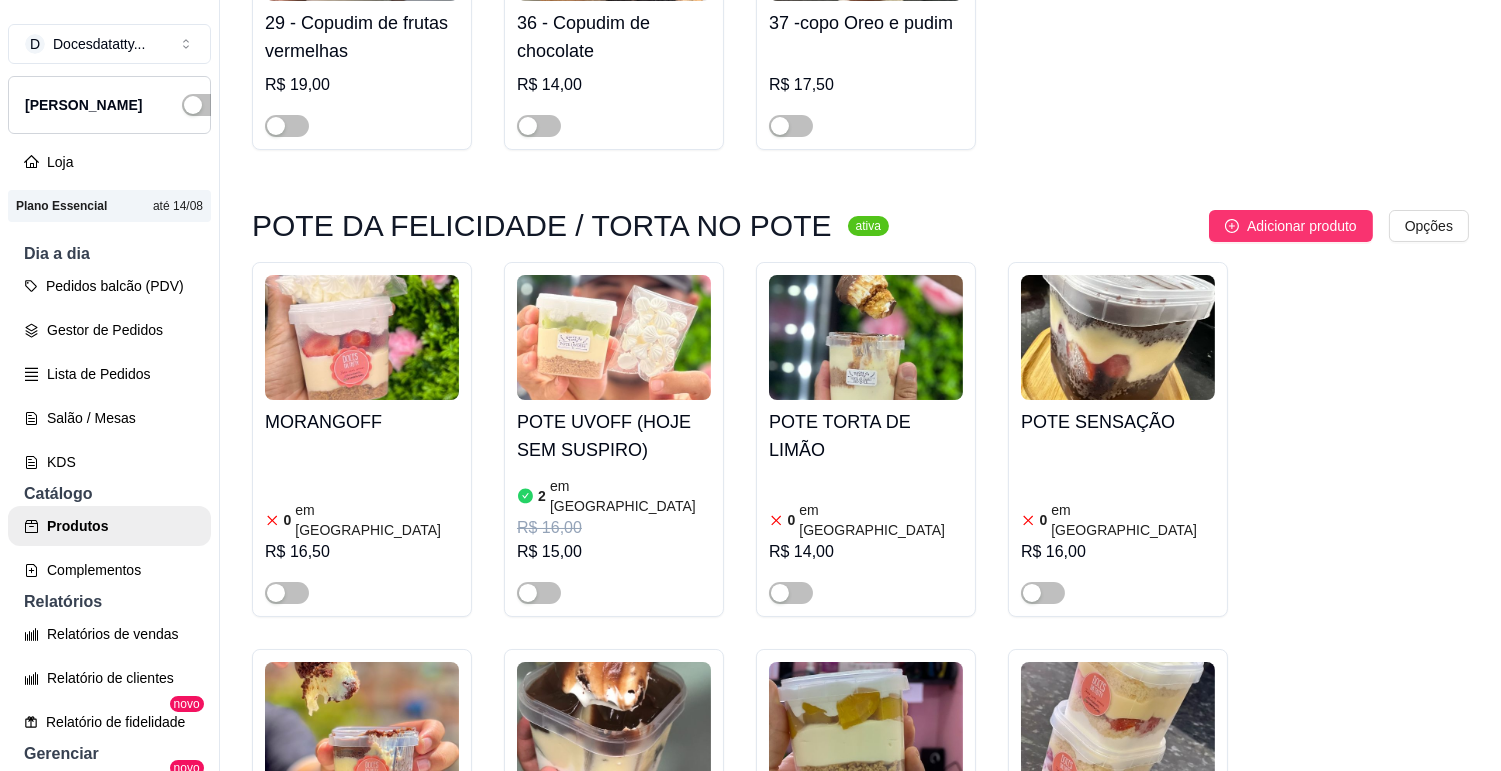 click on "AFOGADINHO DE BROWNIE" at bounding box center (614, 823) 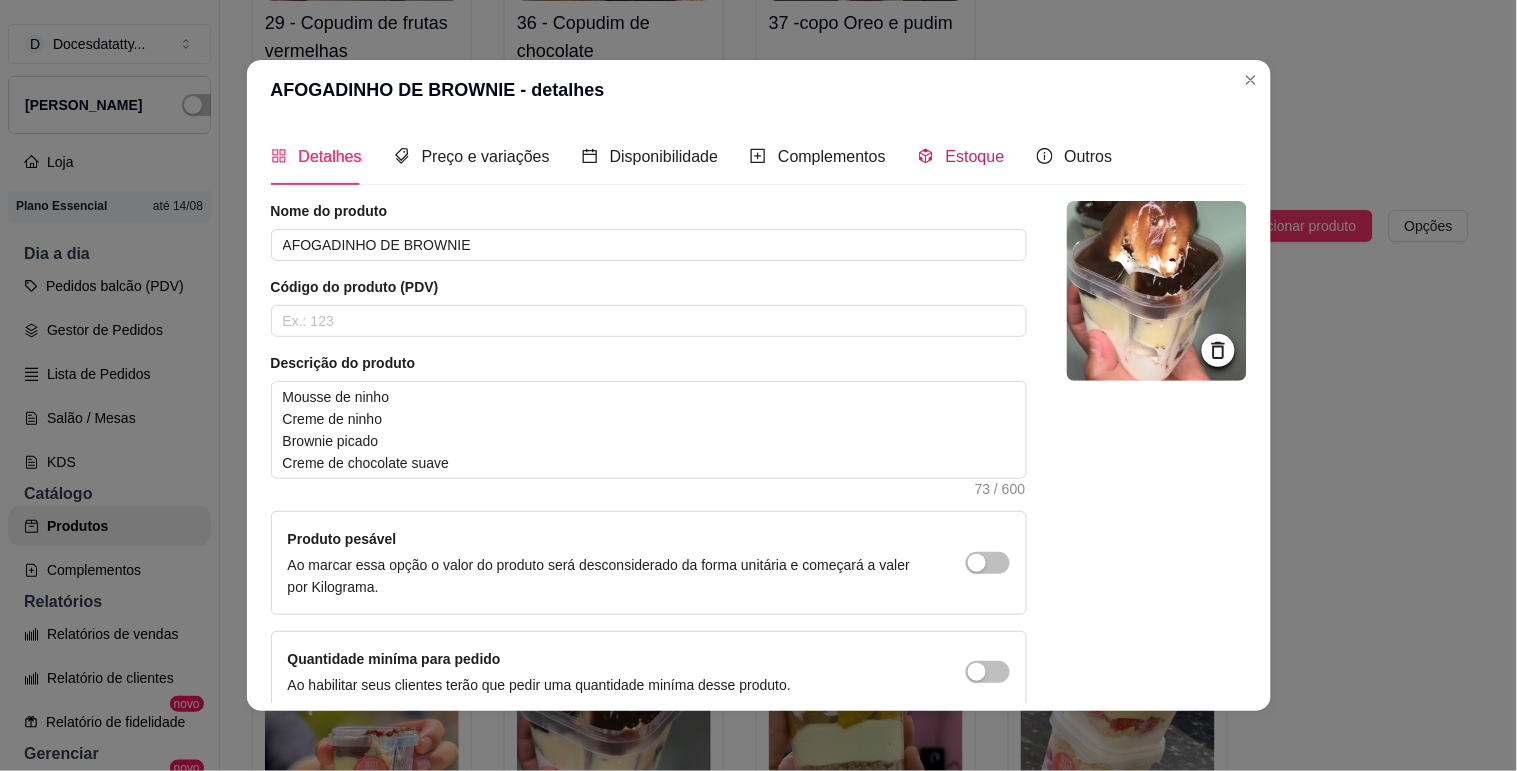 click on "Estoque" at bounding box center (975, 156) 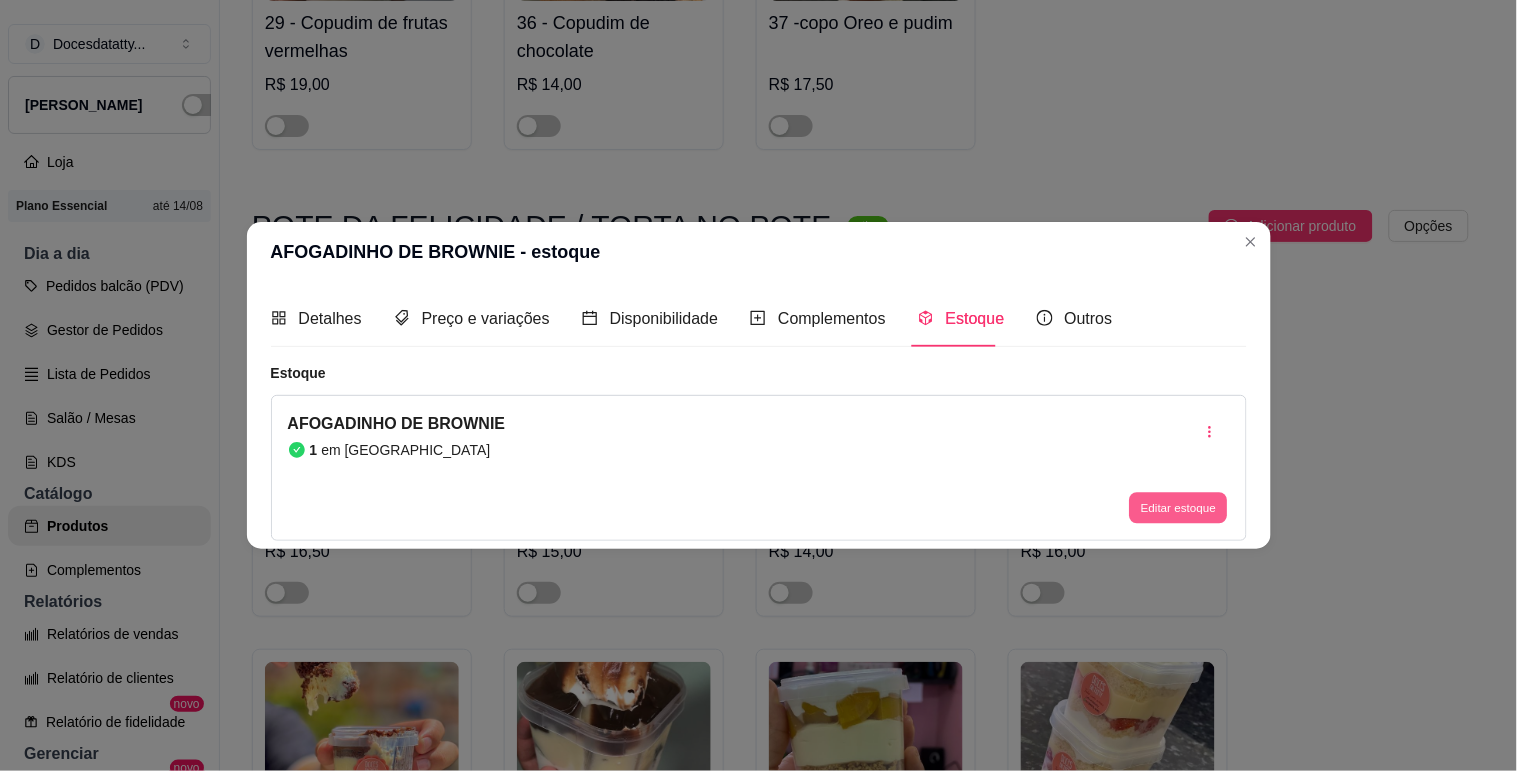 click on "Editar estoque" at bounding box center (1179, 508) 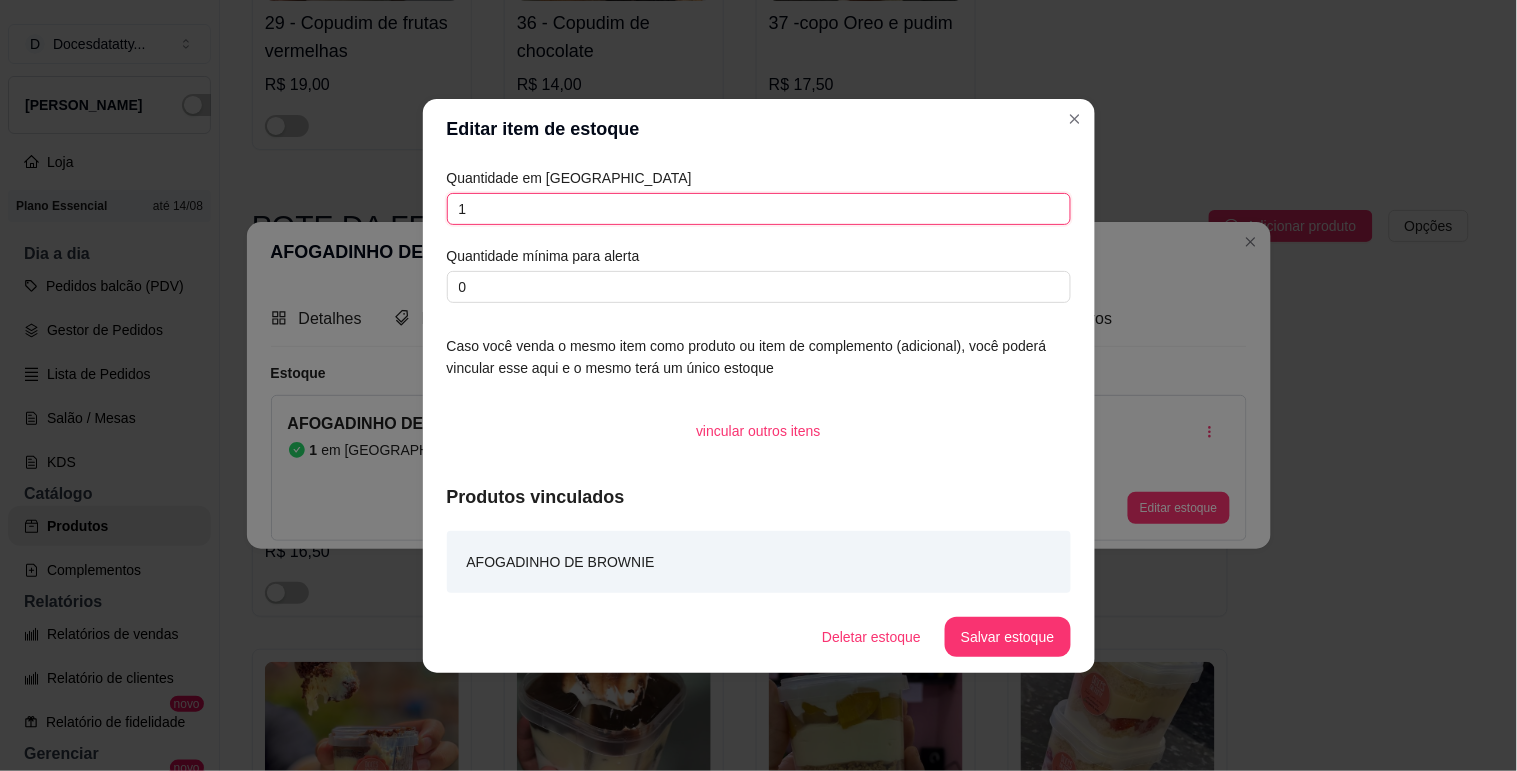 click on "1" at bounding box center [759, 209] 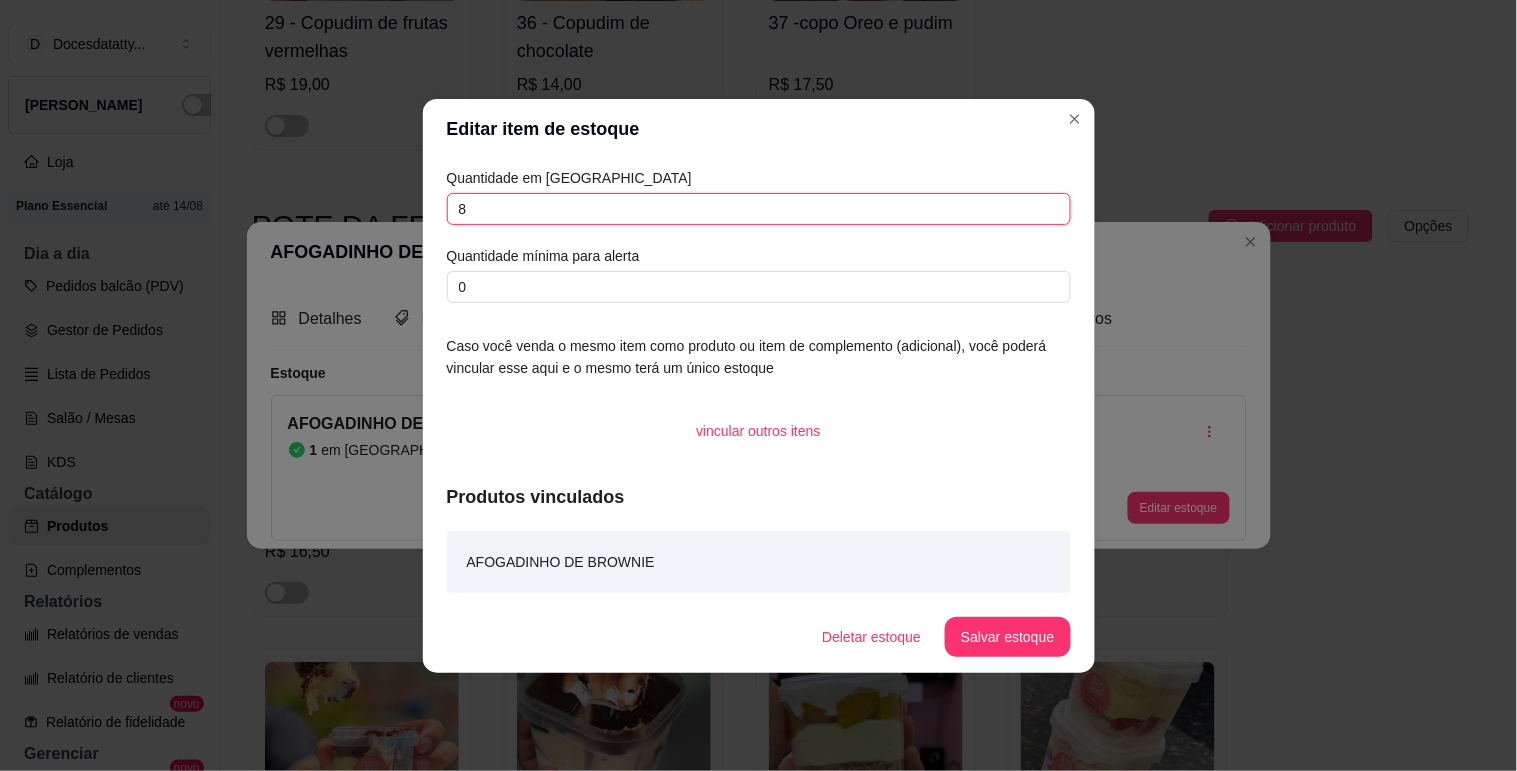 type on "8" 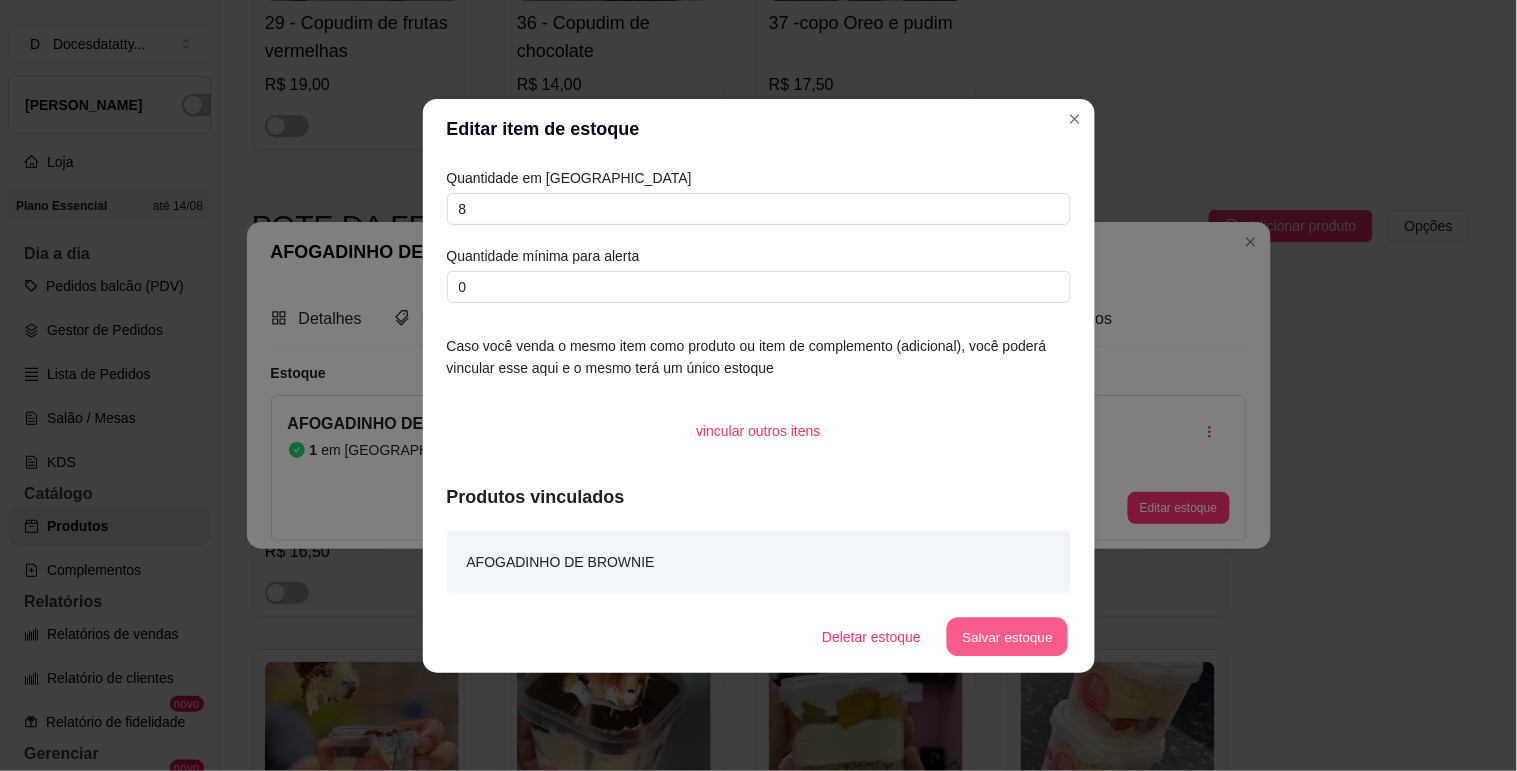 click on "Salvar estoque" at bounding box center [1008, 636] 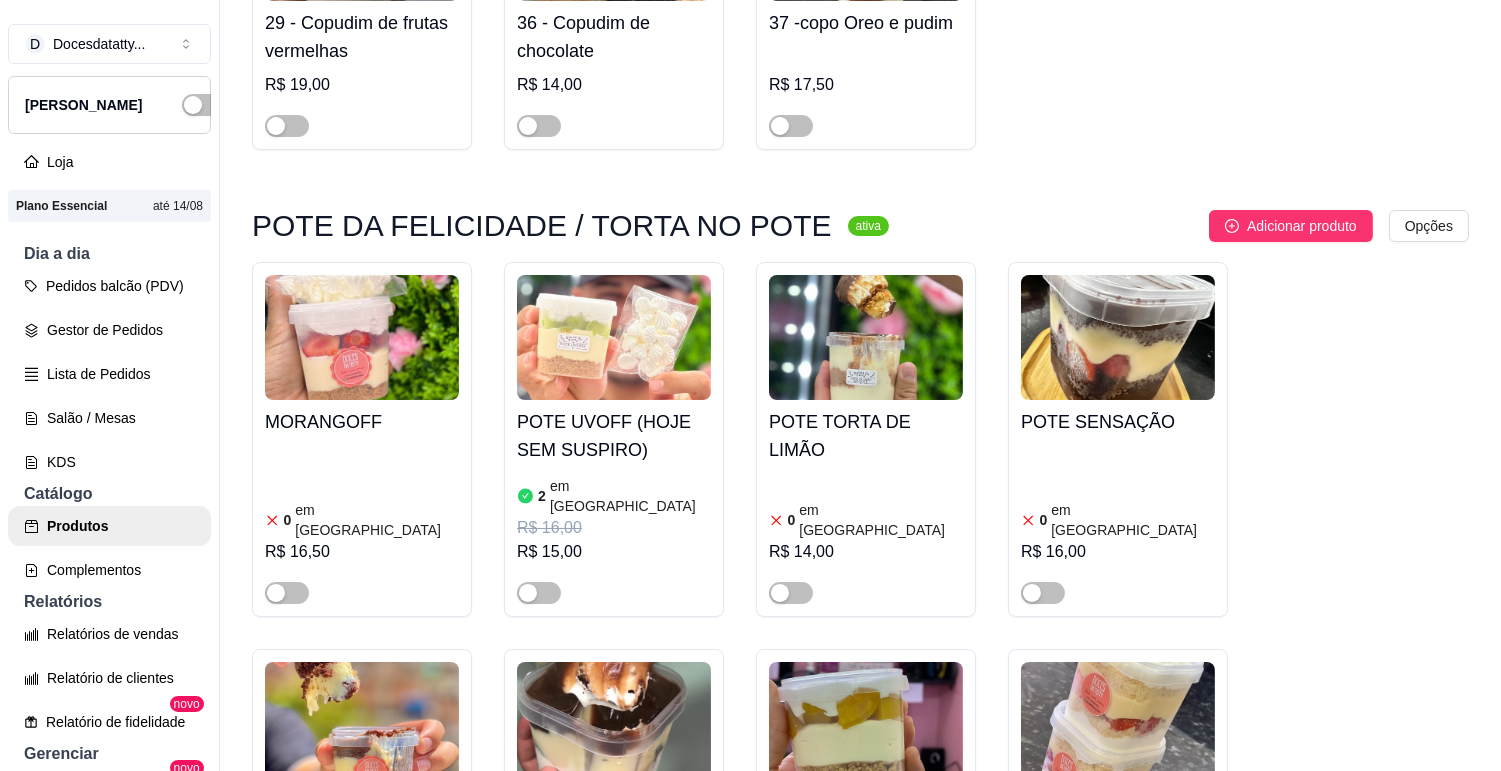 click on "POTE TORTA DE PÊSSEGO   0 em estoque R$ 17,00" at bounding box center (866, 814) 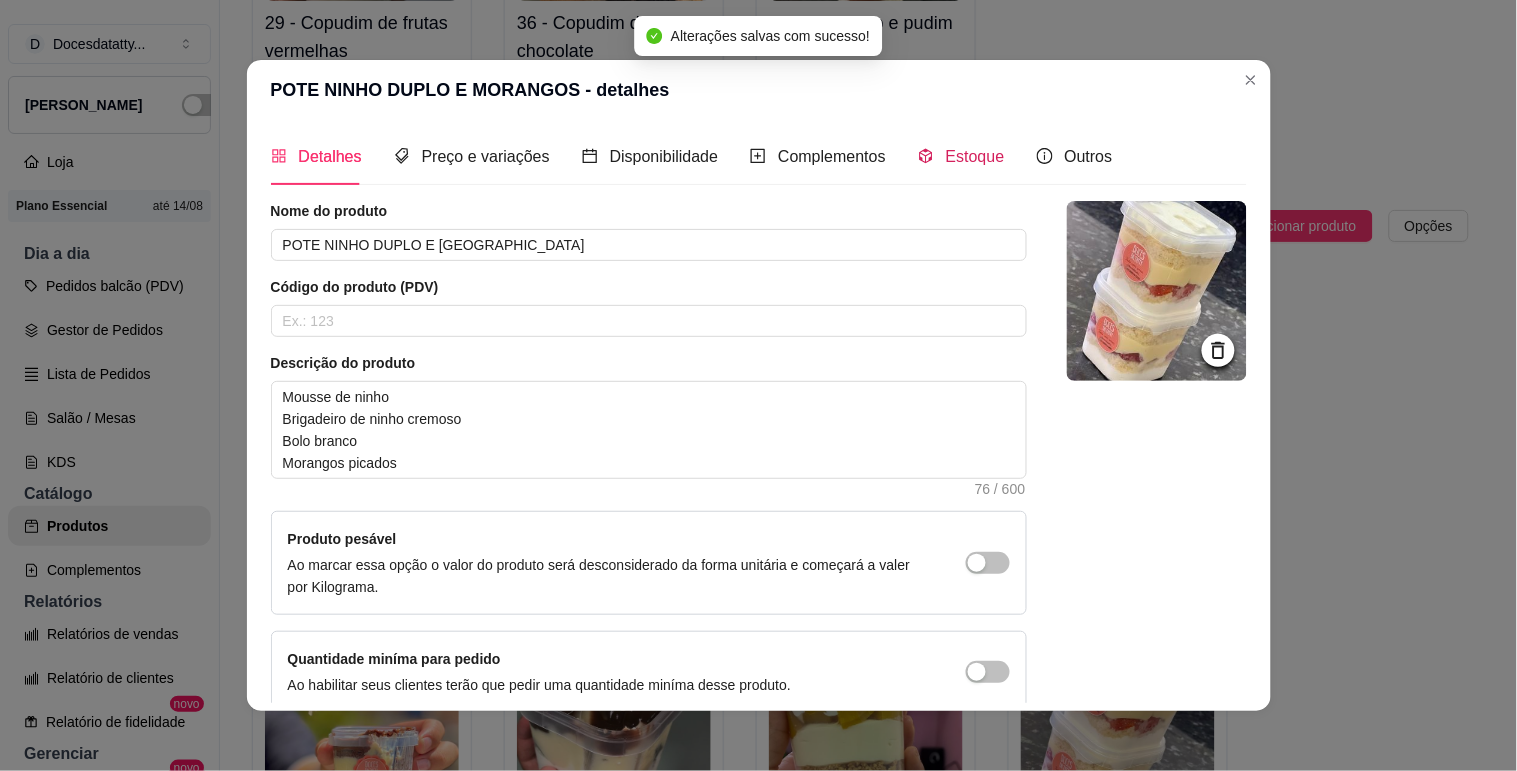 click at bounding box center (926, 156) 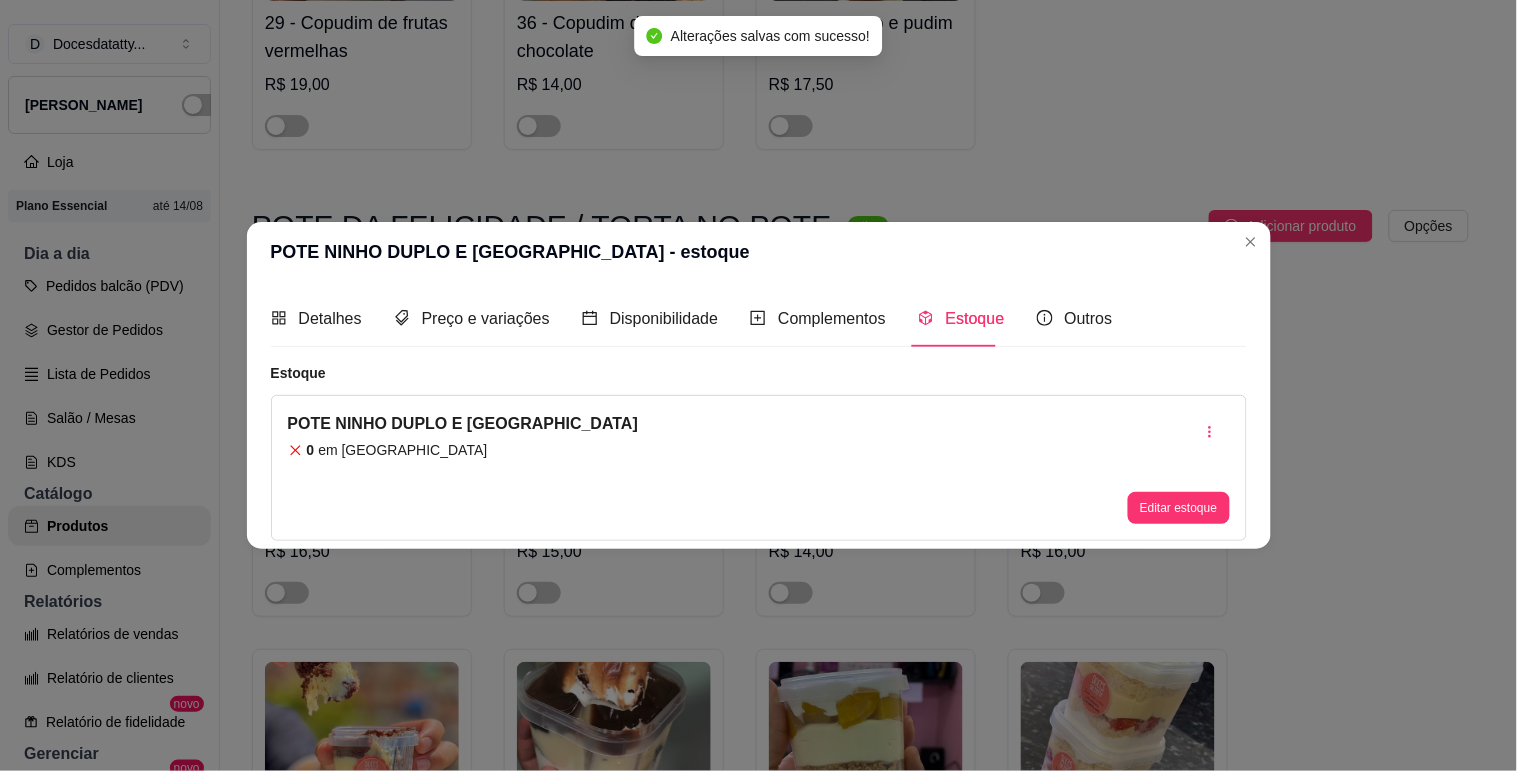 click on "Editar estoque" at bounding box center [1178, 468] 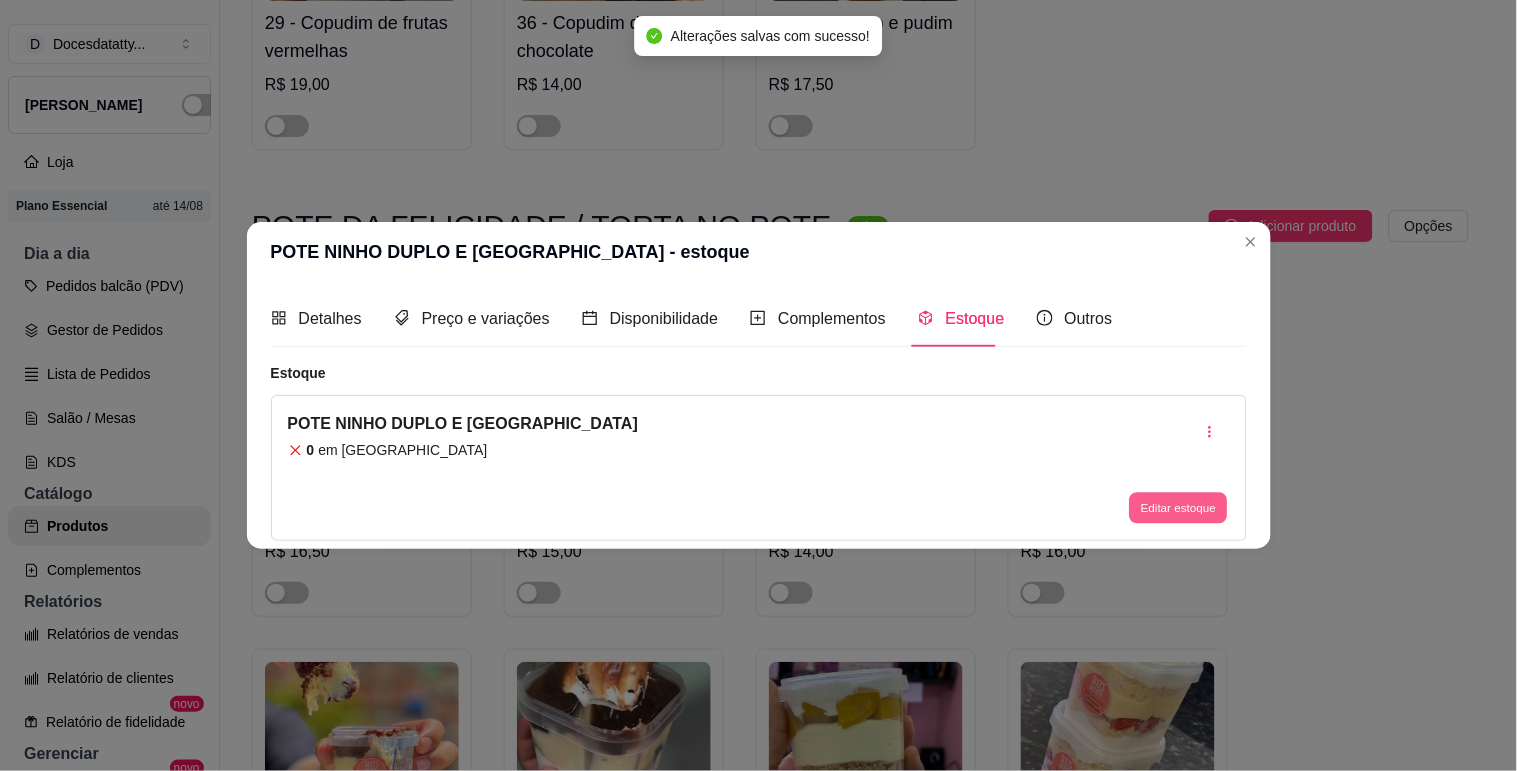 click on "Editar estoque" at bounding box center [1179, 508] 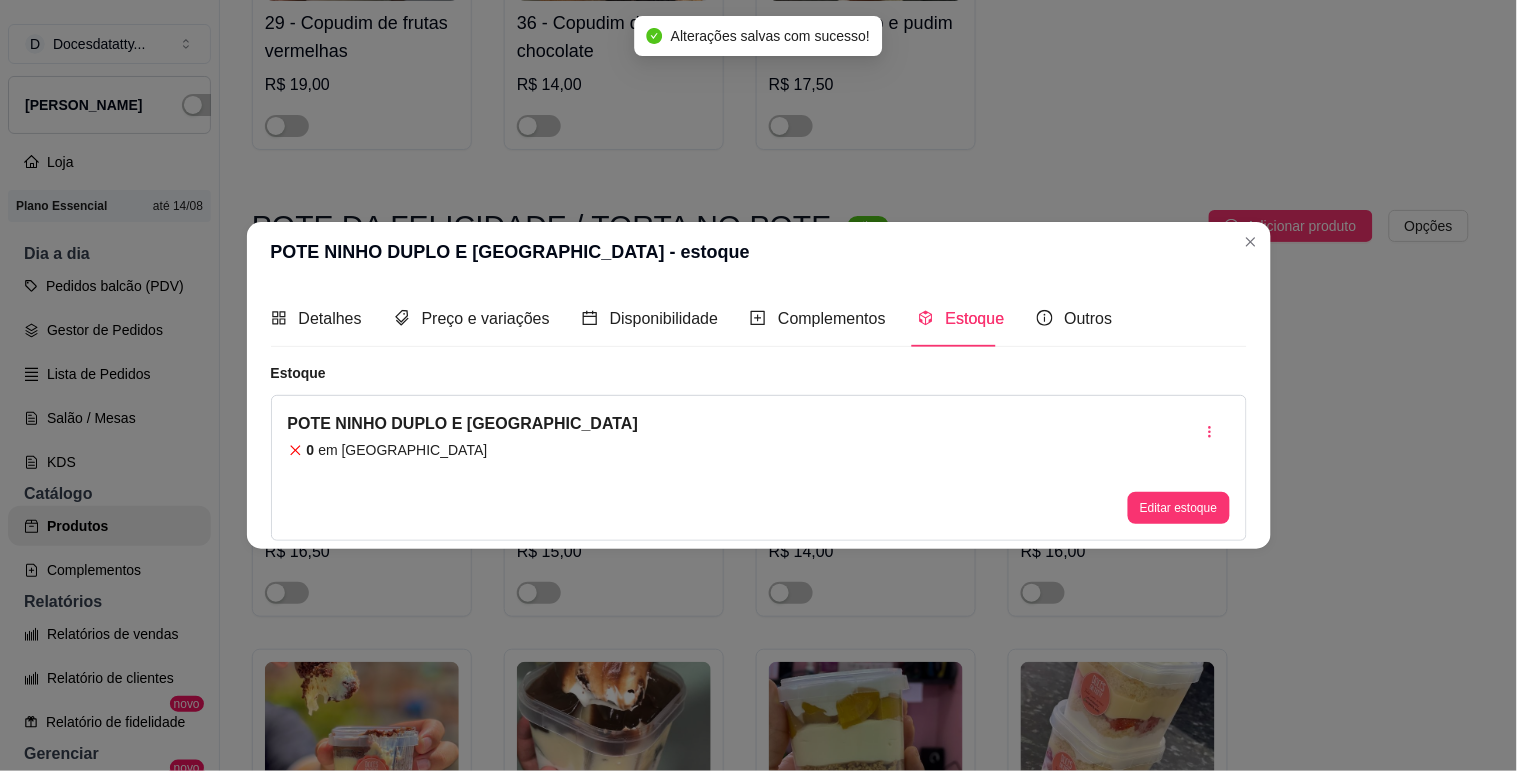 click on "Quantidade   em estoque 0 Quantidade   mínima para alerta 0" at bounding box center [758, 234] 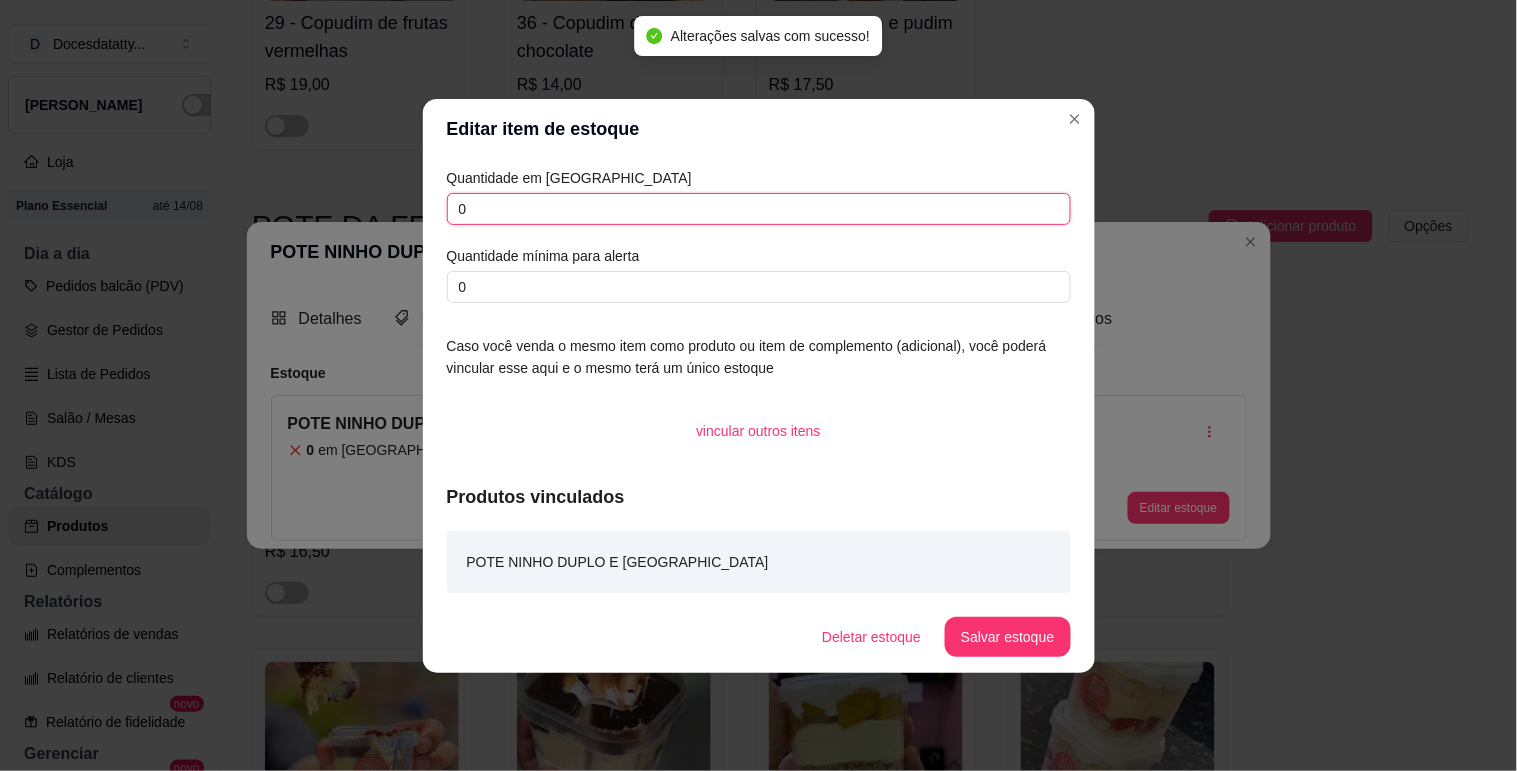 click on "0" at bounding box center (759, 209) 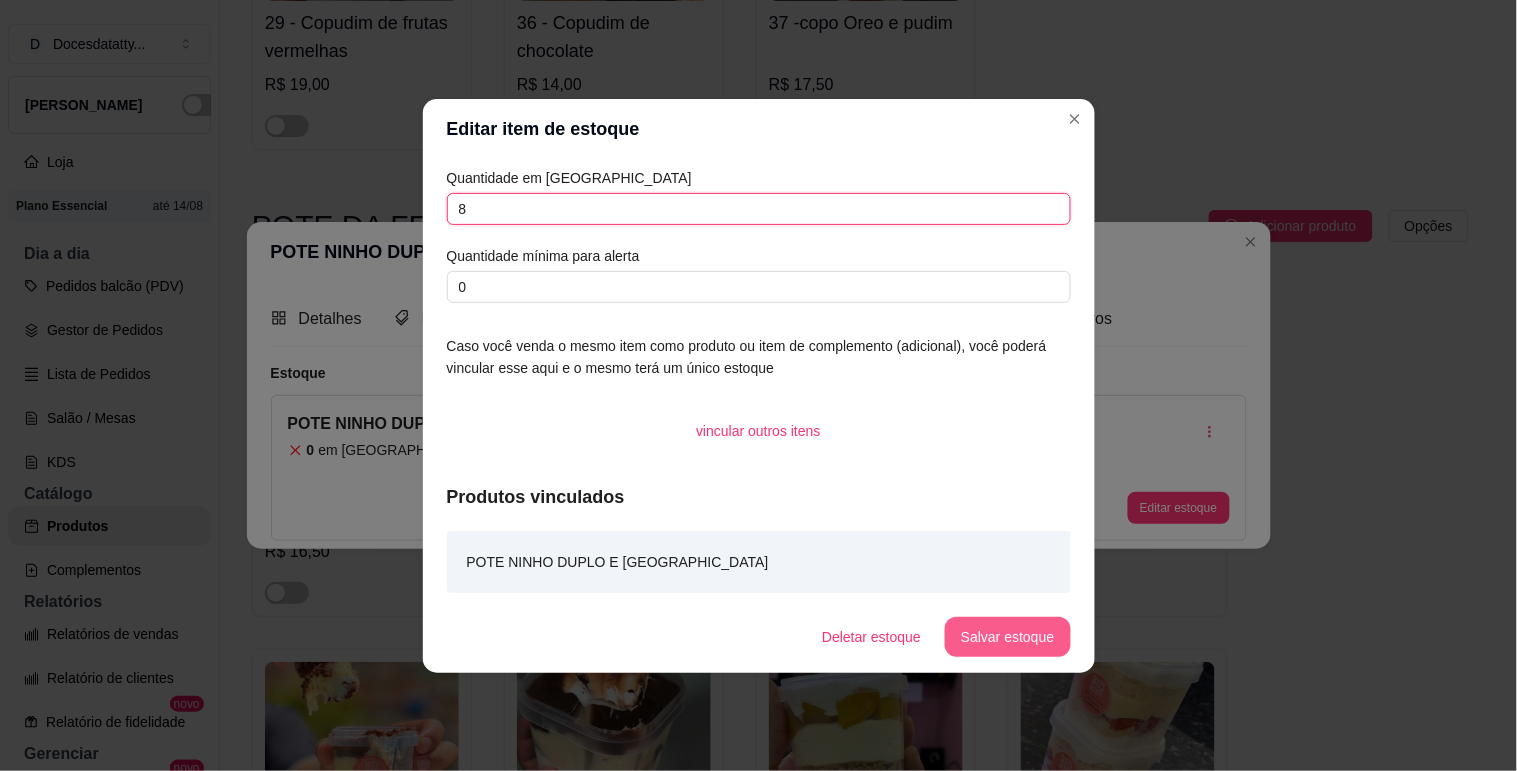 type on "8" 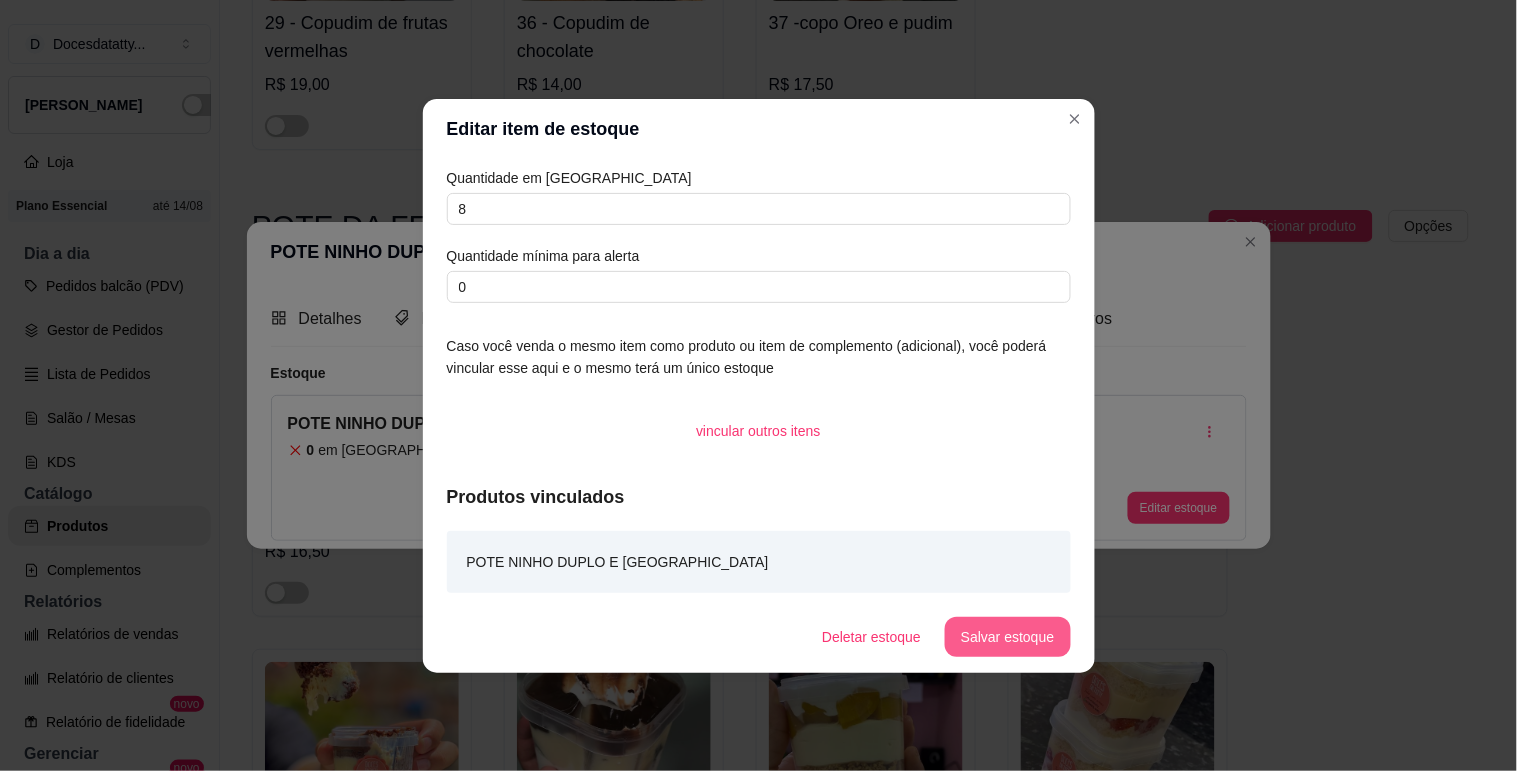 click on "Salvar estoque" at bounding box center [1007, 637] 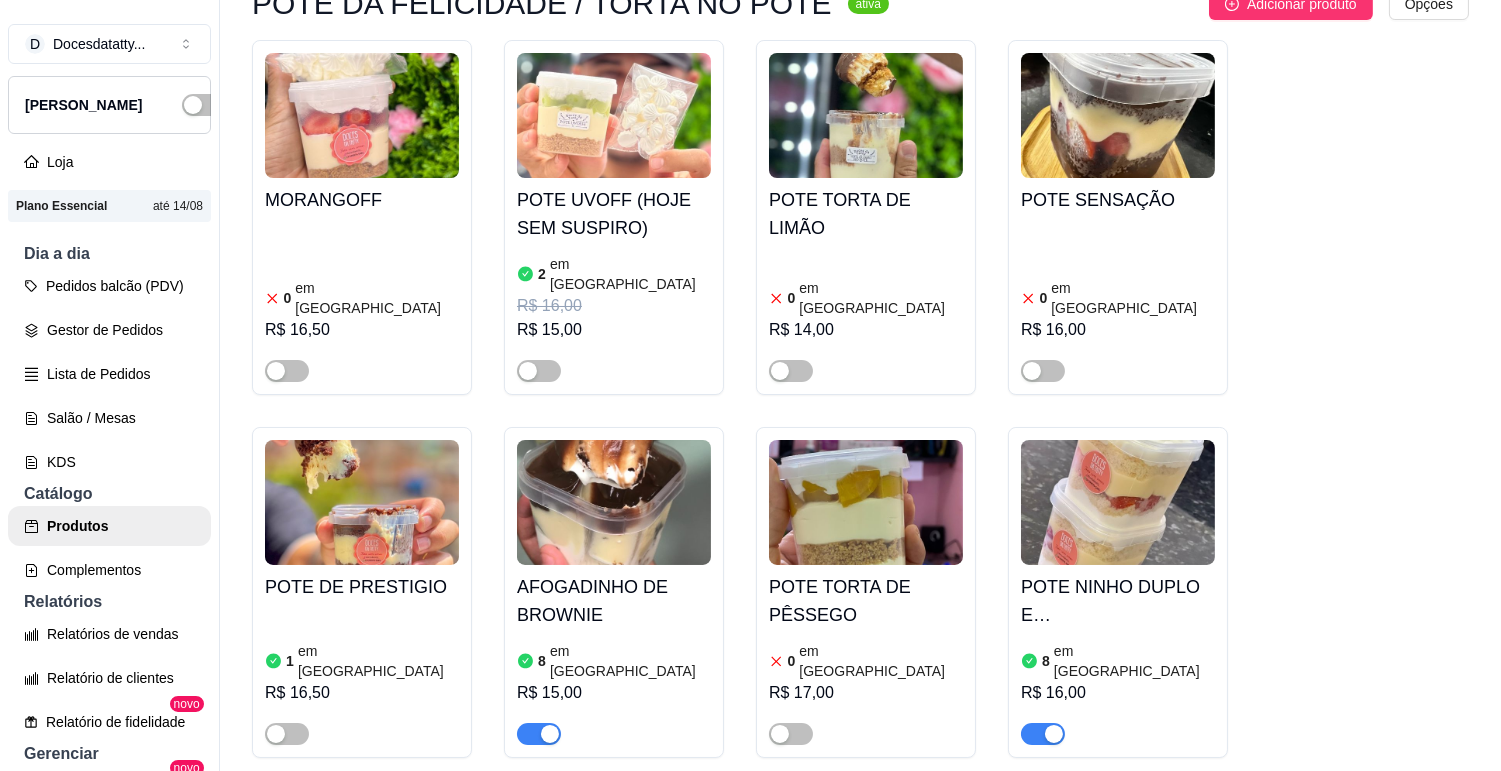 scroll, scrollTop: 8000, scrollLeft: 0, axis: vertical 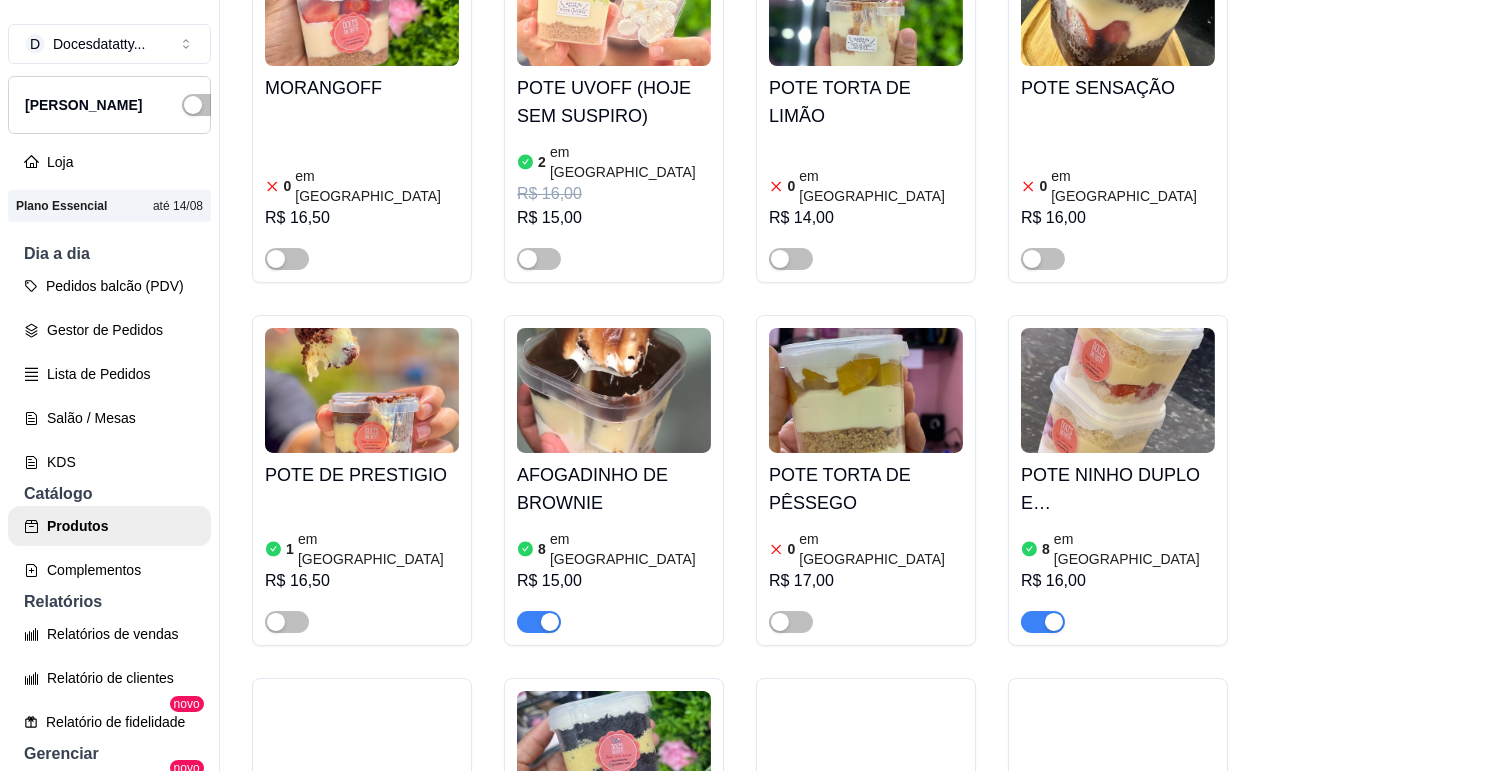 click at bounding box center [362, 753] 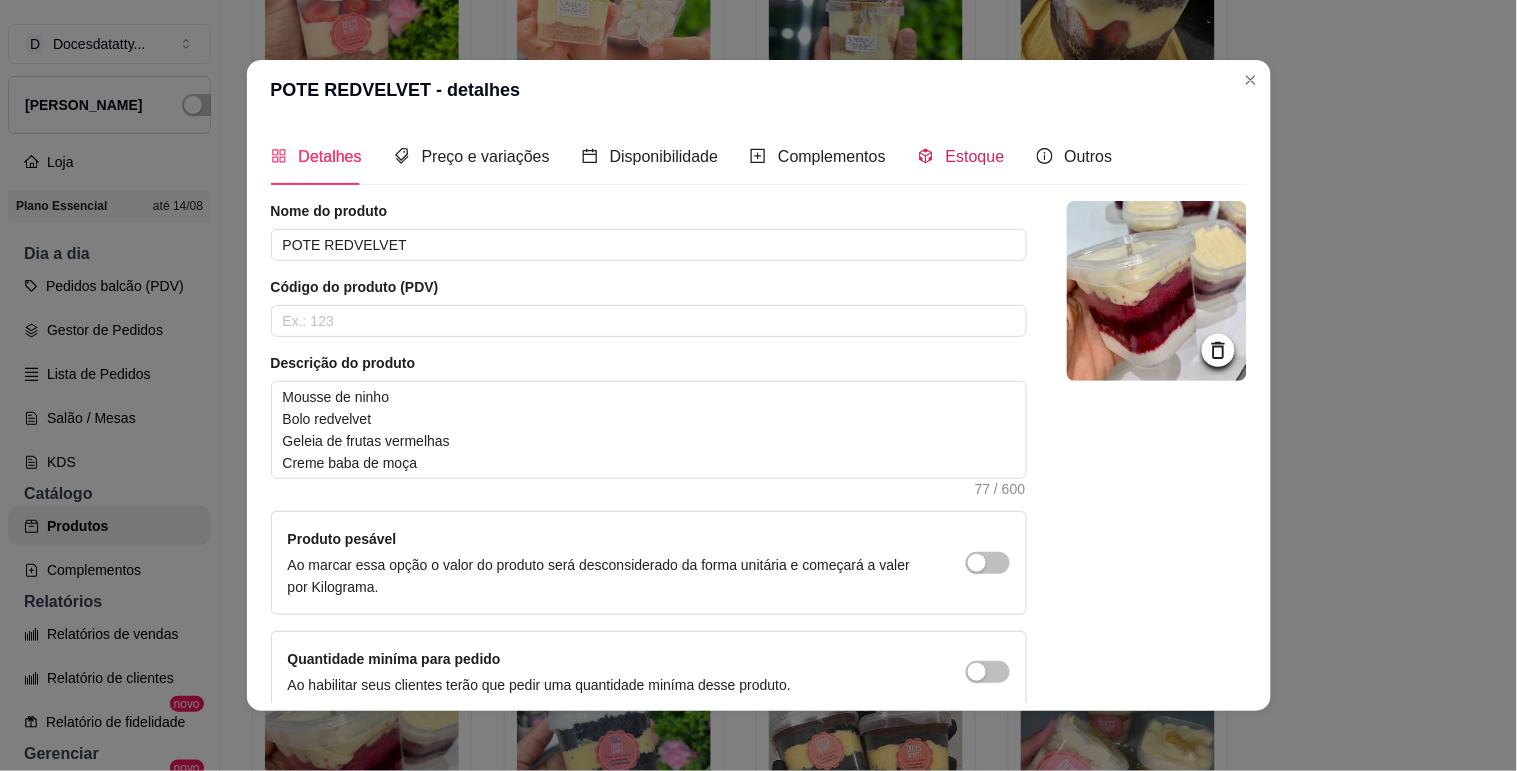 click on "Estoque" at bounding box center [961, 156] 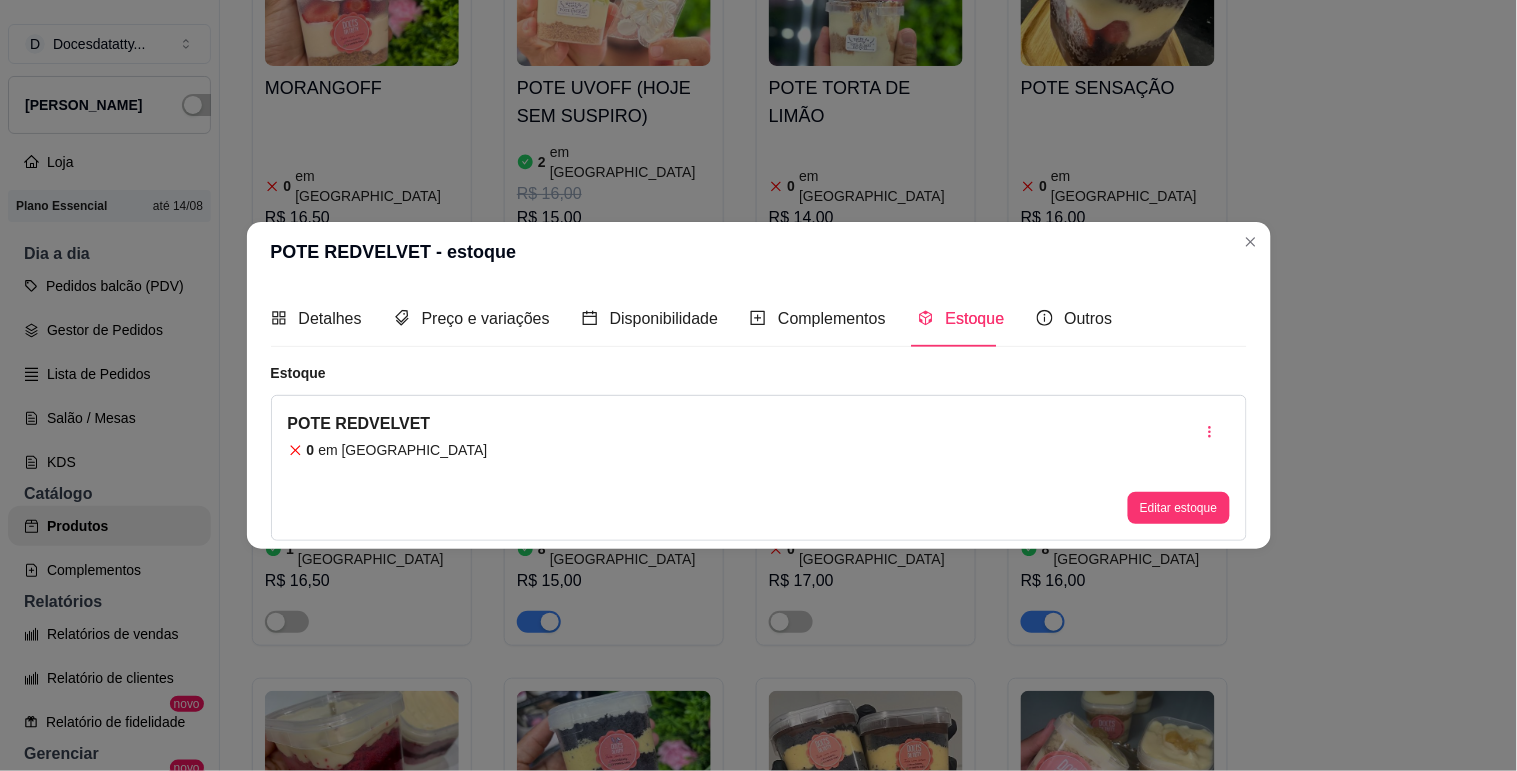 type 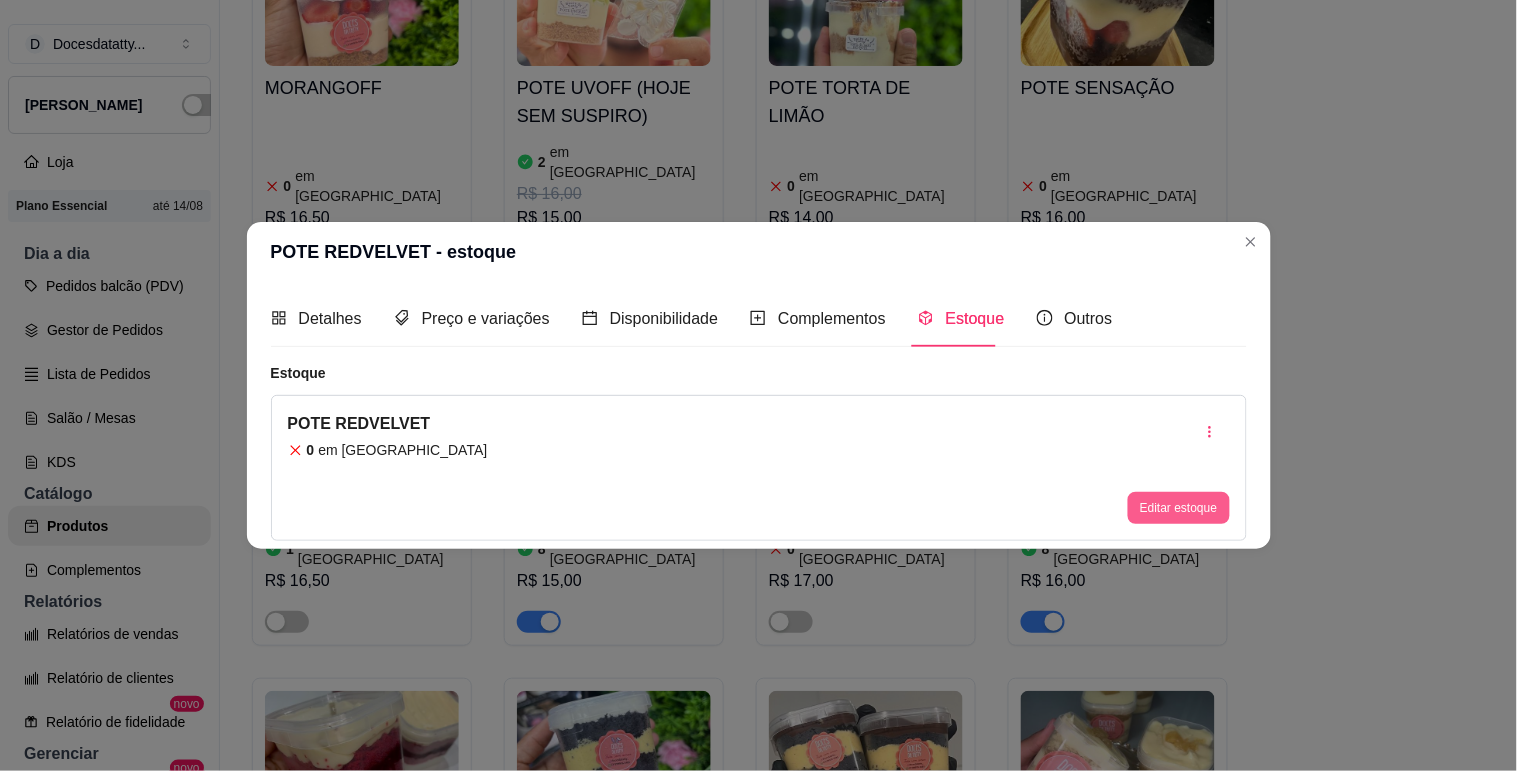 click on "Editar estoque" at bounding box center [1178, 508] 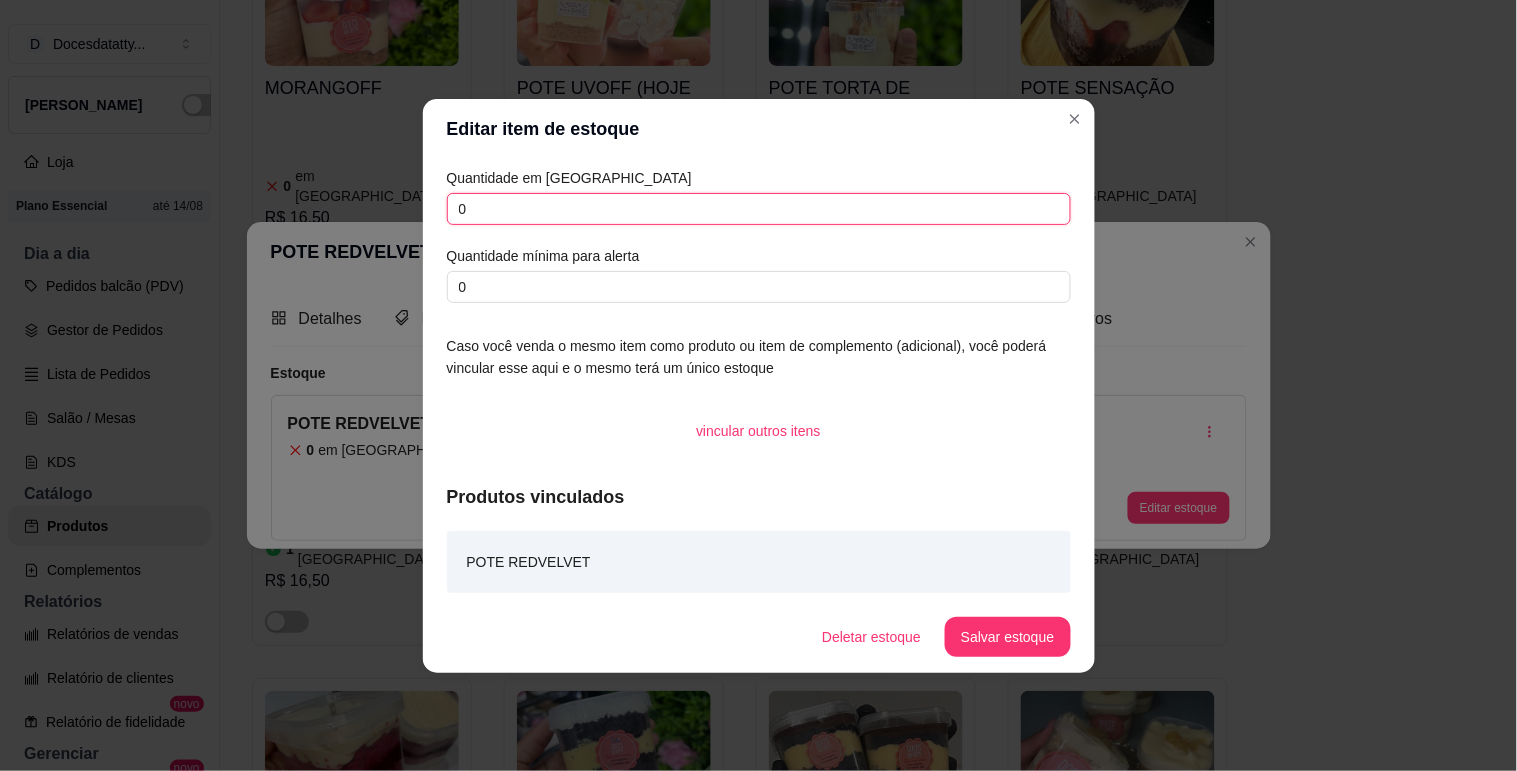 click on "0" at bounding box center (759, 209) 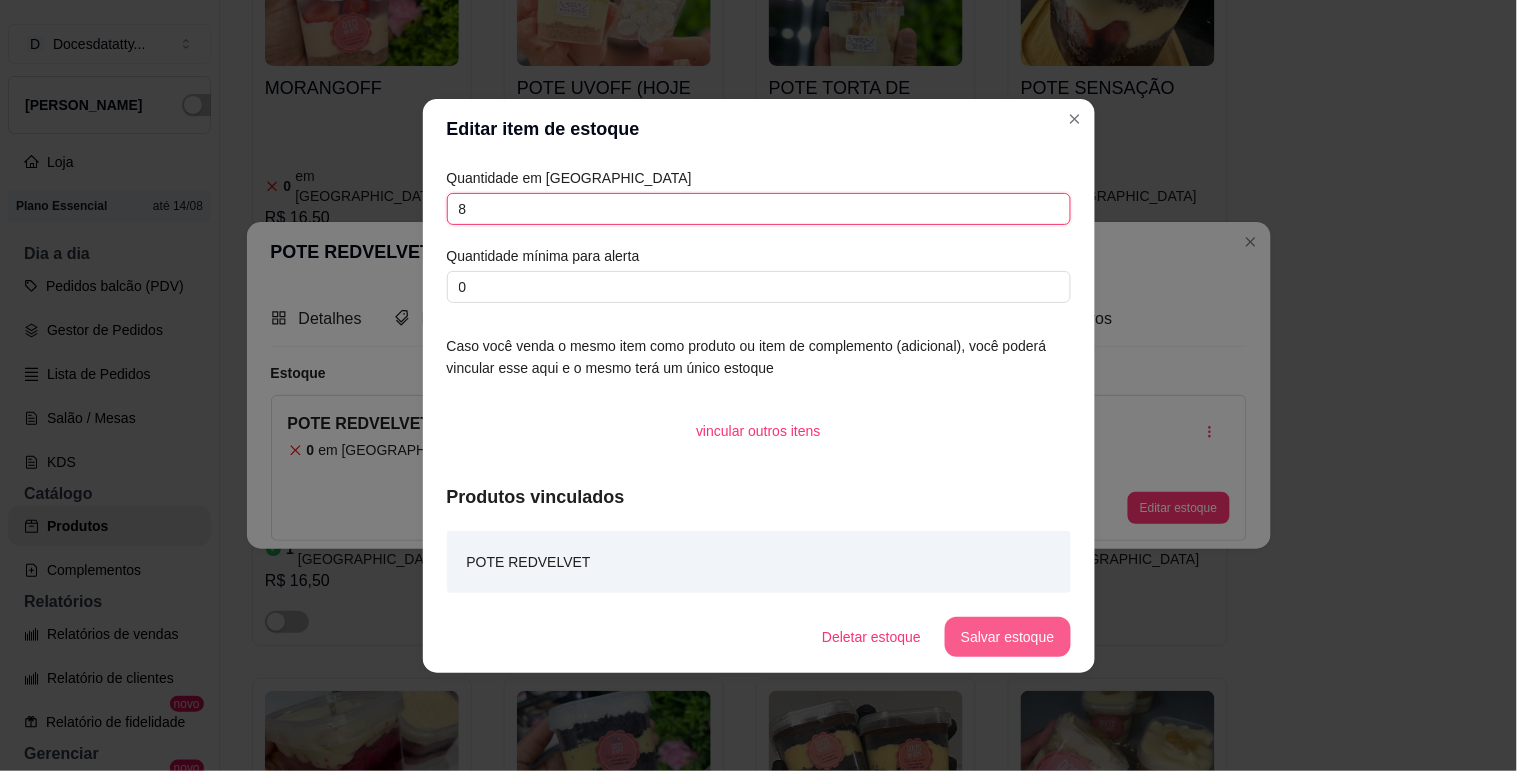 type on "8" 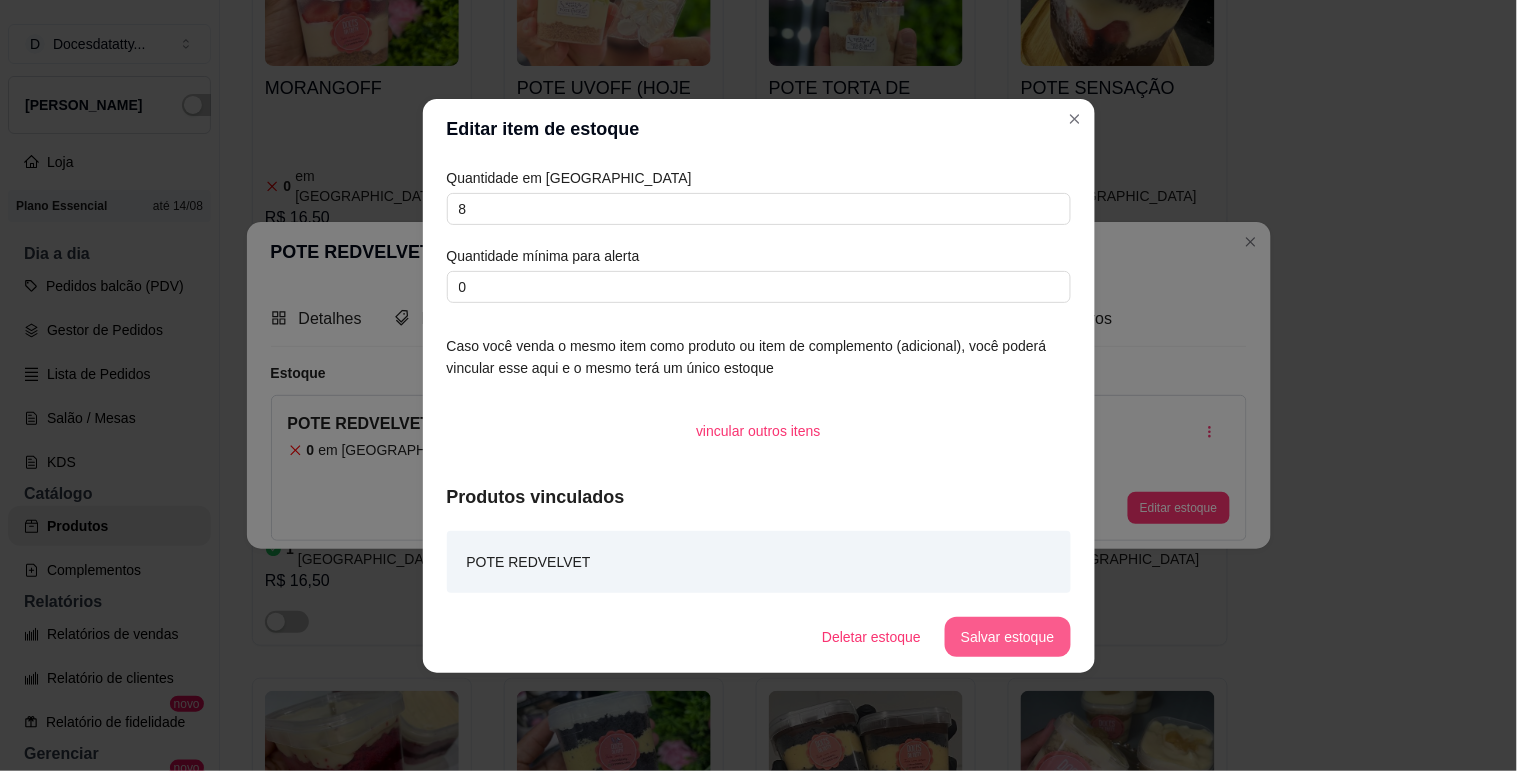 click on "Salvar estoque" at bounding box center (1007, 637) 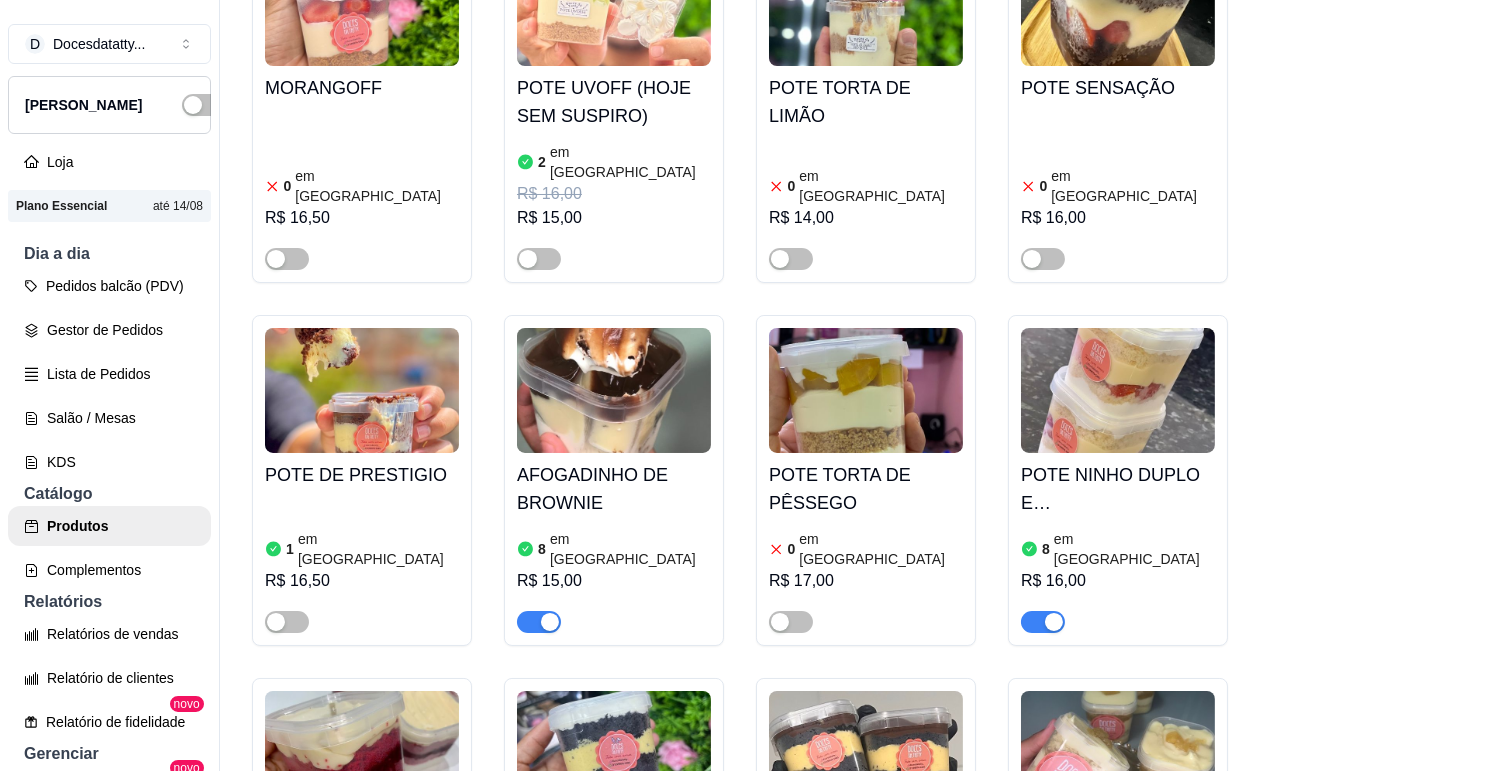 click at bounding box center [287, 1009] 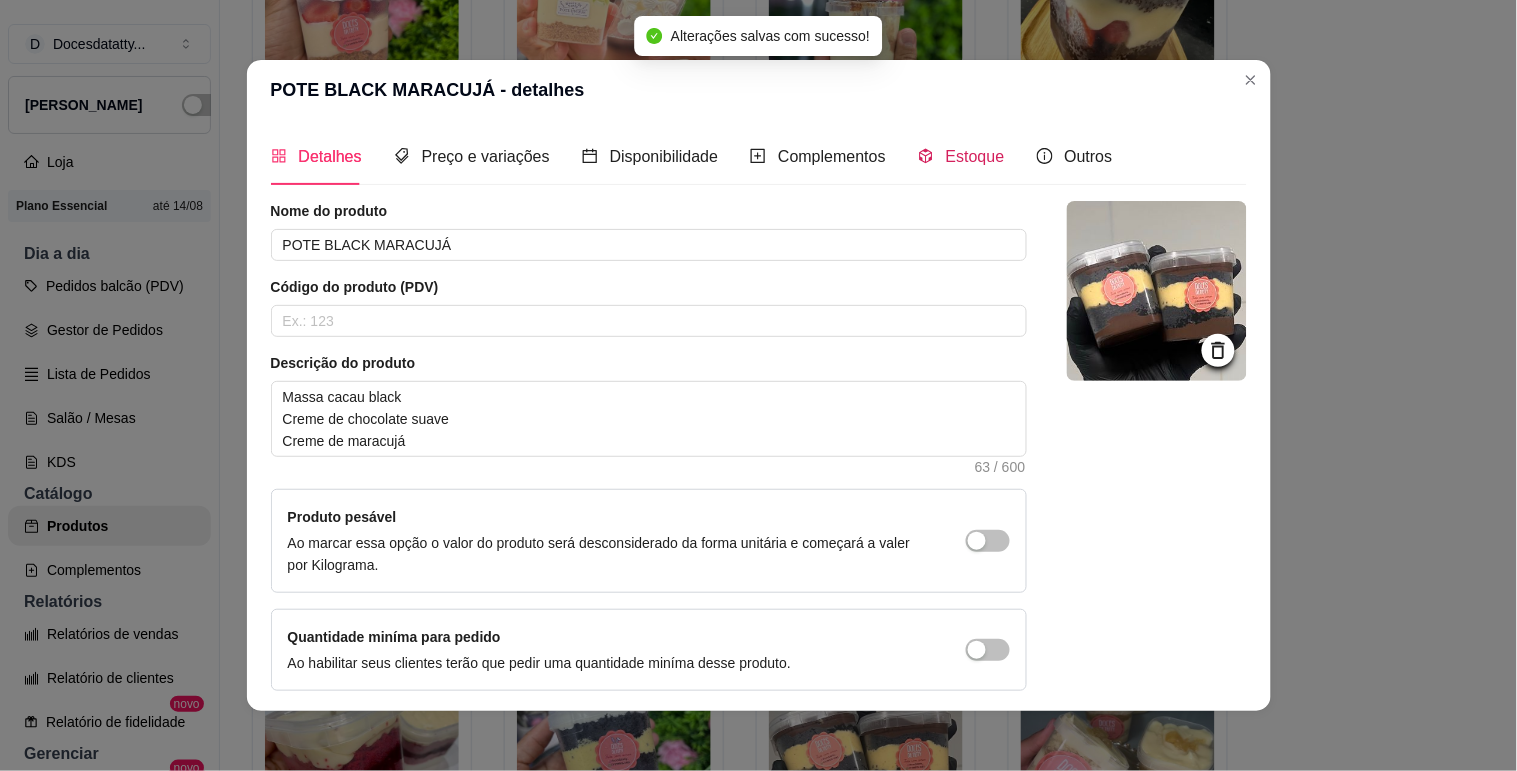 click on "Estoque" at bounding box center (975, 156) 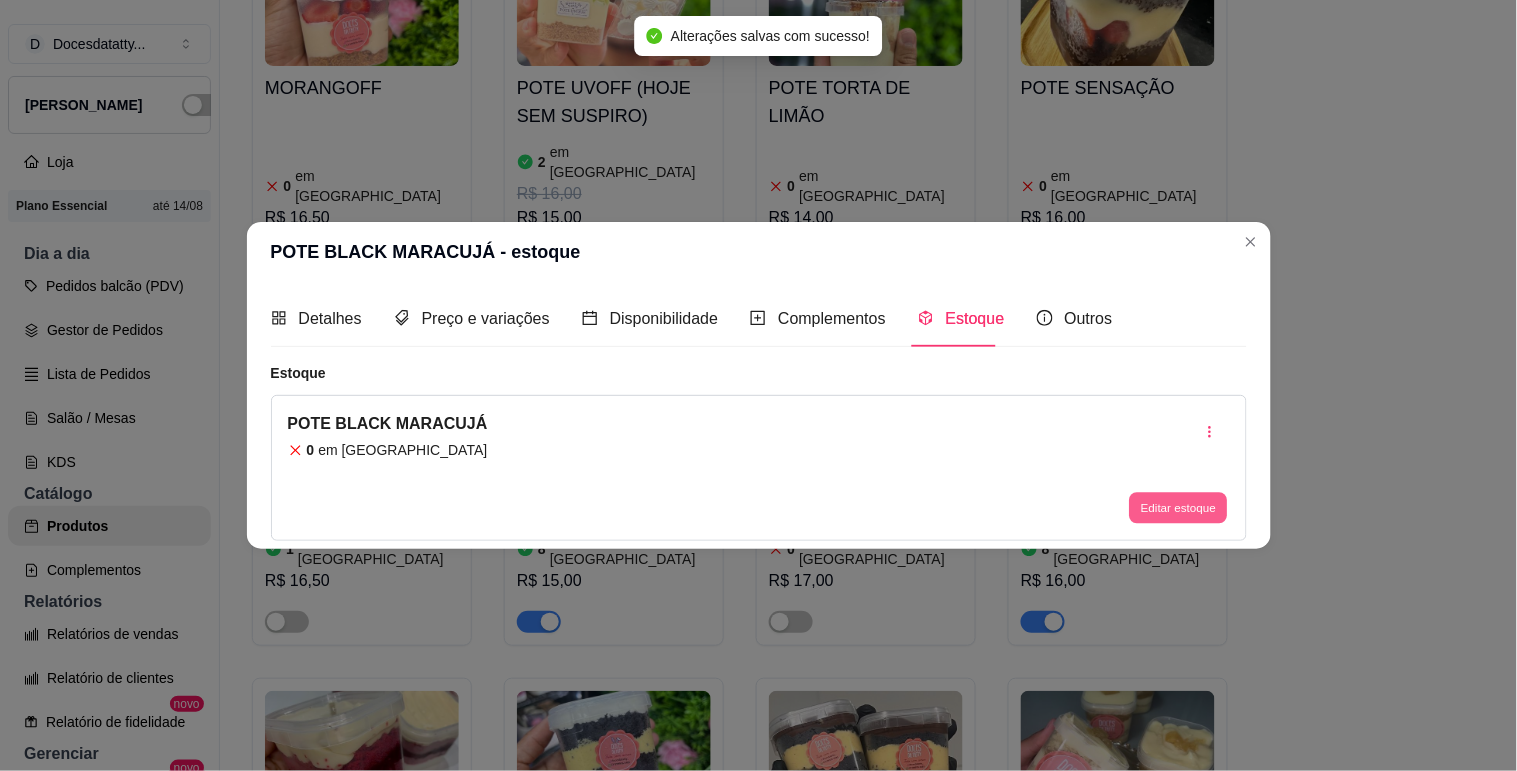 click on "Editar estoque" at bounding box center (1179, 508) 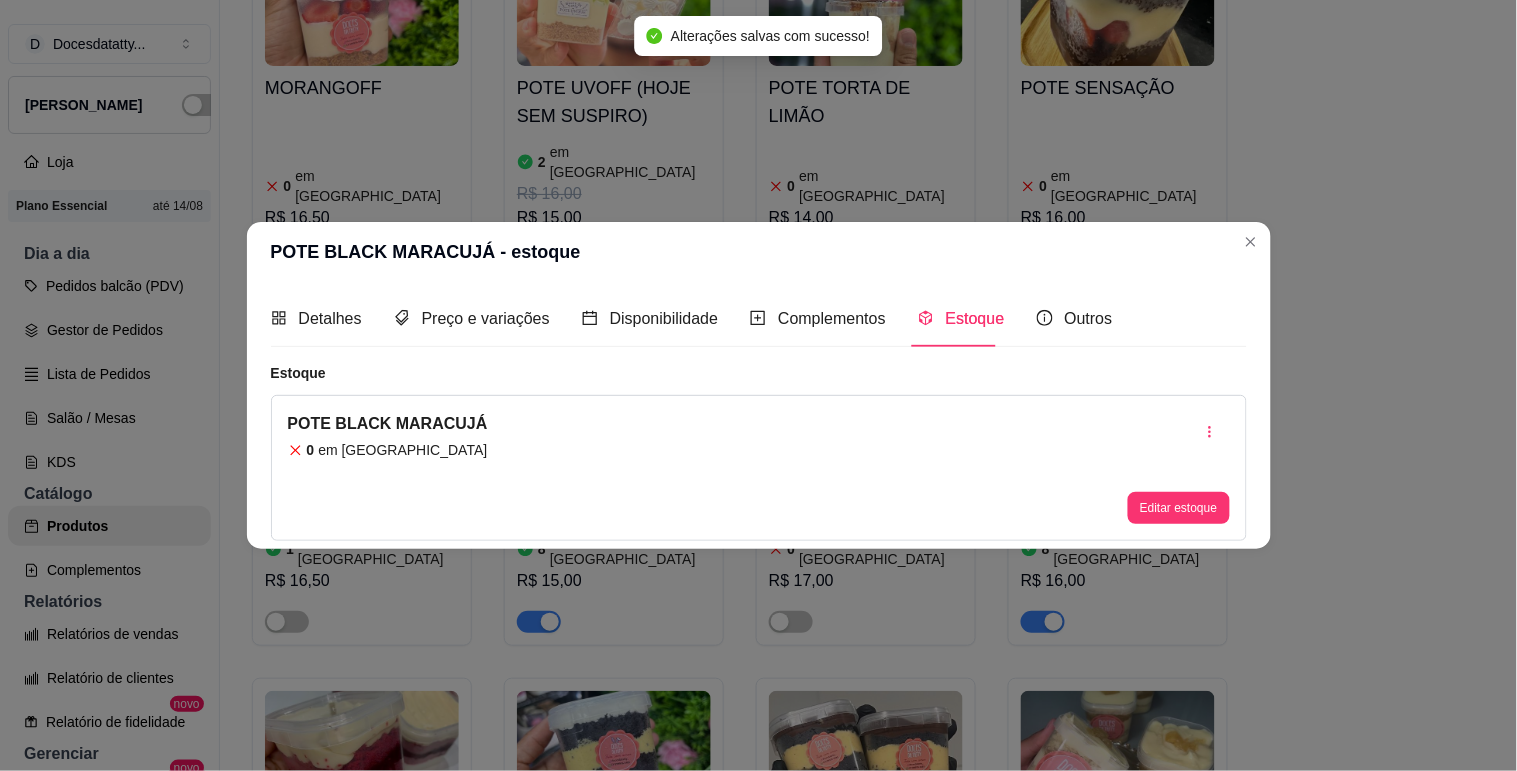 click on "0" at bounding box center [759, 209] 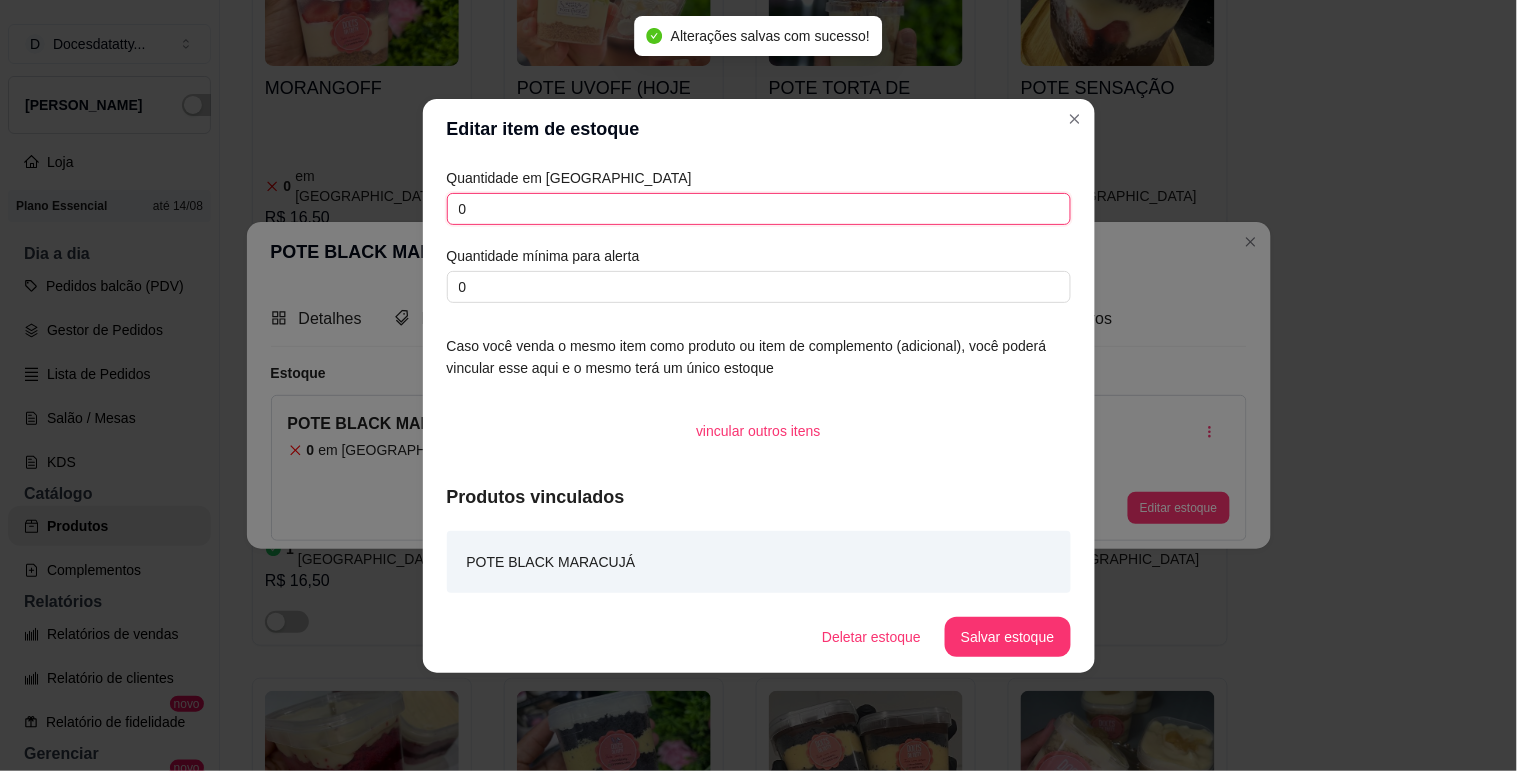 click on "0" at bounding box center (759, 209) 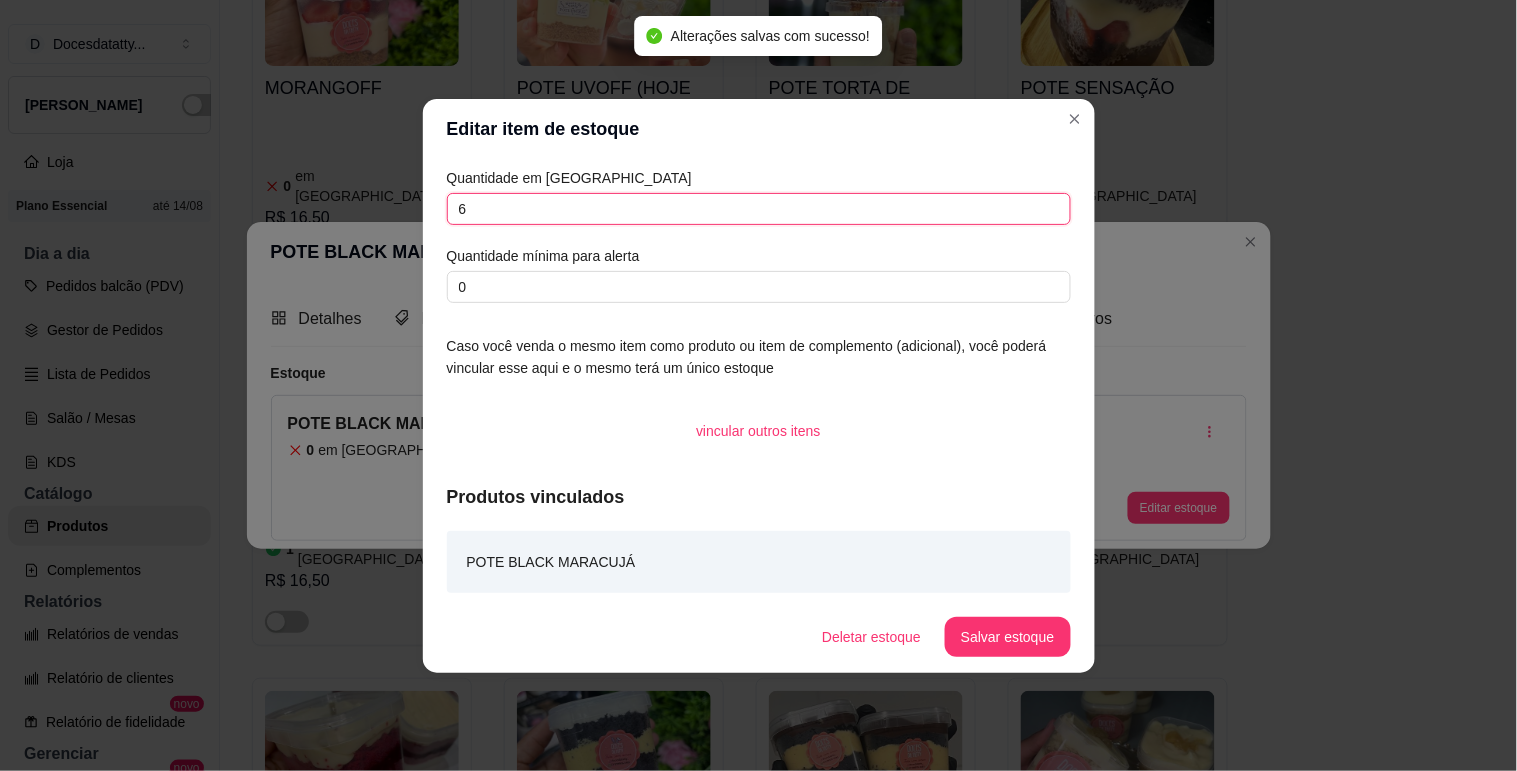 type on "6" 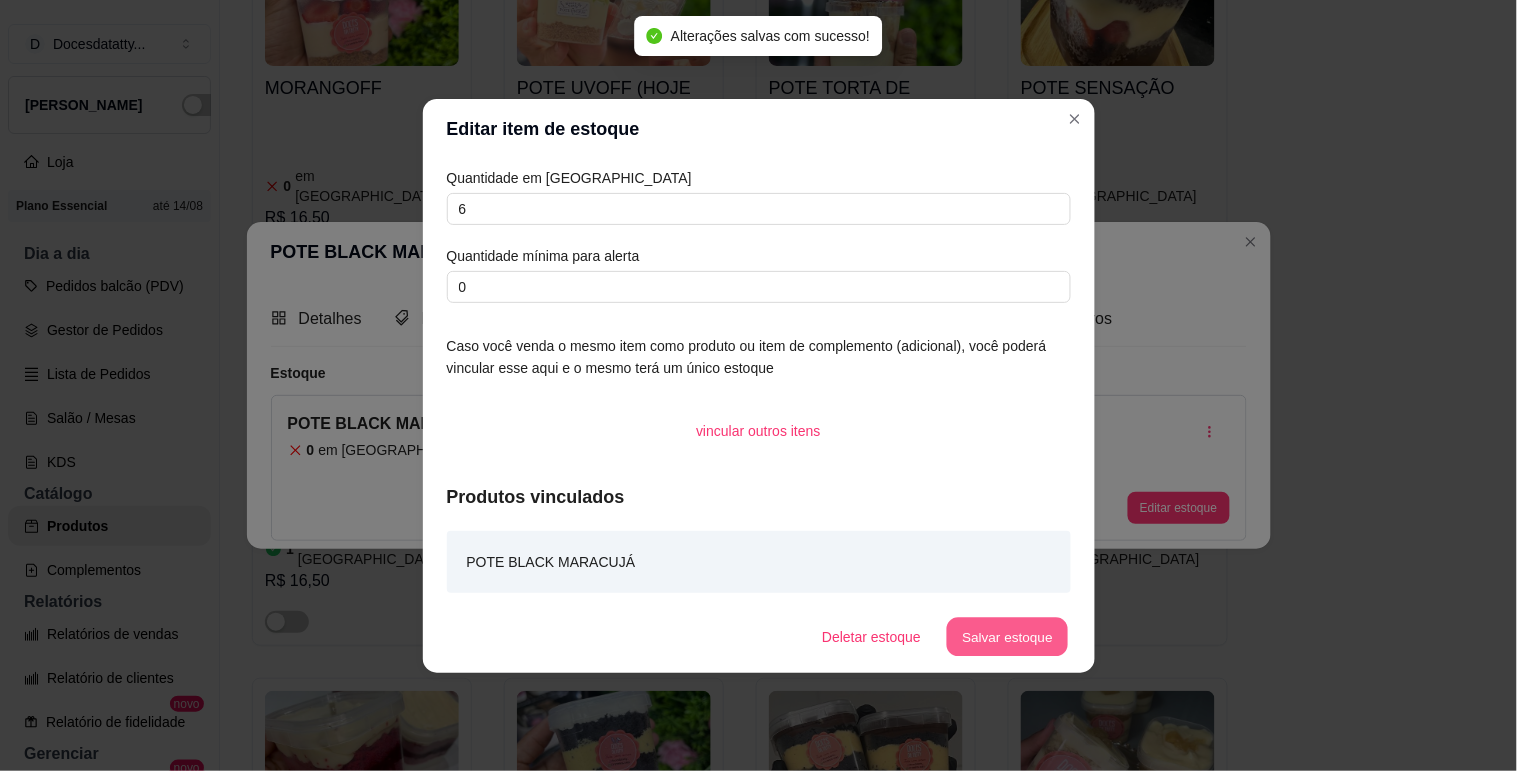 click on "Salvar estoque" at bounding box center (1008, 636) 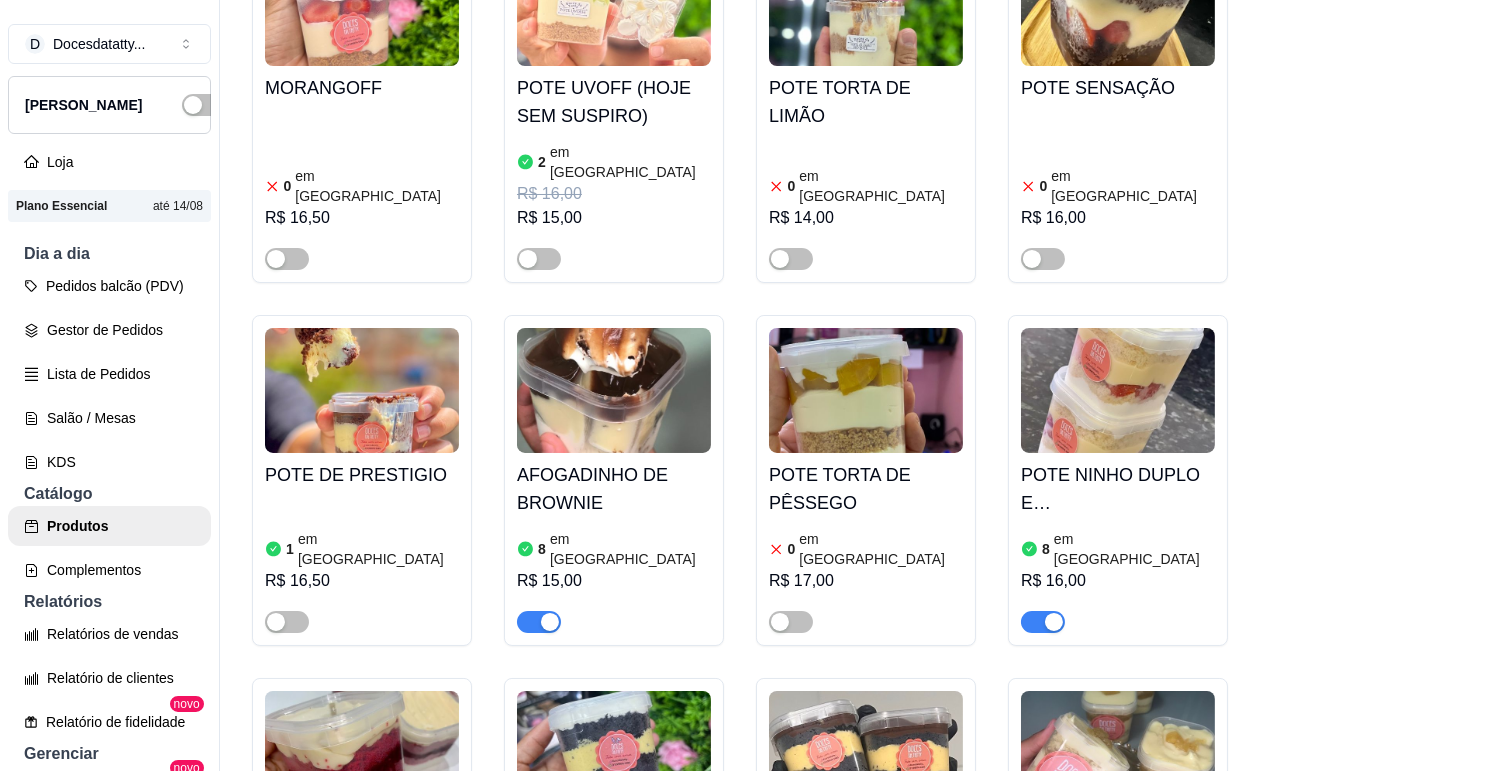 click at bounding box center [791, 1009] 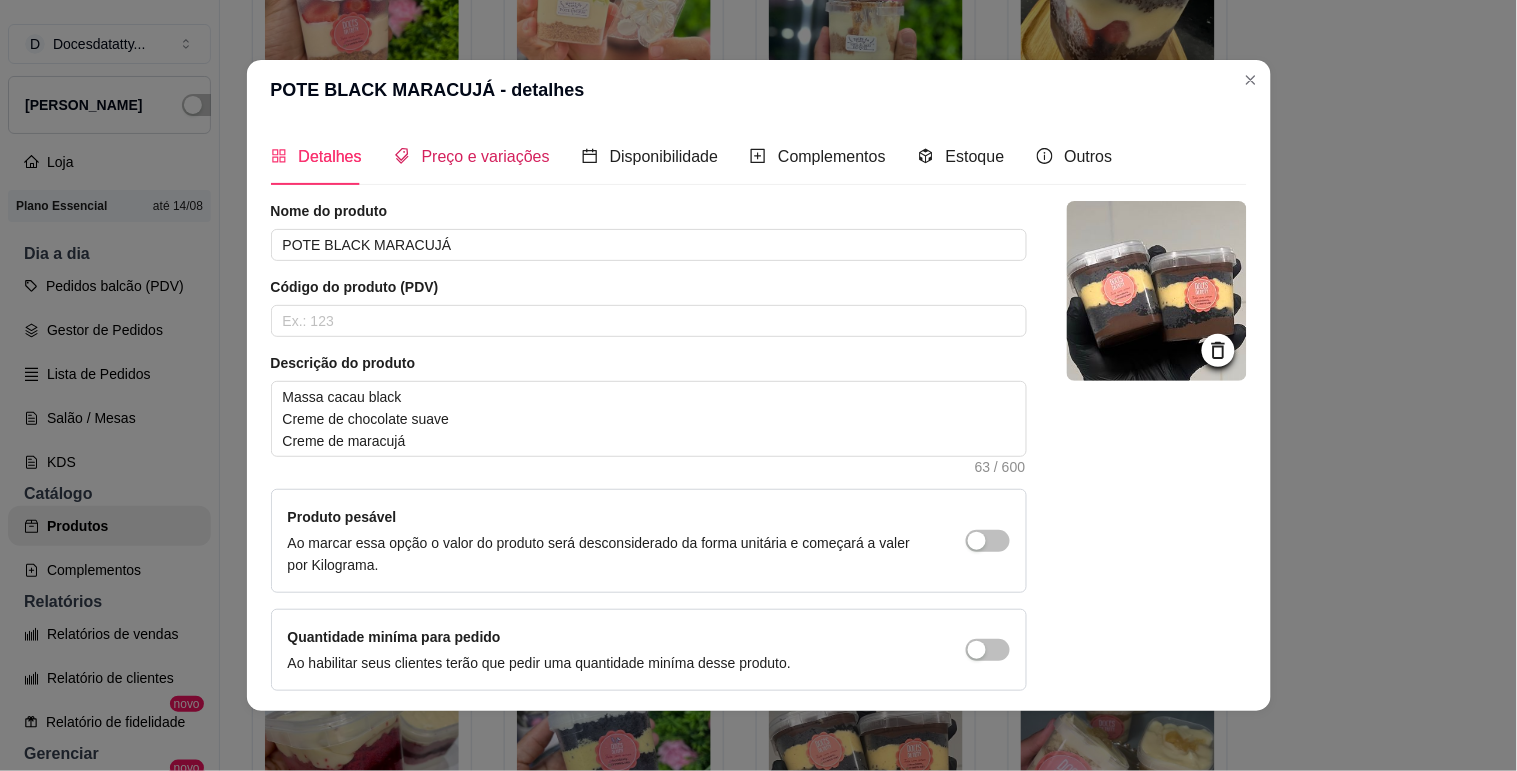 click on "Preço e variações" at bounding box center (486, 156) 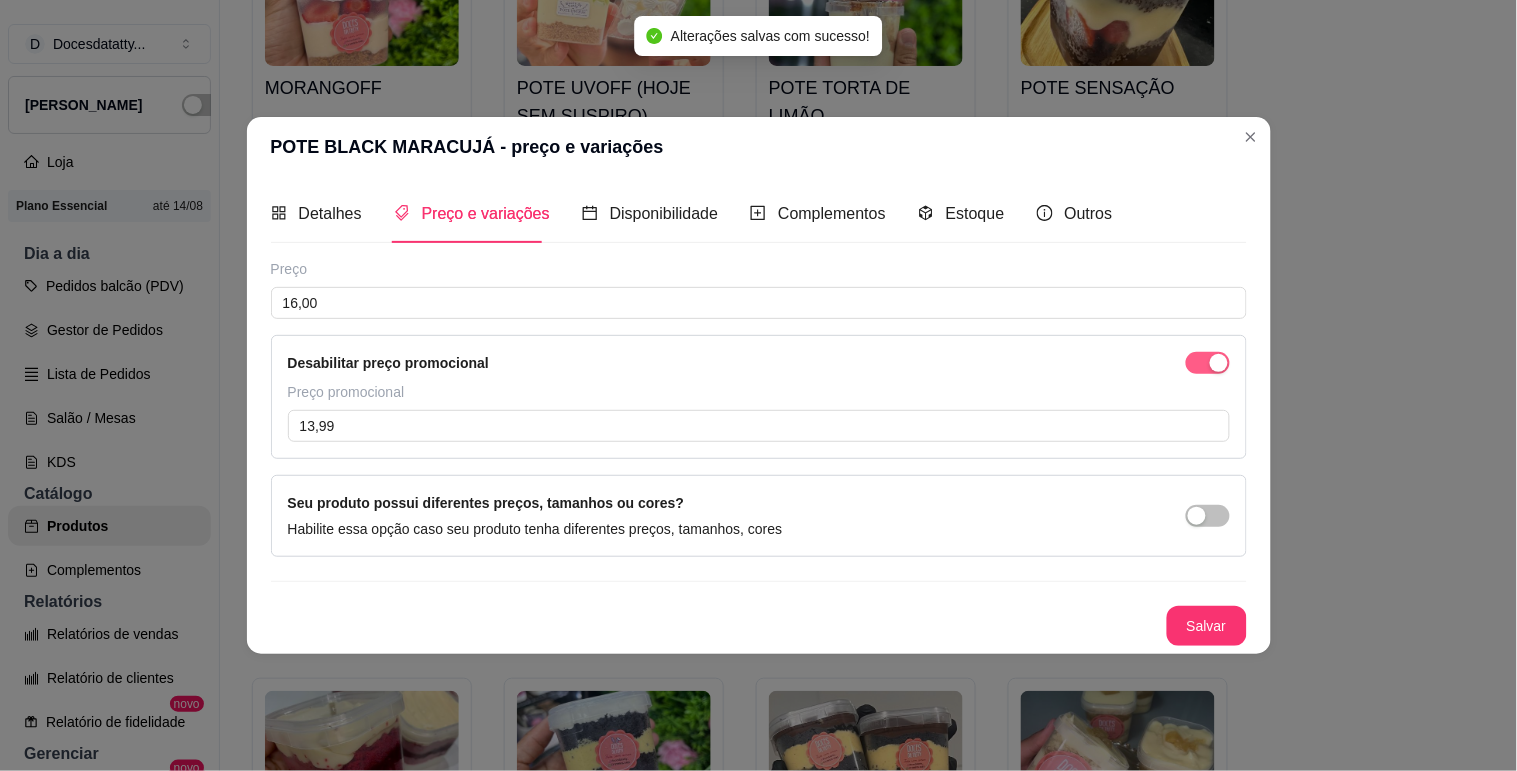 click at bounding box center (1219, 363) 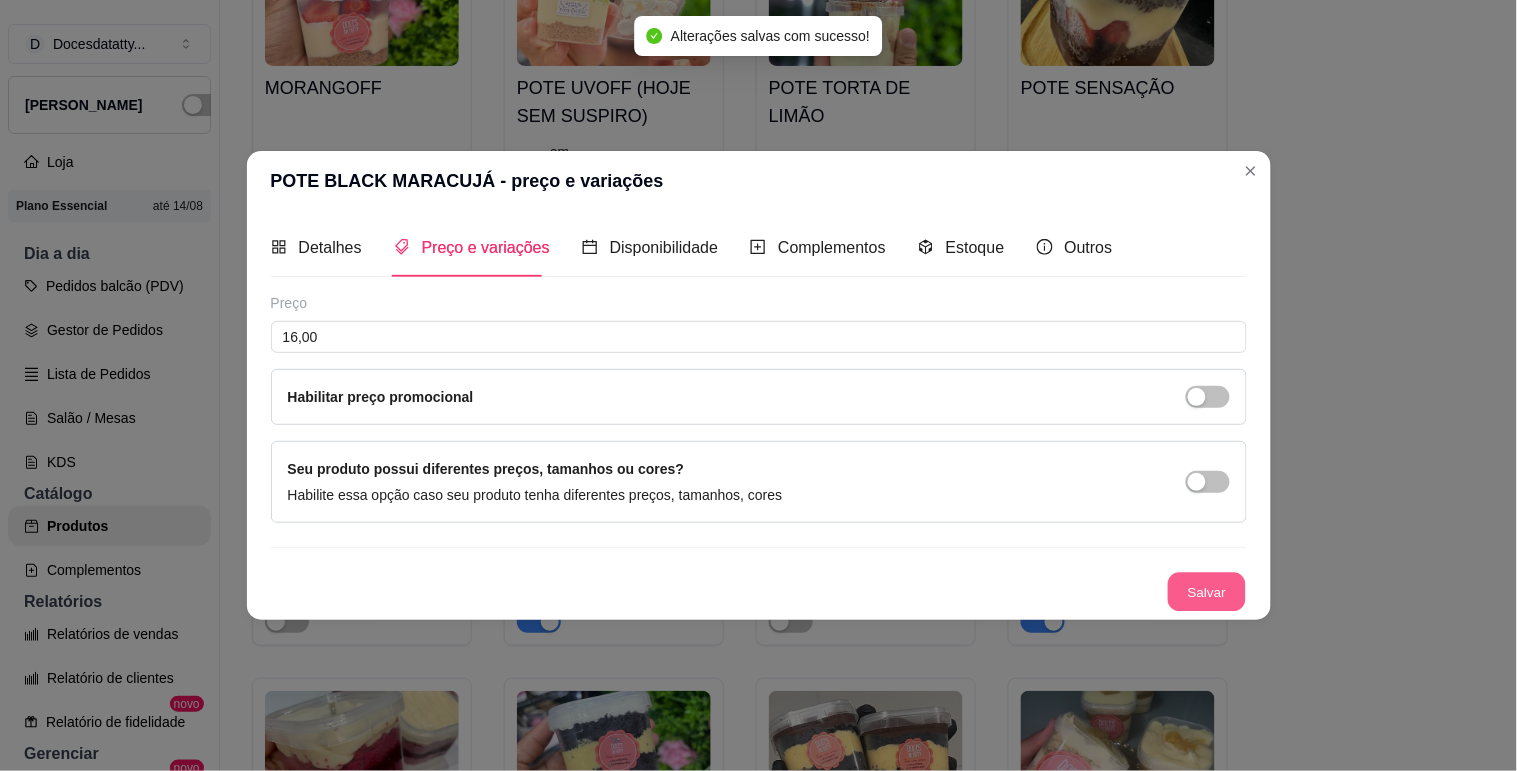 click on "Salvar" at bounding box center [1207, 591] 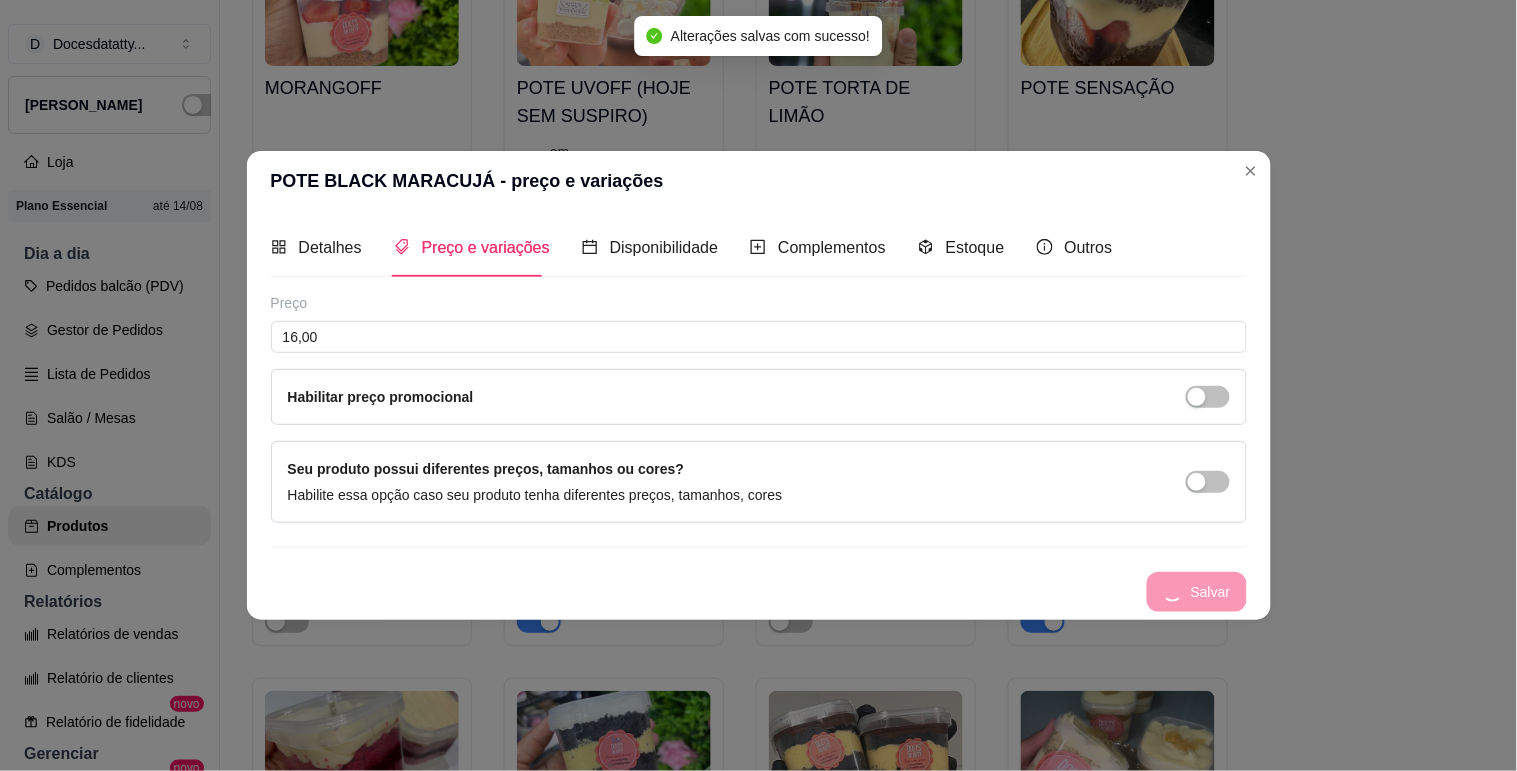 click on "MORANGOFF   0 em estoque R$ 16,50 POTE UVOFF (HOJE SEM SUSPIRO)   2 em estoque R$ 16,00 R$ 15,00 POTE TORTA DE LIMÃO   0 em estoque R$ 14,00 POTE SENSAÇÃO    0 em estoque R$ 16,00 POTE DE PRESTIGIO   1 em estoque R$ 16,50 AFOGADINHO DE BROWNIE   8 em estoque R$ 15,00 POTE TORTA DE PÊSSEGO   0 em estoque R$ 17,00 POTE NINHO DUPLO E MORANGOS   8 em estoque R$ 16,00 POTE REDVELVET   8 em estoque R$ 17,00 POTE DUPLO BLACK   0 em estoque R$ 16,00 POTE BLACK MARACUJÁ   6 em estoque R$ 16,00 R$ 13,99 POTE DELICIA DE ABACAXI   0 em estoque R$ 16,00 POTE NINHO BRIGADEIRO E MORANGOS   0 em estoque R$ 15,00 POTE BOMBOM ABERTO MORANGO   1 em estoque R$ 16,00 POTE BOMBOM ABERTO UVA   0 em estoque R$ 16,00 POTE TORTA BANOFFE   4 em estoque R$ 15,99 POTE CENOURA C/ CHOCOLATE   2 em estoque R$ 14,50 Doce de leite com nuvem de abacaxi    R$ 15,00 R$ 10,00 99 - Pote da felicidade    R$ 15,00 103 - Chocolatuto   R$ 14,00 106 - Choco mousse    R$ 14,00 107 - Churros no pote  (hoje na promocao)" at bounding box center [860, 1346] 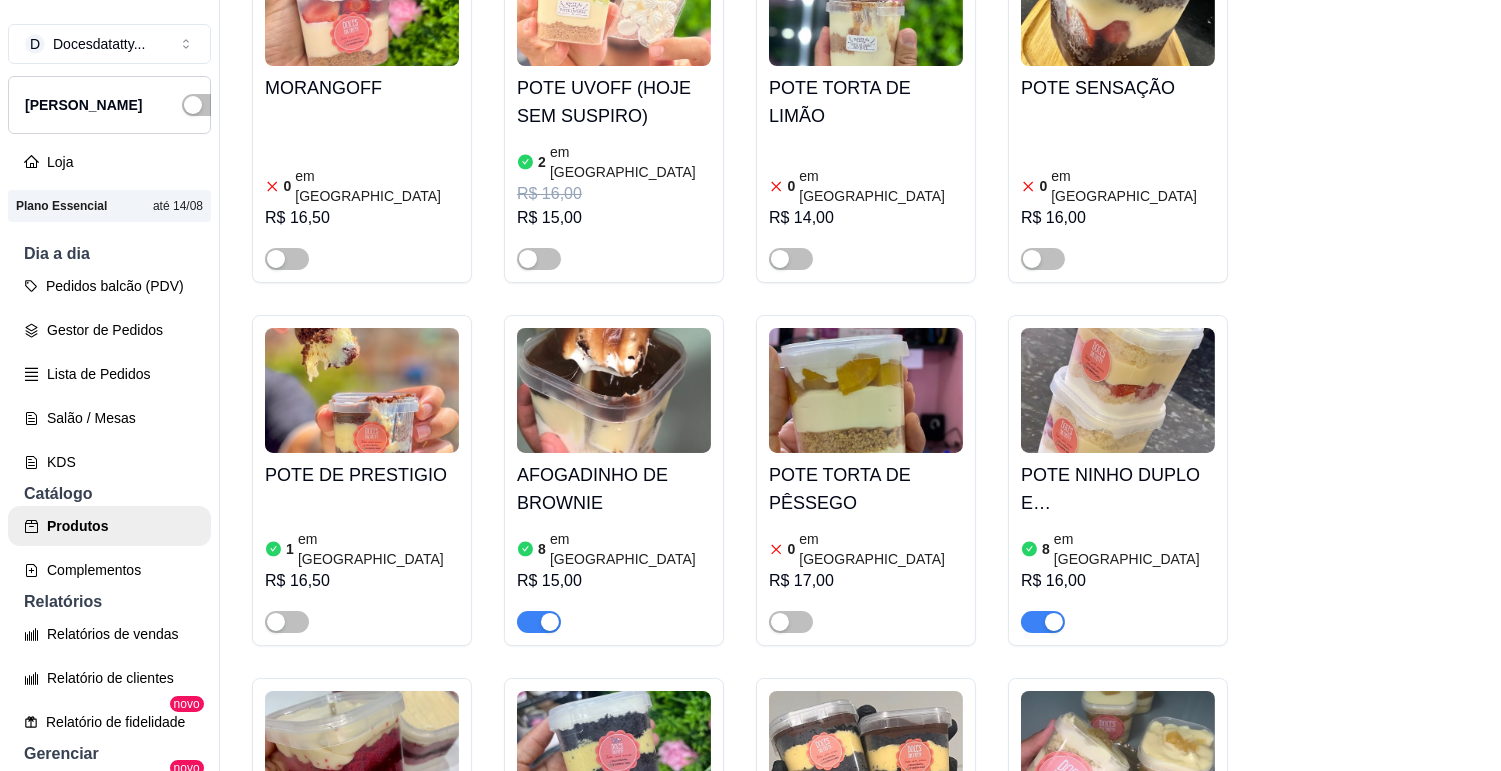 click on "MORANGOFF   0 em estoque R$ 16,50 POTE UVOFF (HOJE SEM SUSPIRO)   2 em estoque R$ 16,00 R$ 15,00 POTE TORTA DE LIMÃO   0 em estoque R$ 14,00 POTE SENSAÇÃO    0 em estoque R$ 16,00 POTE DE PRESTIGIO   1 em estoque R$ 16,50 AFOGADINHO DE BROWNIE   8 em estoque R$ 15,00 POTE TORTA DE PÊSSEGO   0 em estoque R$ 17,00 POTE NINHO DUPLO E MORANGOS   8 em estoque R$ 16,00 POTE REDVELVET   8 em estoque R$ 17,00 POTE DUPLO BLACK   0 em estoque R$ 16,00 POTE BLACK MARACUJÁ   6 em estoque R$ 16,00 POTE DELICIA DE ABACAXI   0 em estoque R$ 16,00 POTE NINHO BRIGADEIRO E MORANGOS   0 em estoque R$ 15,00 POTE BOMBOM ABERTO MORANGO   1 em estoque R$ 16,00 POTE BOMBOM ABERTO UVA   0 em estoque R$ 16,00 POTE TORTA BANOFFE   4 em estoque R$ 15,99 POTE CENOURA C/ CHOCOLATE   2 em estoque R$ 14,50 Doce de leite com nuvem de abacaxi    R$ 15,00 R$ 10,00 99 - Pote da felicidade    R$ 15,00 103 - Chocolatuto   R$ 14,00 106 - Choco mousse    R$ 14,00 107 - Churros no pote  (hoje na promocao)   R$ 10,00" at bounding box center (860, 1334) 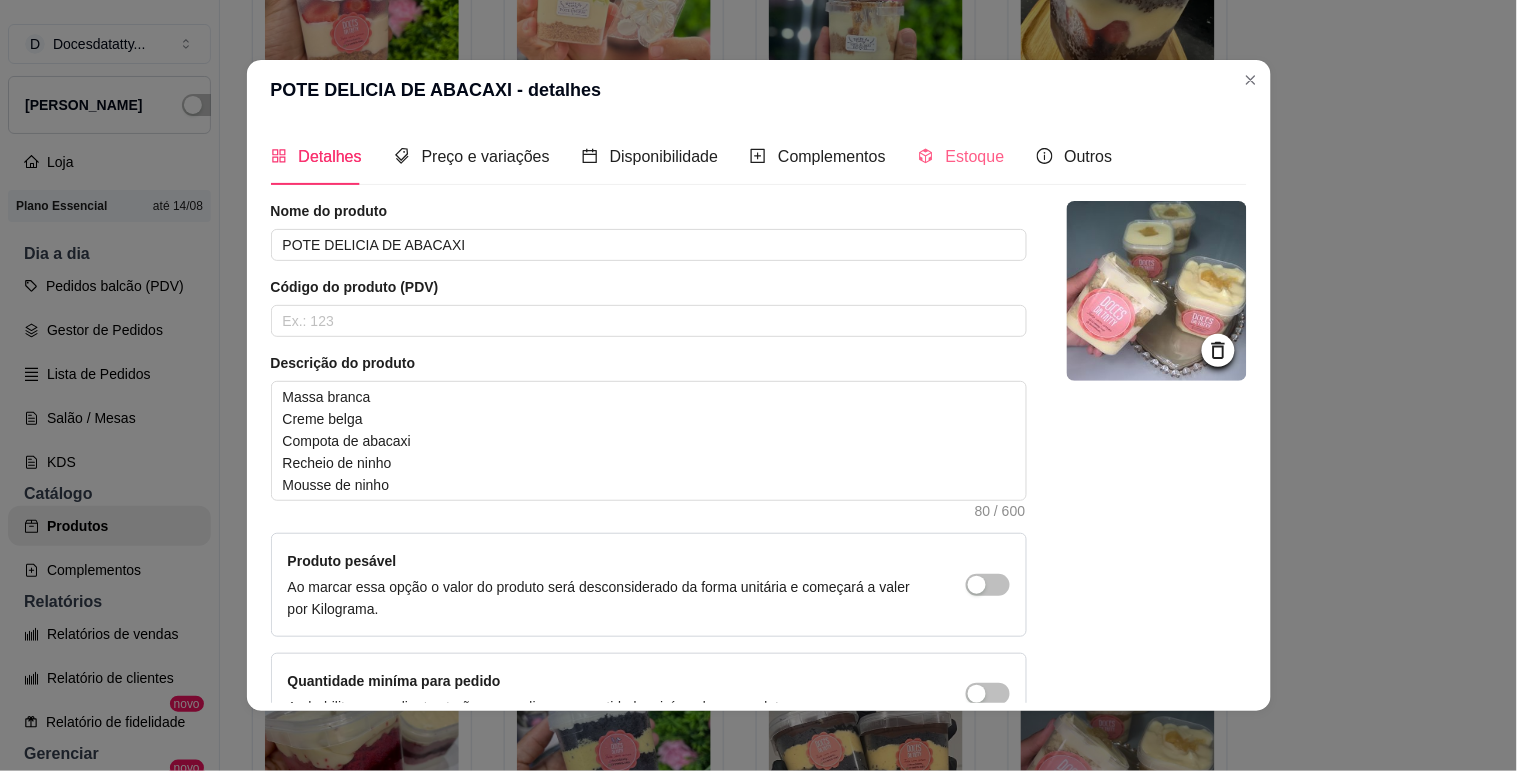 click on "Estoque" at bounding box center [961, 156] 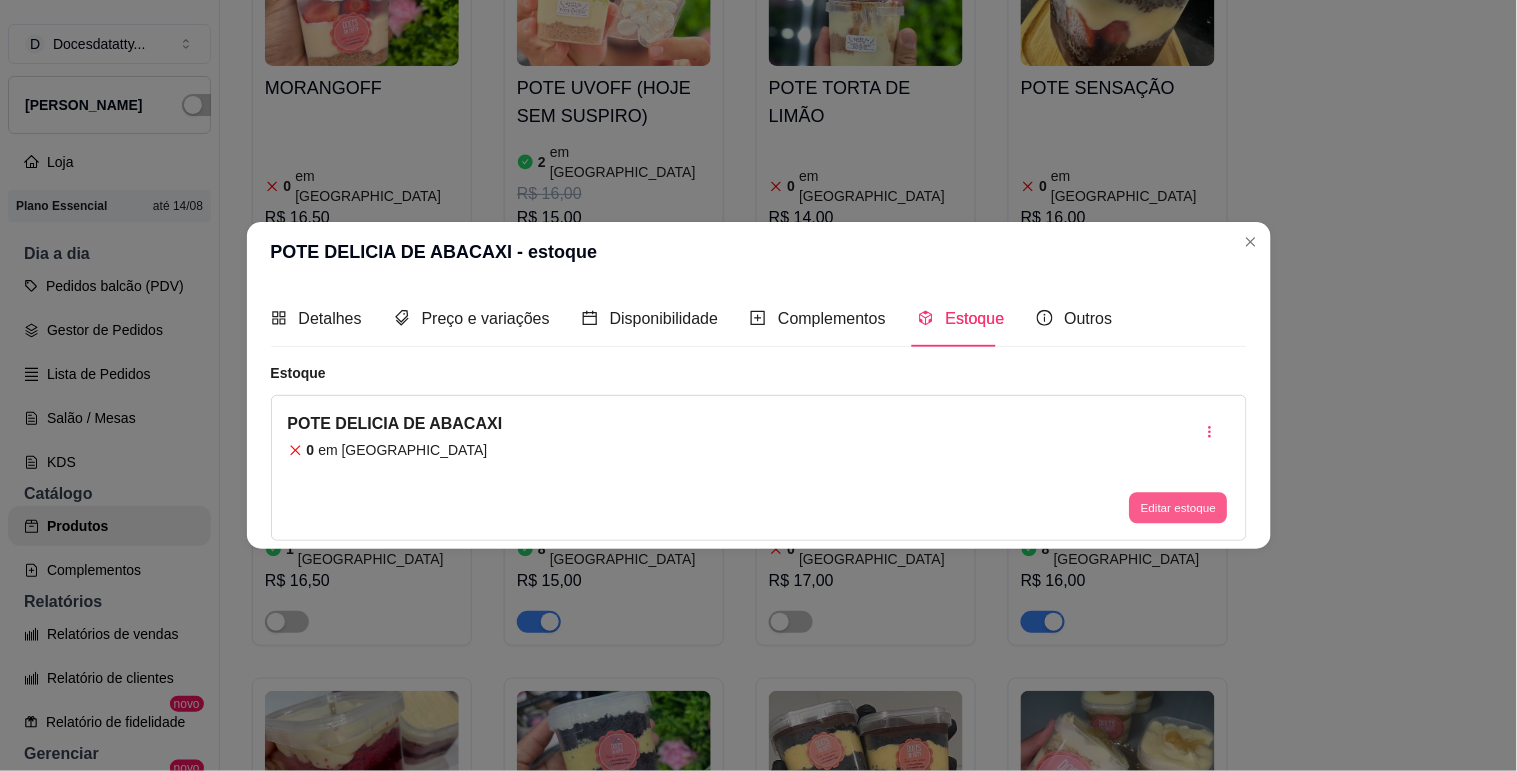 click on "Editar estoque" at bounding box center (1179, 508) 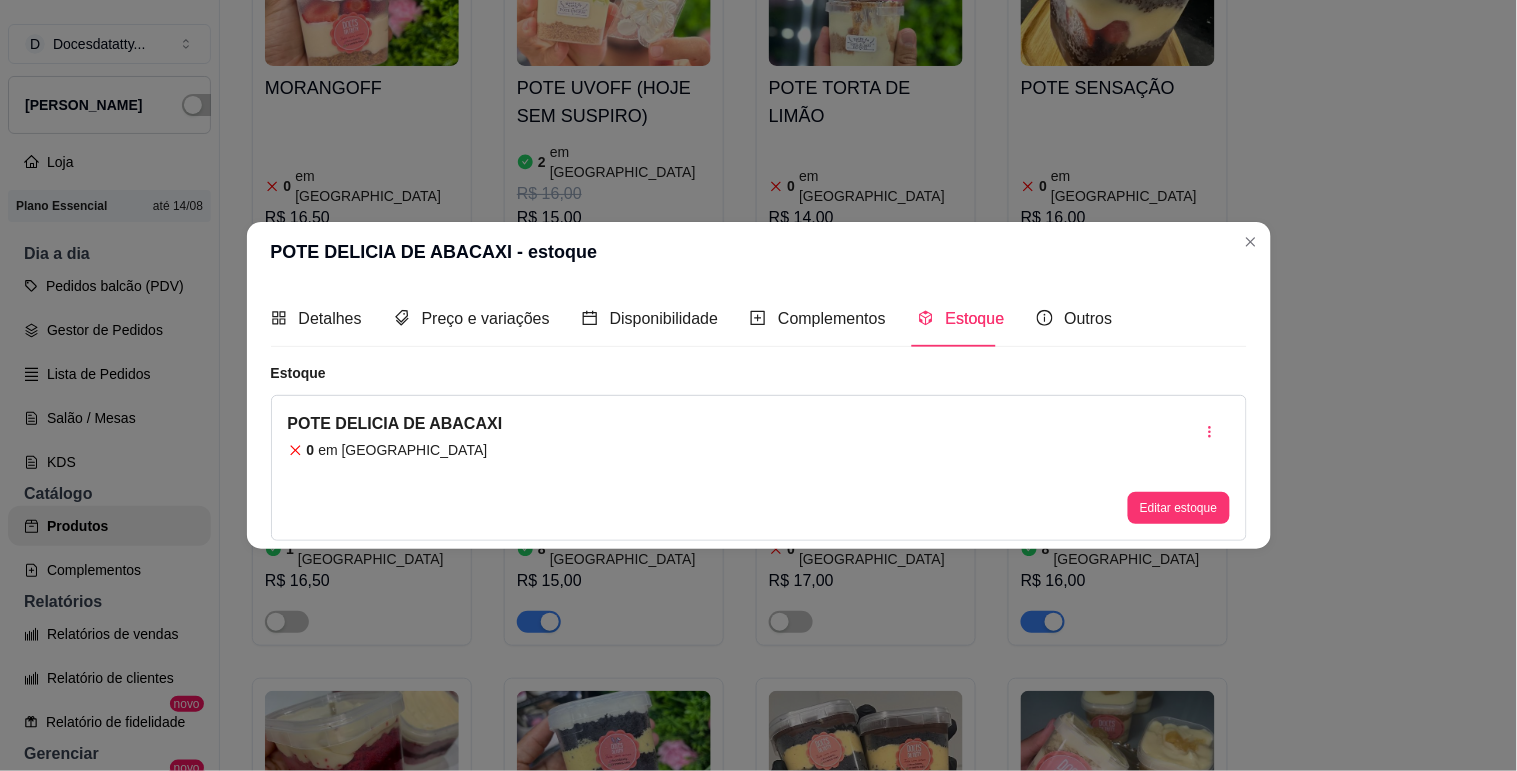 click on "0" at bounding box center (759, 209) 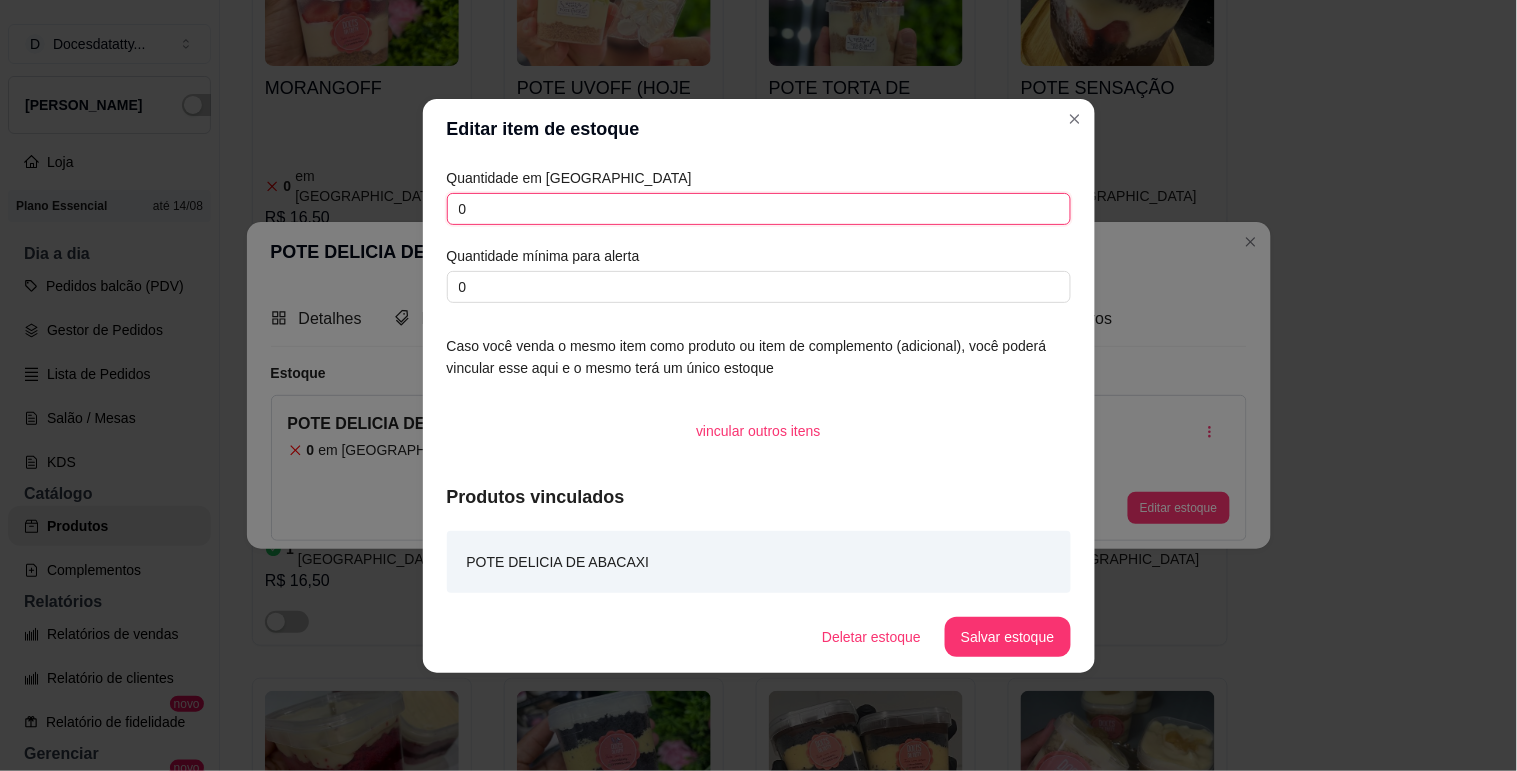 click on "0" at bounding box center (759, 209) 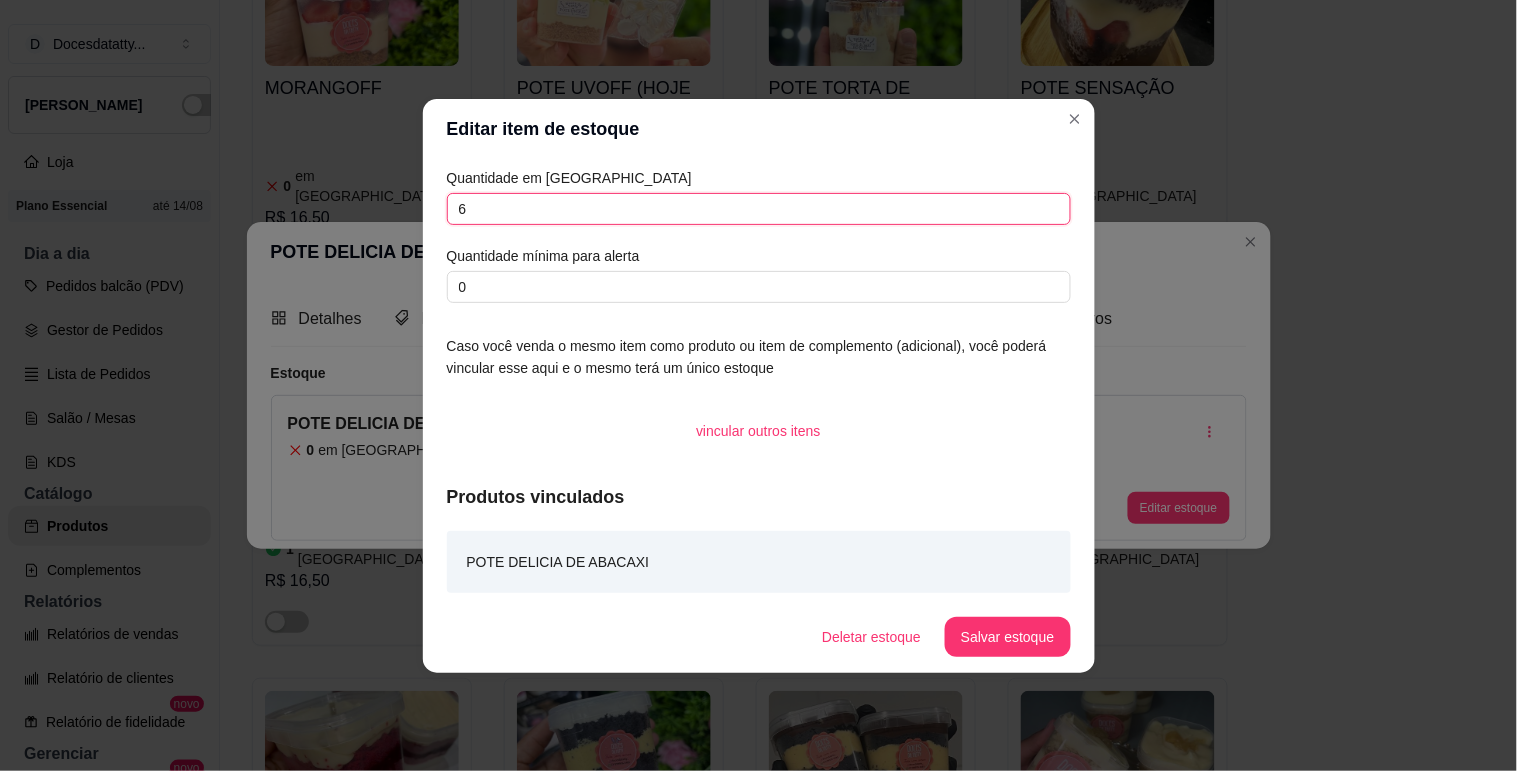 type on "6" 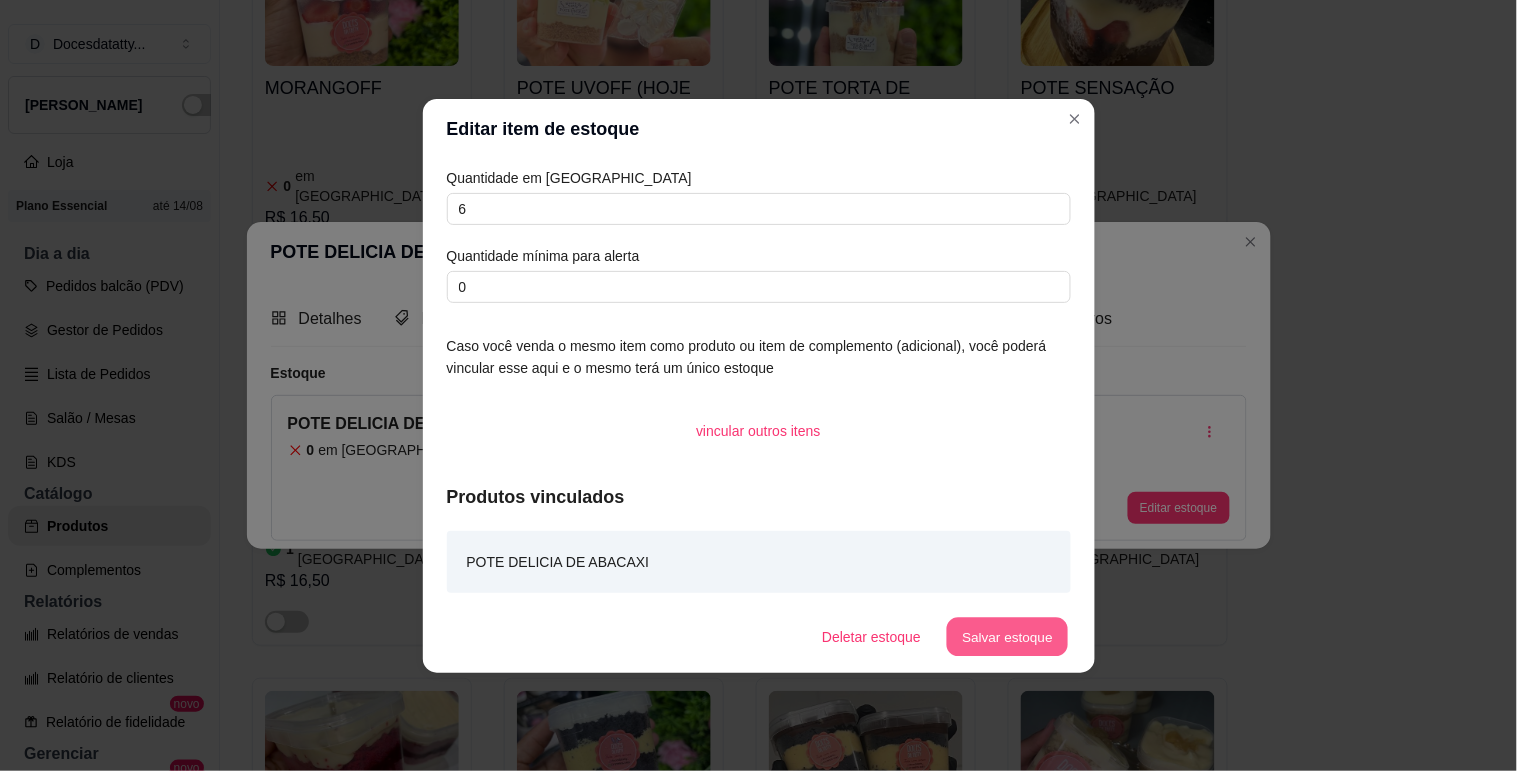 click on "Salvar estoque" at bounding box center (1008, 636) 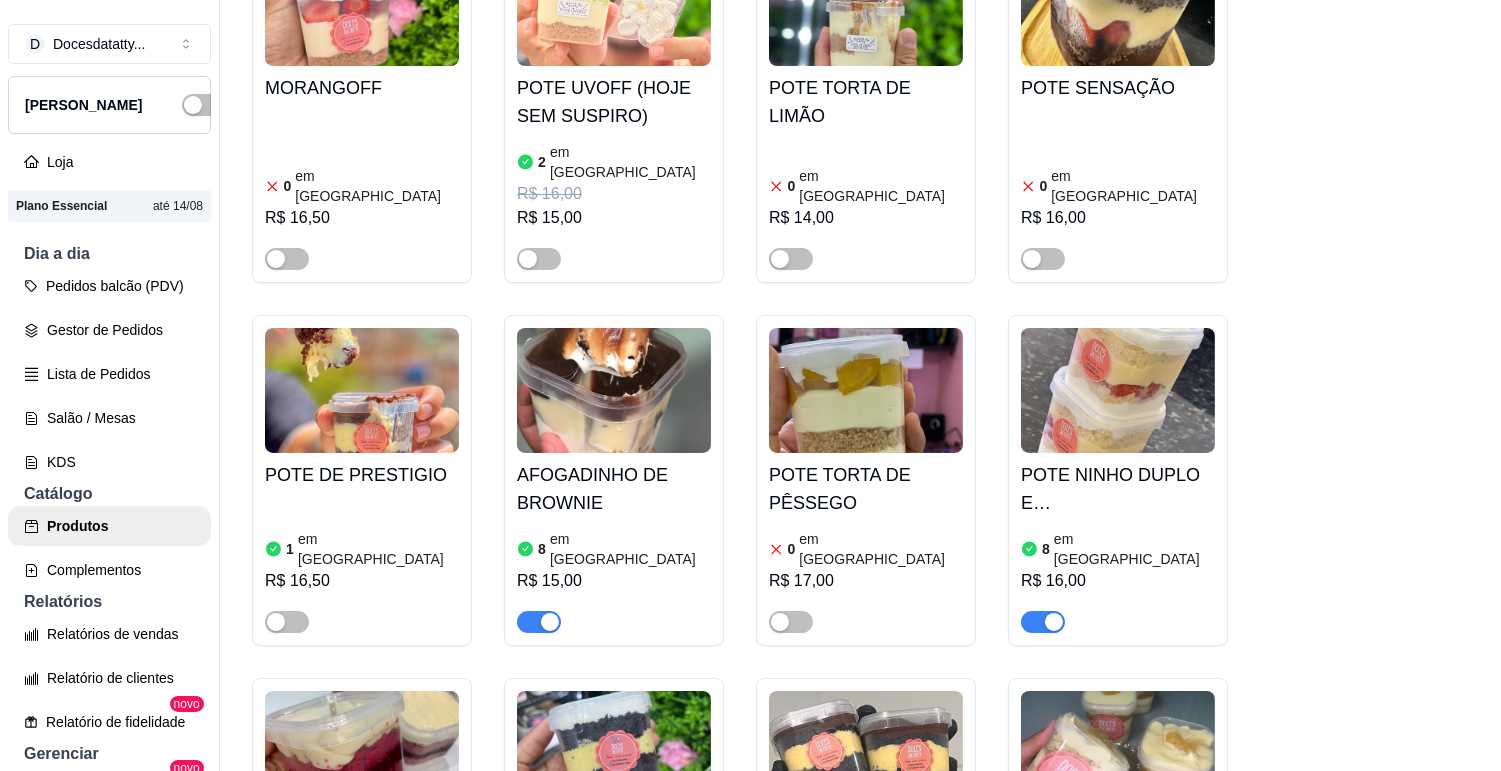 click at bounding box center (1043, 985) 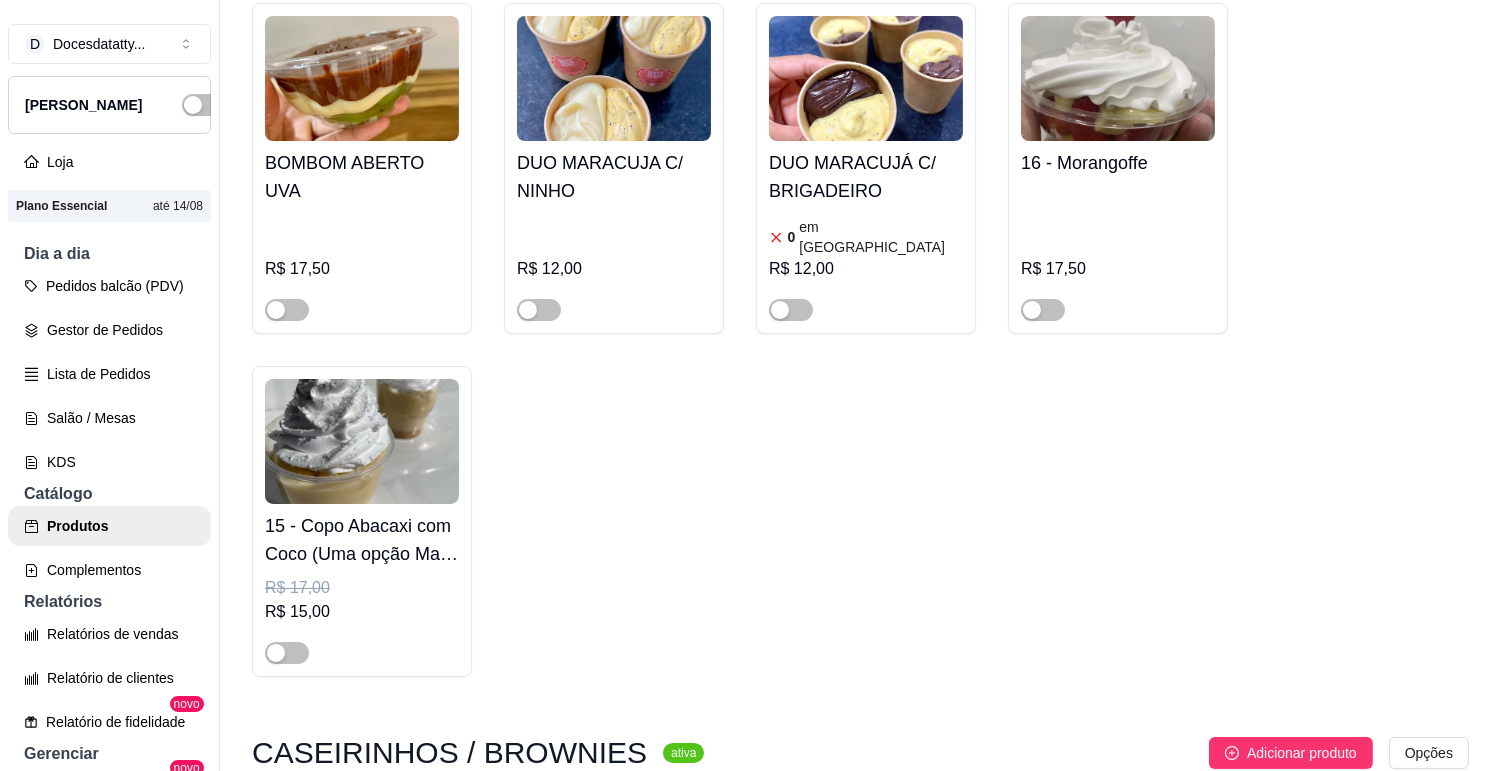 scroll, scrollTop: 11777, scrollLeft: 0, axis: vertical 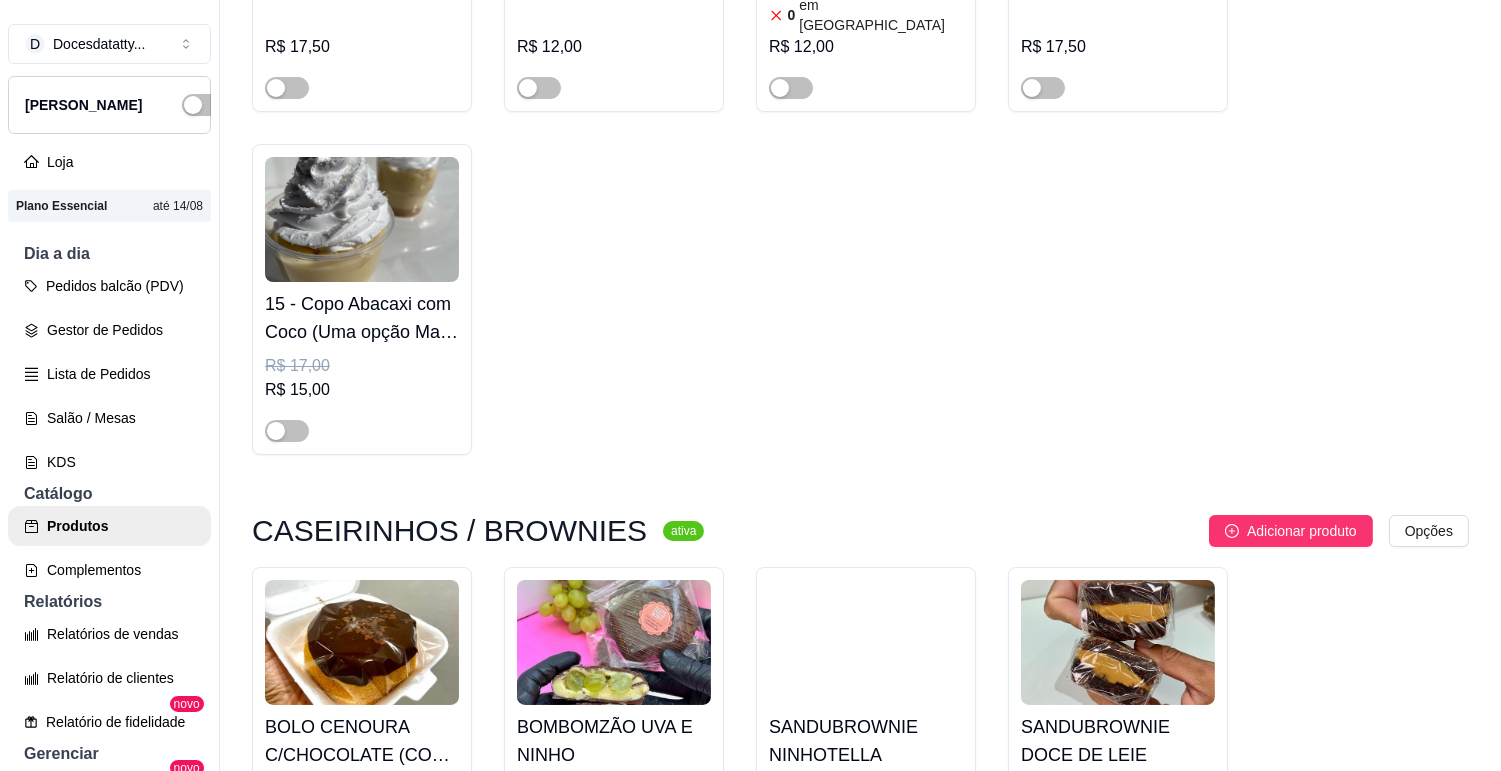 drag, startPoint x: 556, startPoint y: 448, endPoint x: 580, endPoint y: 343, distance: 107.70794 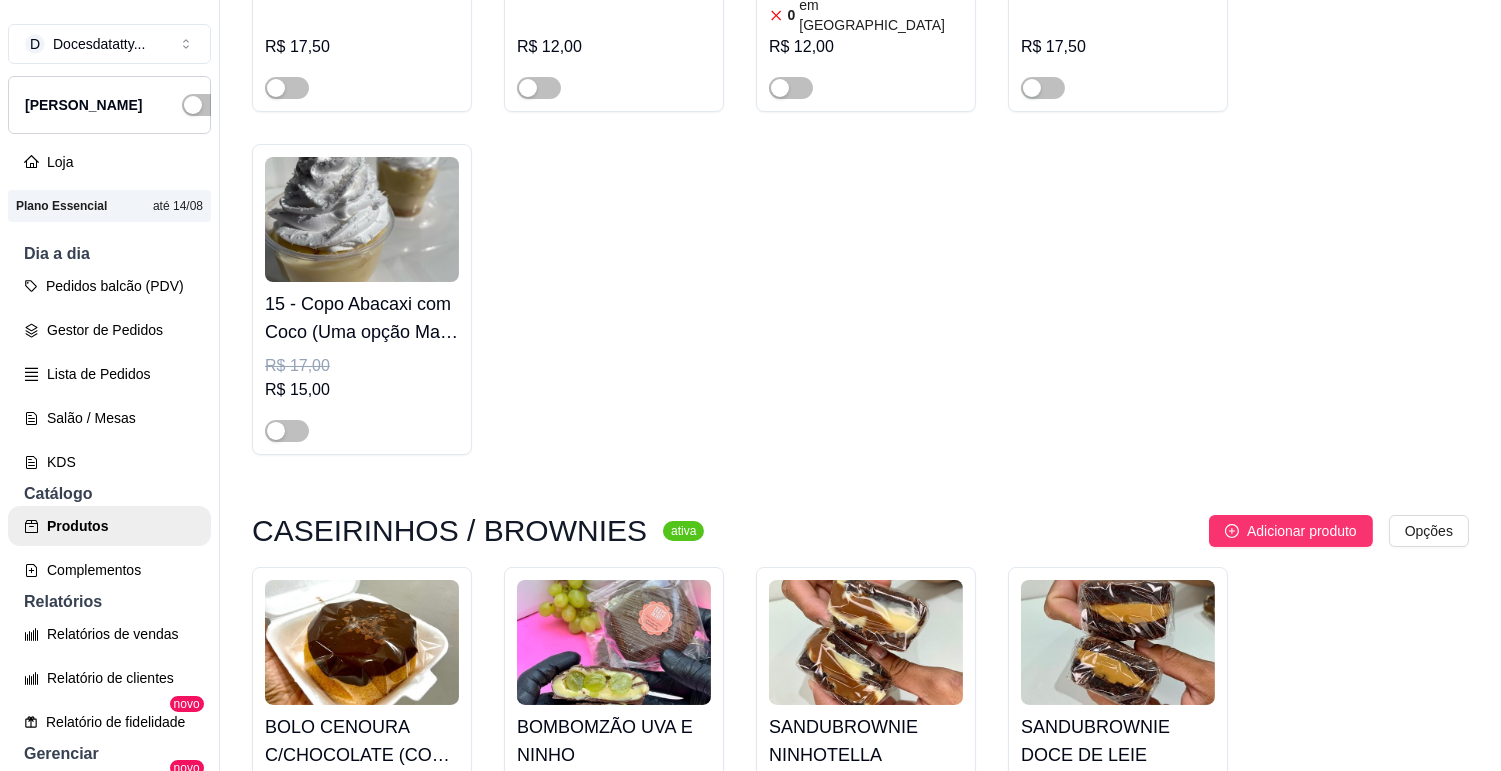 click at bounding box center (539, 898) 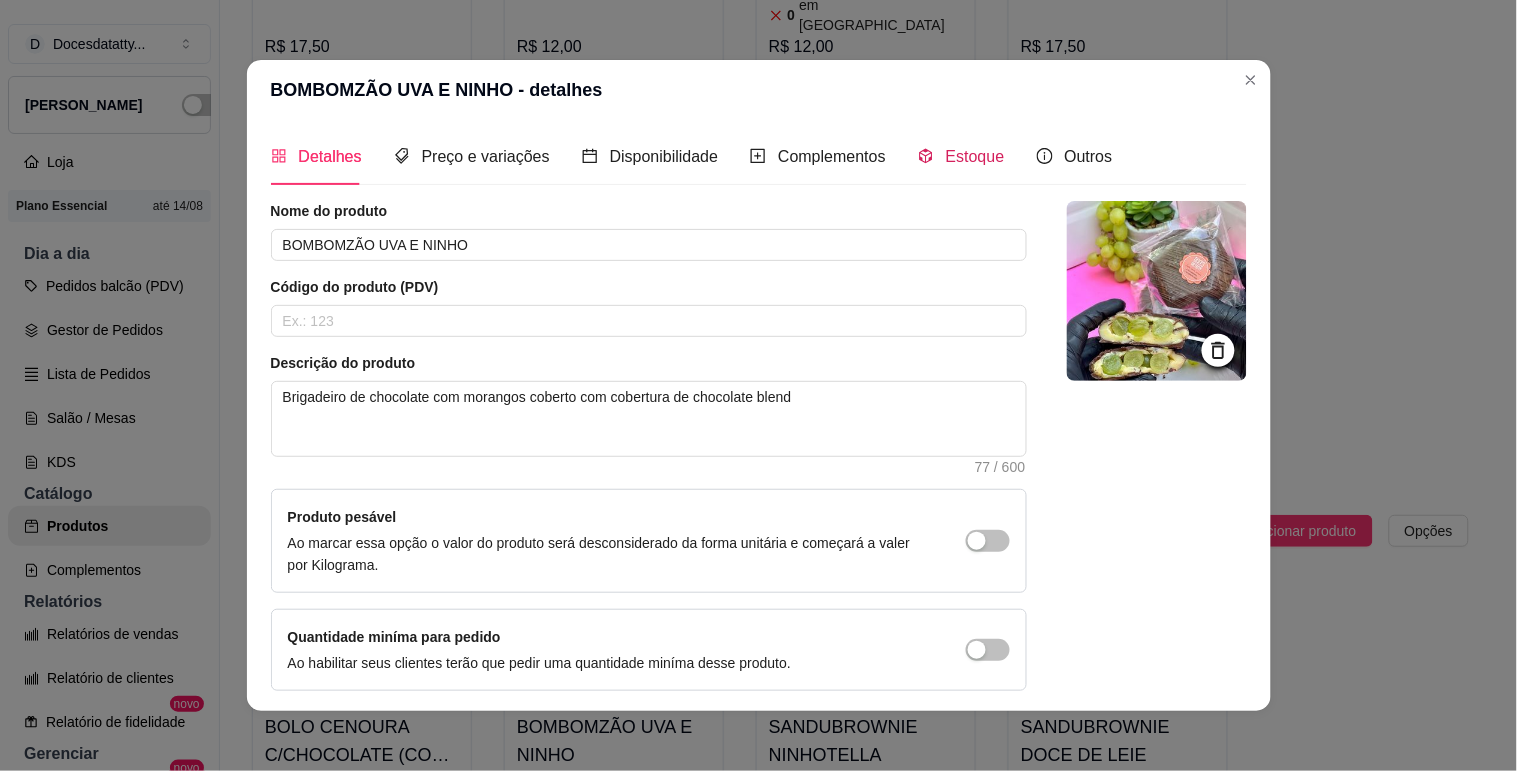 click on "Estoque" at bounding box center (975, 156) 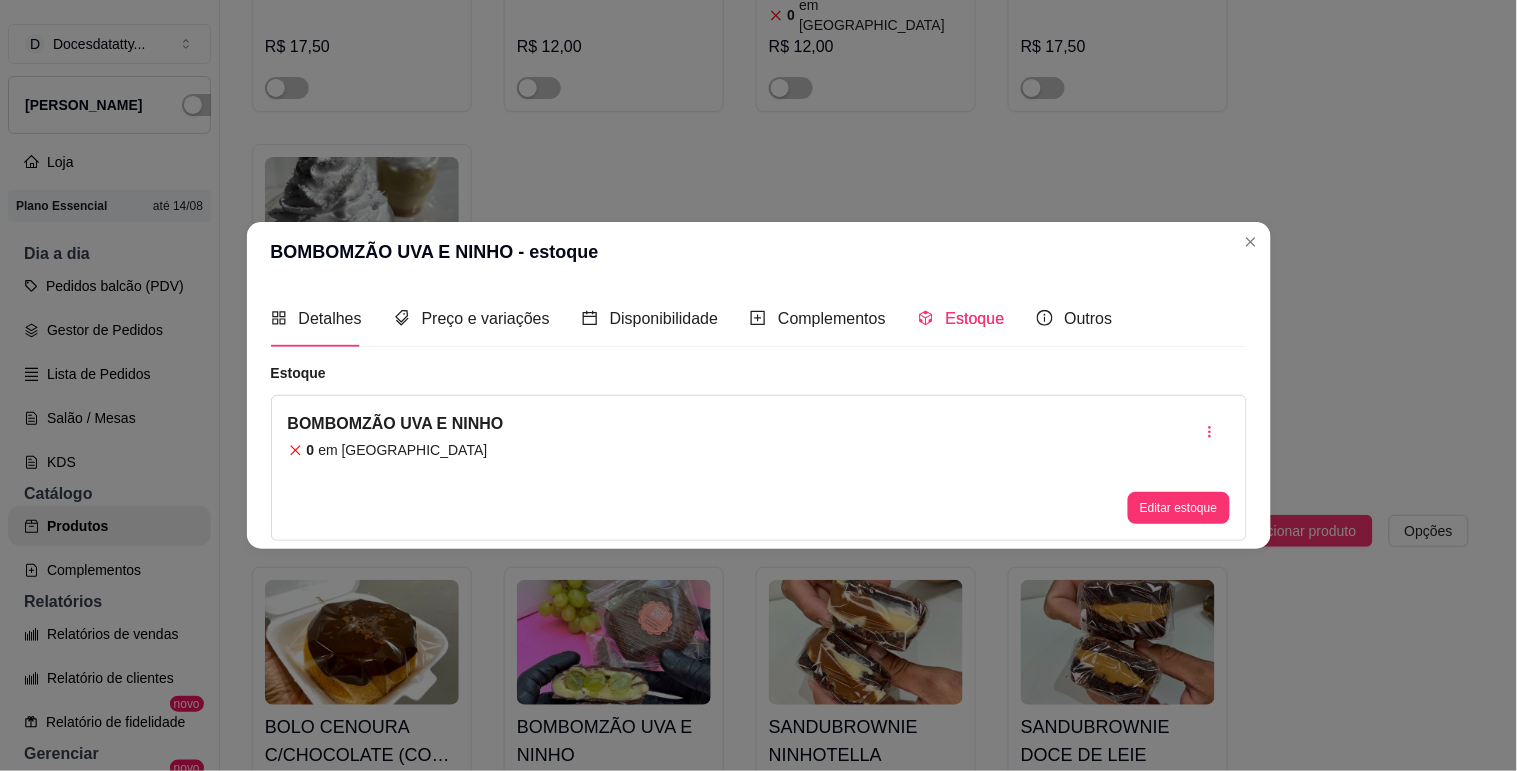 type 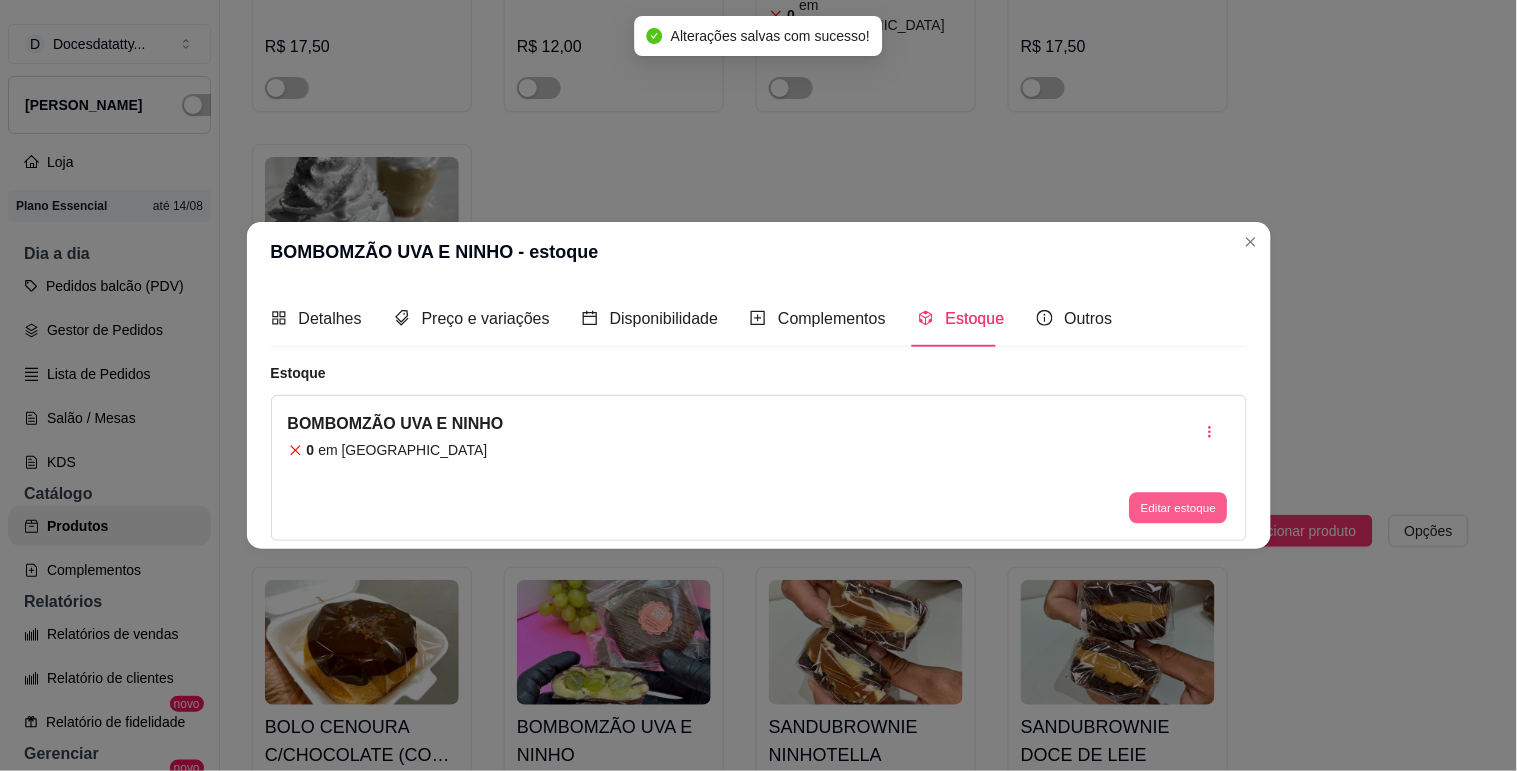 click on "Editar estoque" at bounding box center [1179, 508] 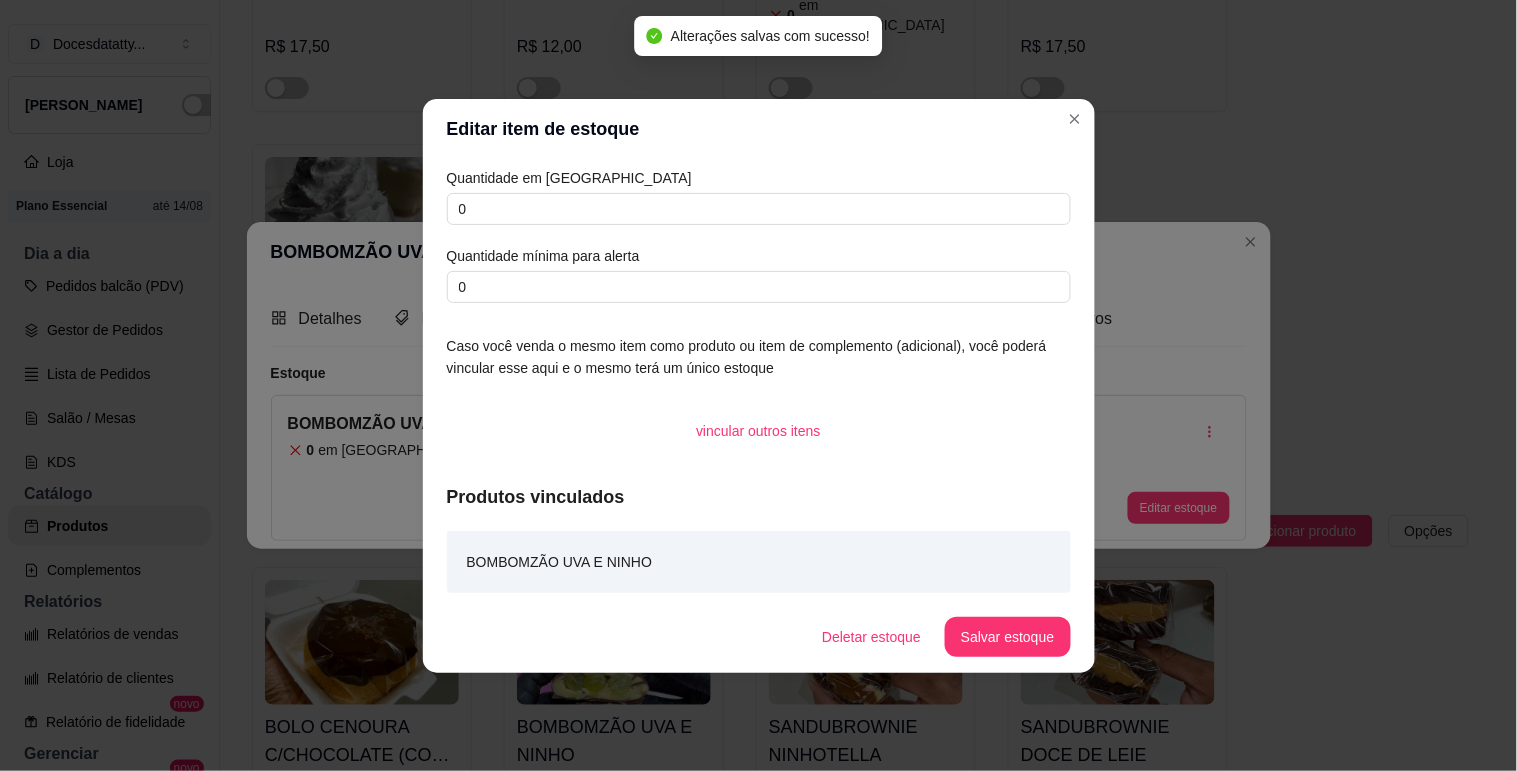 click on "Quantidade   em estoque 0 Quantidade   mínima para alerta 0" at bounding box center [759, 235] 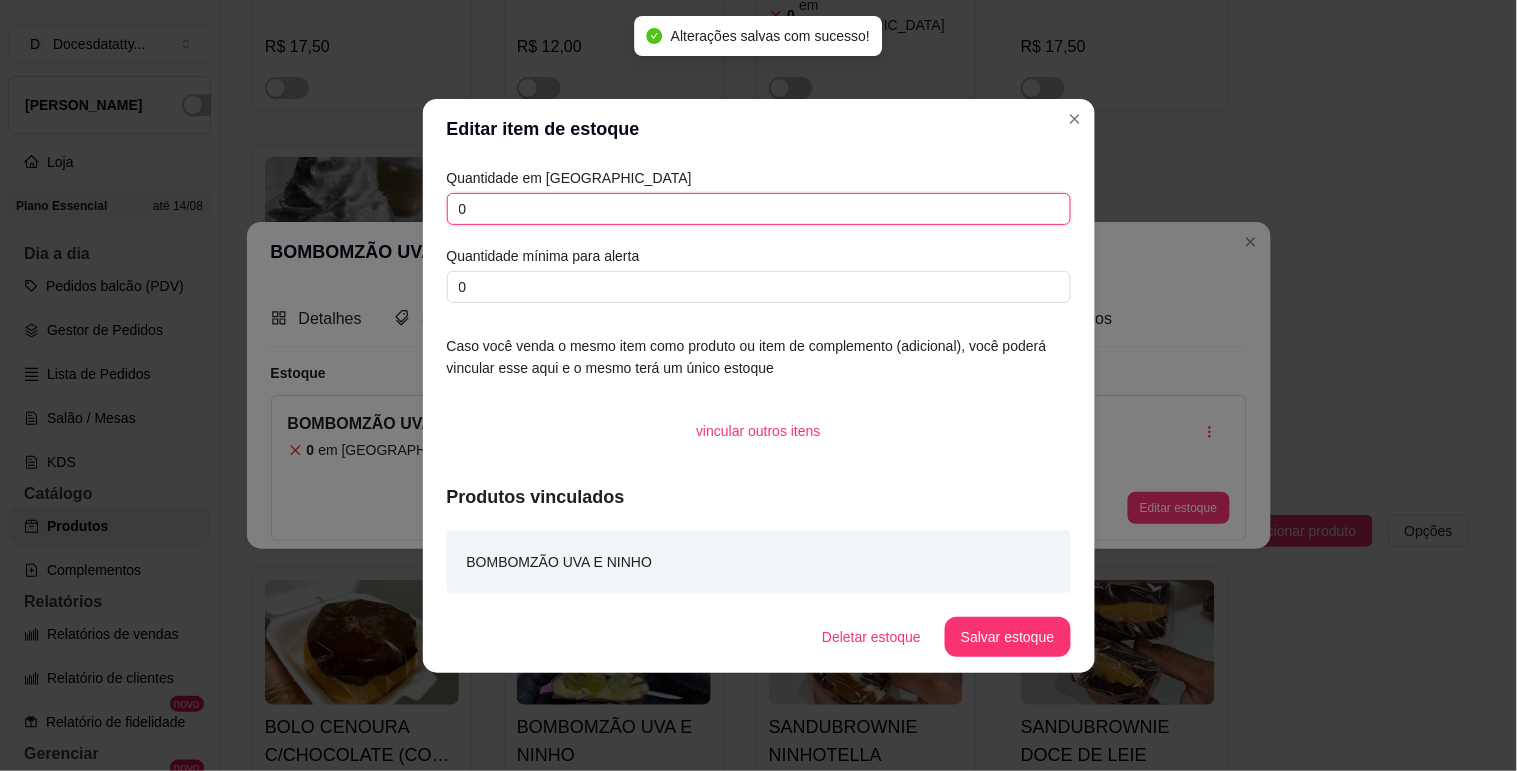 click on "0" at bounding box center (759, 209) 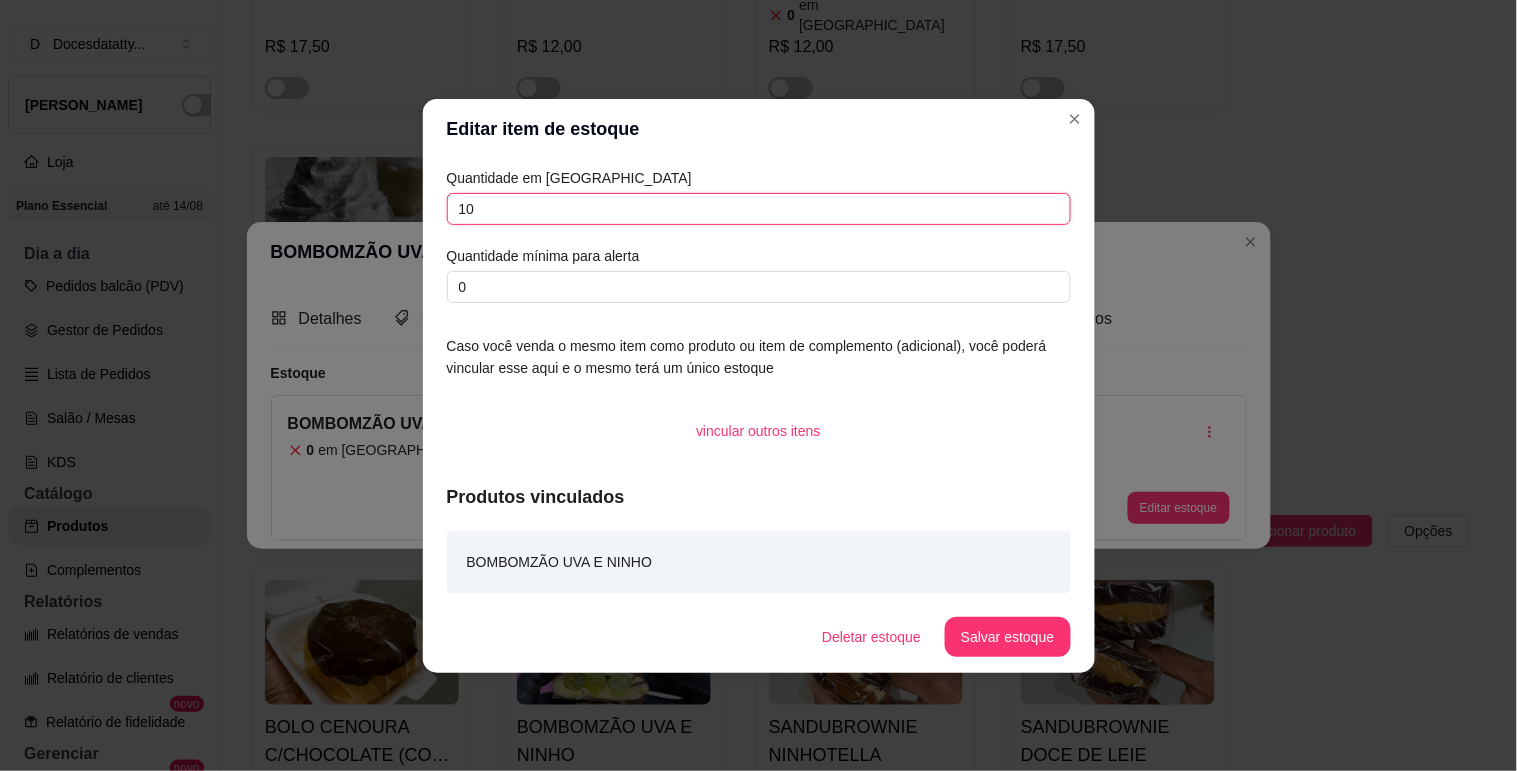 type on "10" 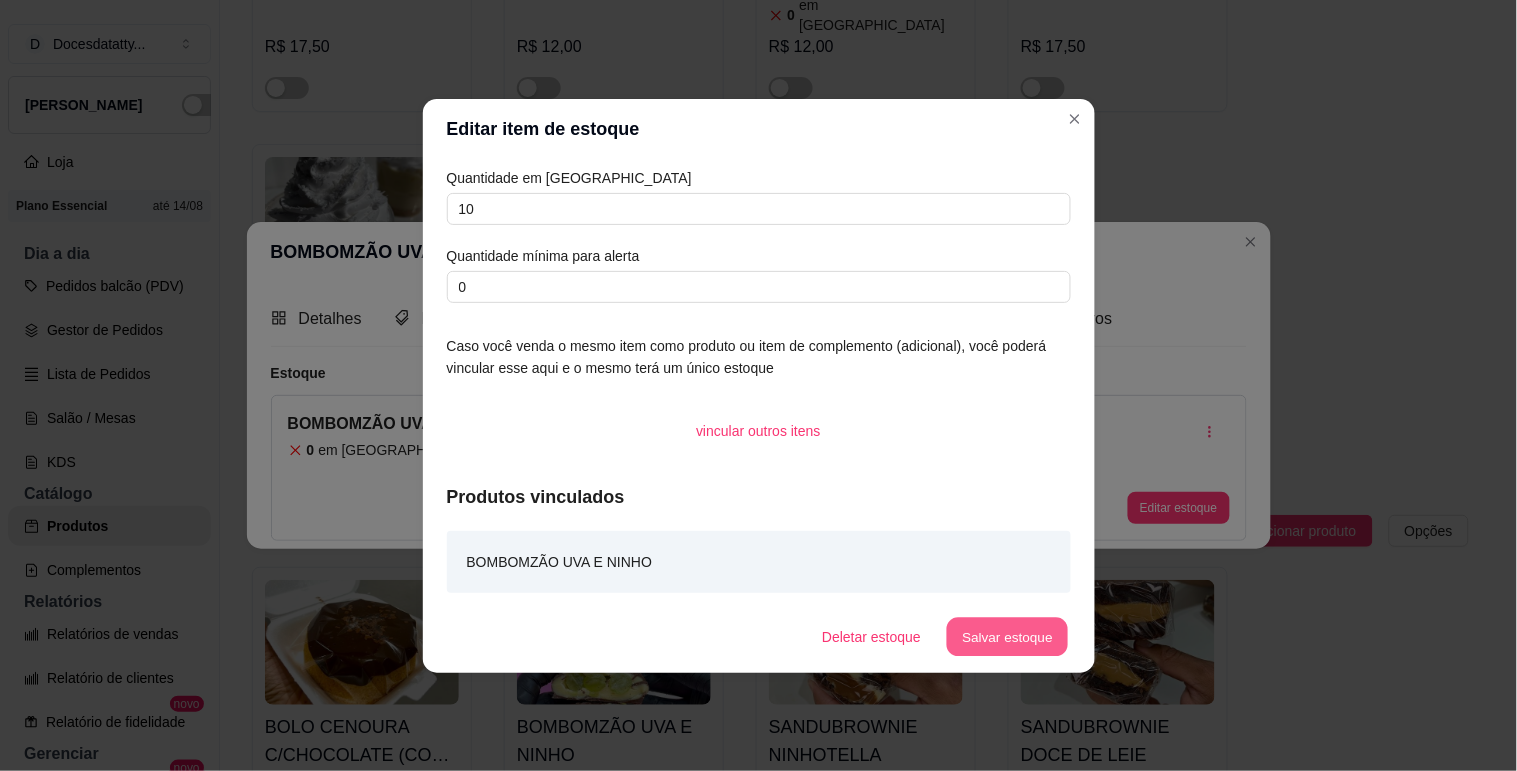 click on "Salvar estoque" at bounding box center [1008, 636] 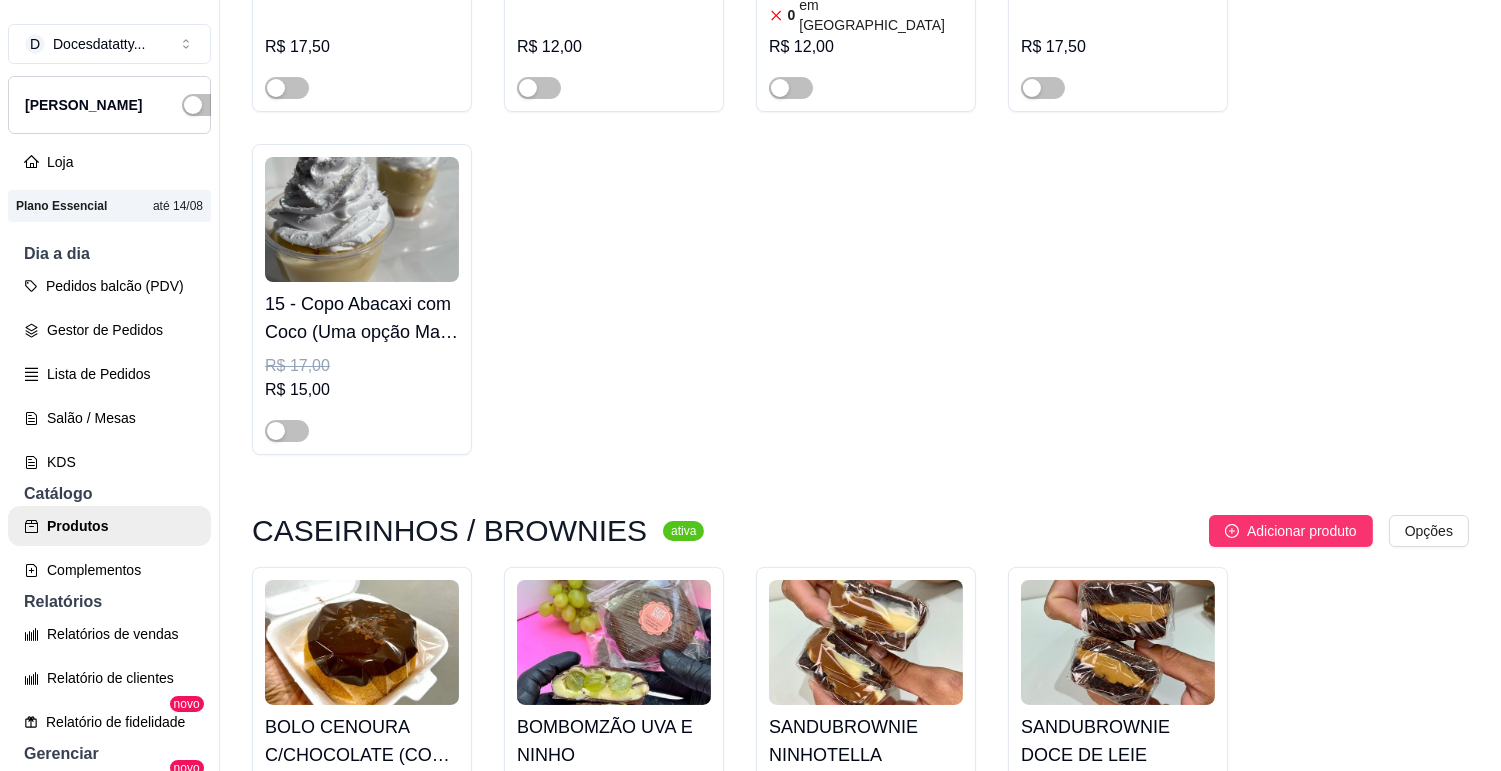 click on "0 em estoque R$ 12,50" at bounding box center [866, 843] 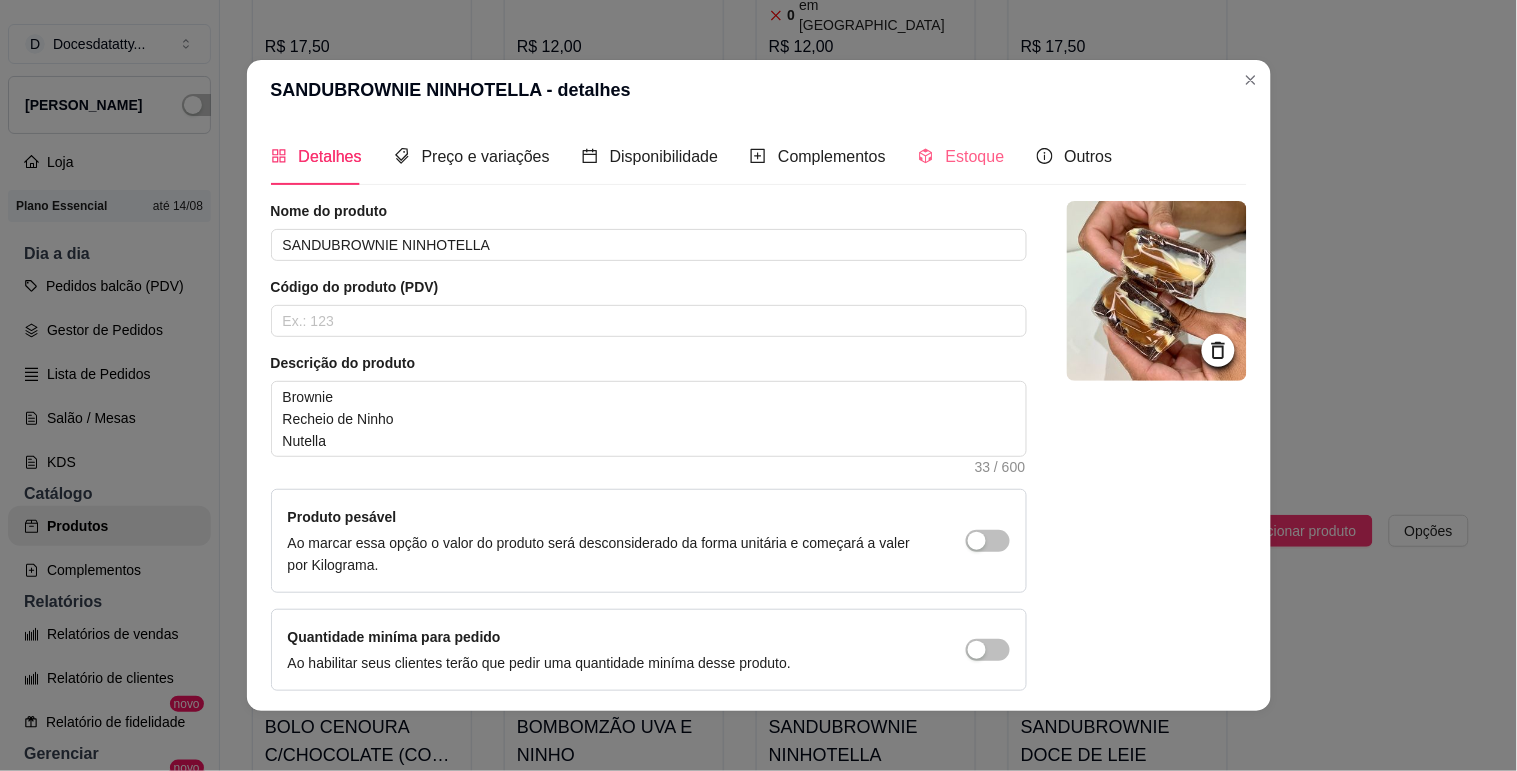 click on "Estoque" at bounding box center [961, 156] 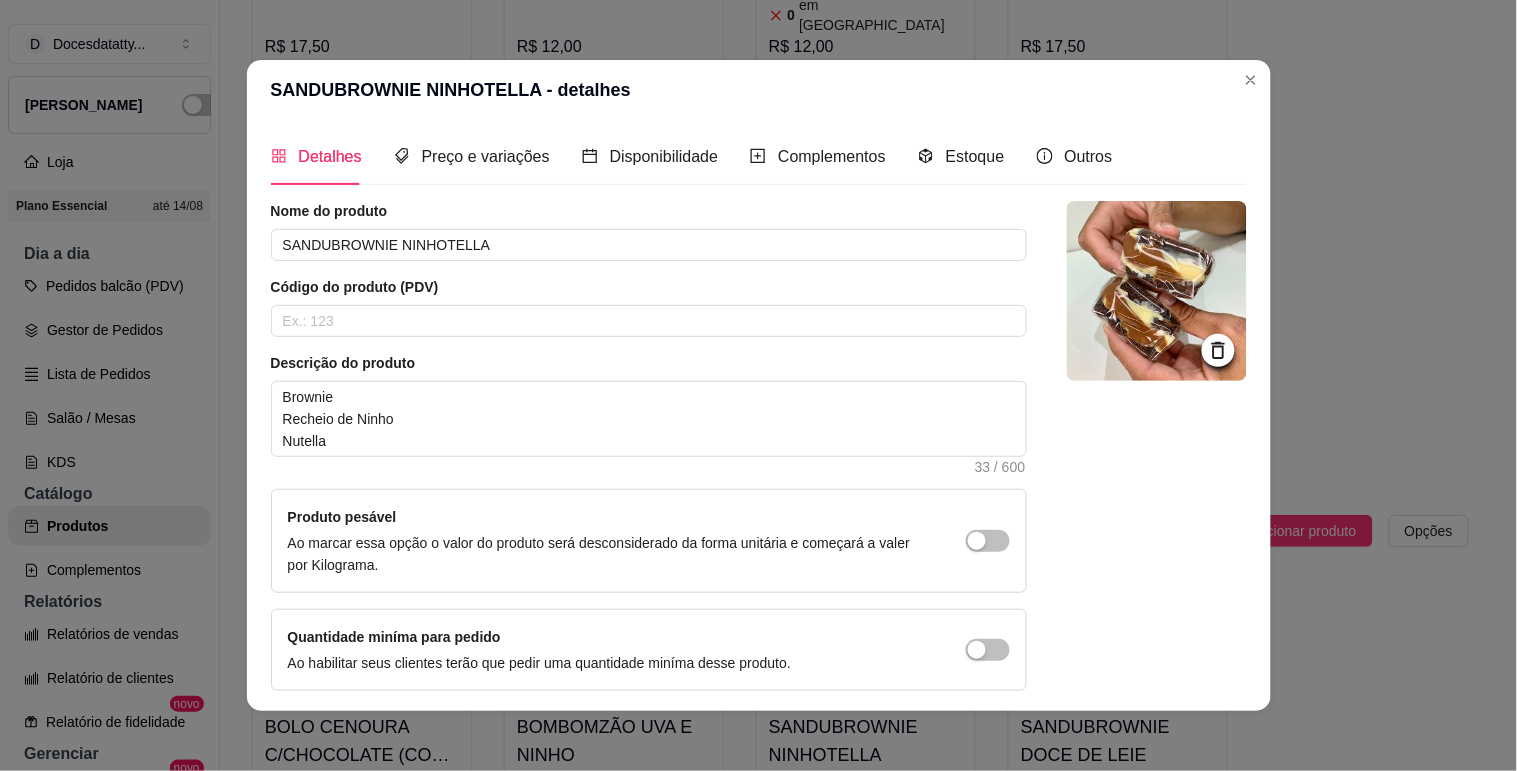 type 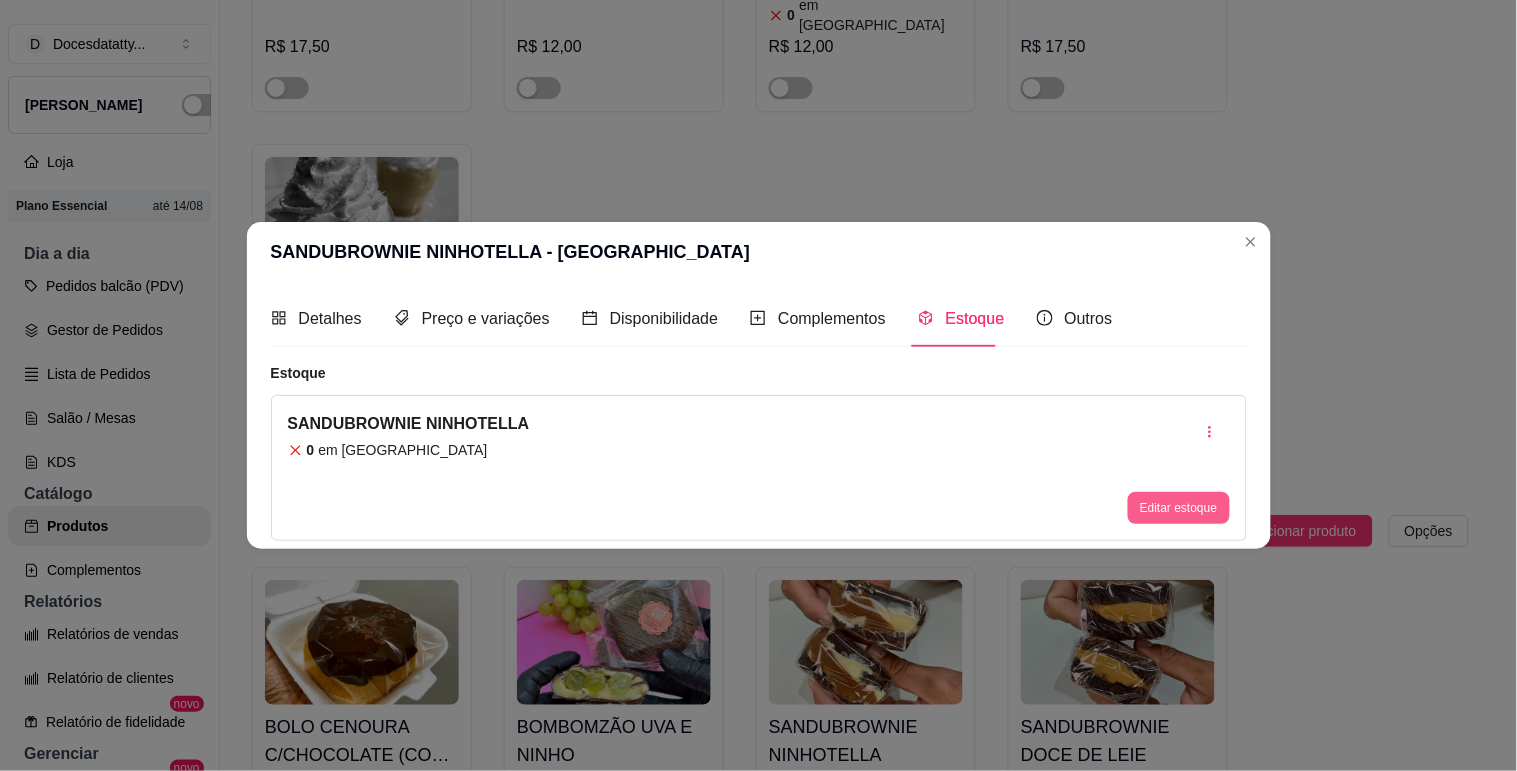 click on "SANDUBROWNIE NINHOTELLA 0 em estoque Editar estoque" at bounding box center [759, 468] 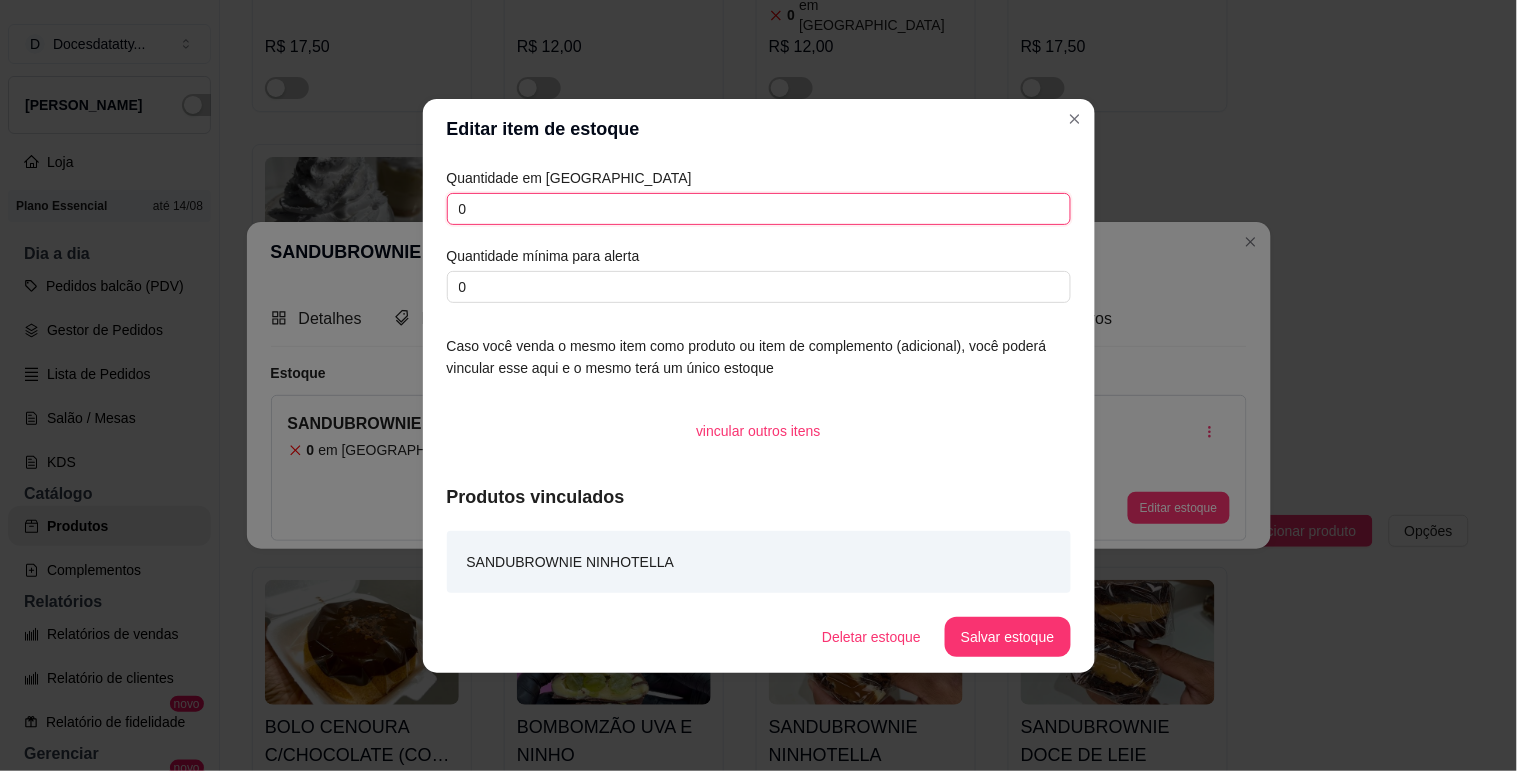 click on "0" at bounding box center (759, 209) 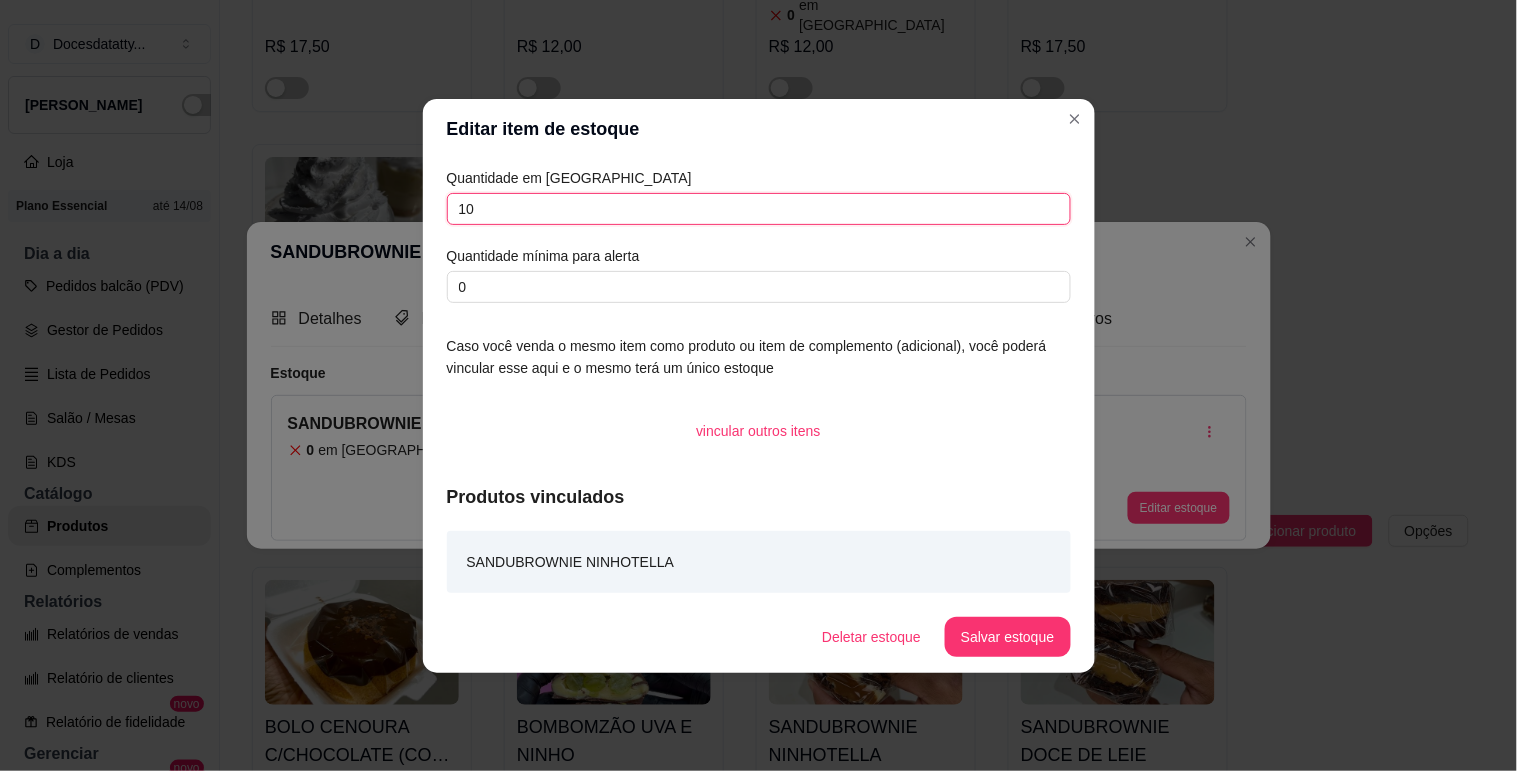 type on "10" 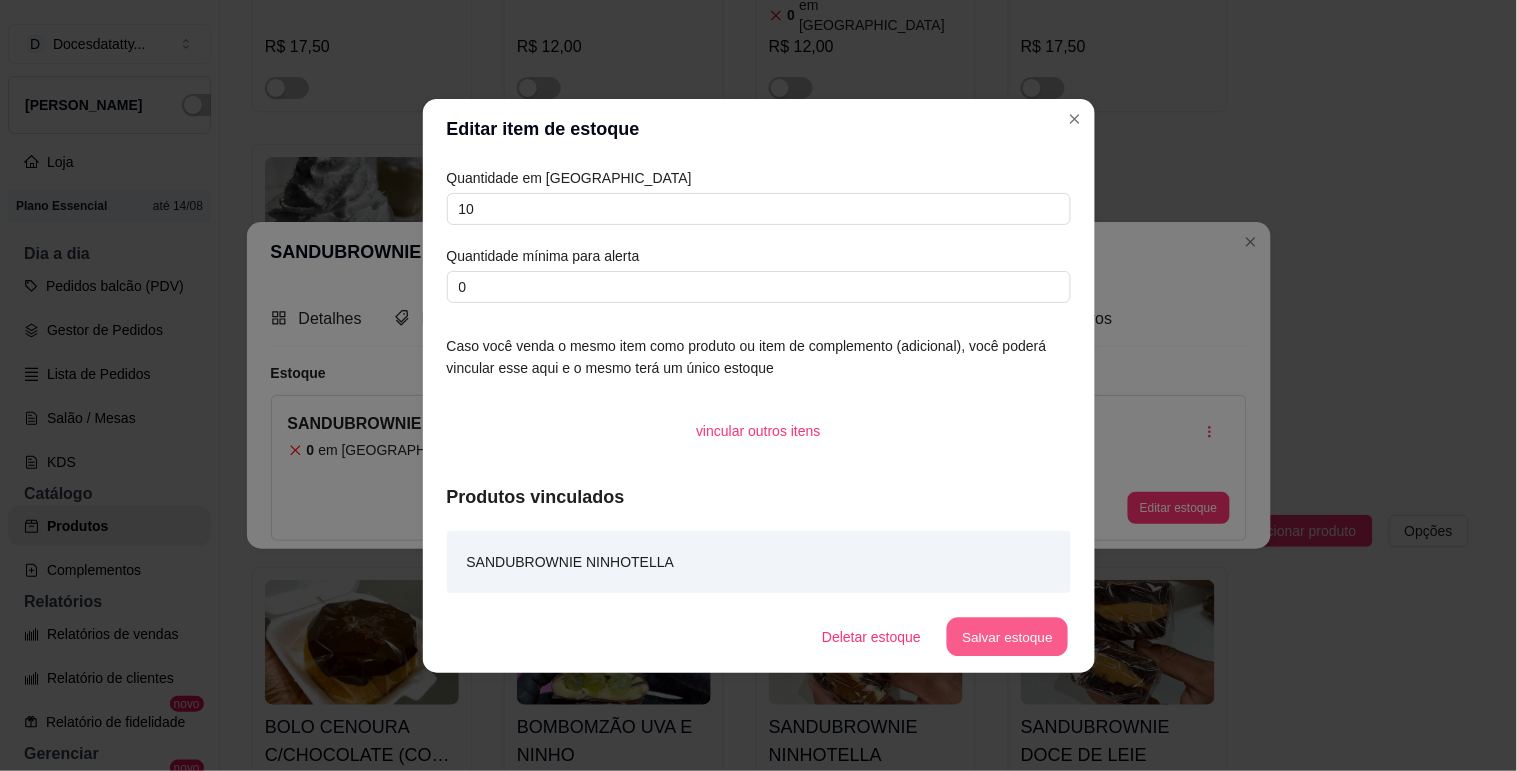click on "Salvar estoque" at bounding box center (1008, 636) 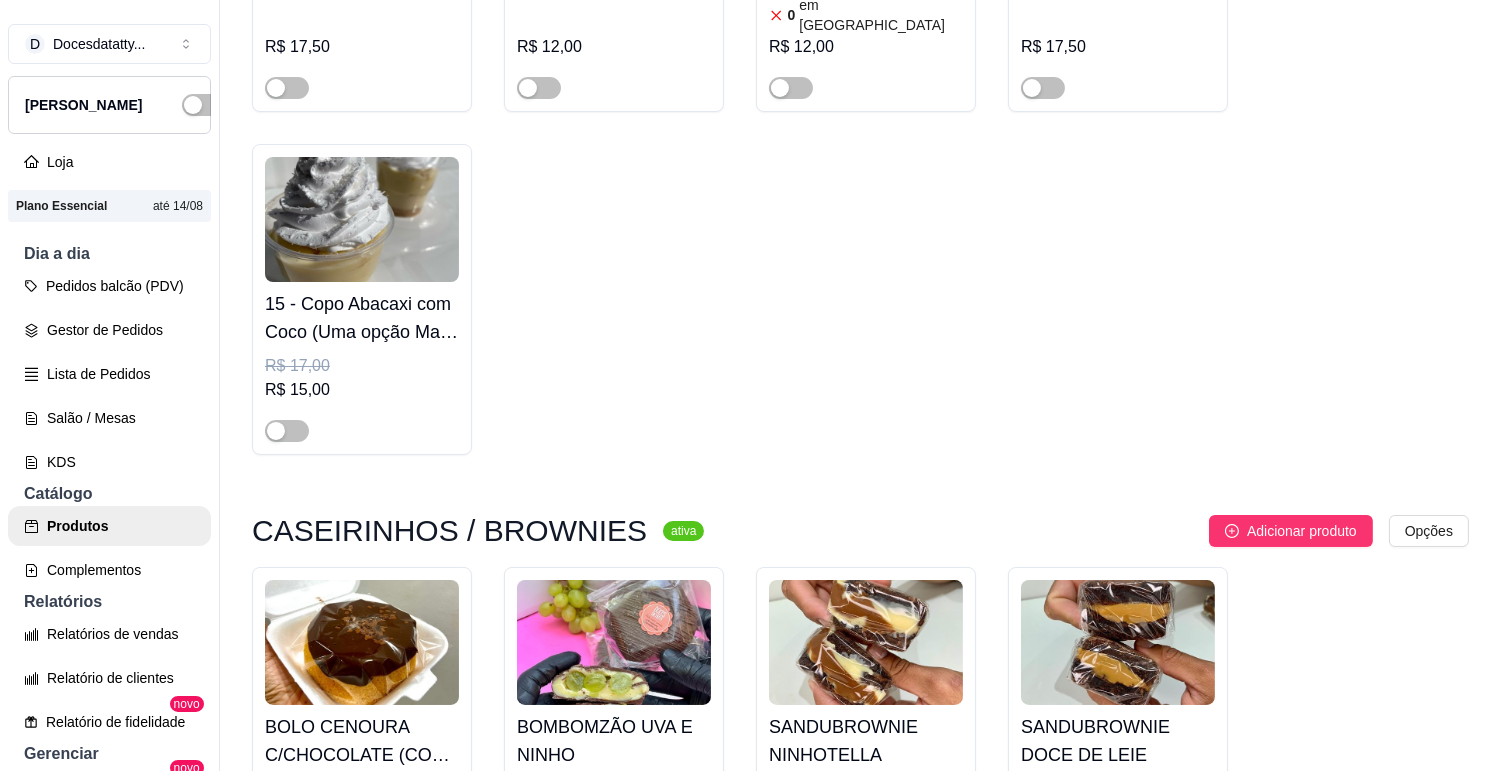 click at bounding box center [1118, 642] 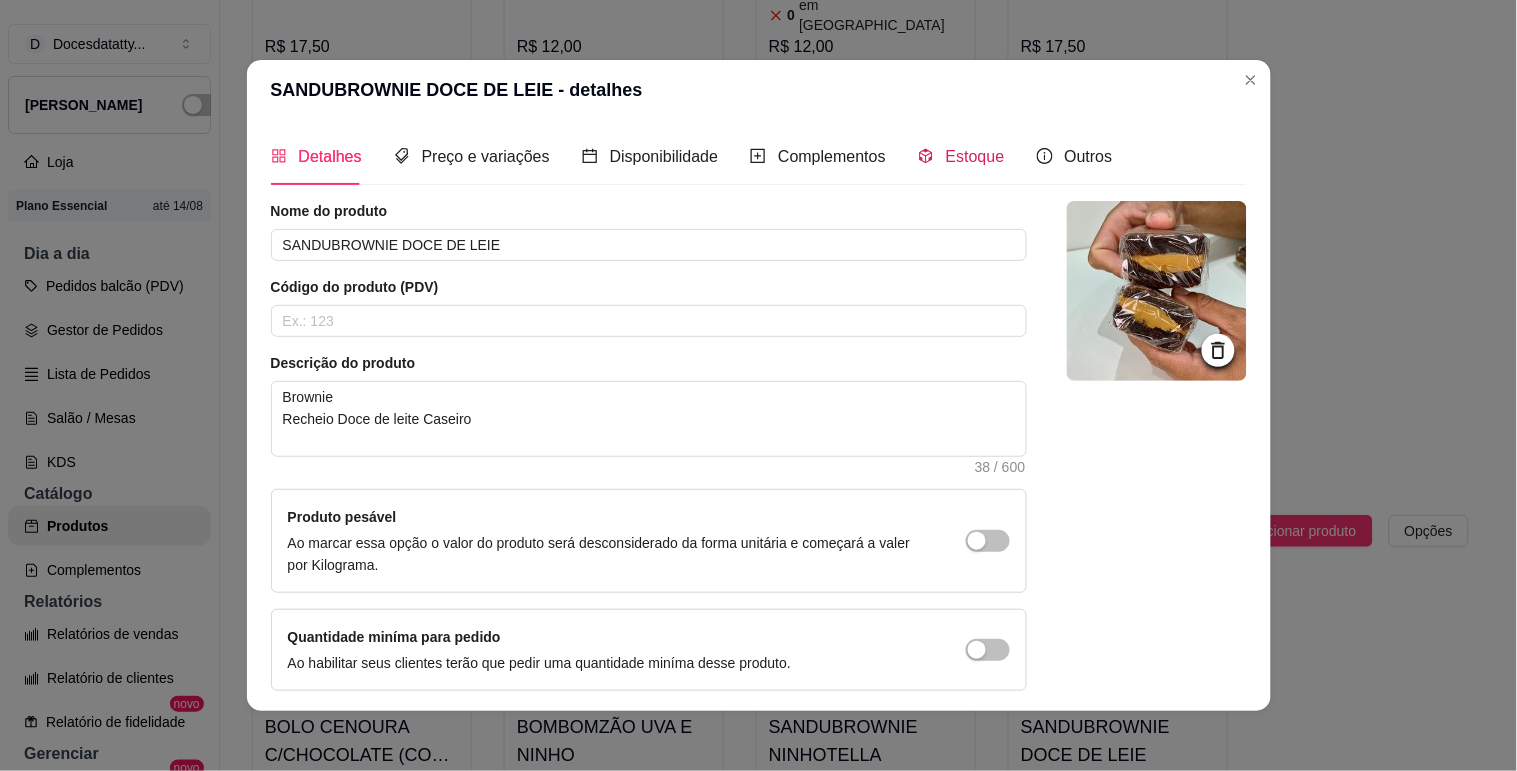 click on "Estoque" at bounding box center (975, 156) 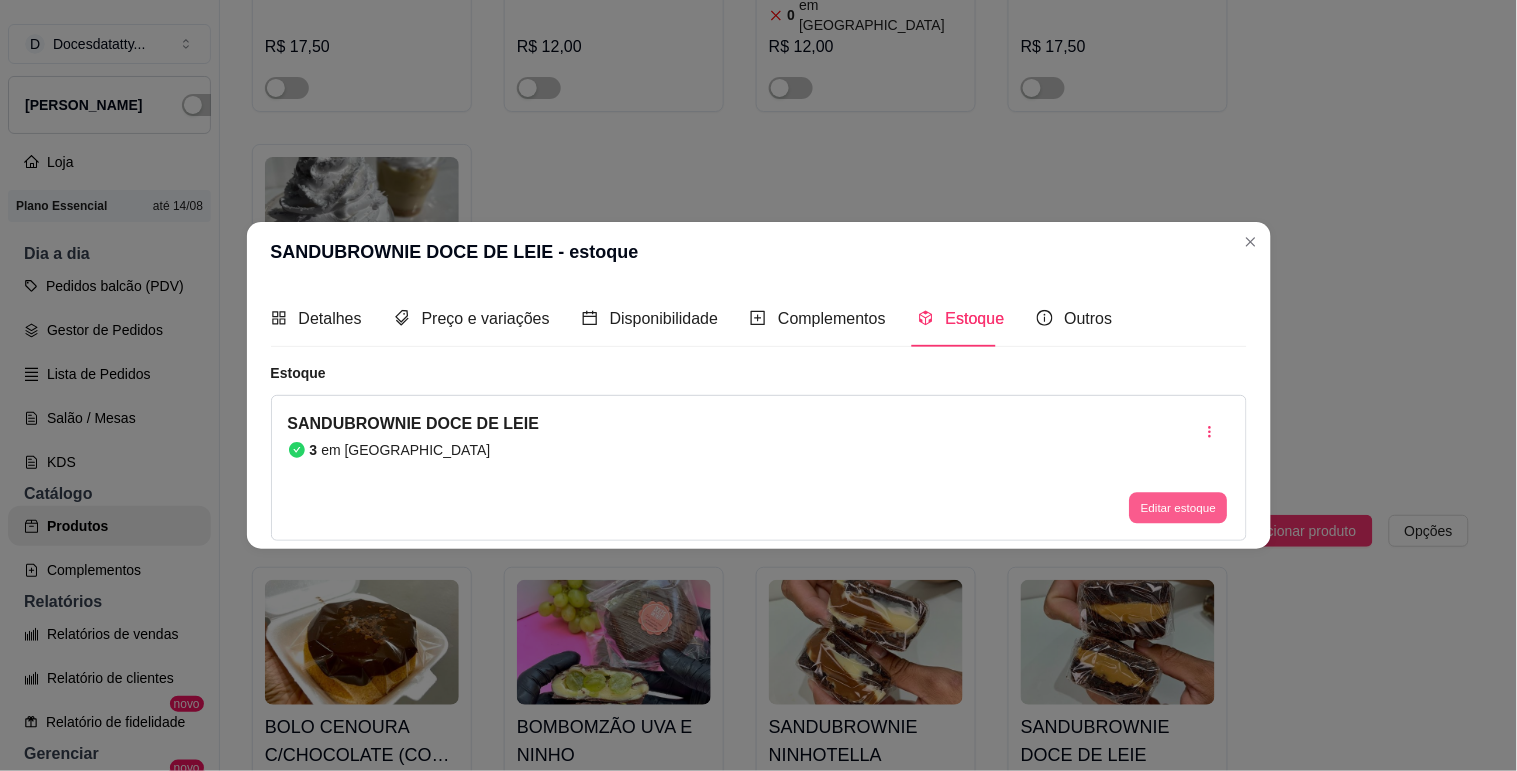 click on "Editar estoque" at bounding box center [1179, 508] 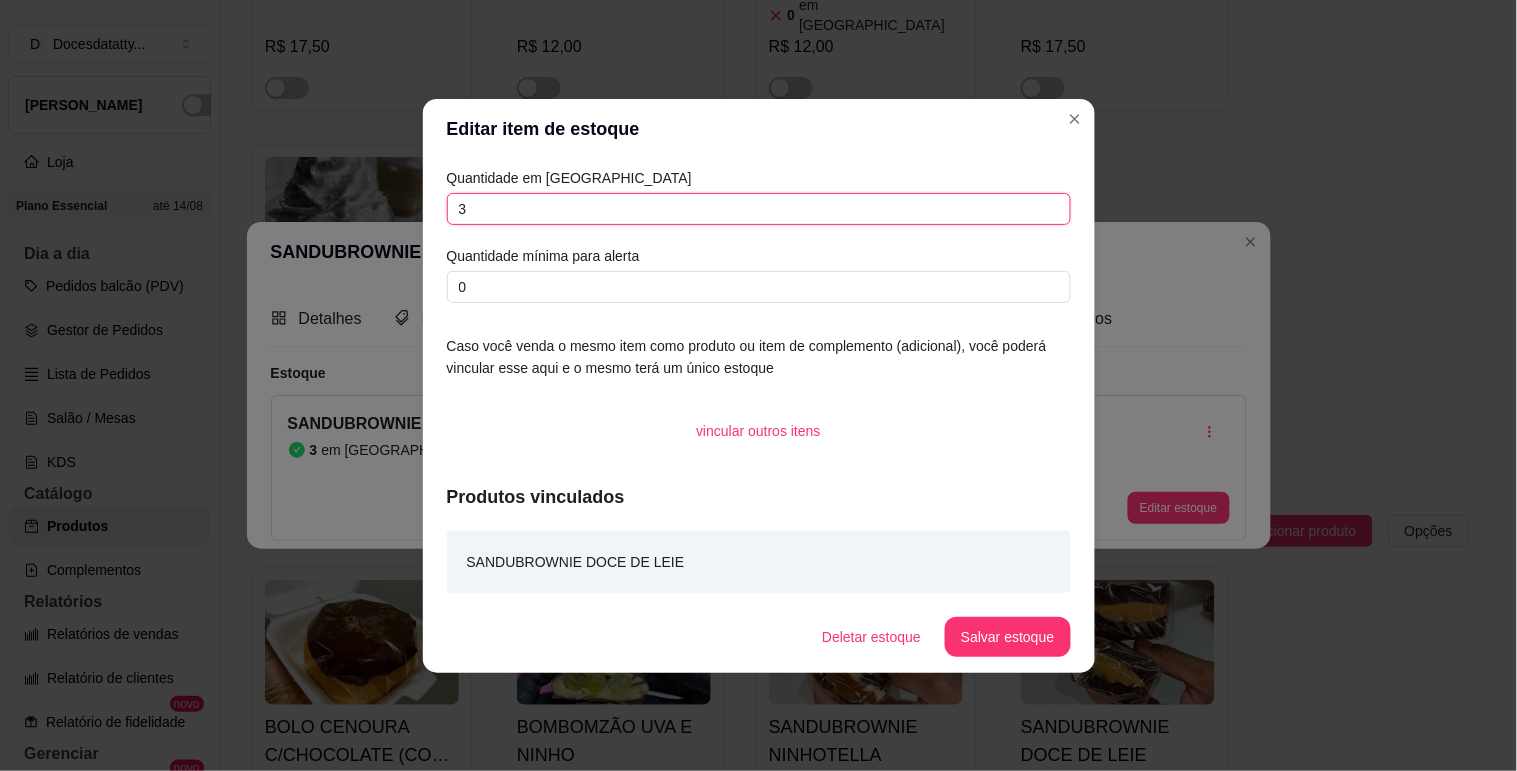 click on "3" at bounding box center [759, 209] 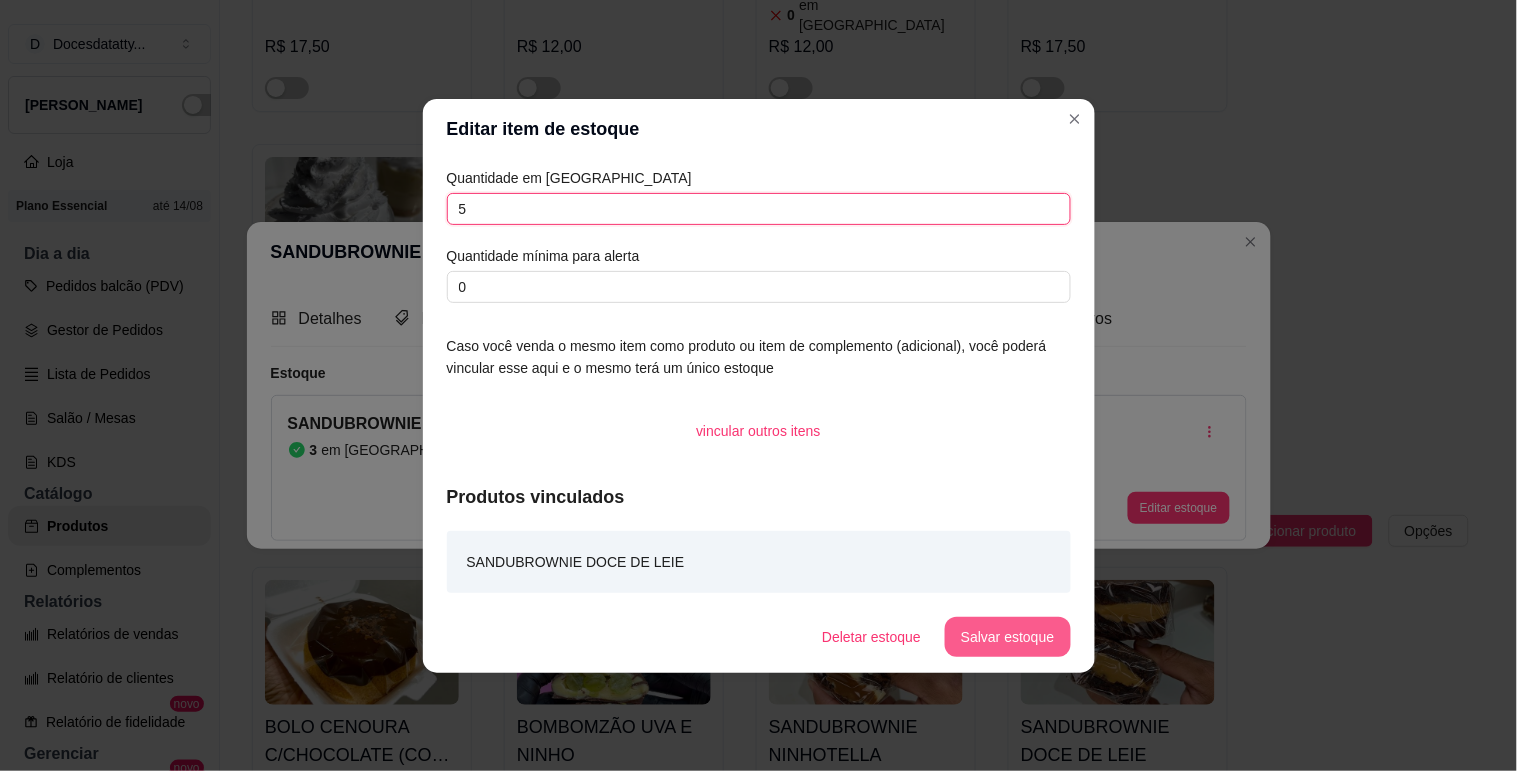 type on "5" 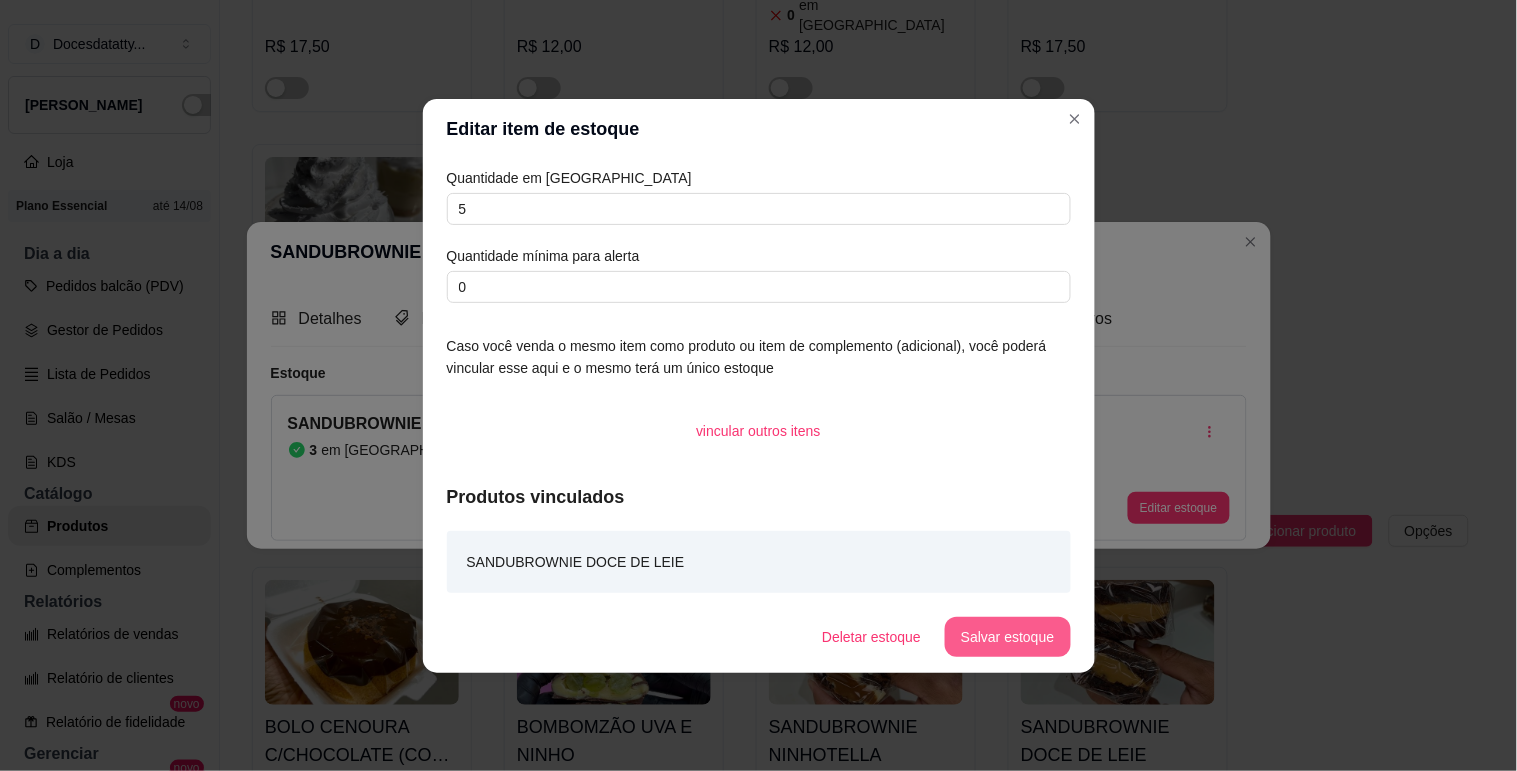 click on "Salvar estoque" at bounding box center [1007, 637] 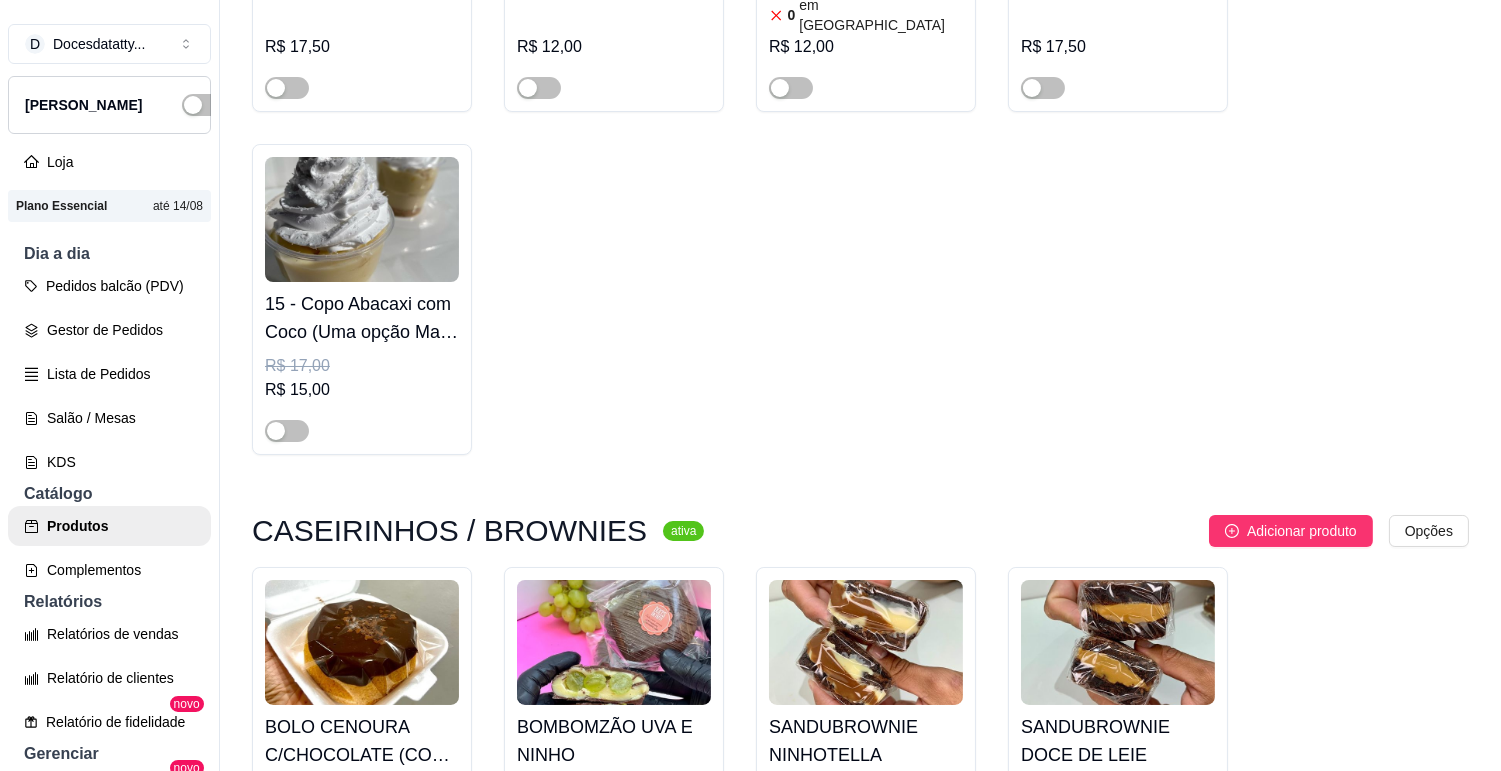 click at bounding box center (791, 898) 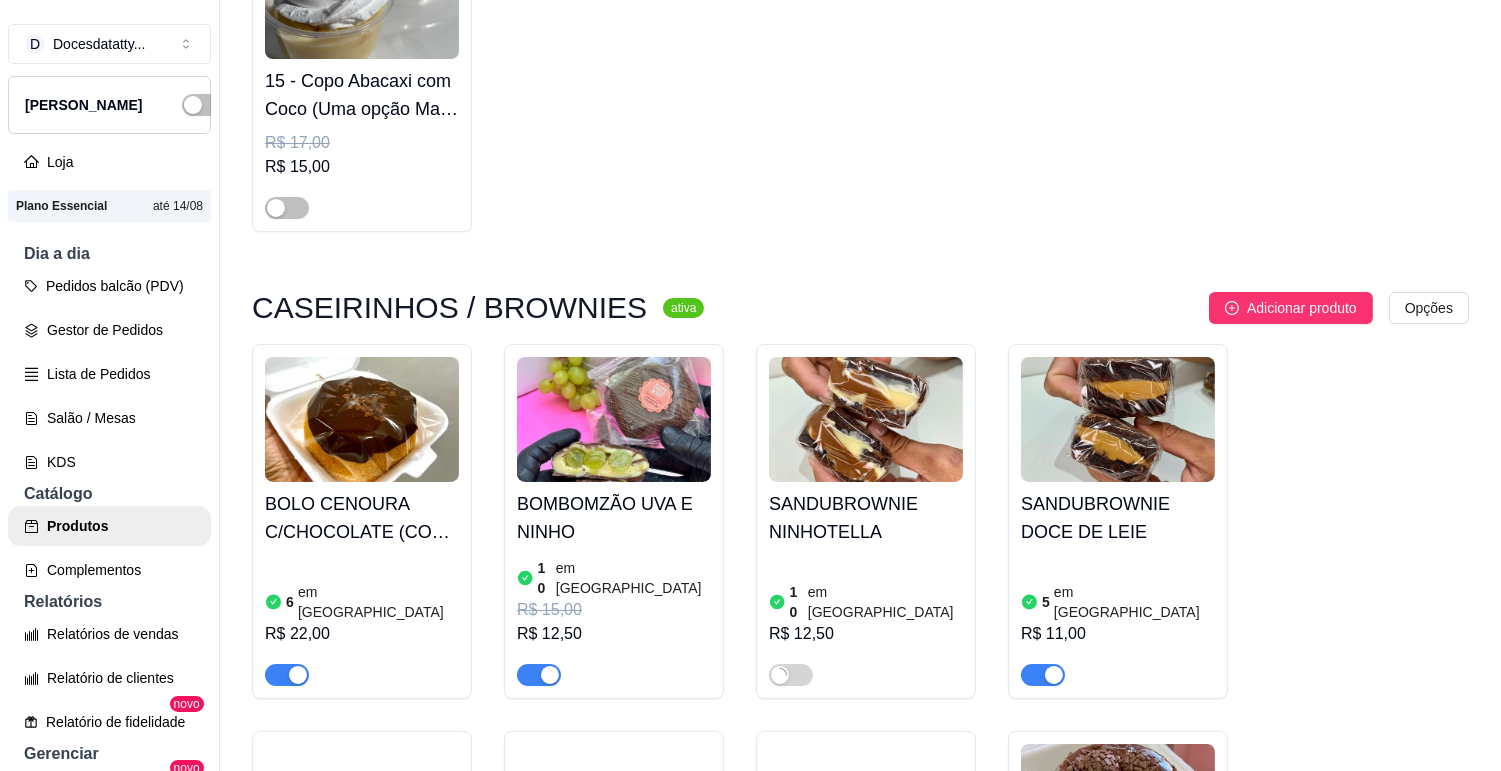 click on "PALHA CROCANTELLA" at bounding box center (362, 905) 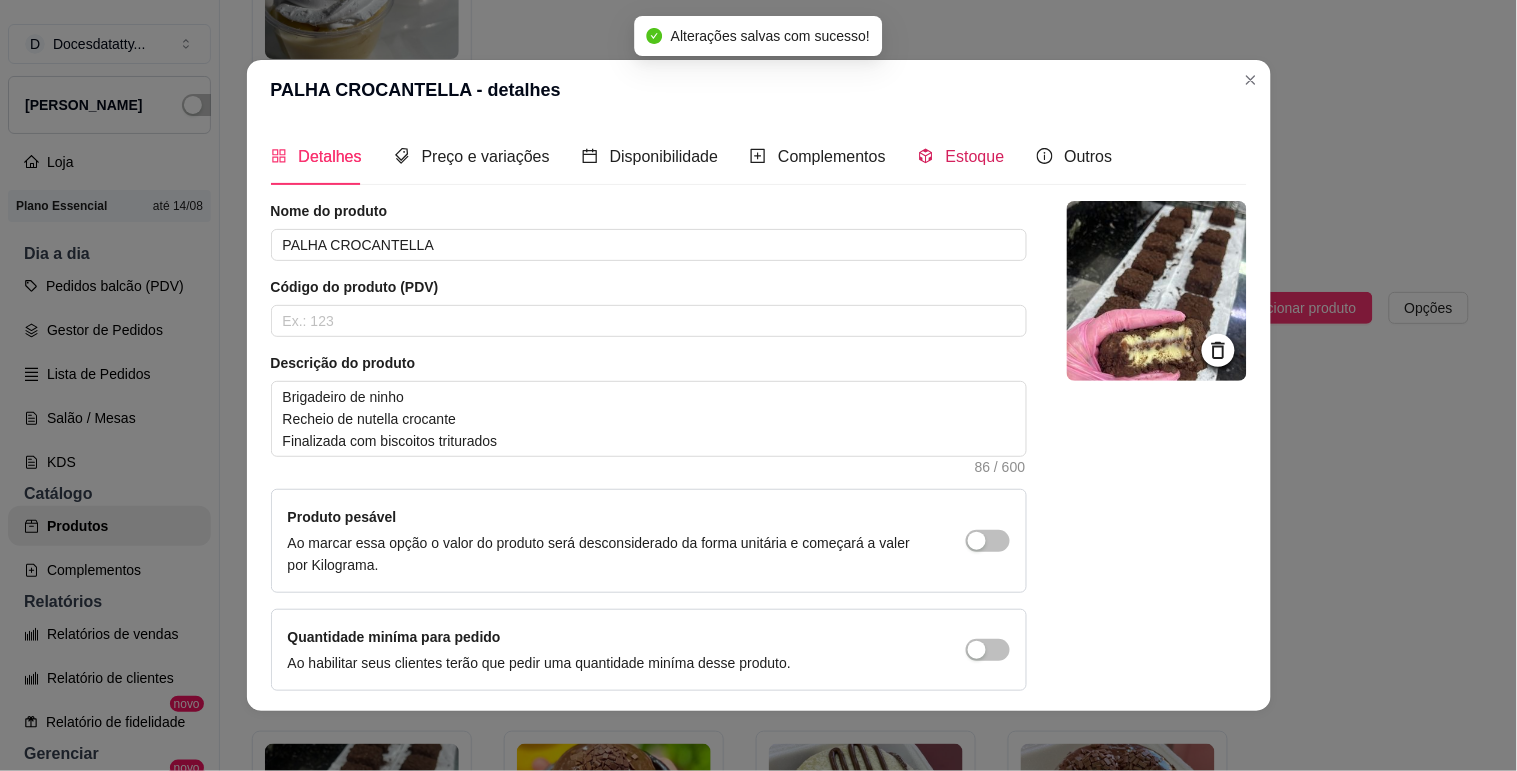click on "Estoque" at bounding box center [975, 156] 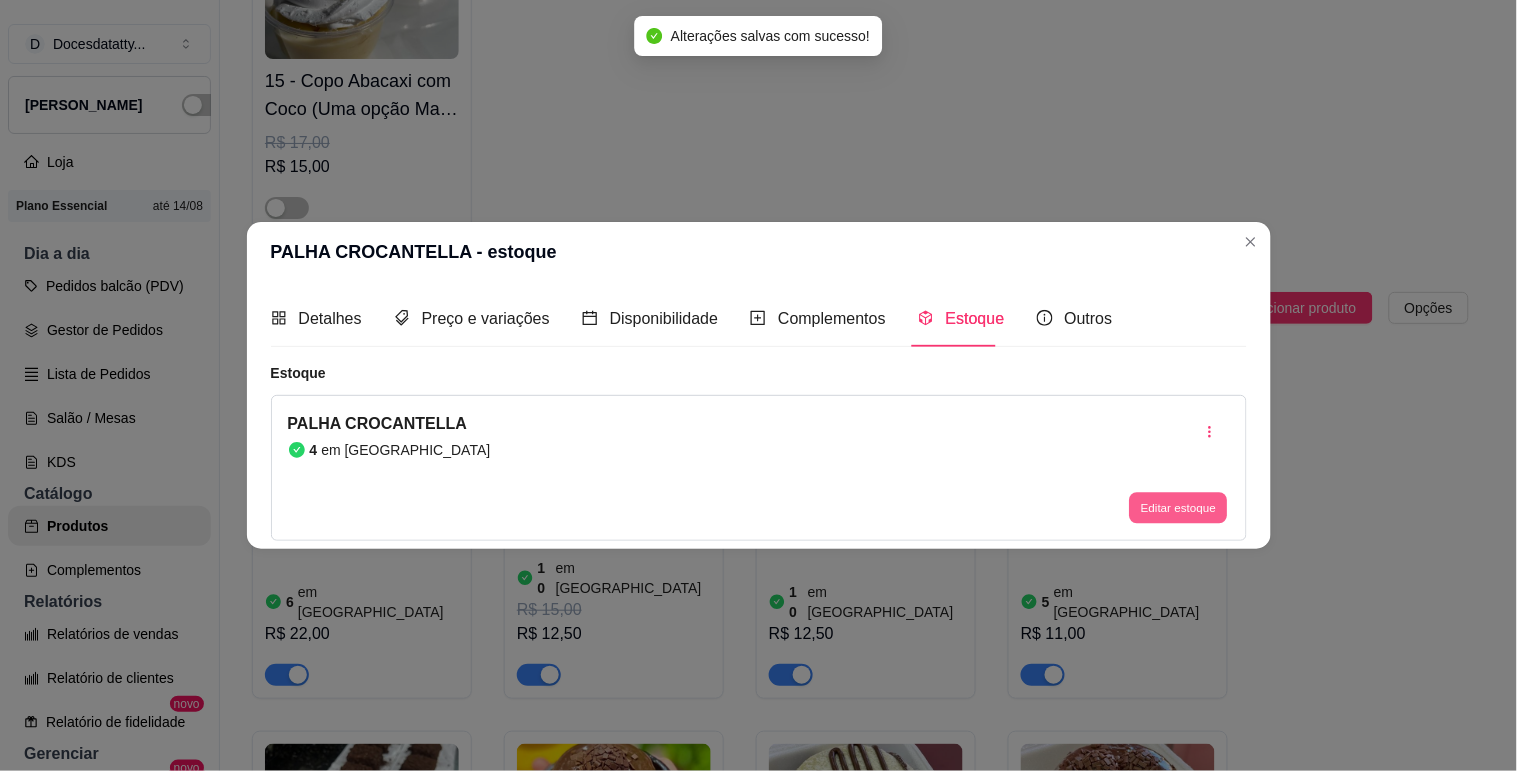 click on "Editar estoque" at bounding box center [1179, 508] 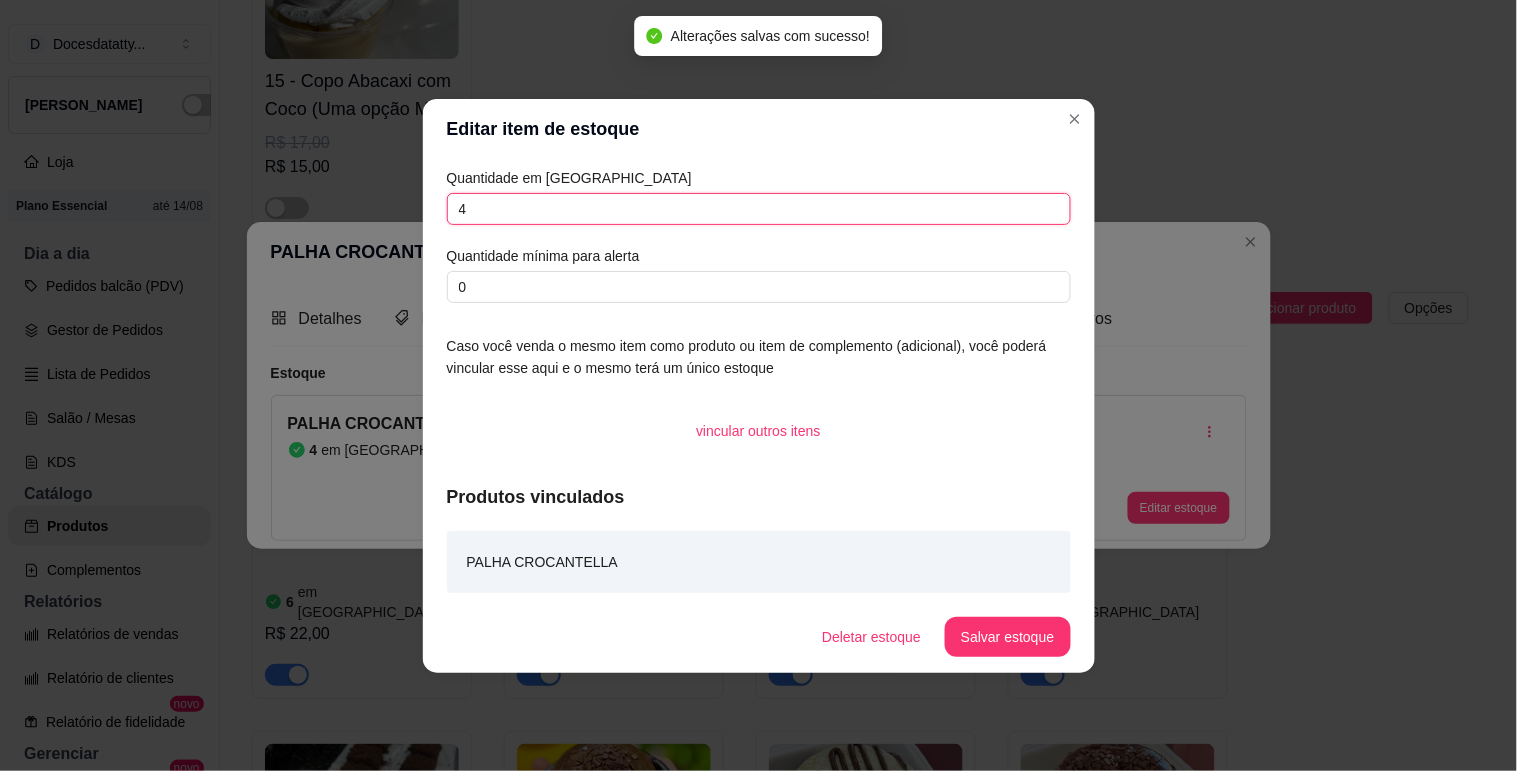 click on "4" at bounding box center [759, 209] 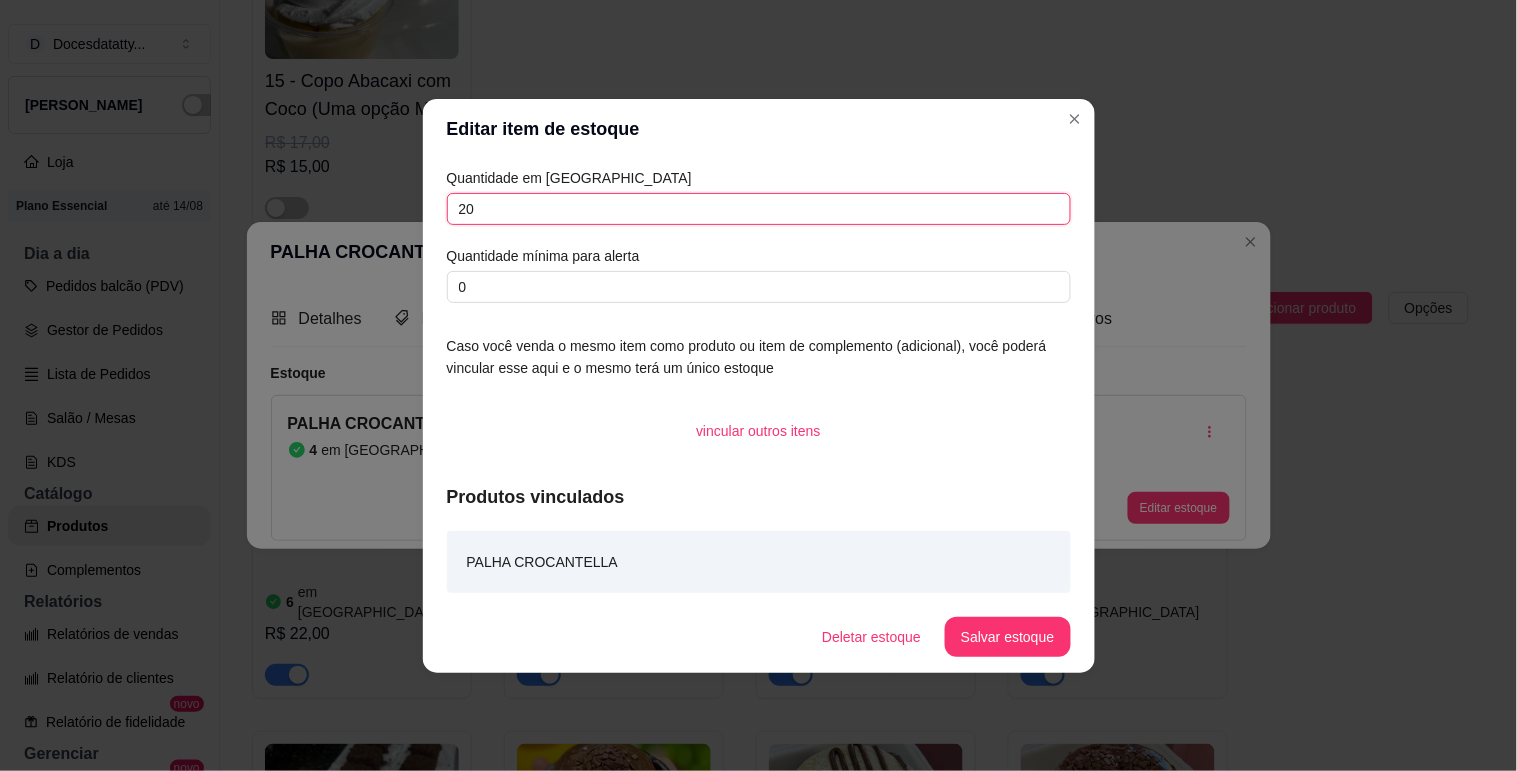 type on "20" 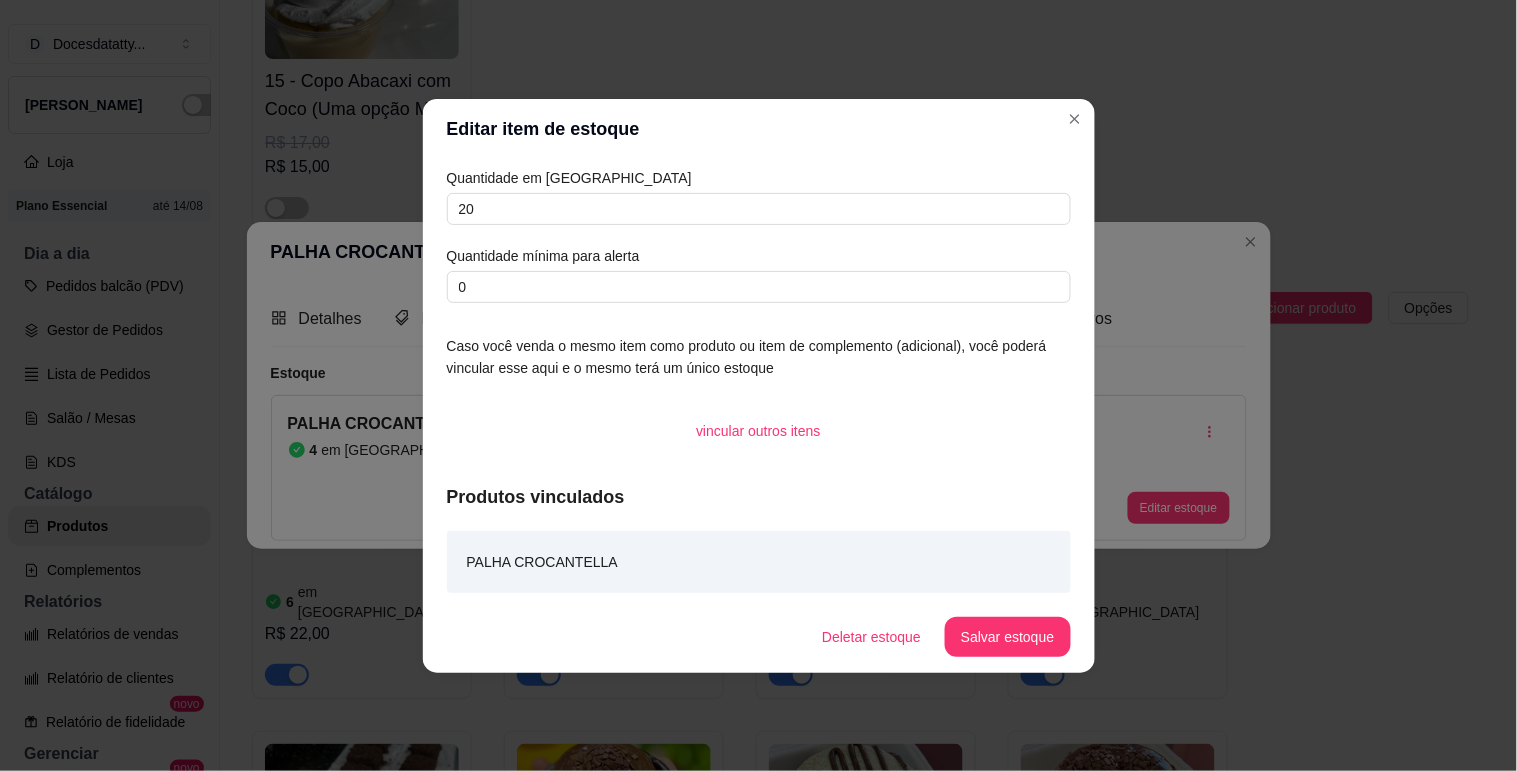 click on "Deletar estoque Salvar estoque" at bounding box center [759, 637] 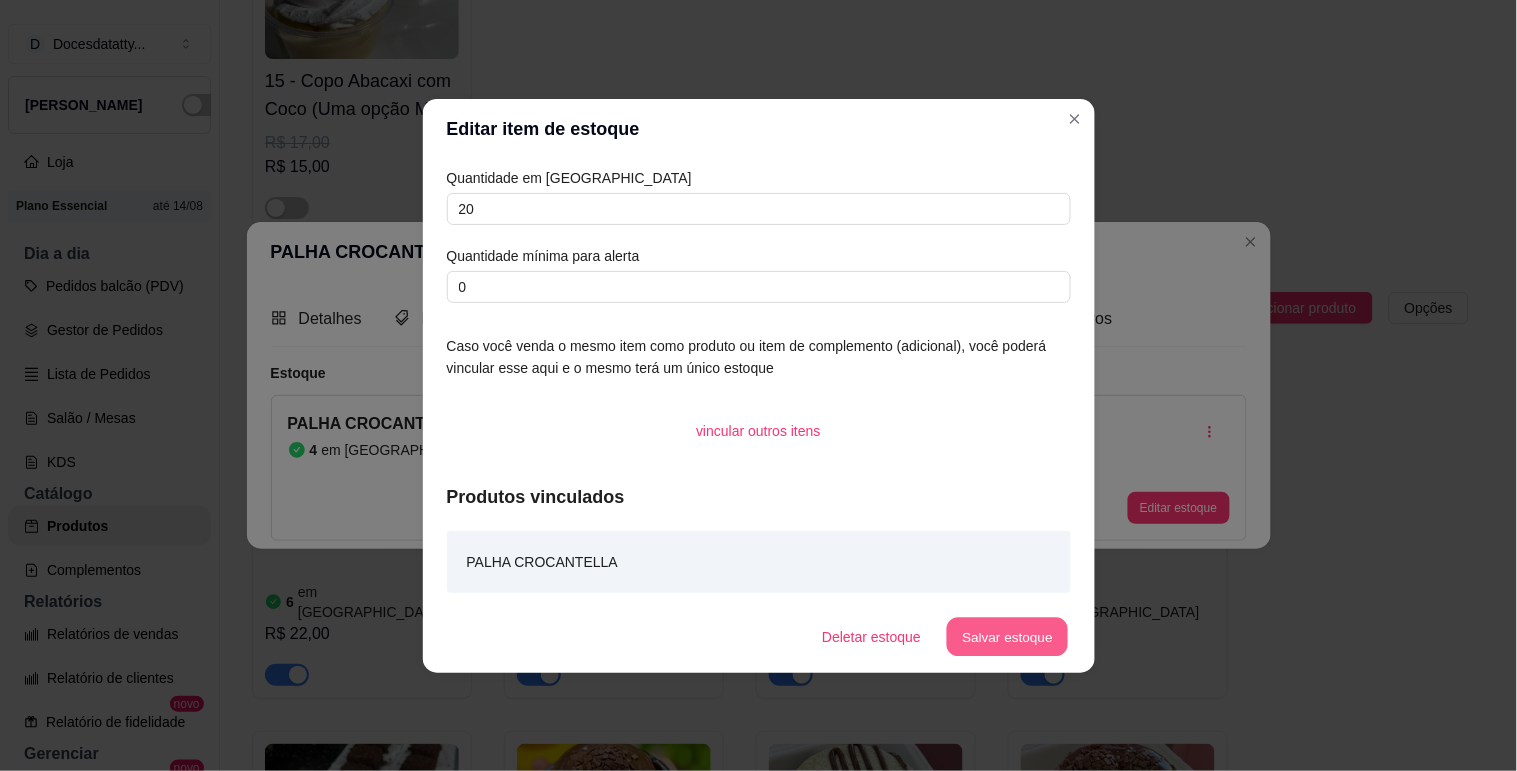click on "Salvar estoque" at bounding box center [1008, 636] 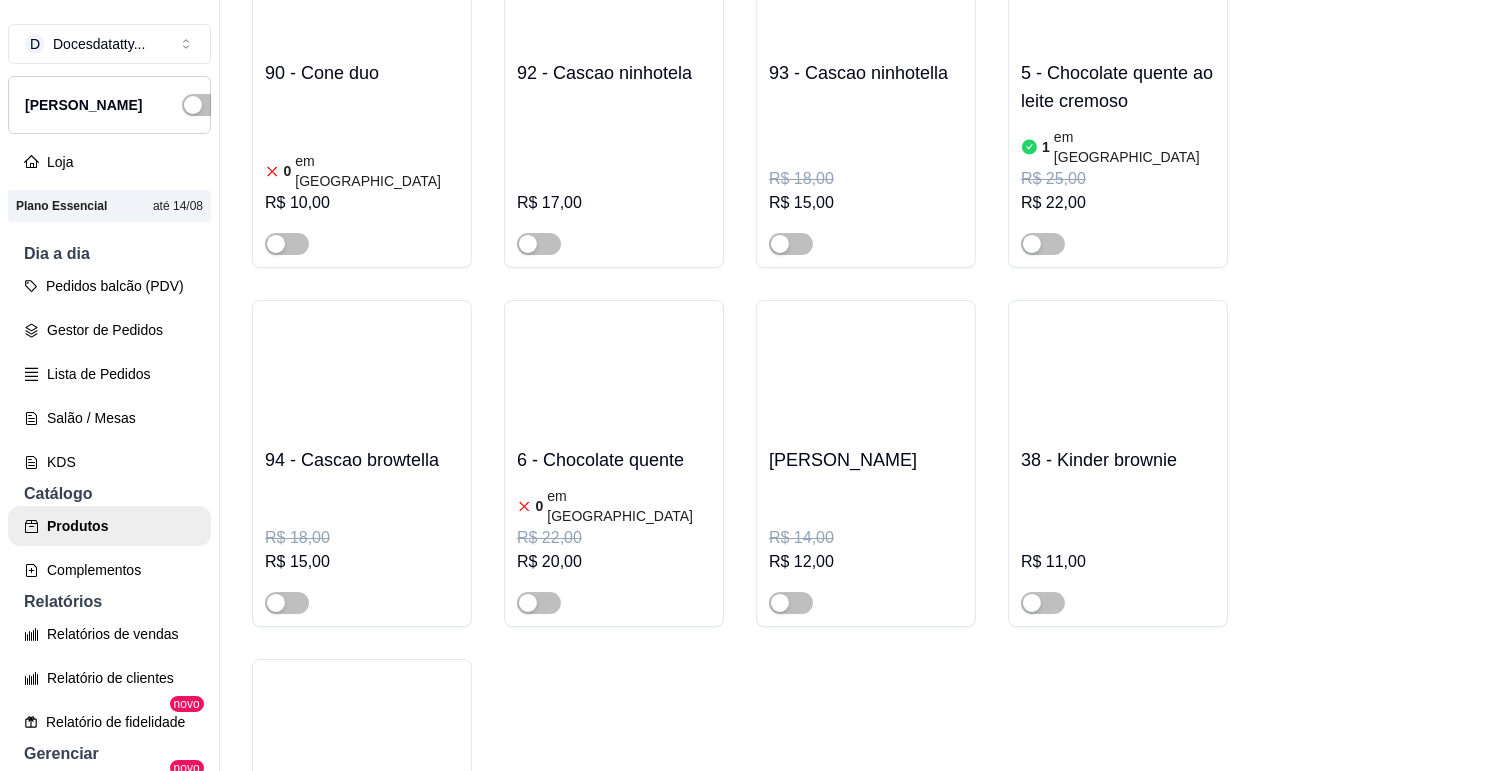 scroll, scrollTop: 14555, scrollLeft: 0, axis: vertical 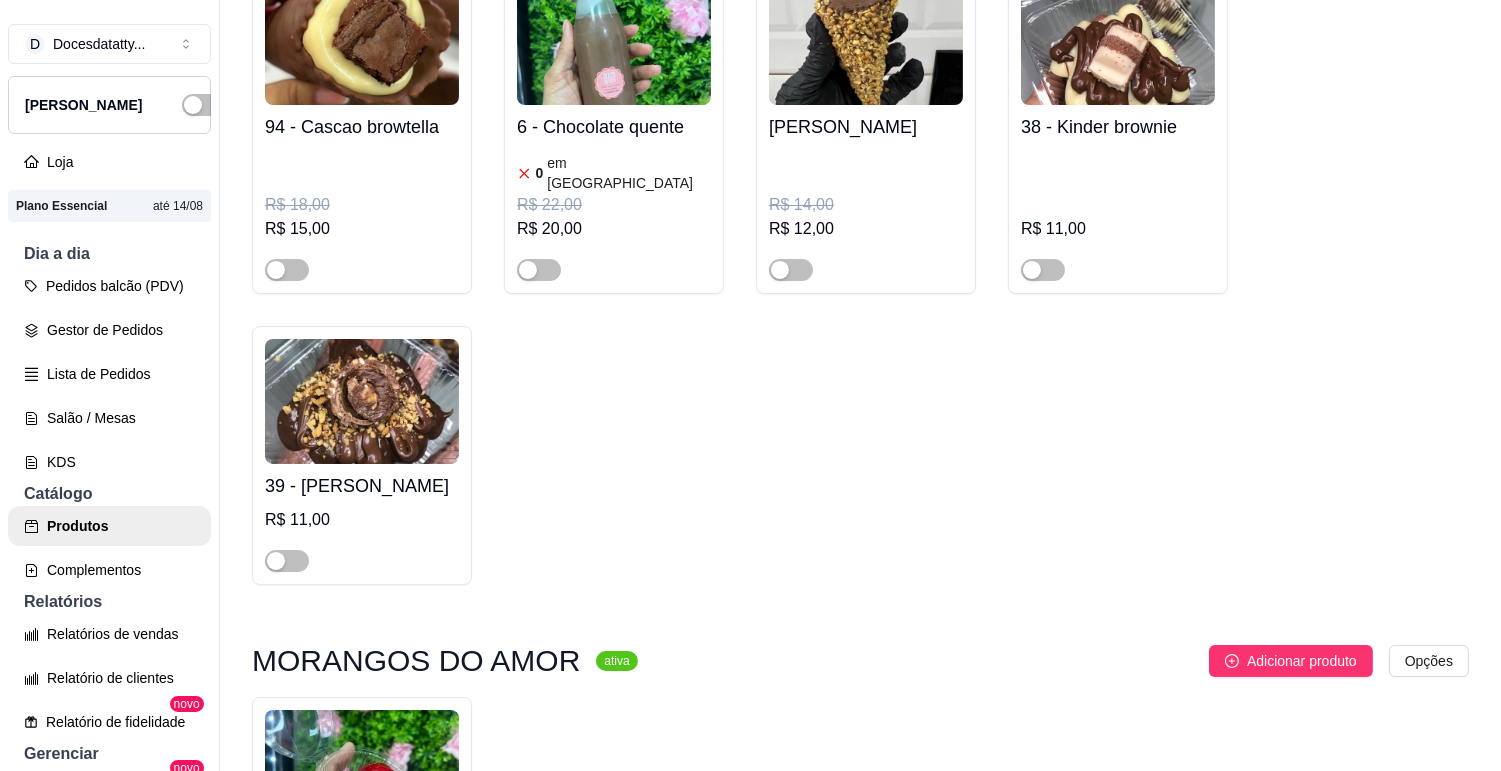 click on "0 em estoque R$ 13,99" at bounding box center [362, 933] 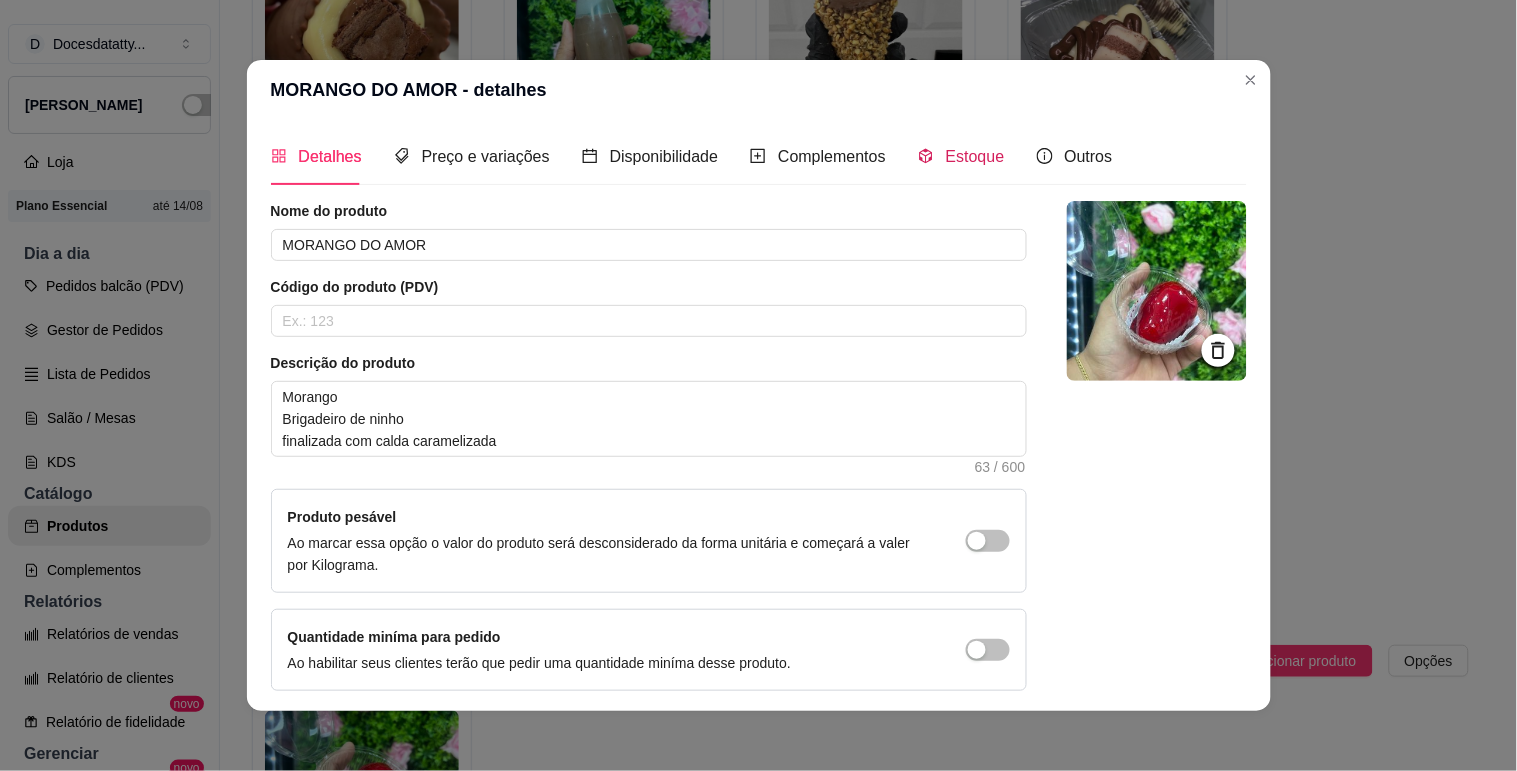 click on "Estoque" at bounding box center [975, 156] 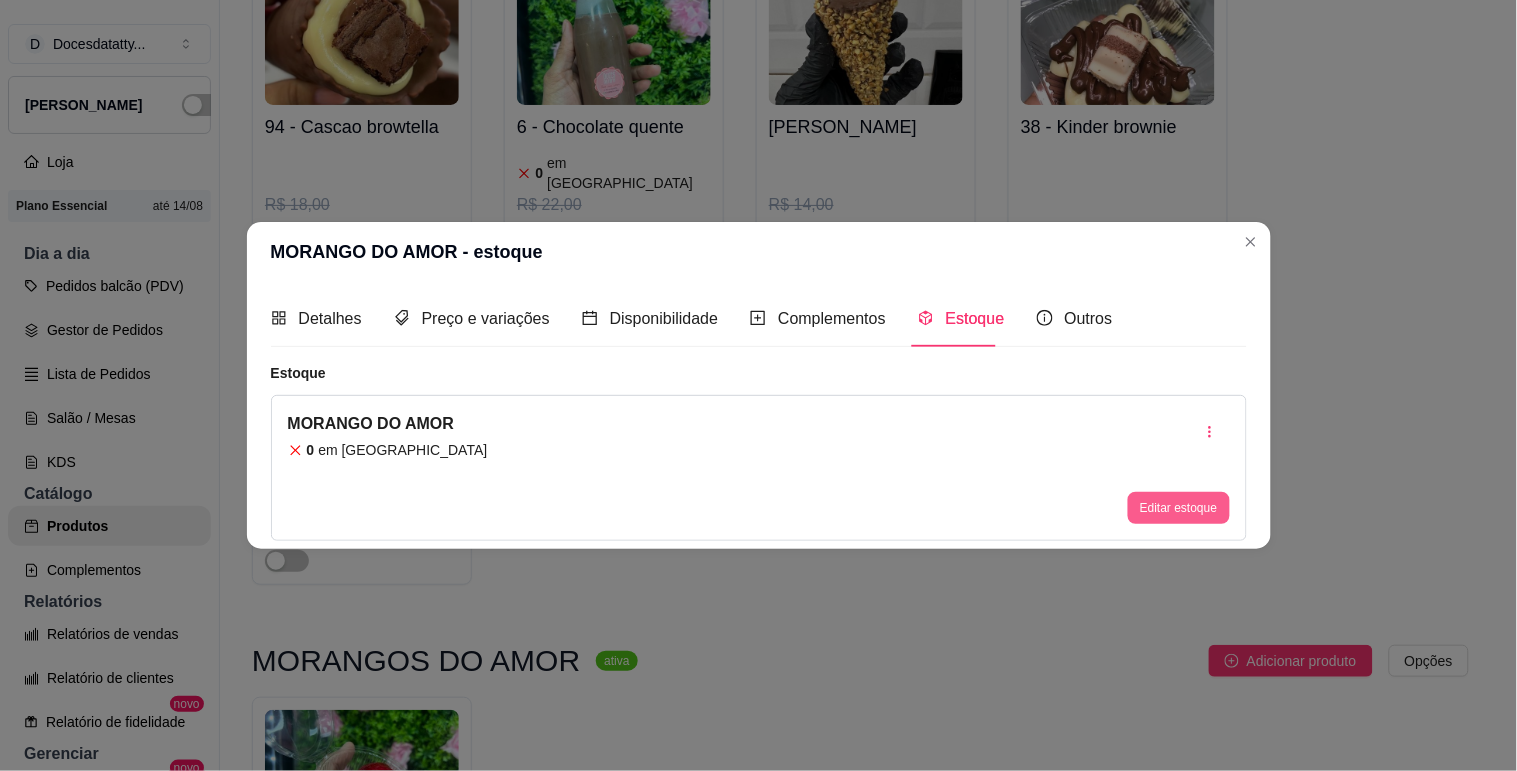 click on "Editar estoque" at bounding box center (1178, 508) 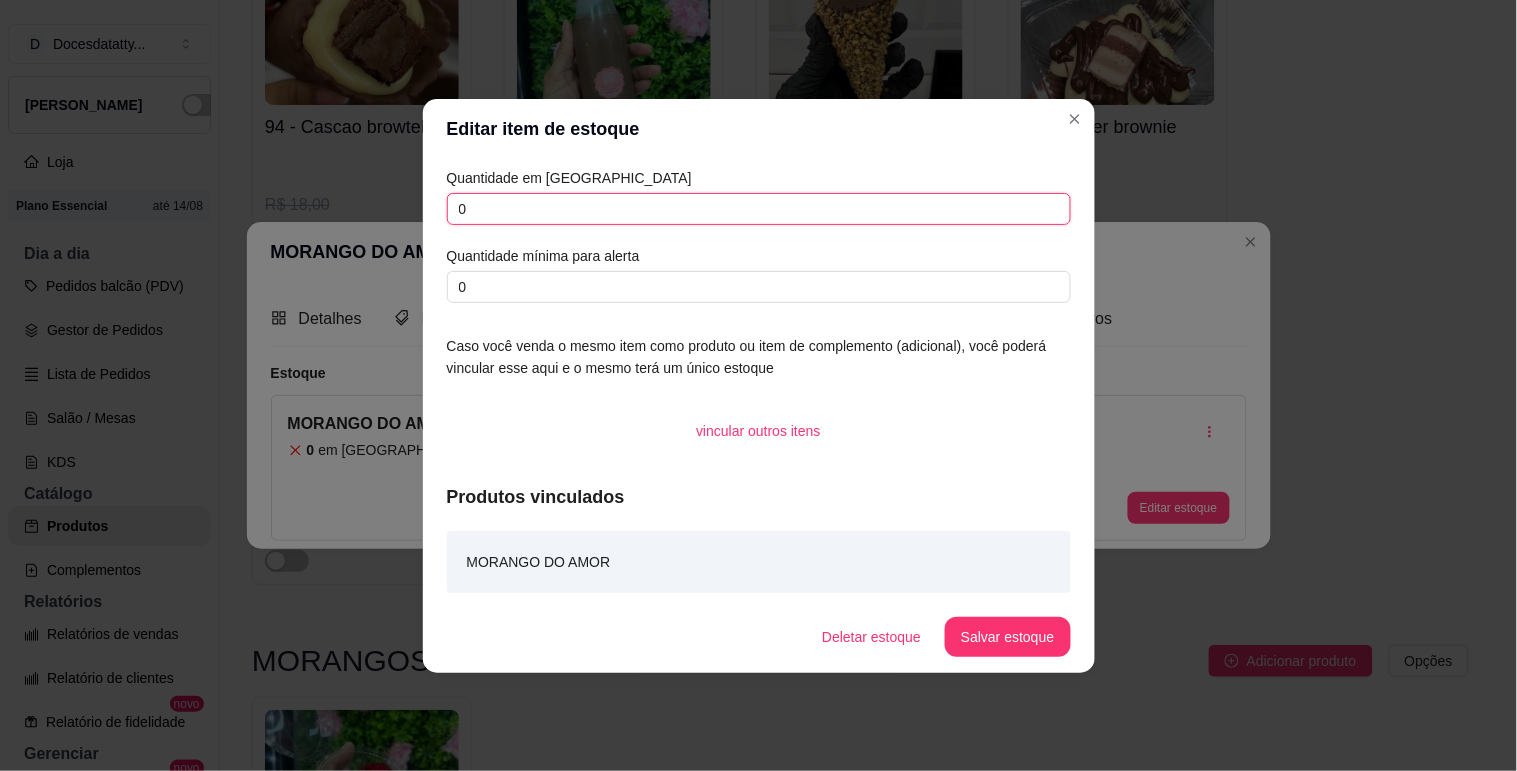 click on "0" at bounding box center [759, 209] 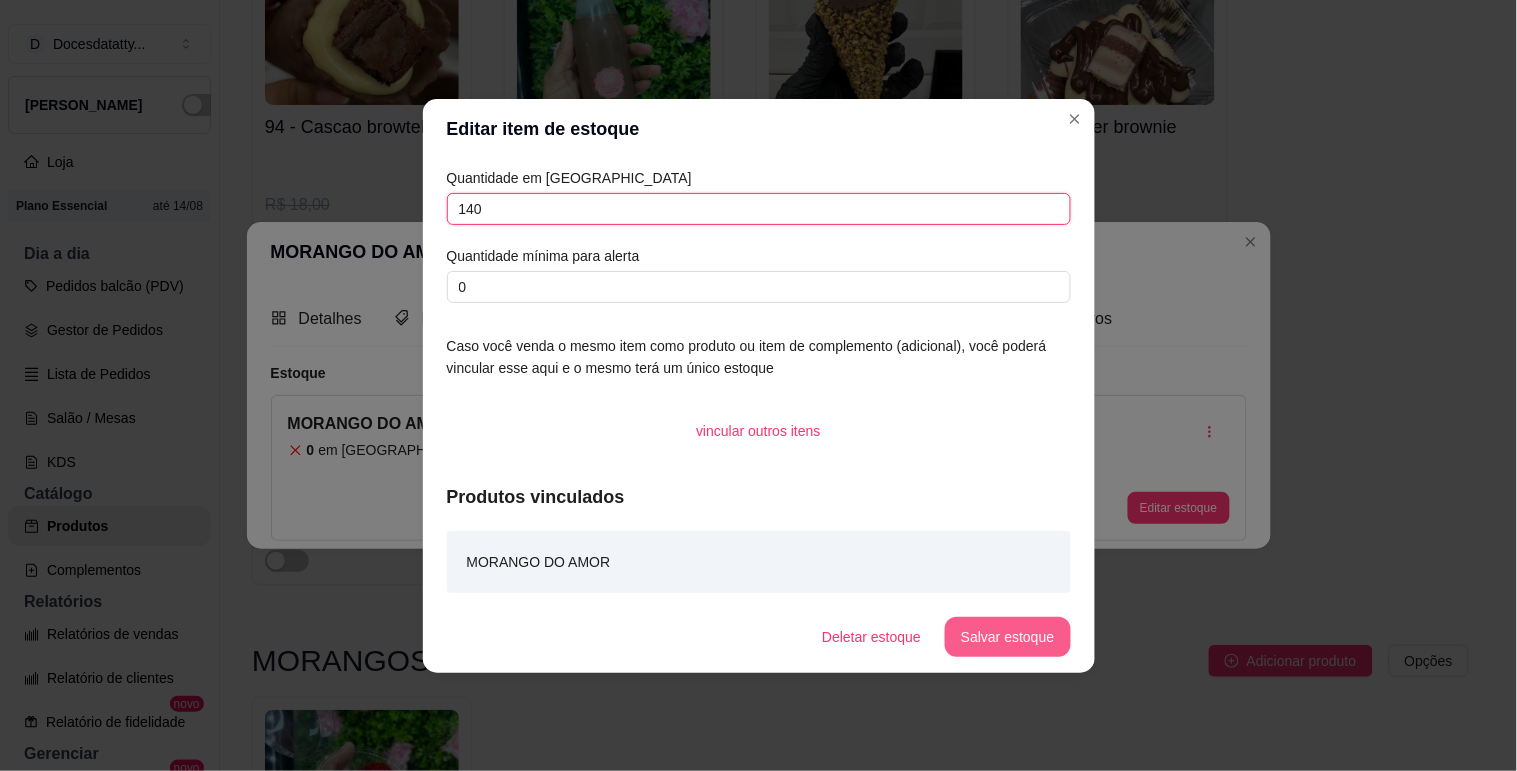 type on "140" 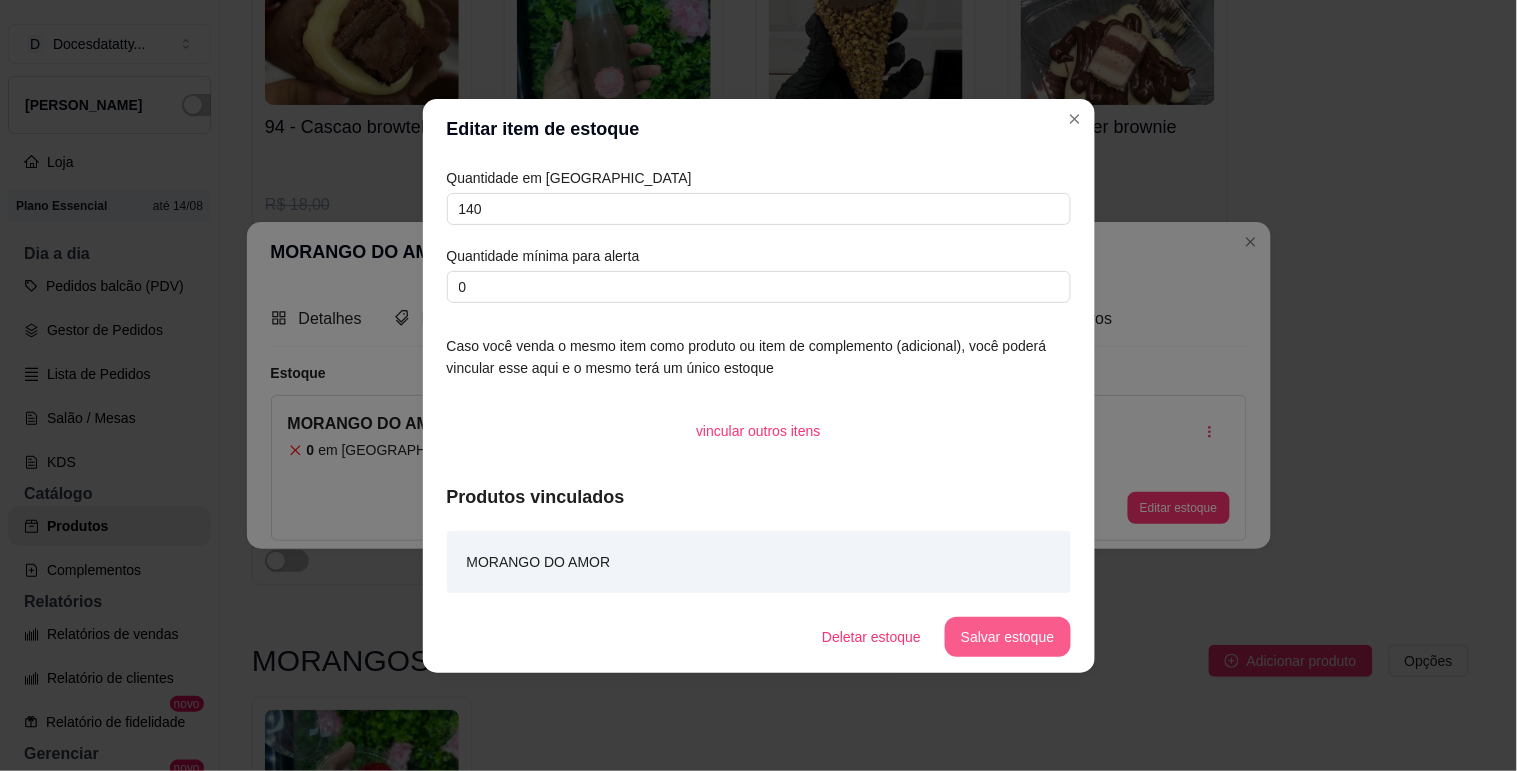 click on "Salvar estoque" at bounding box center (1007, 637) 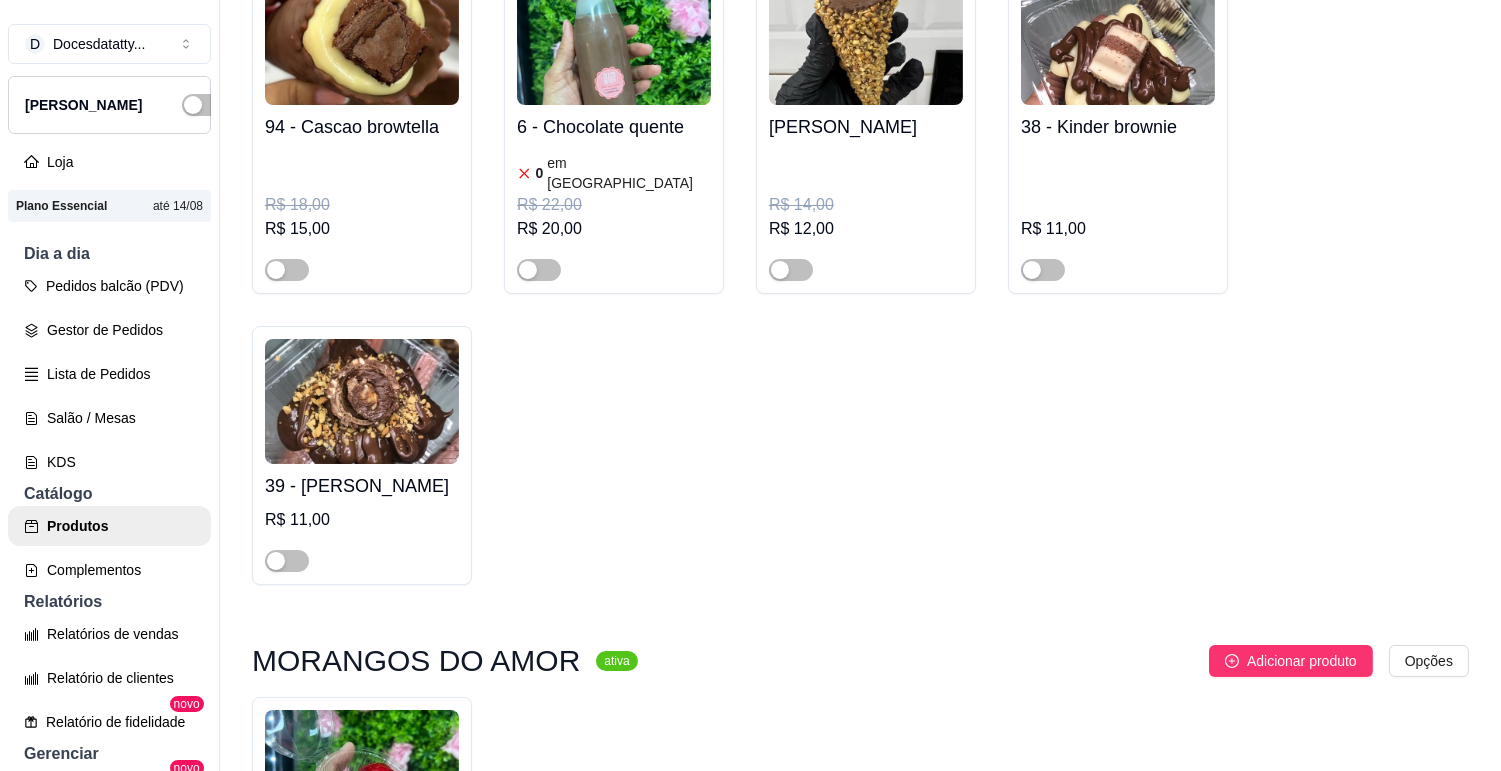 click at bounding box center [287, 976] 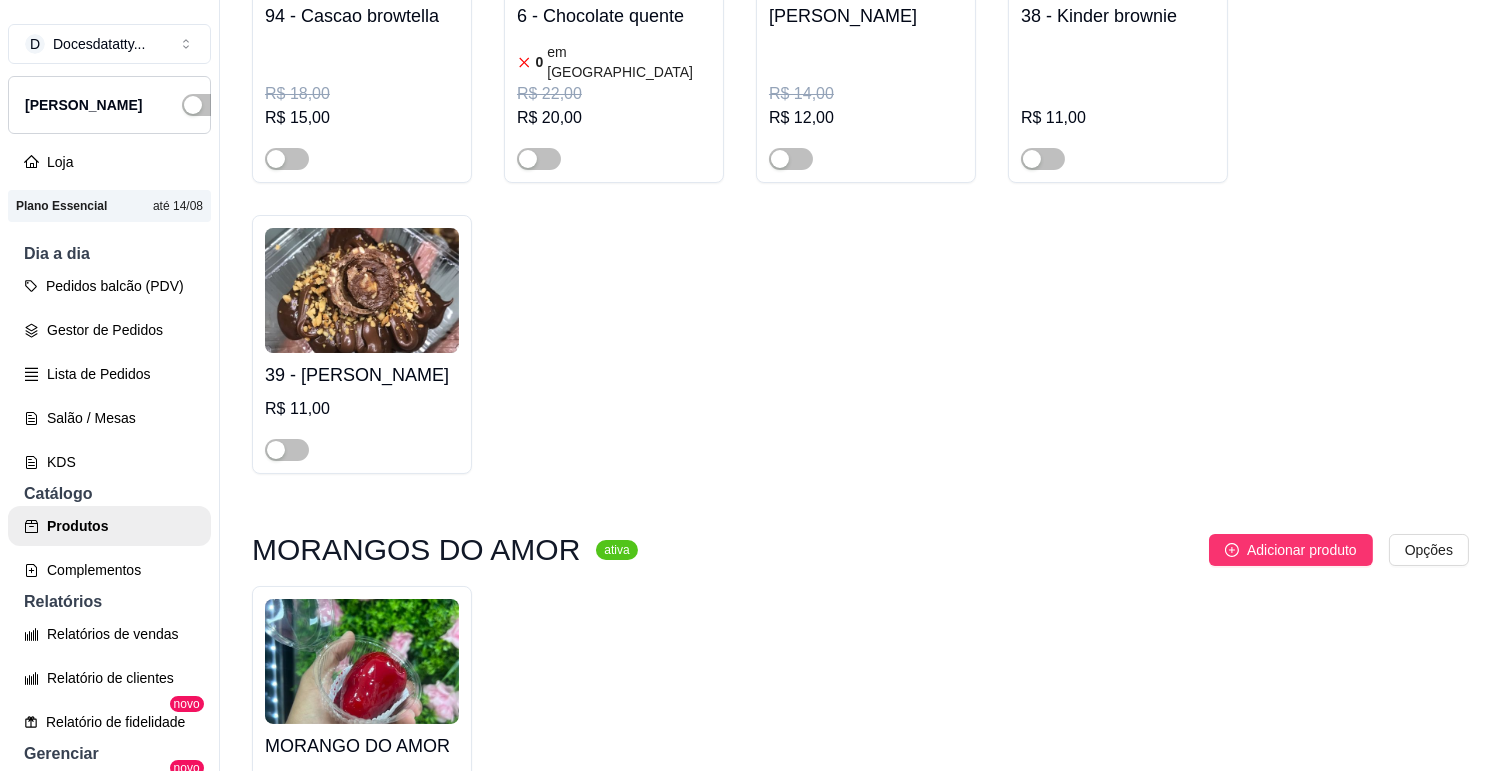 click on "MORANGO DO AMOR" at bounding box center (362, 746) 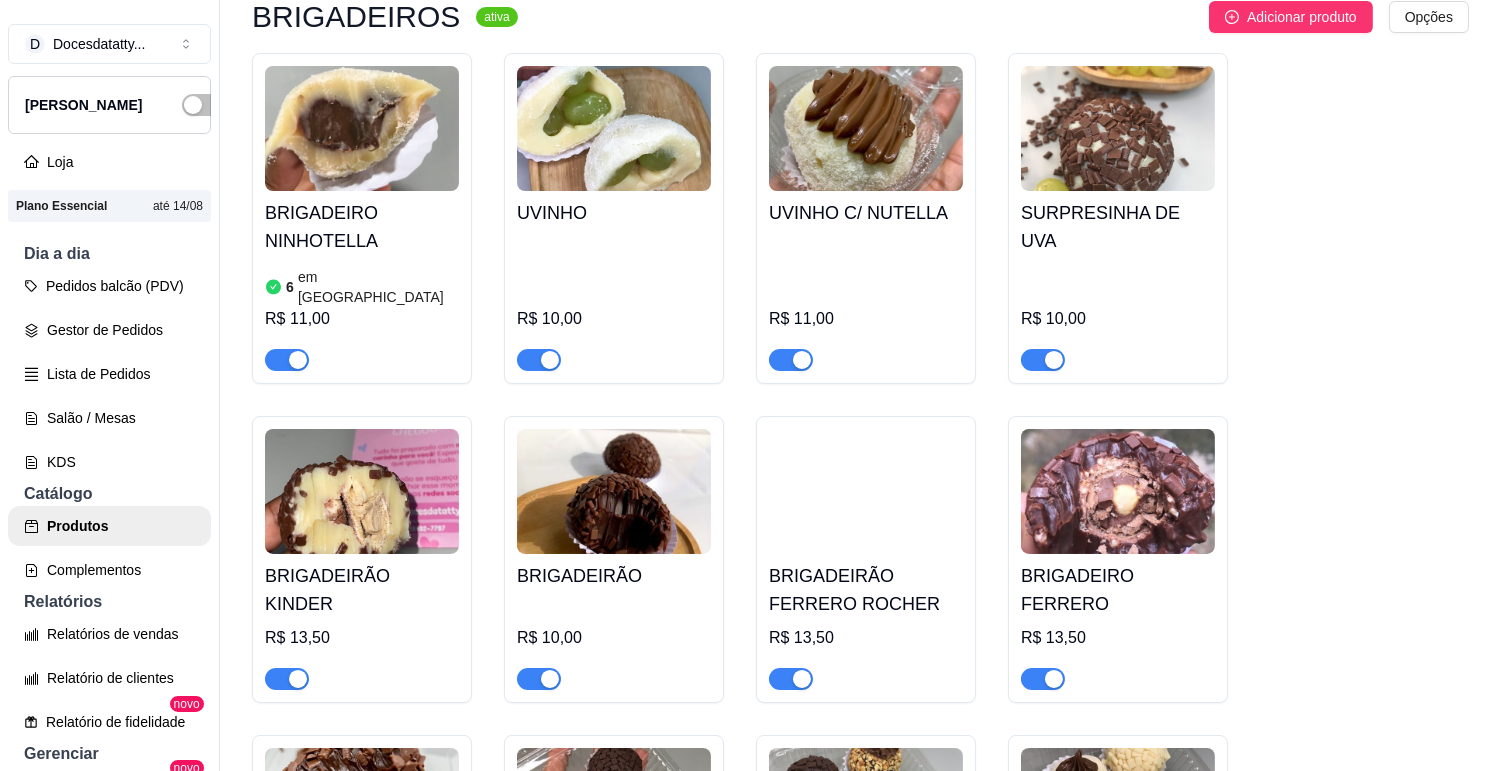 scroll, scrollTop: 16777, scrollLeft: 0, axis: vertical 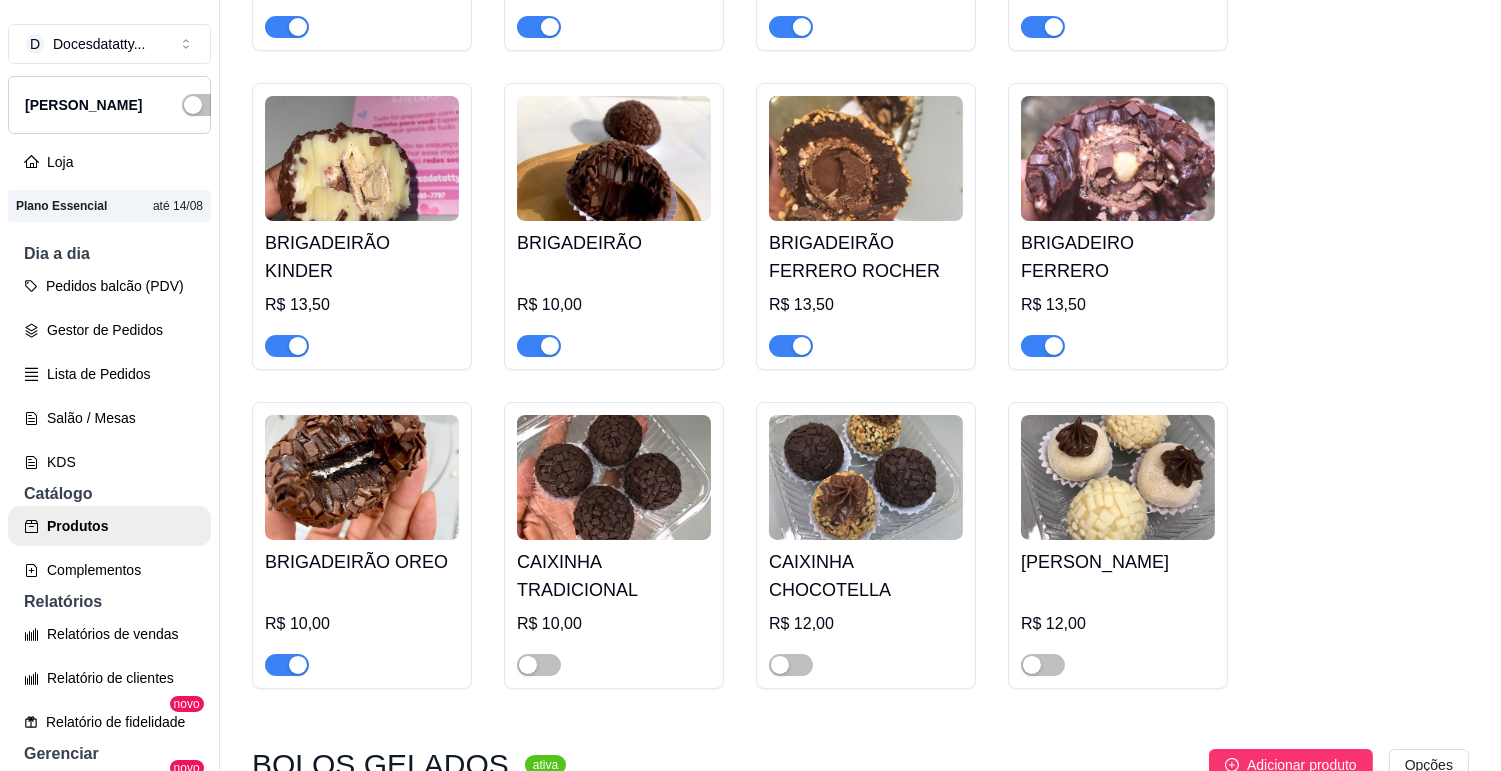 click on "em [GEOGRAPHIC_DATA]" at bounding box center [630, 1035] 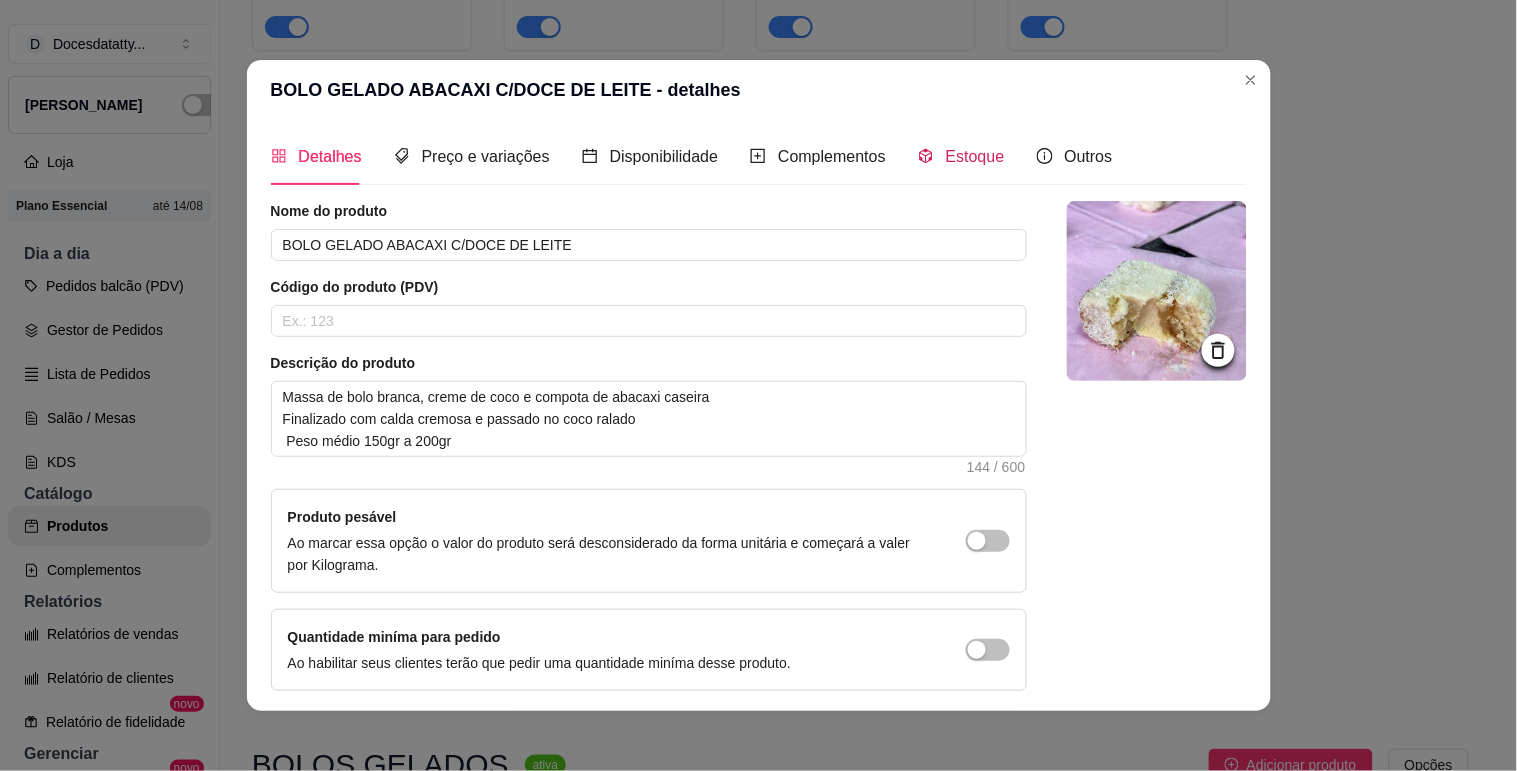 click on "Estoque" at bounding box center (975, 156) 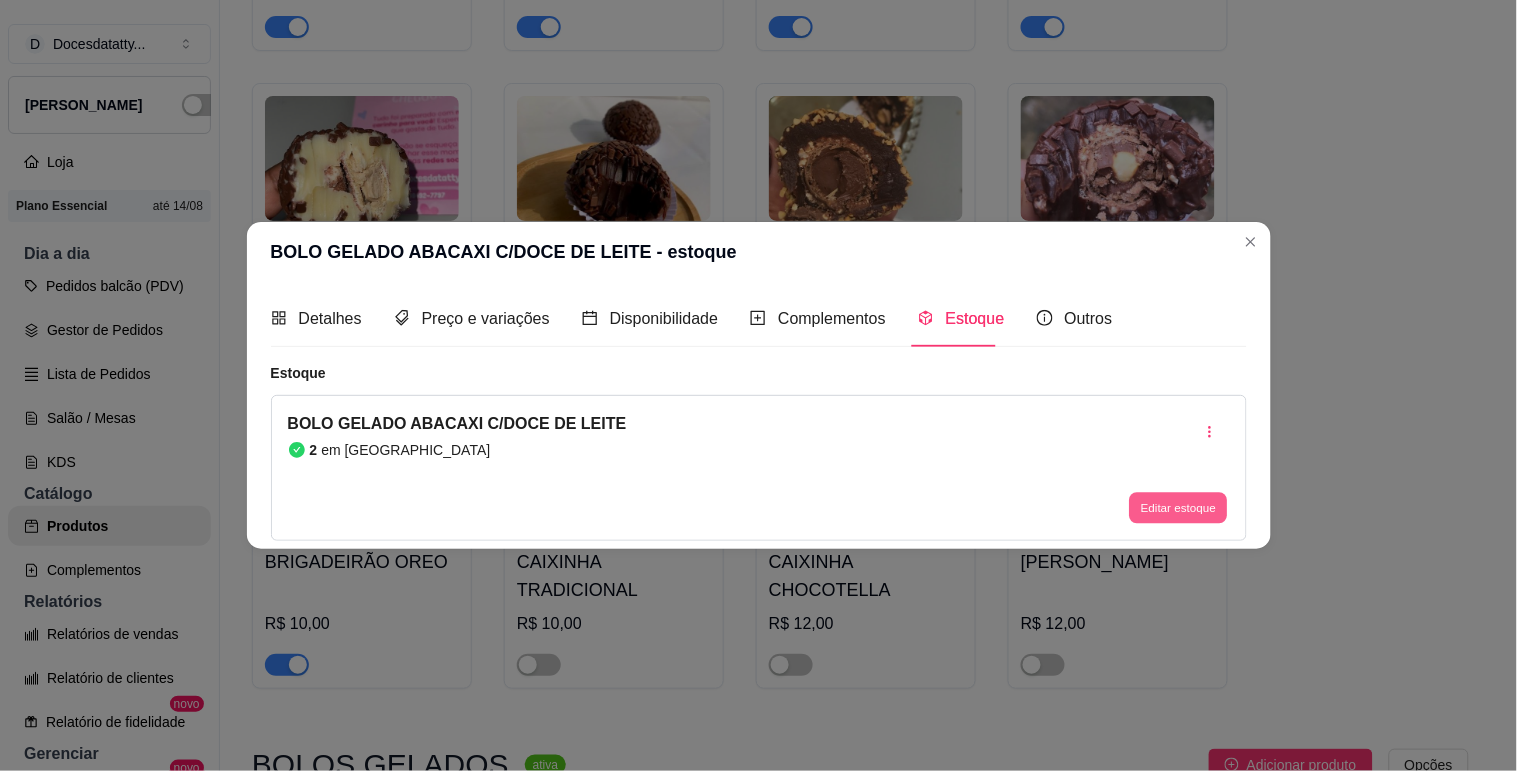 click on "Editar estoque" at bounding box center [1179, 508] 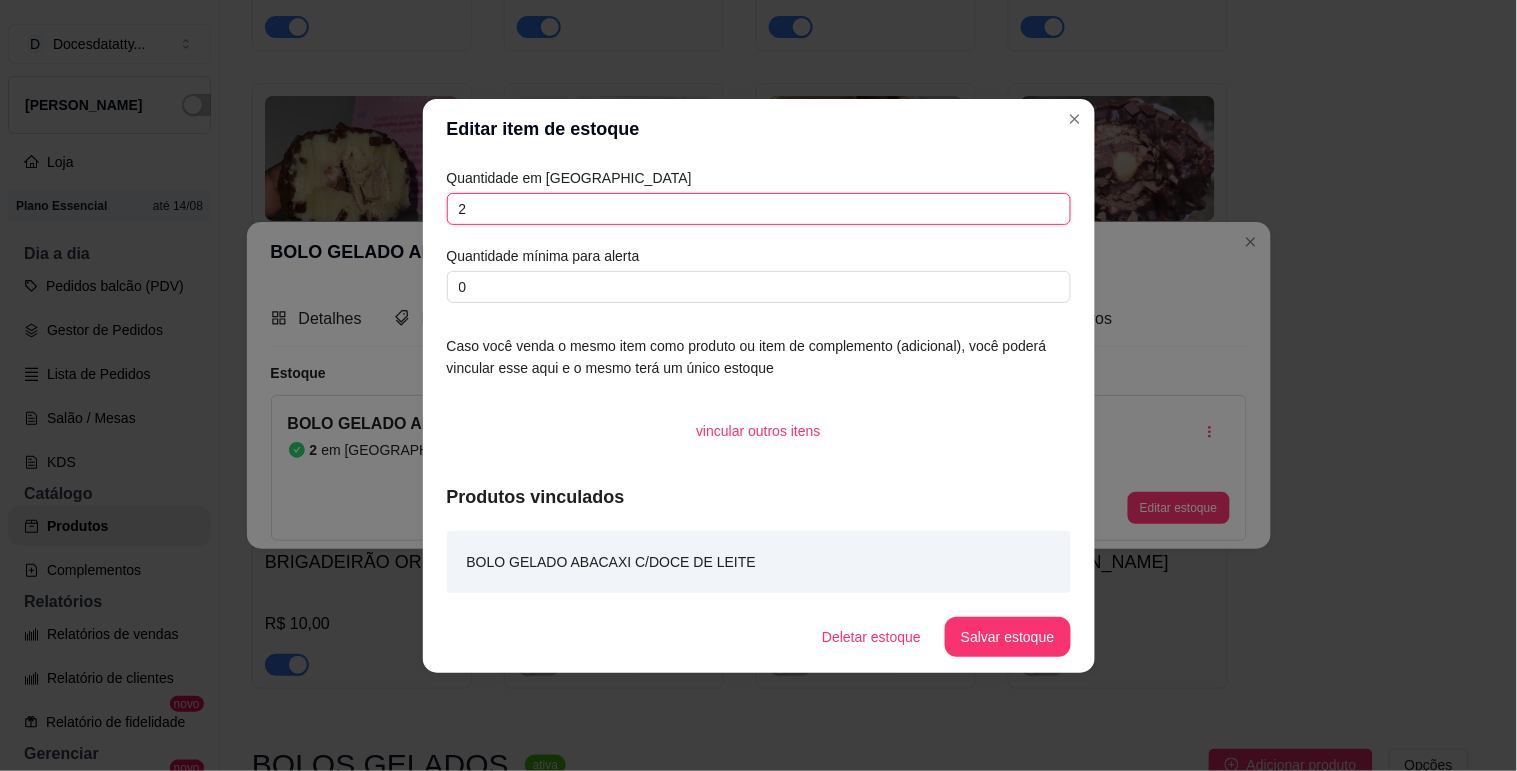 click on "2" at bounding box center (759, 209) 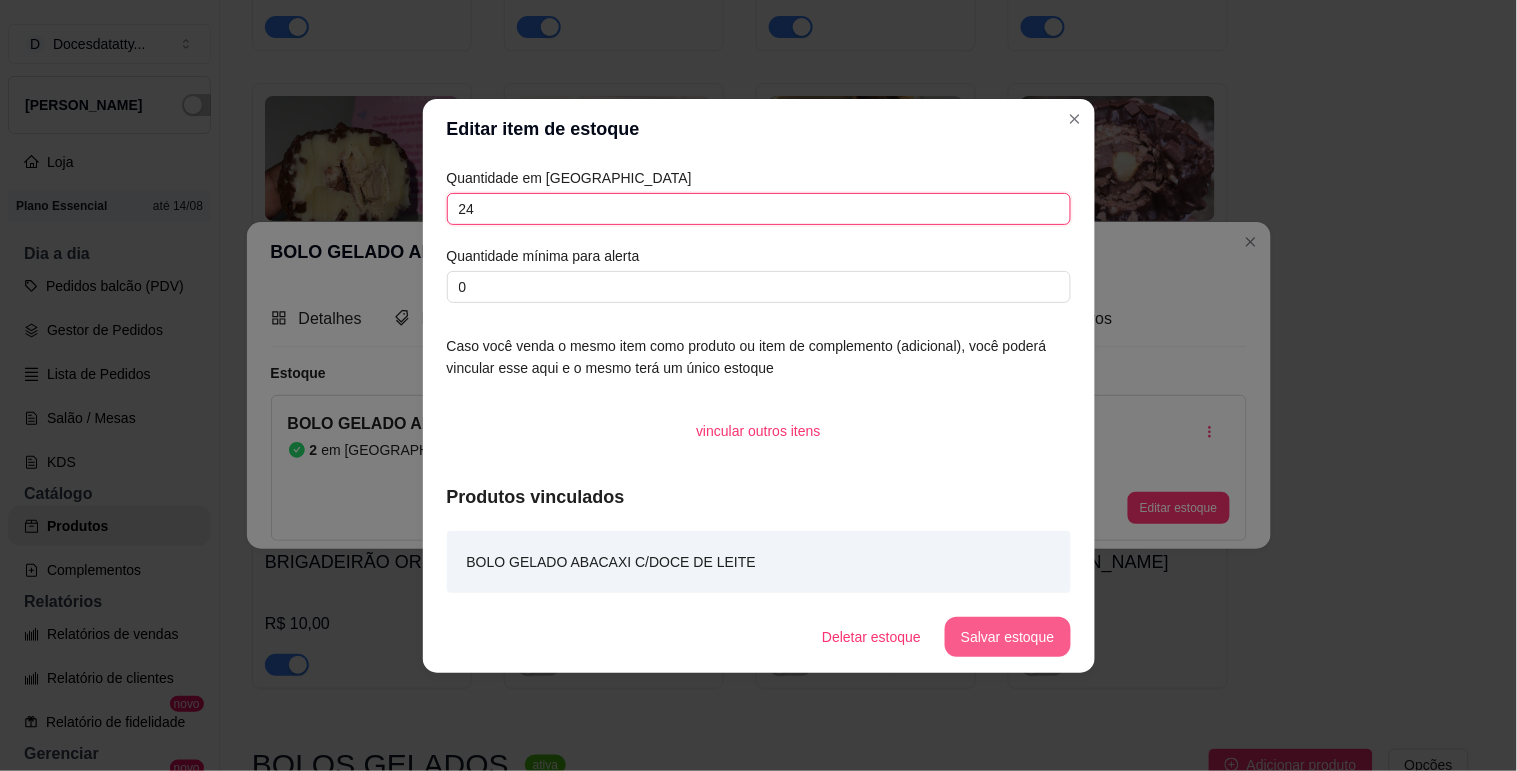 type on "24" 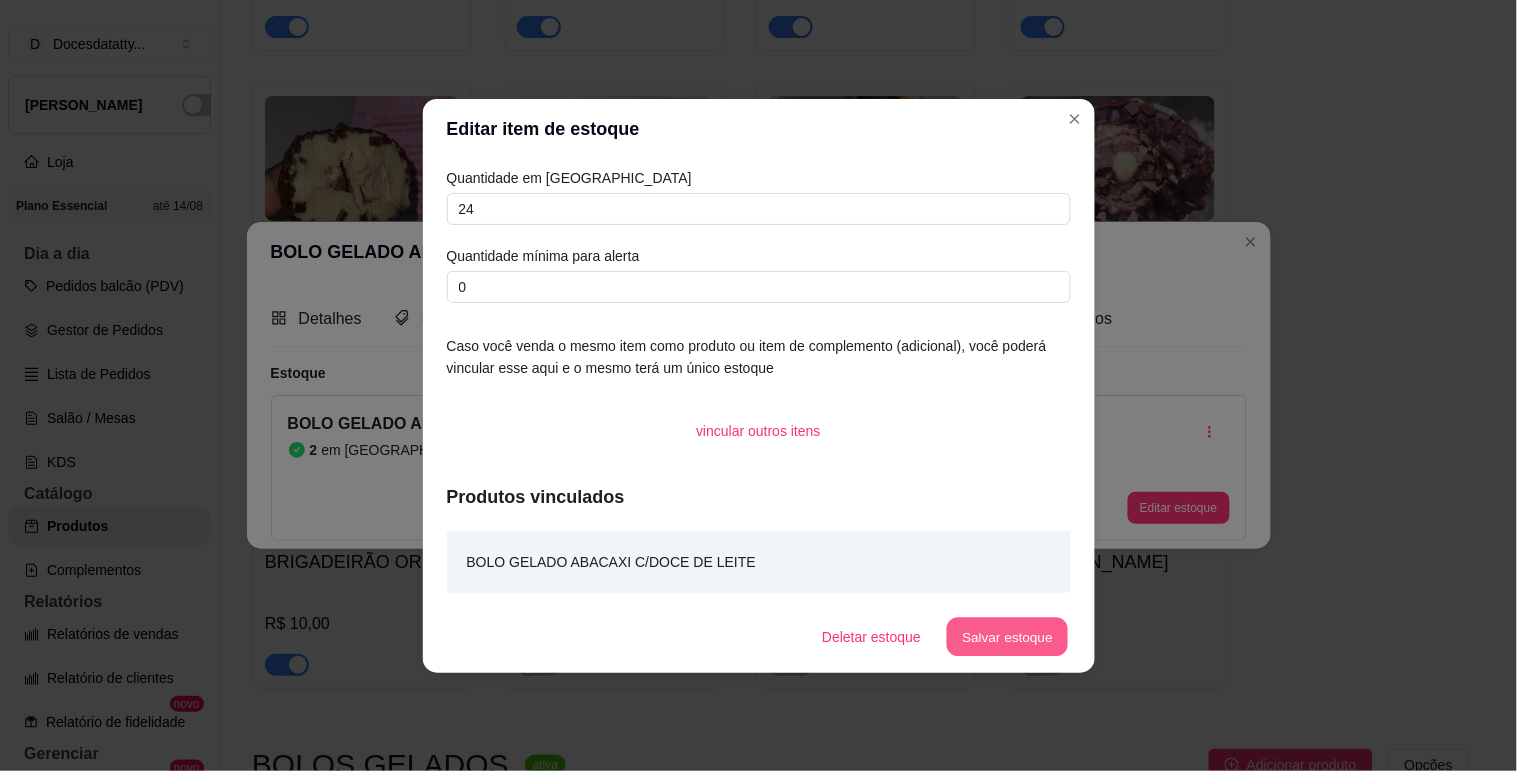 click on "Salvar estoque" at bounding box center (1008, 636) 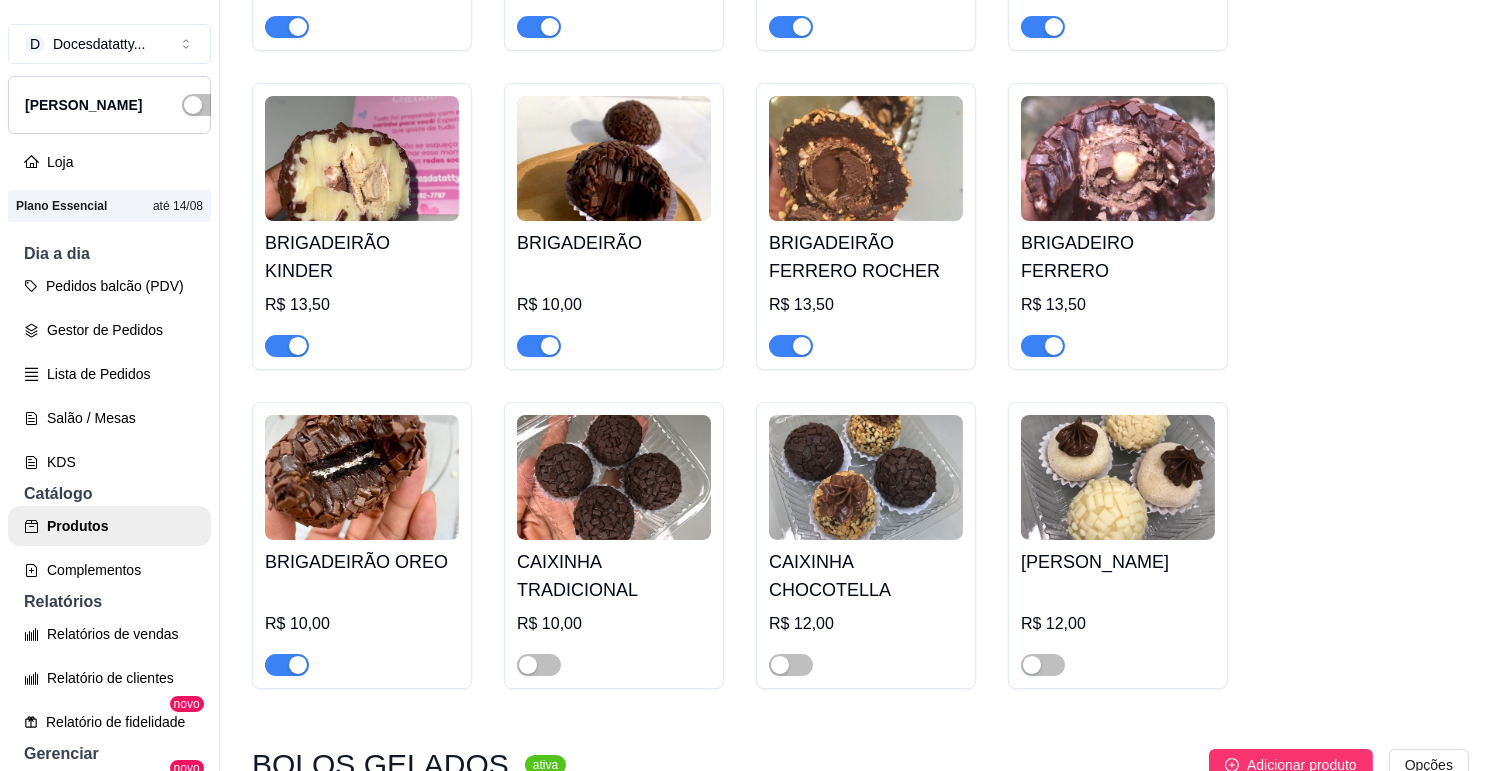 click on "BOLO GELADO ABACAXI C/DOCE DE LEITE" at bounding box center [614, 975] 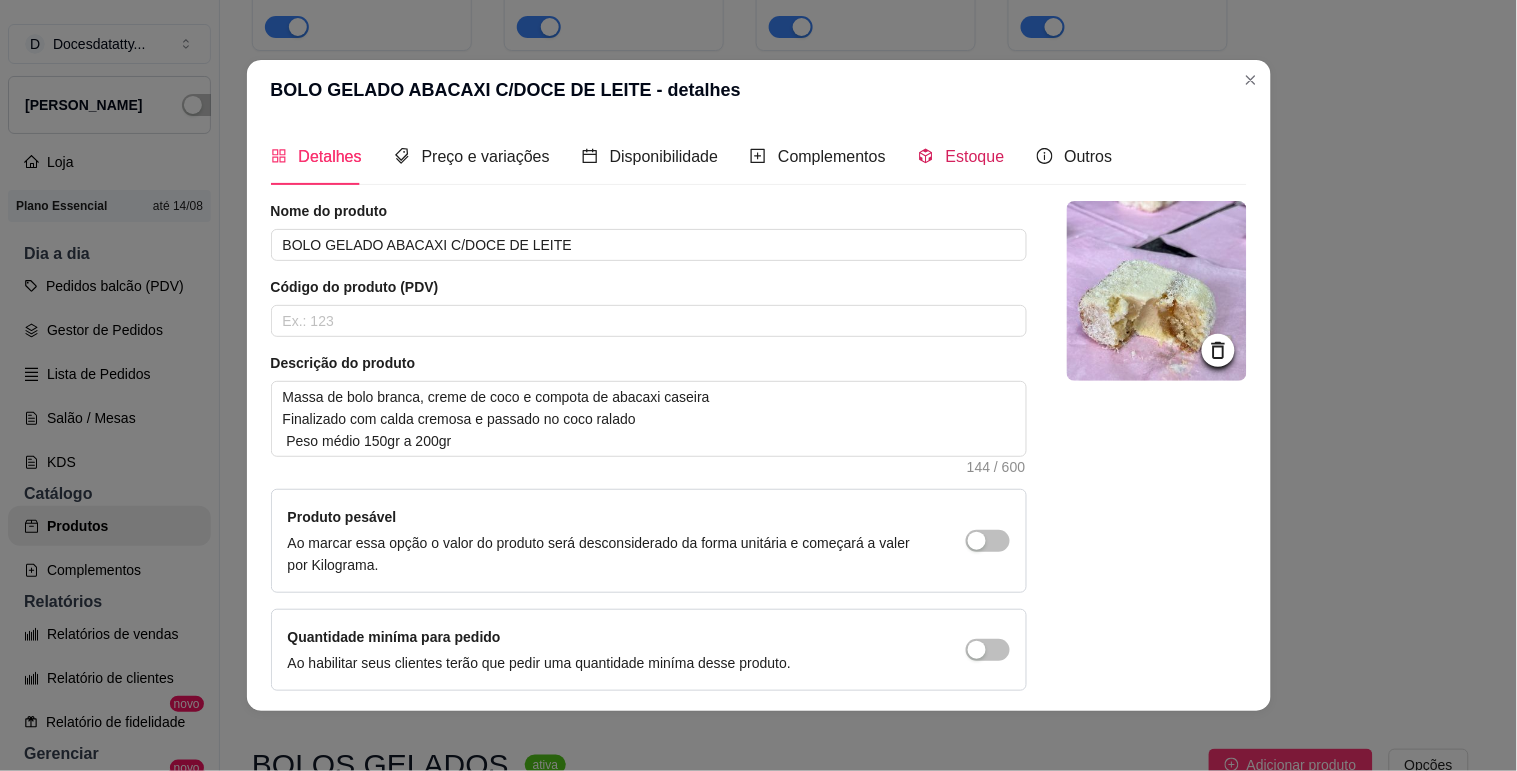 click on "Estoque" at bounding box center (975, 156) 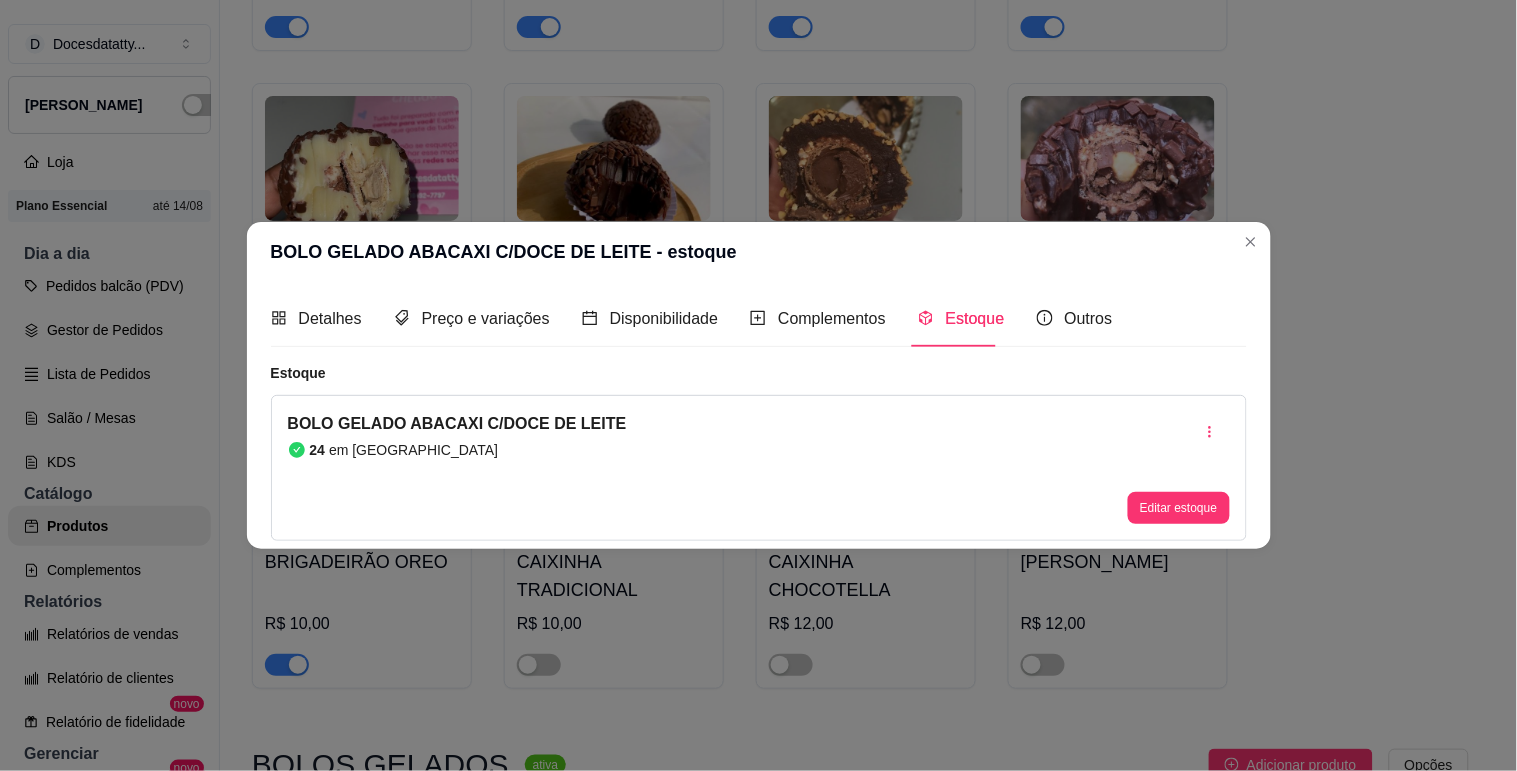 drag, startPoint x: 1184, startPoint y: 531, endPoint x: 1165, endPoint y: 505, distance: 32.202484 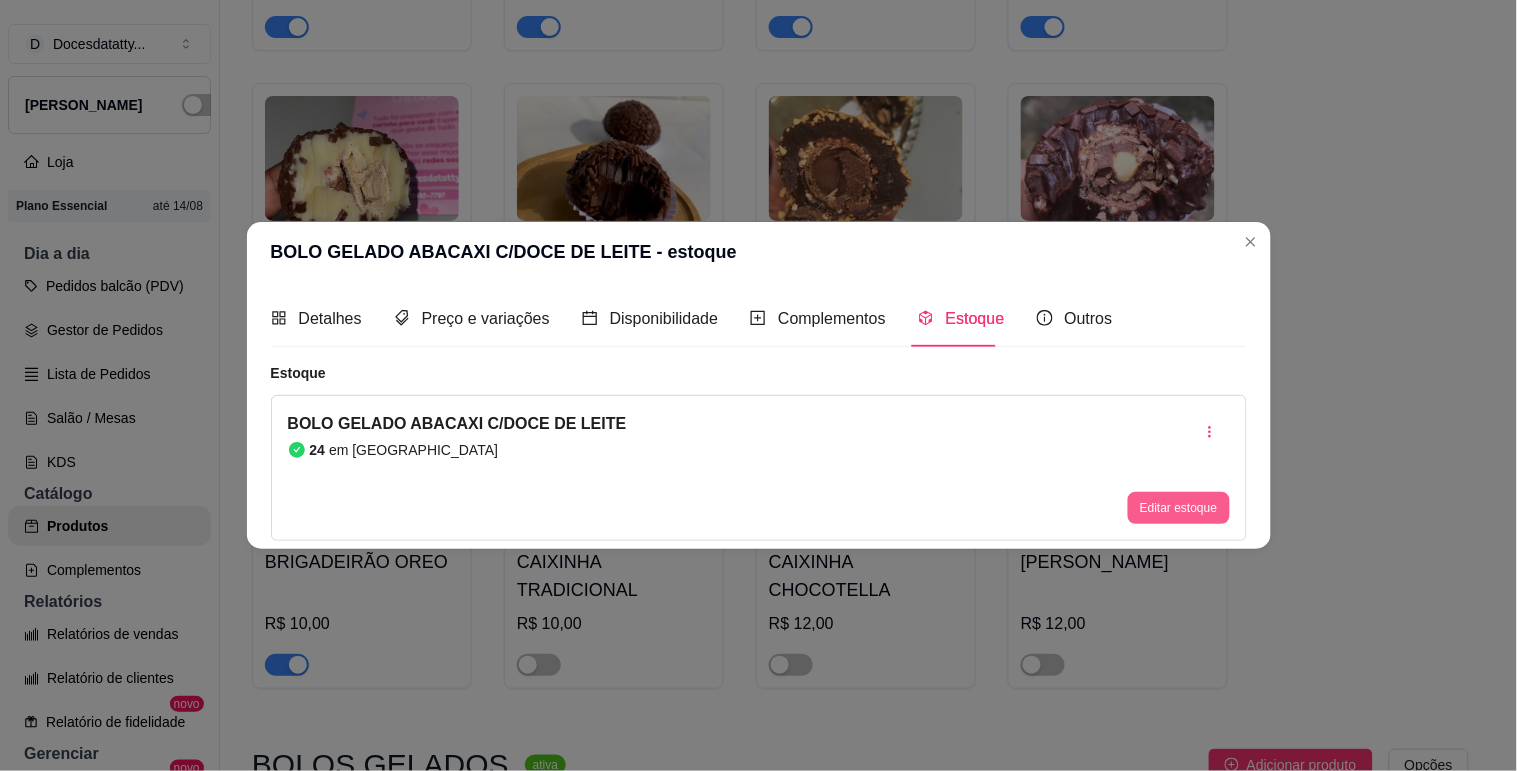 click on "Editar estoque" at bounding box center [1178, 508] 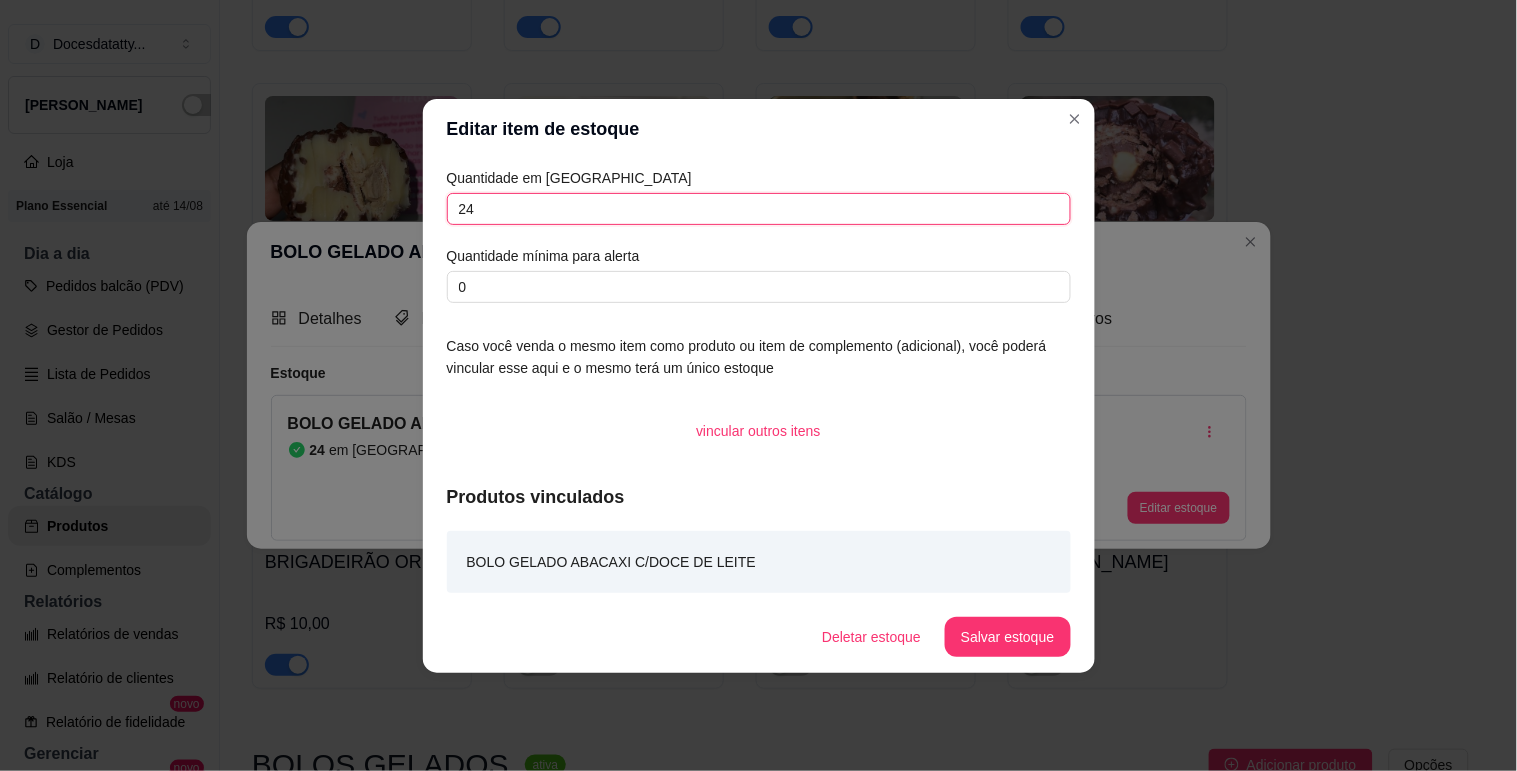 click on "24" at bounding box center (759, 209) 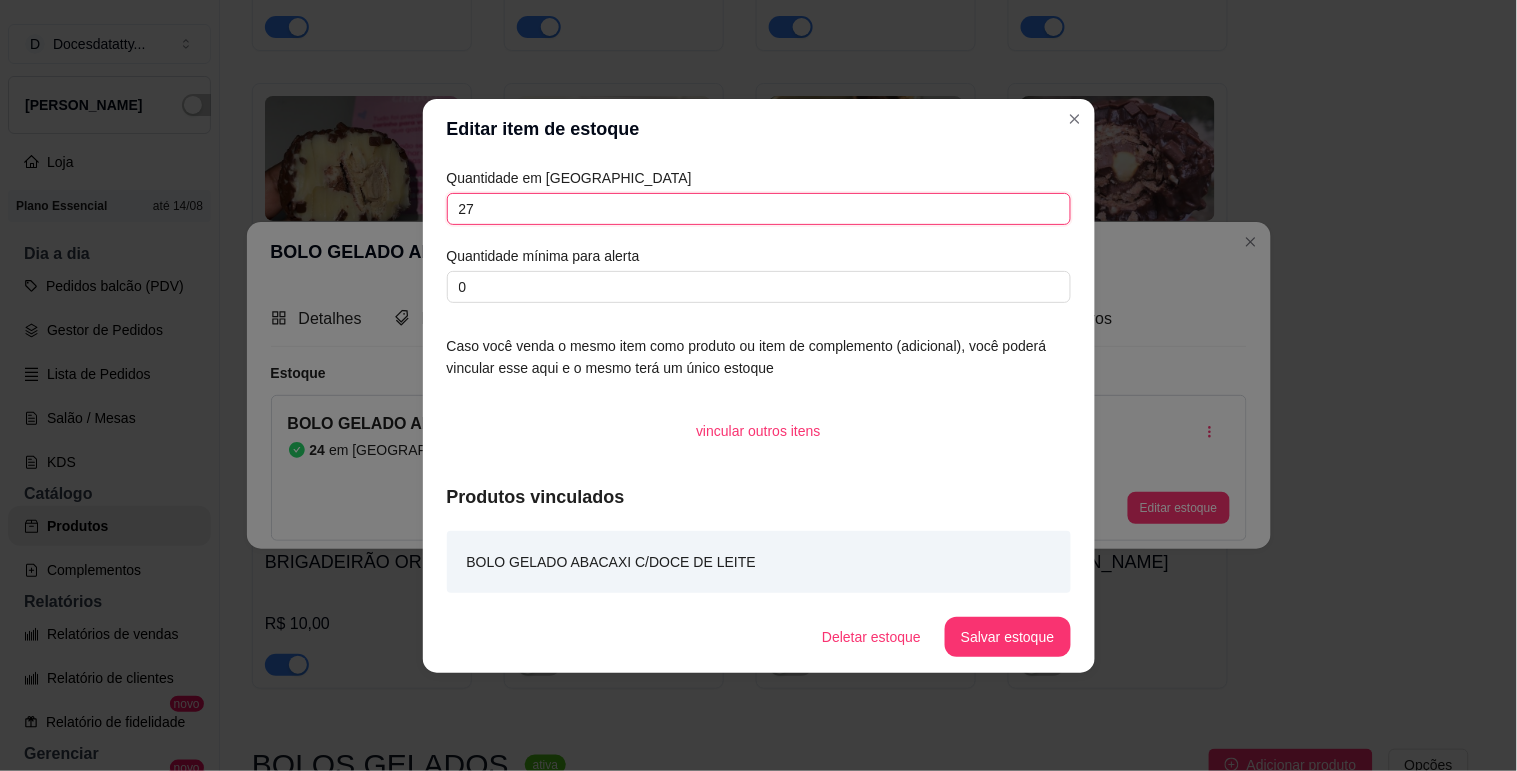 click on "27" at bounding box center (759, 209) 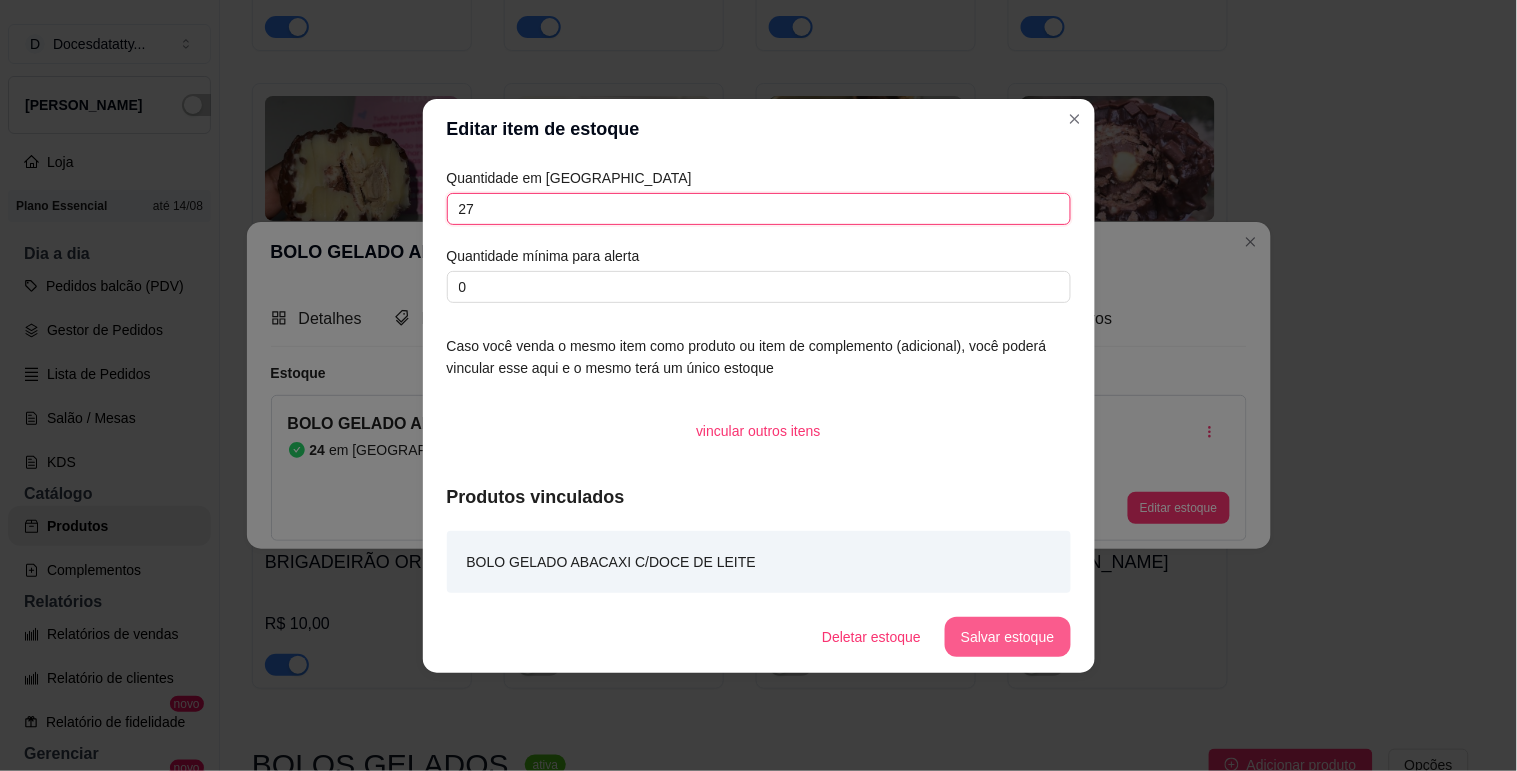 type on "27" 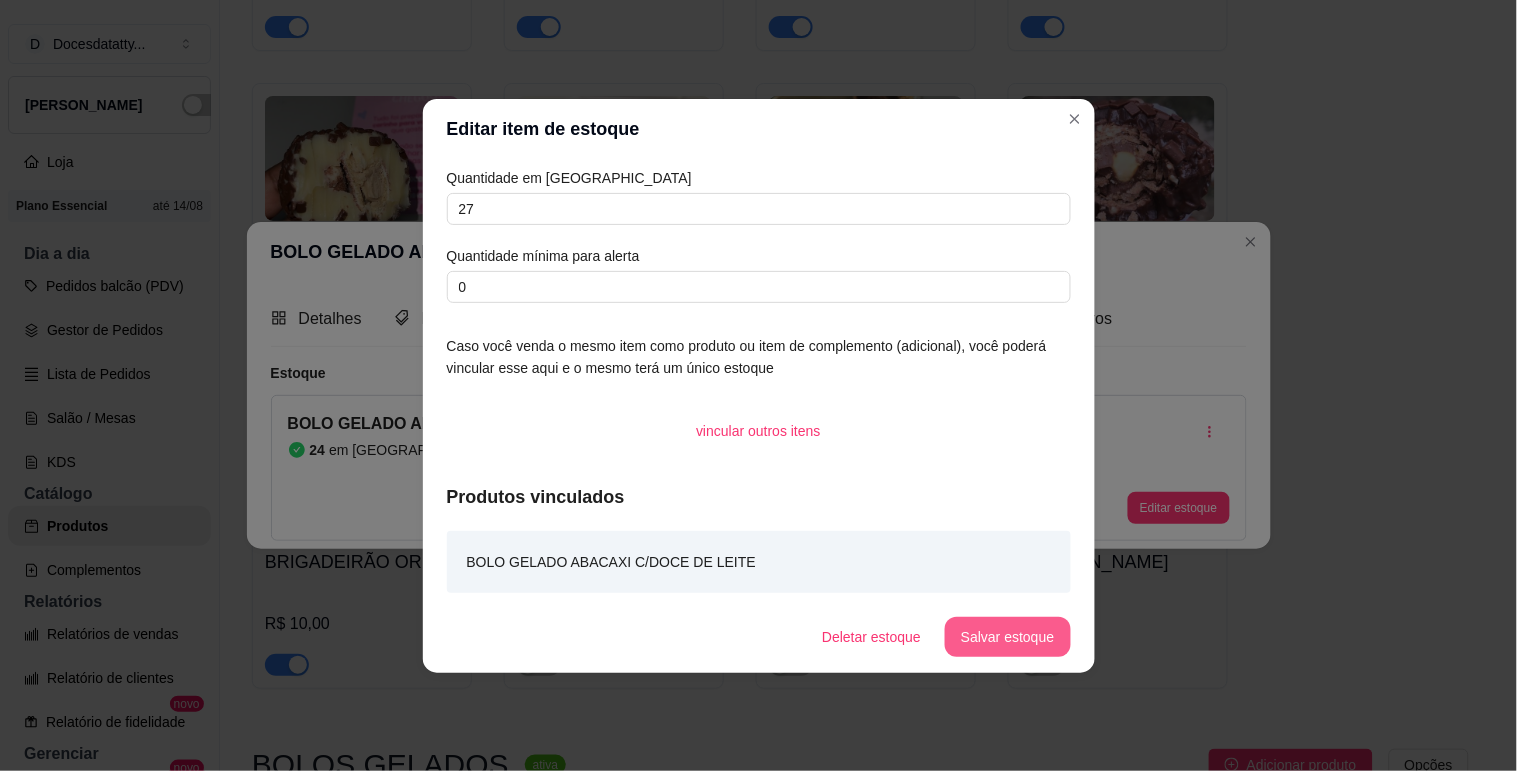 click on "Salvar estoque" at bounding box center [1007, 637] 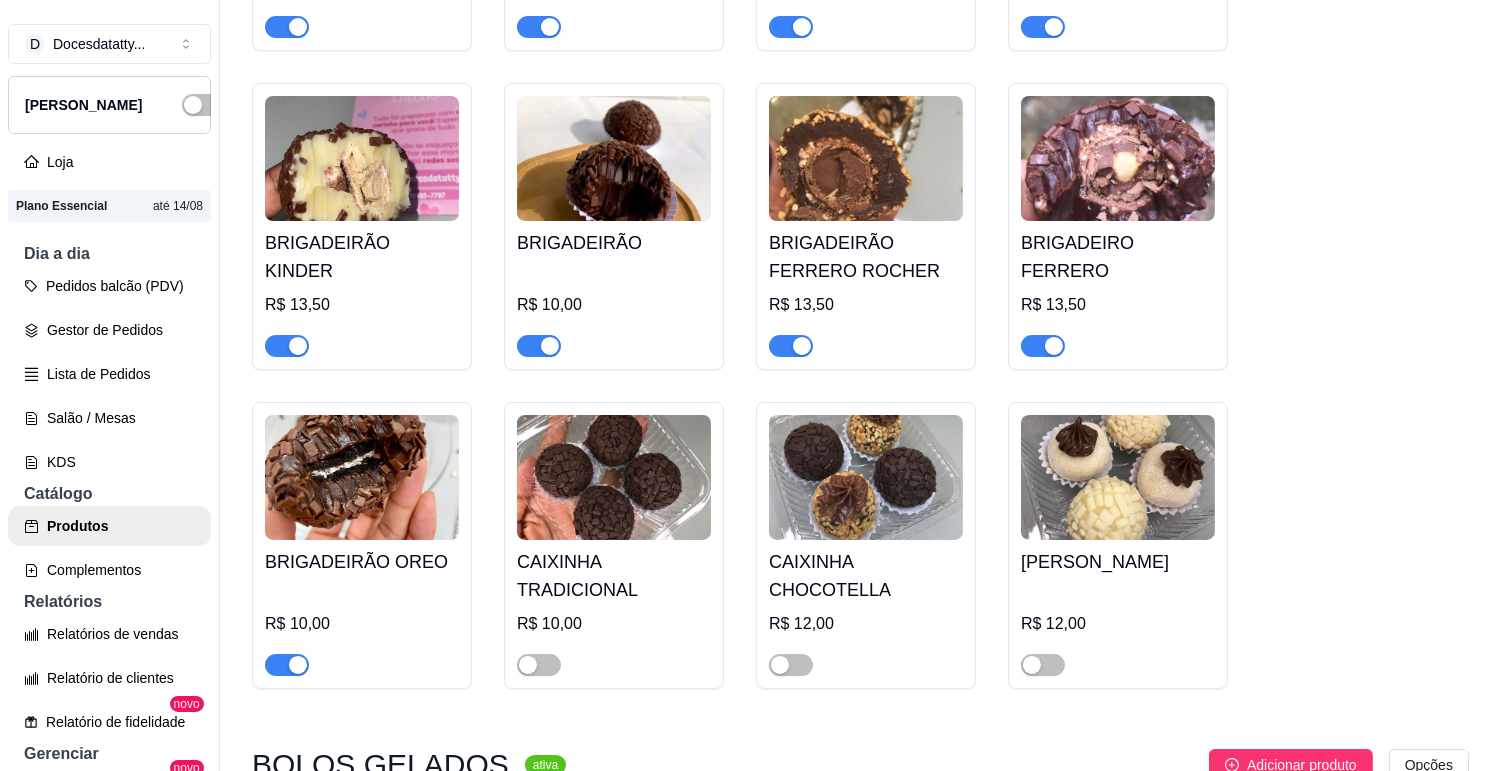 click at bounding box center [1118, 876] 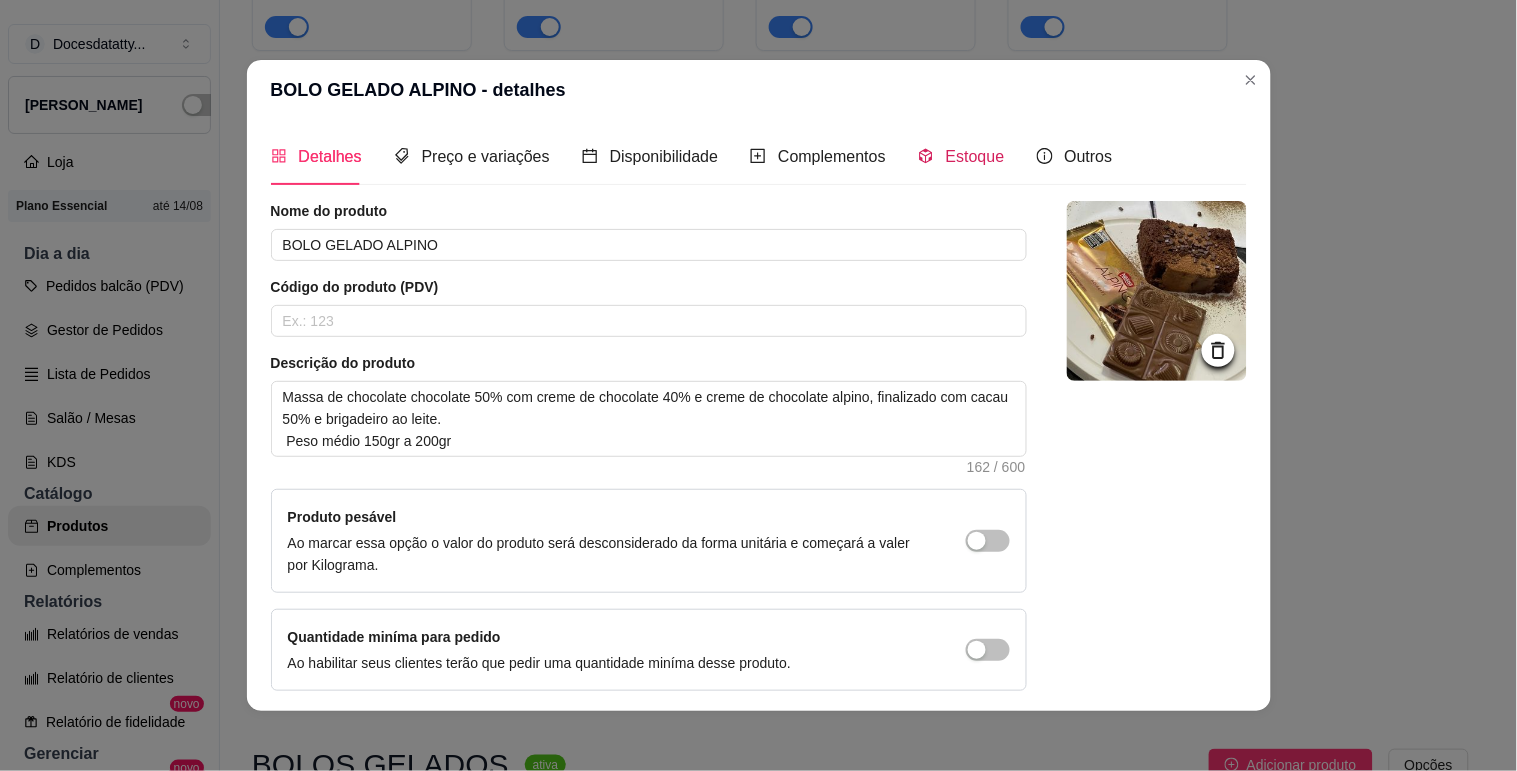click on "Estoque" at bounding box center [975, 156] 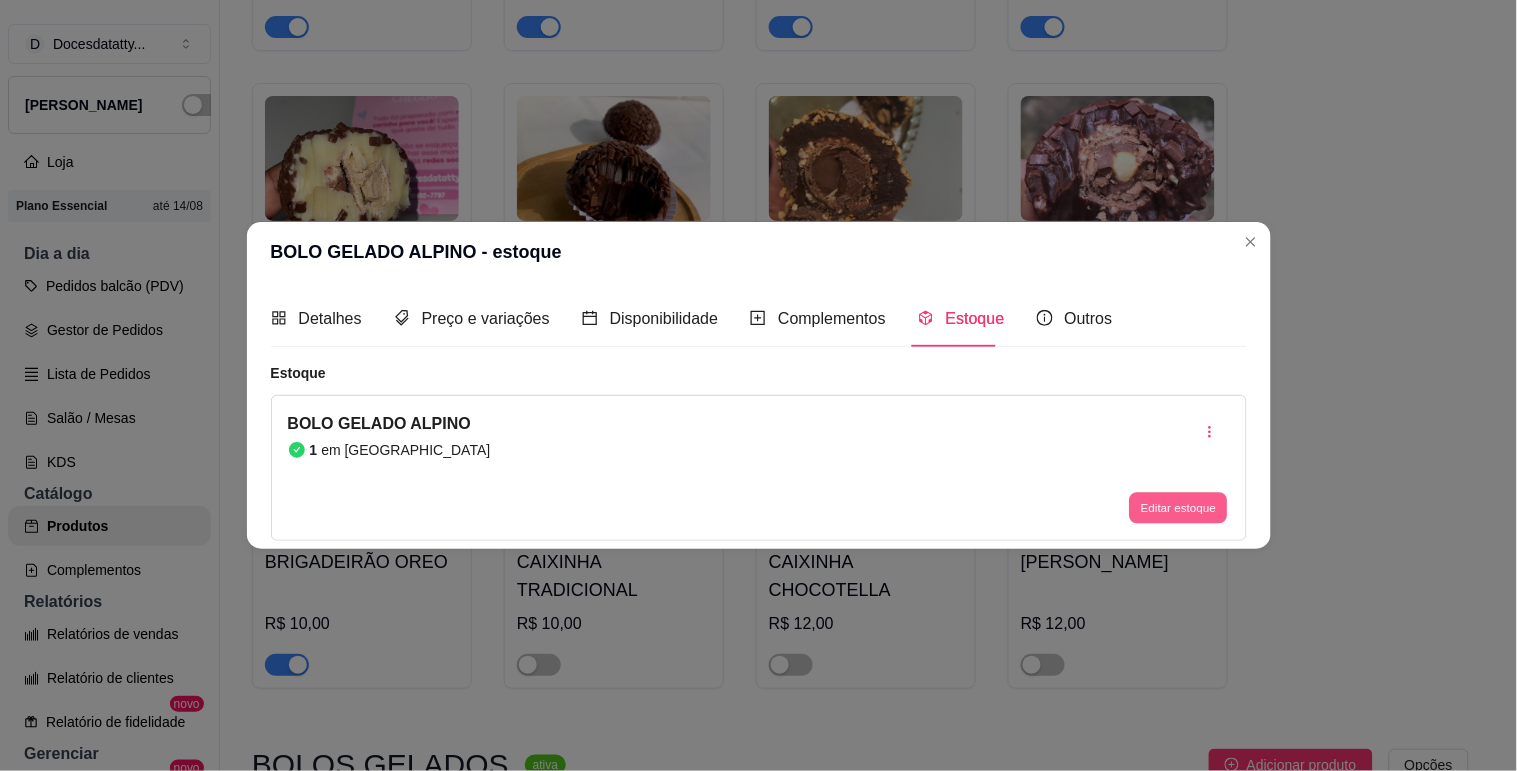 click on "Editar estoque" at bounding box center [1179, 508] 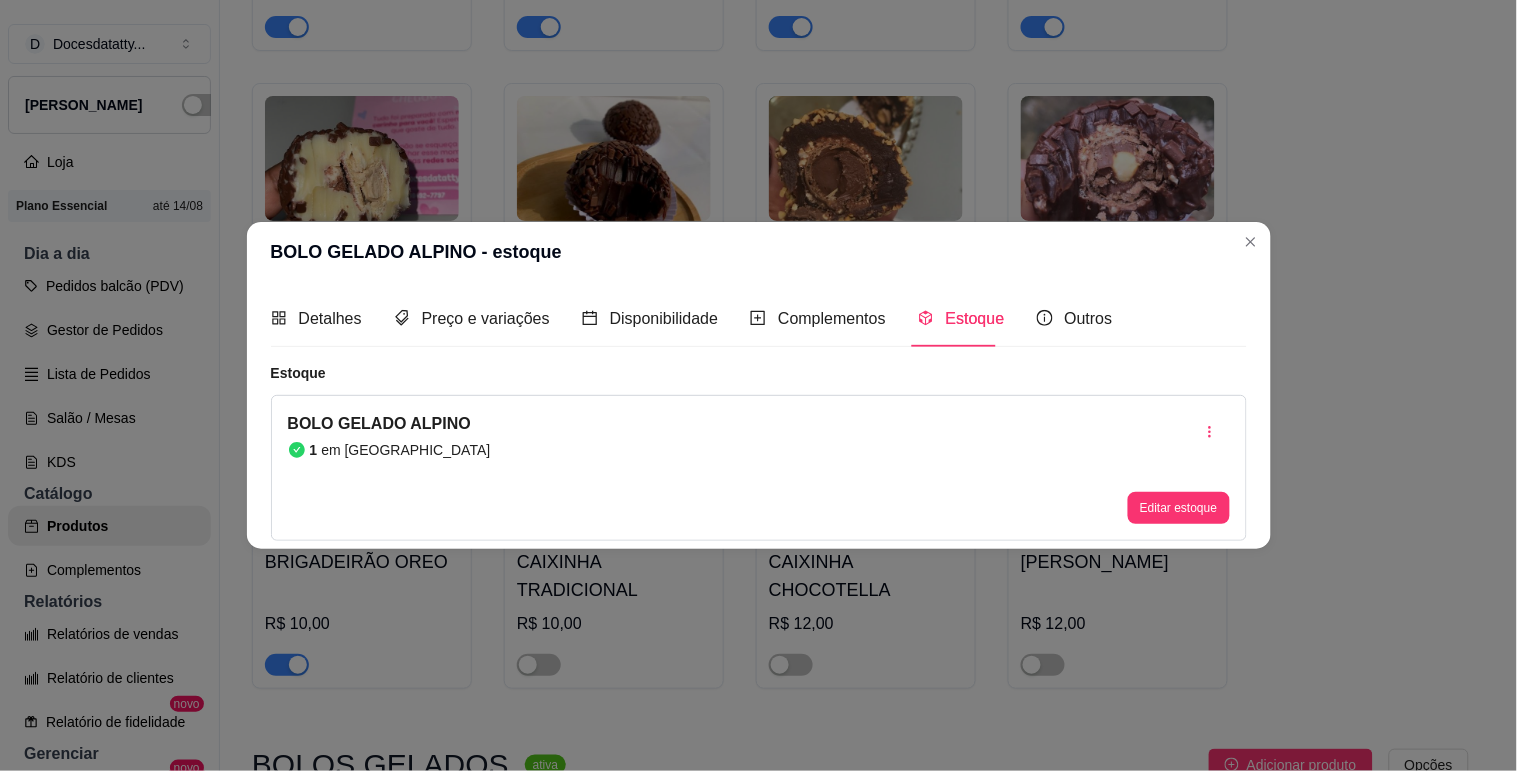 click on "1" at bounding box center [759, 209] 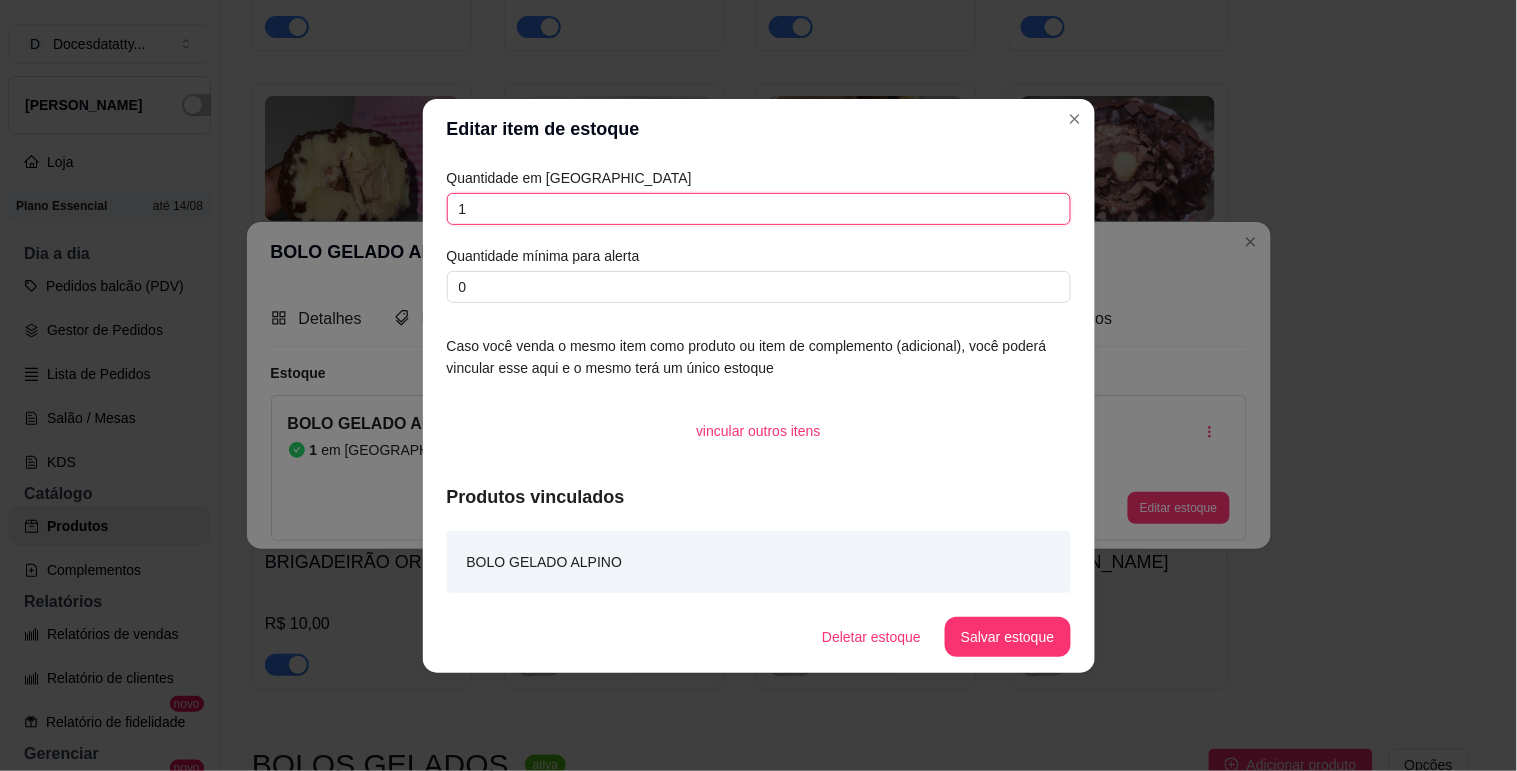 click on "1" at bounding box center (759, 209) 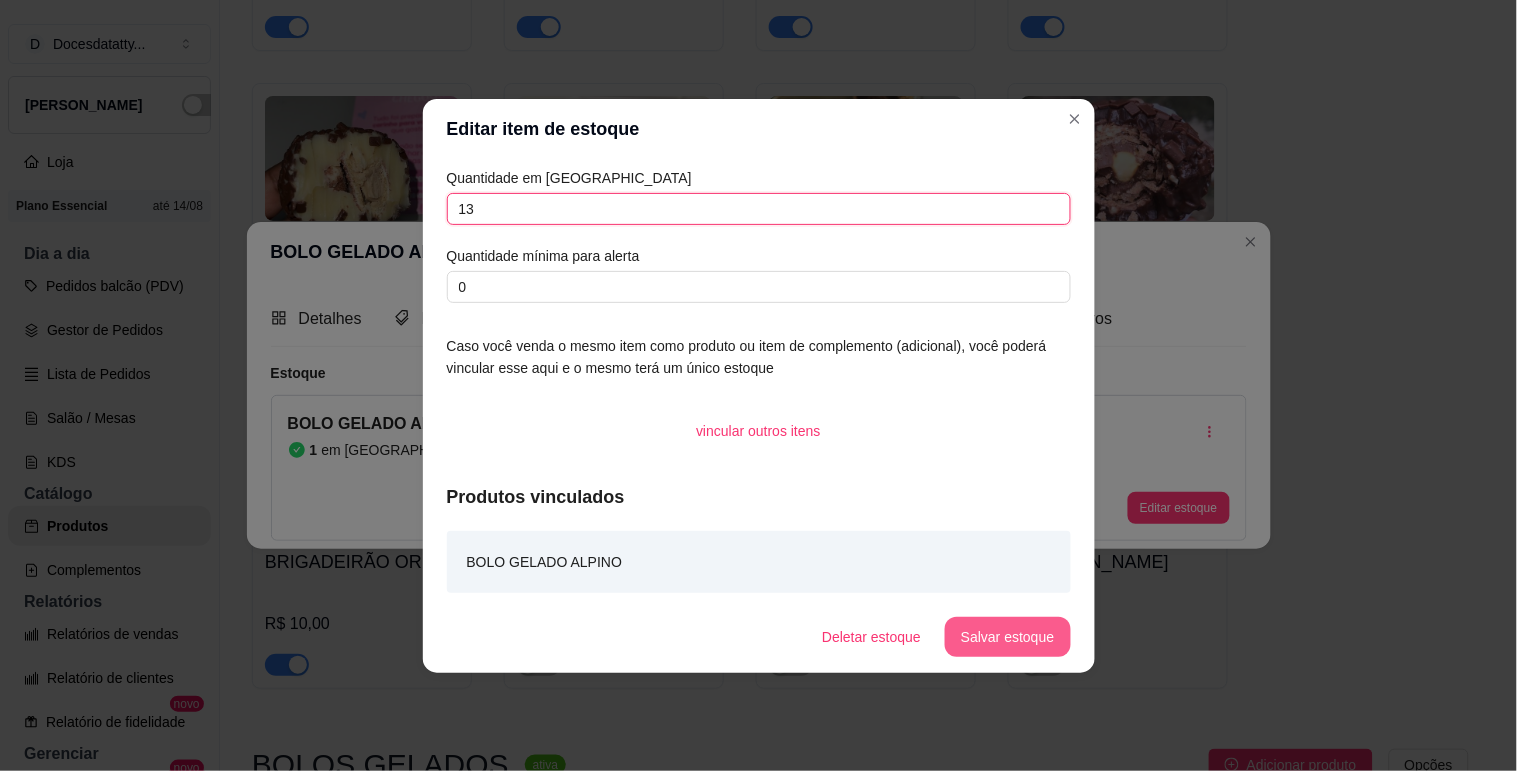 type on "13" 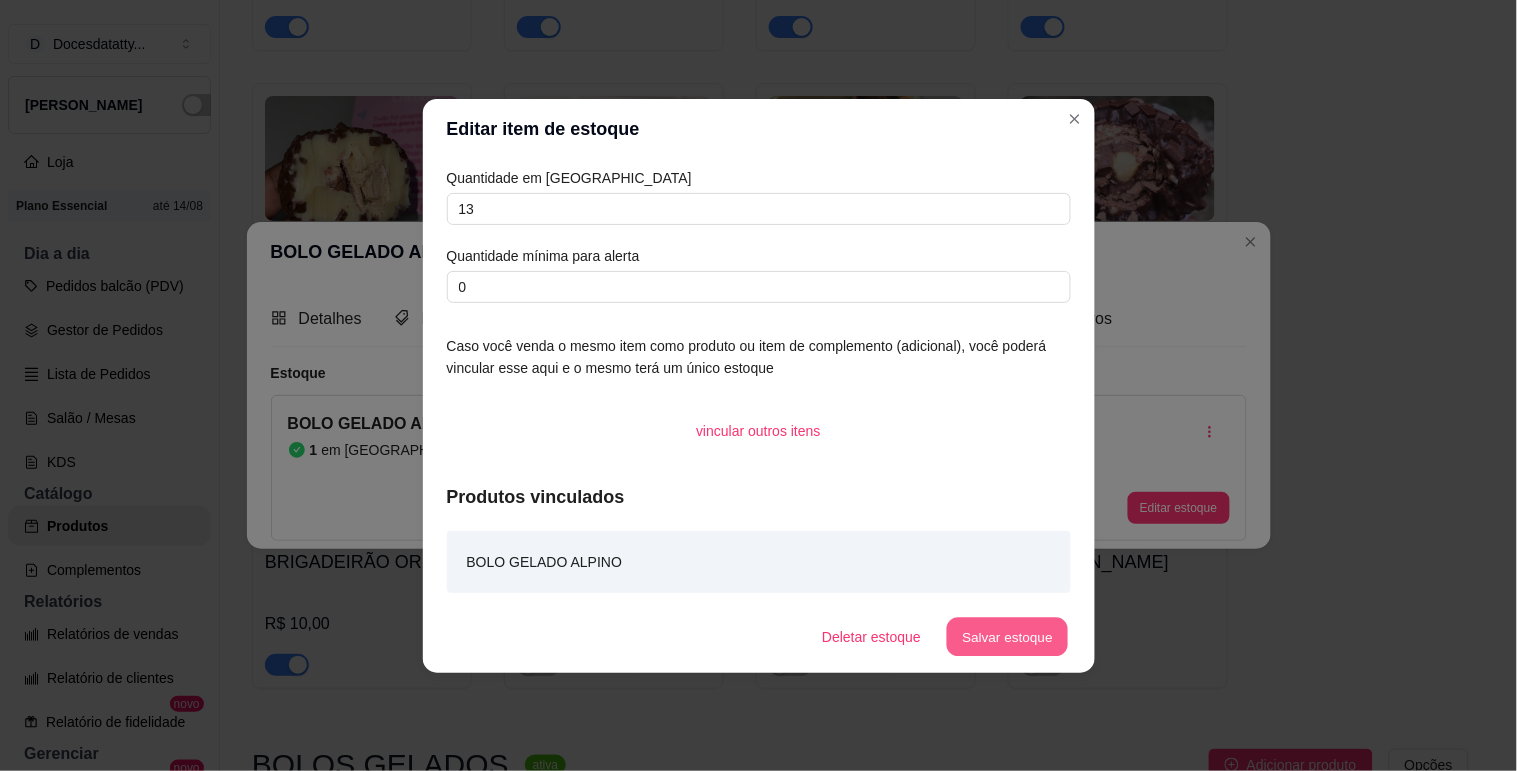 click on "Salvar estoque" at bounding box center (1008, 636) 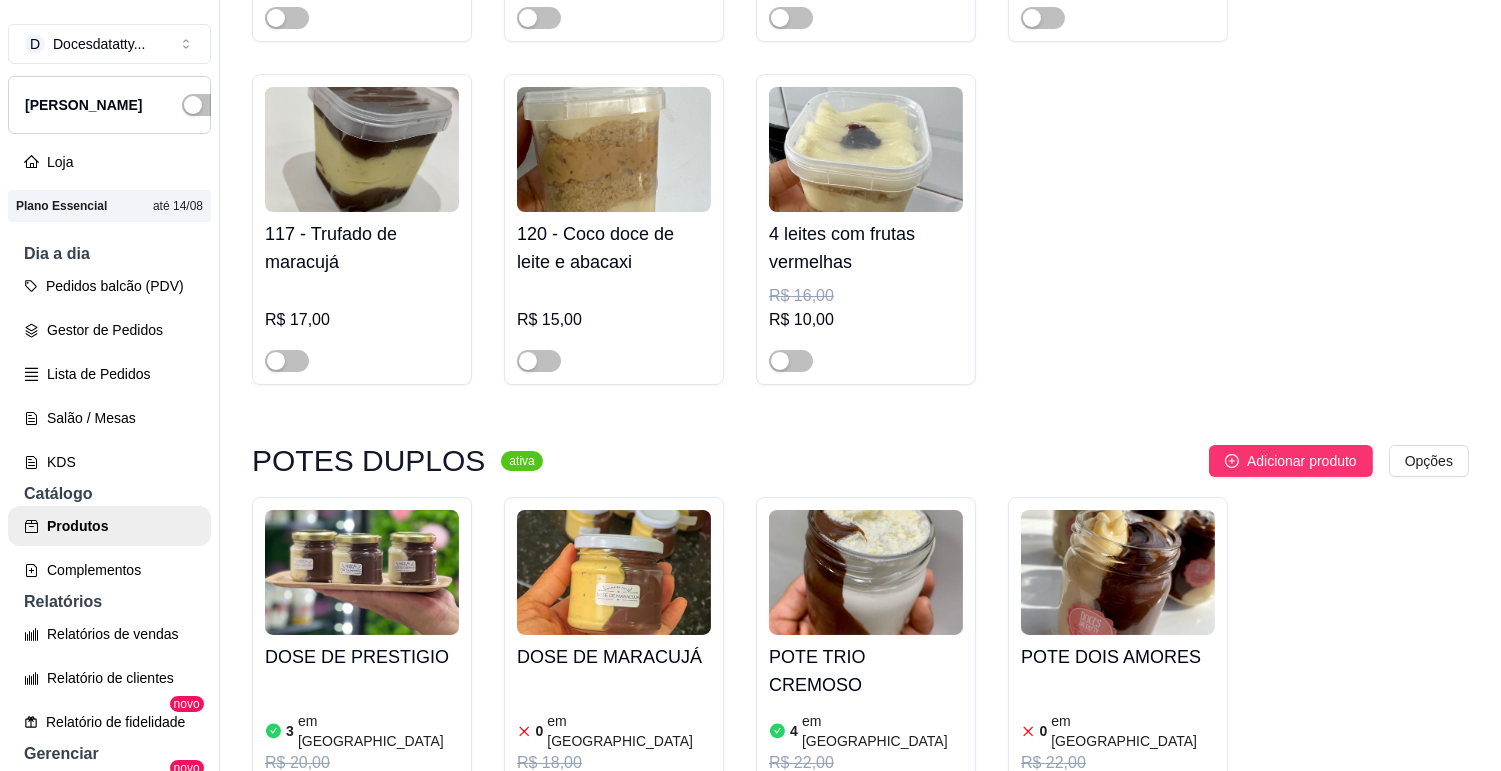 scroll, scrollTop: 0, scrollLeft: 0, axis: both 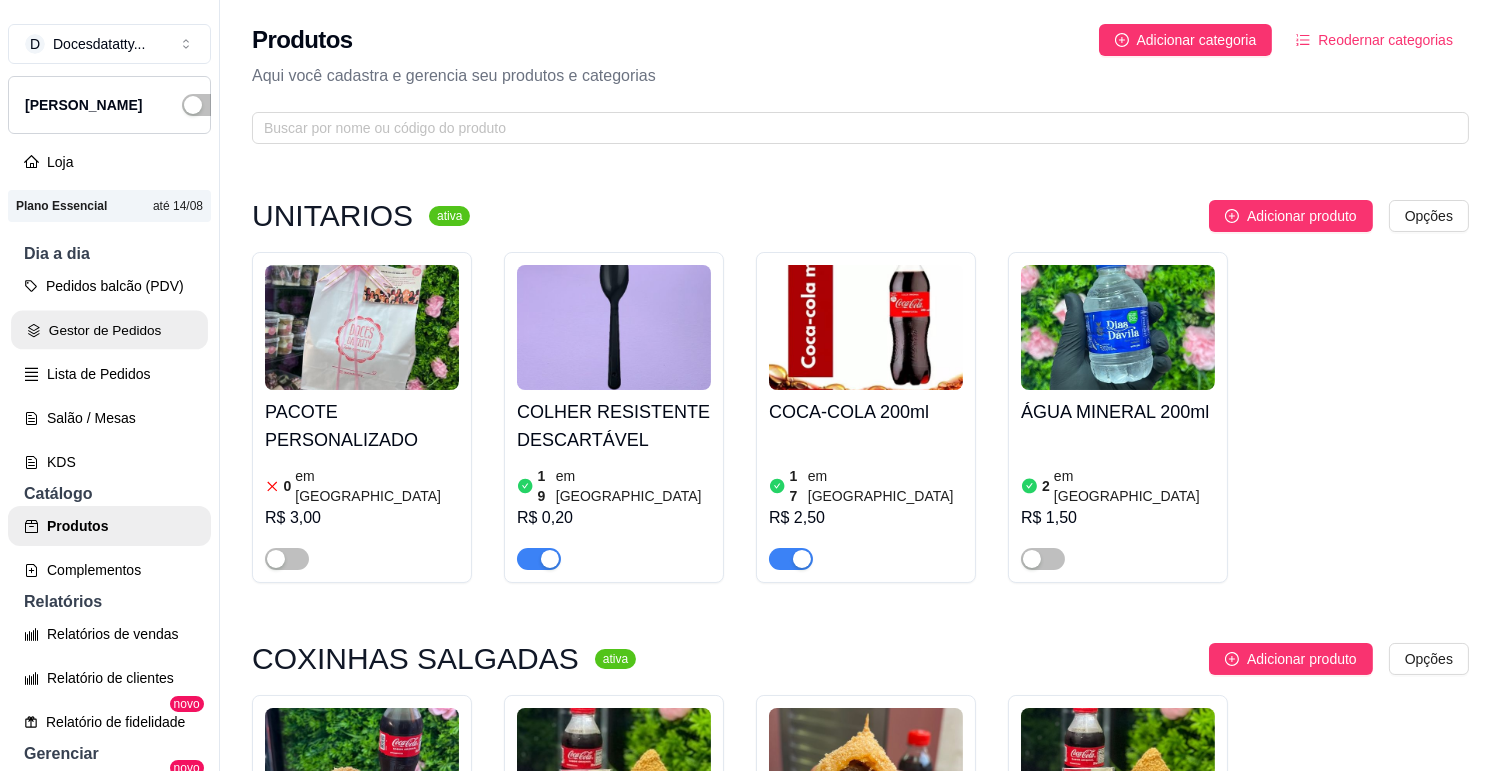 click on "Gestor de Pedidos" at bounding box center (109, 330) 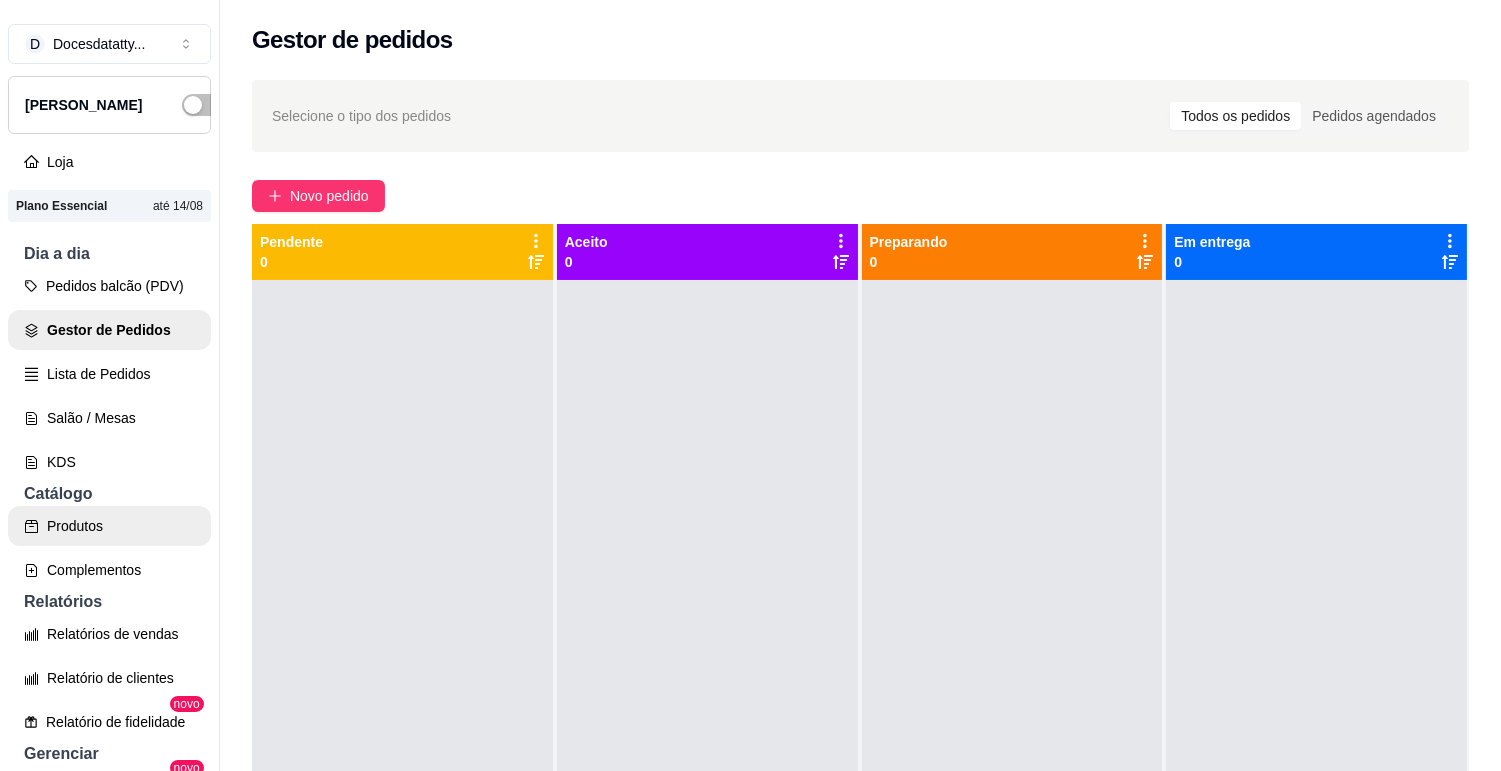 click on "Produtos" at bounding box center (109, 526) 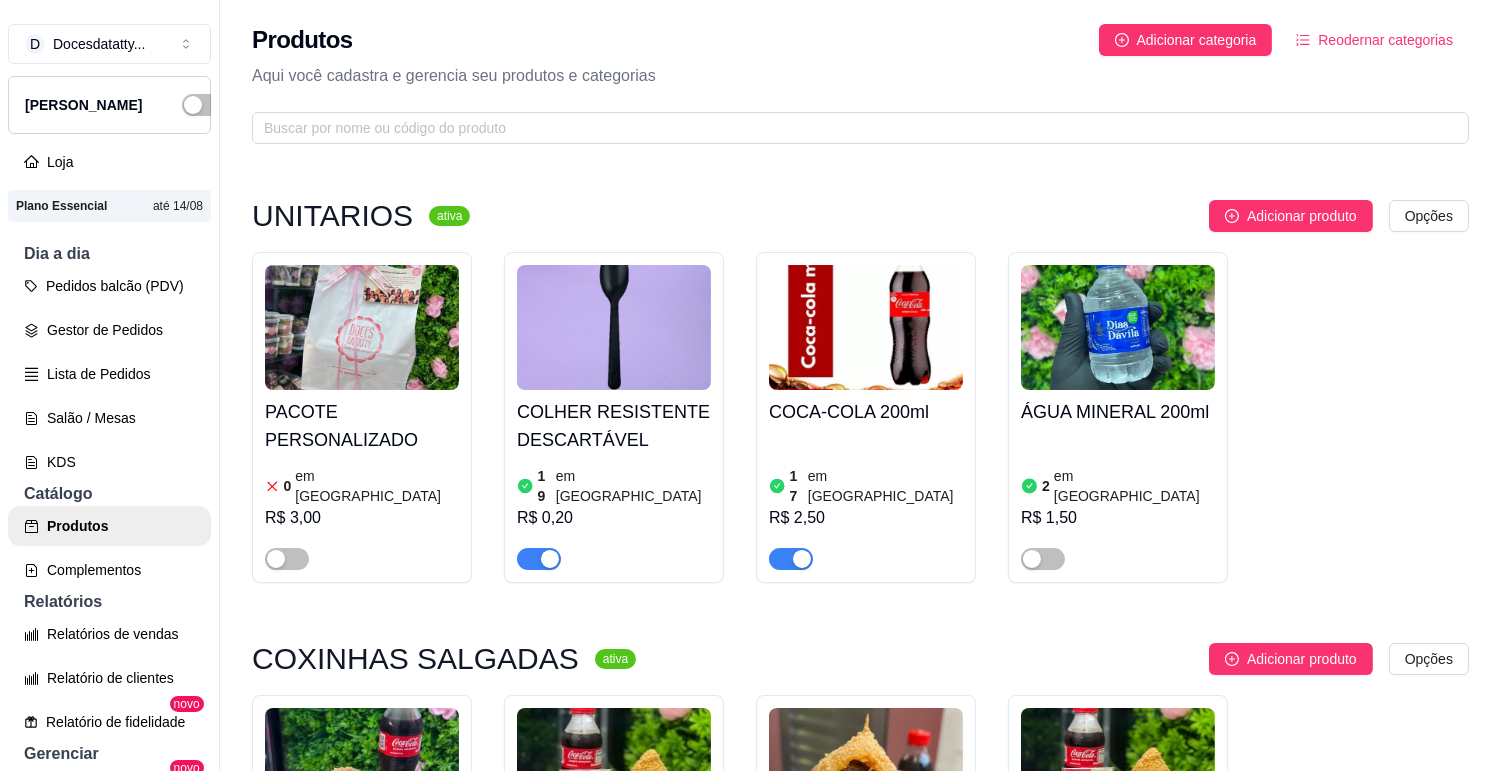 click on "Pedidos balcão (PDV) Gestor de Pedidos Lista de Pedidos Salão / Mesas KDS" at bounding box center [109, 374] 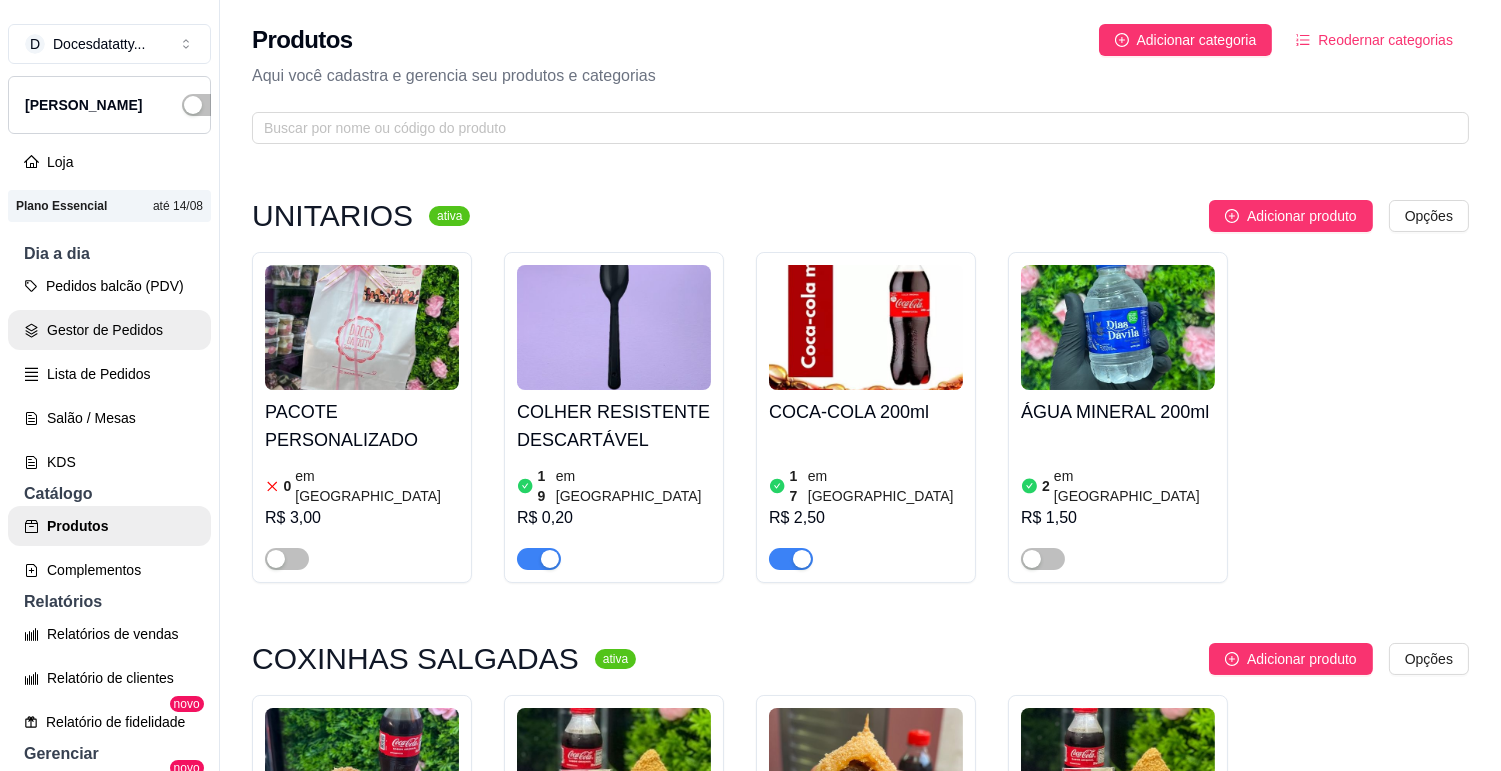 click on "Gestor de Pedidos" at bounding box center [109, 330] 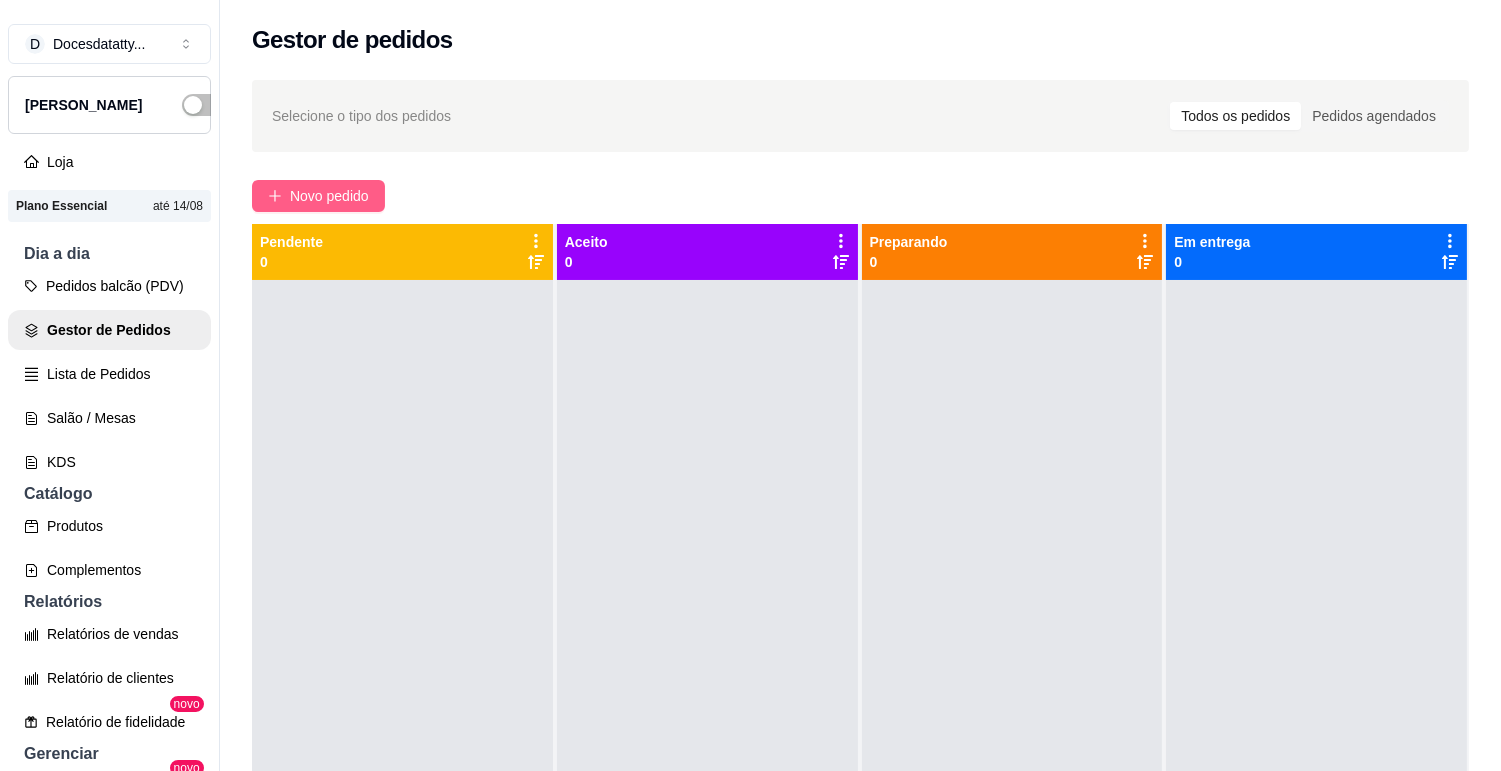 click on "Novo pedido" at bounding box center (329, 196) 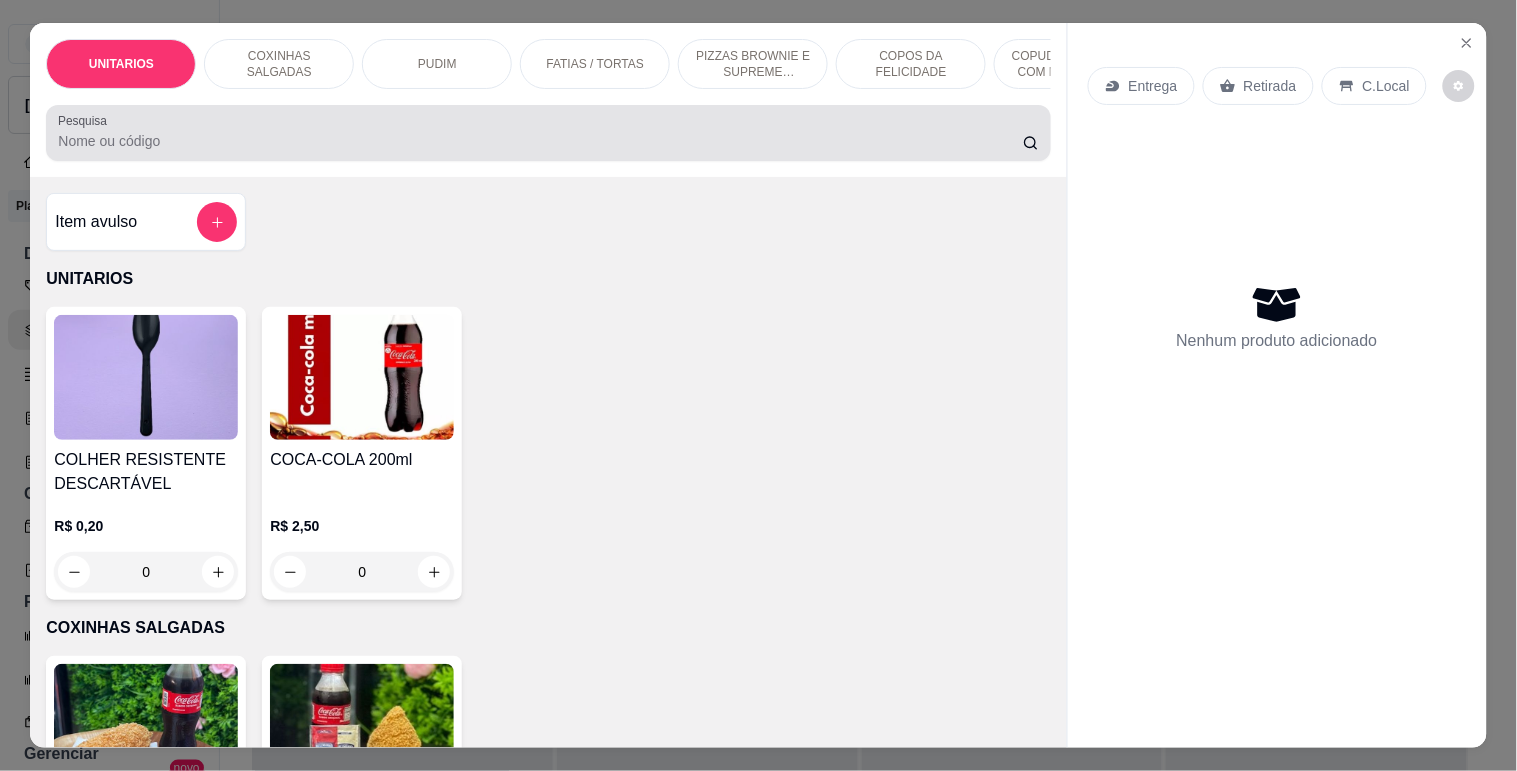 click on "Pesquisa" at bounding box center [540, 141] 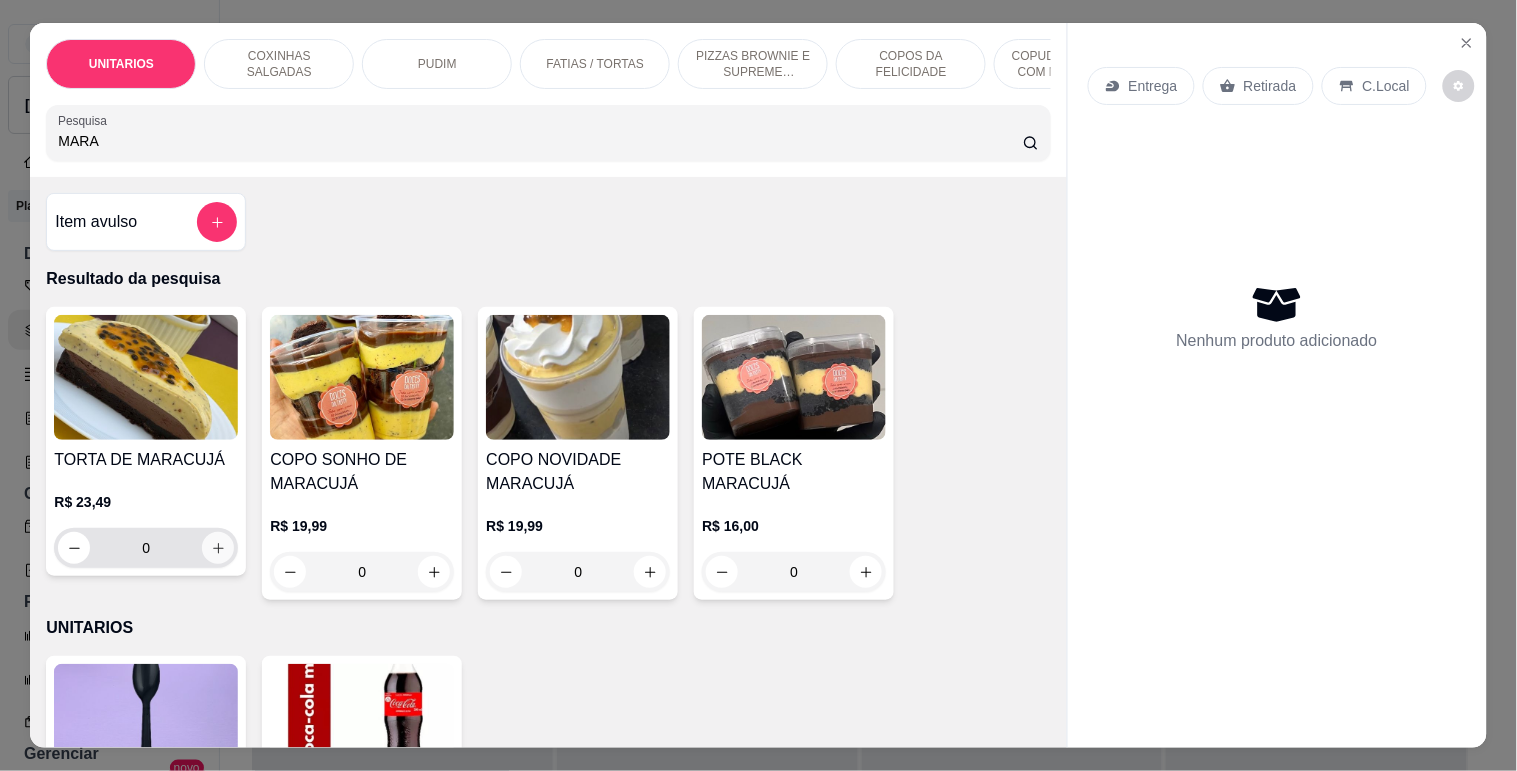 type on "MARA" 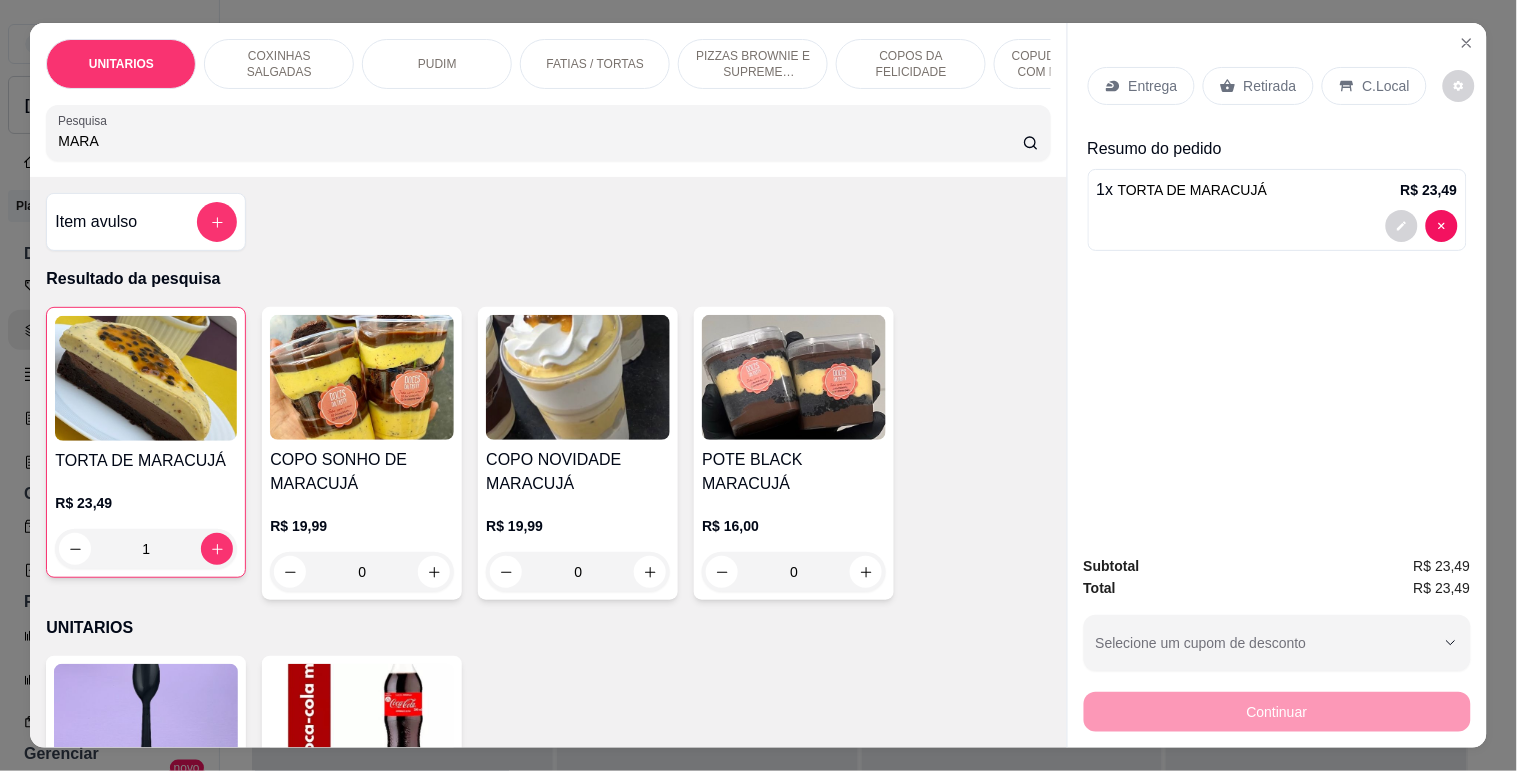 click on "Retirada" at bounding box center (1270, 86) 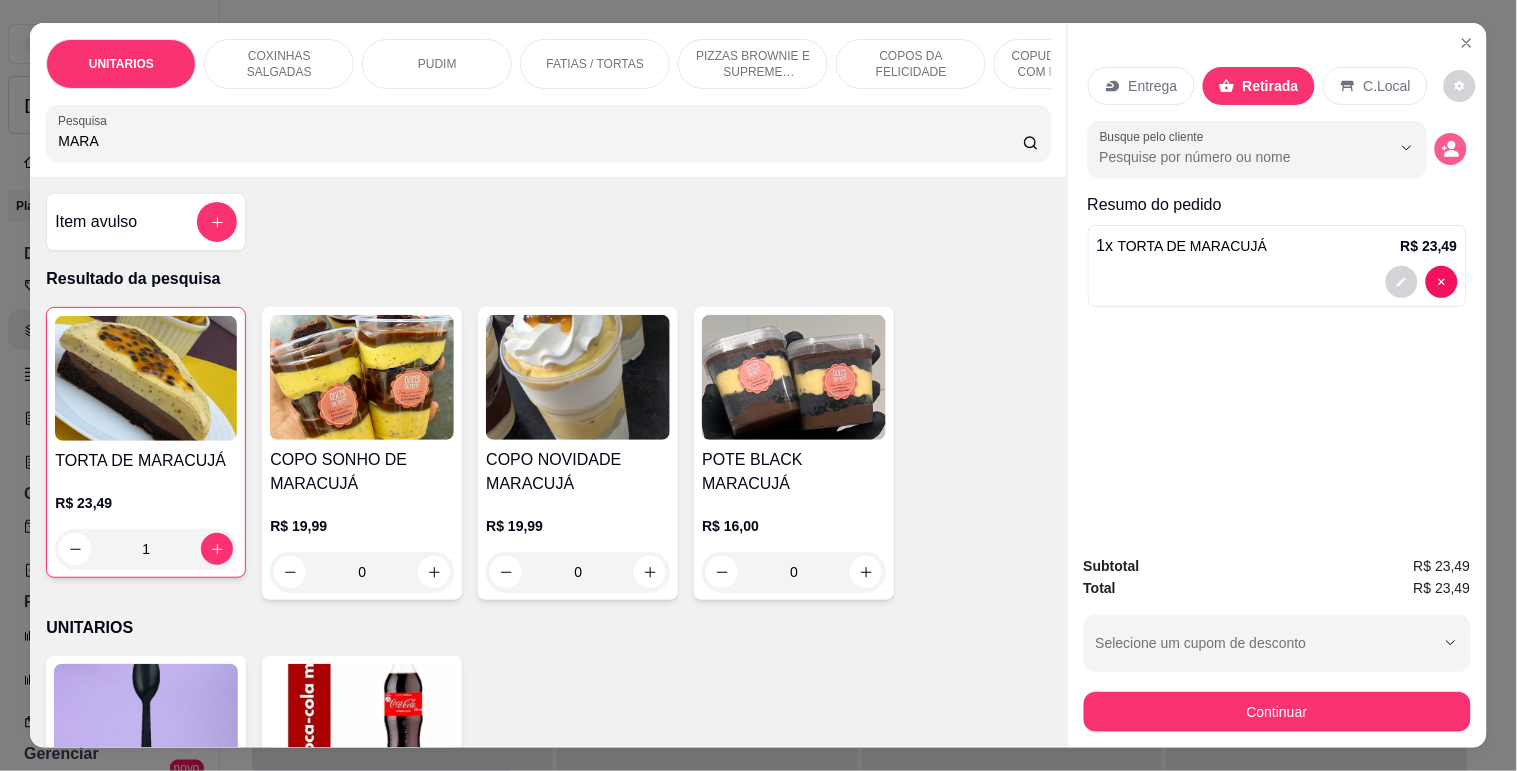click 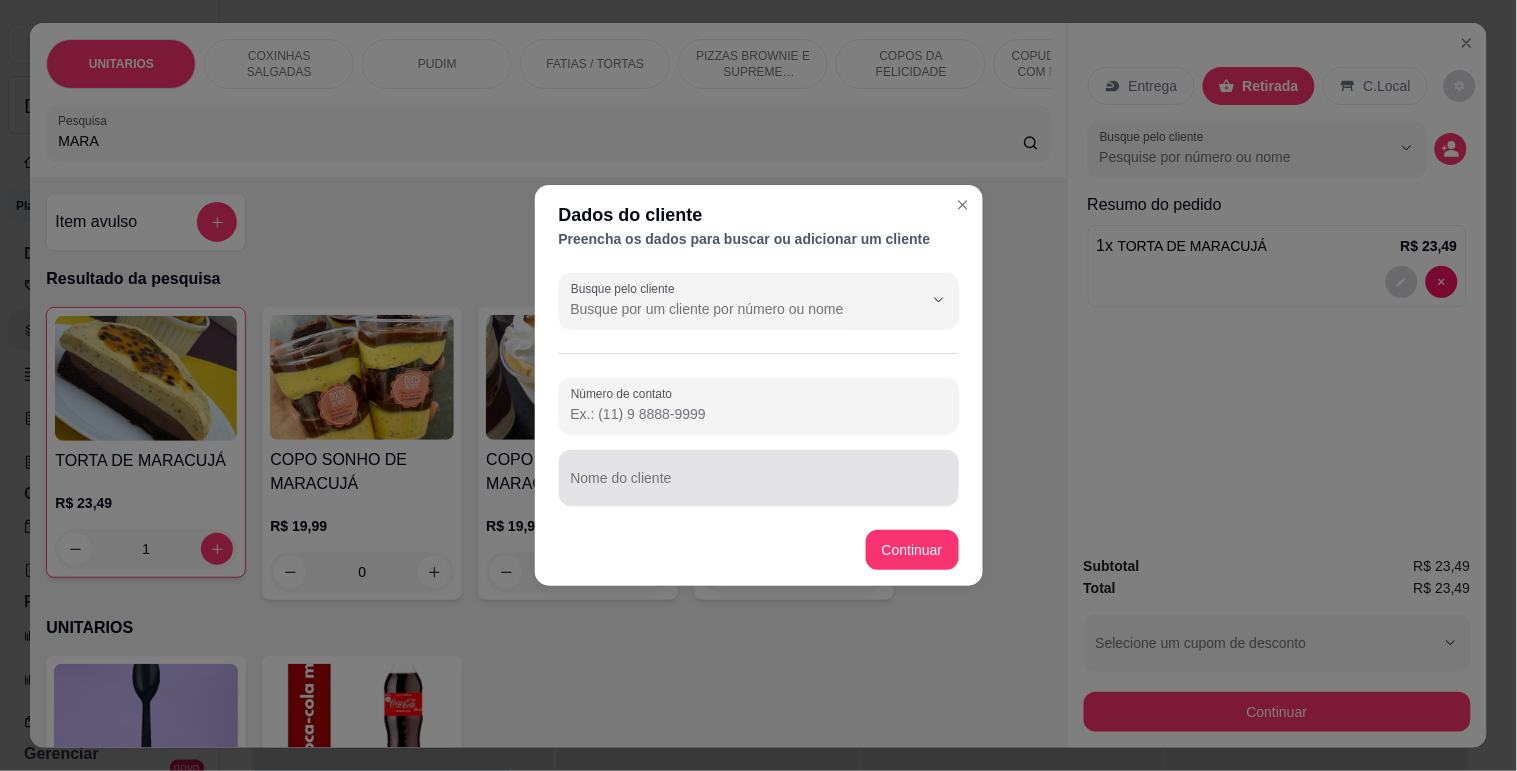 click on "Nome do cliente" at bounding box center (759, 486) 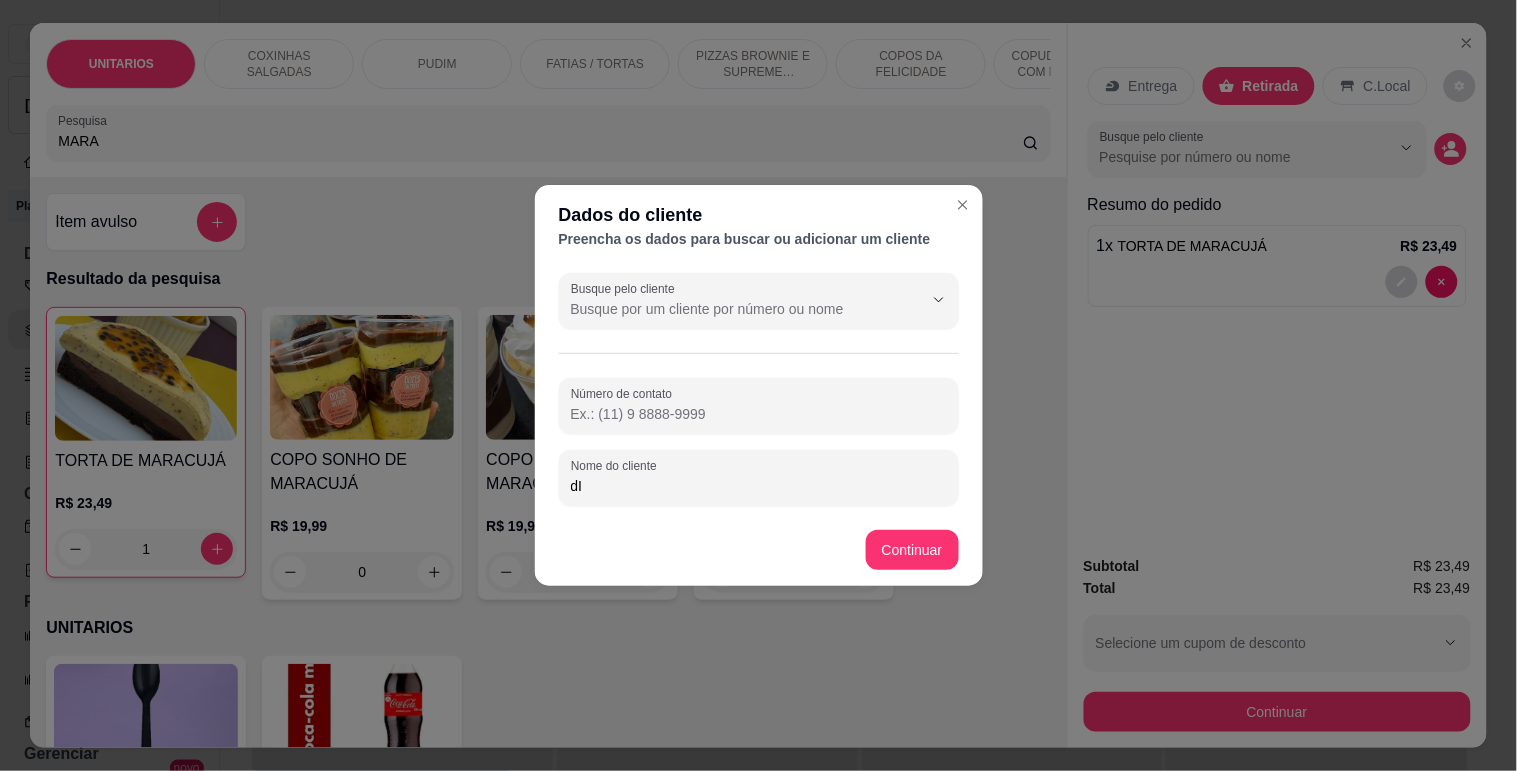 type on "d" 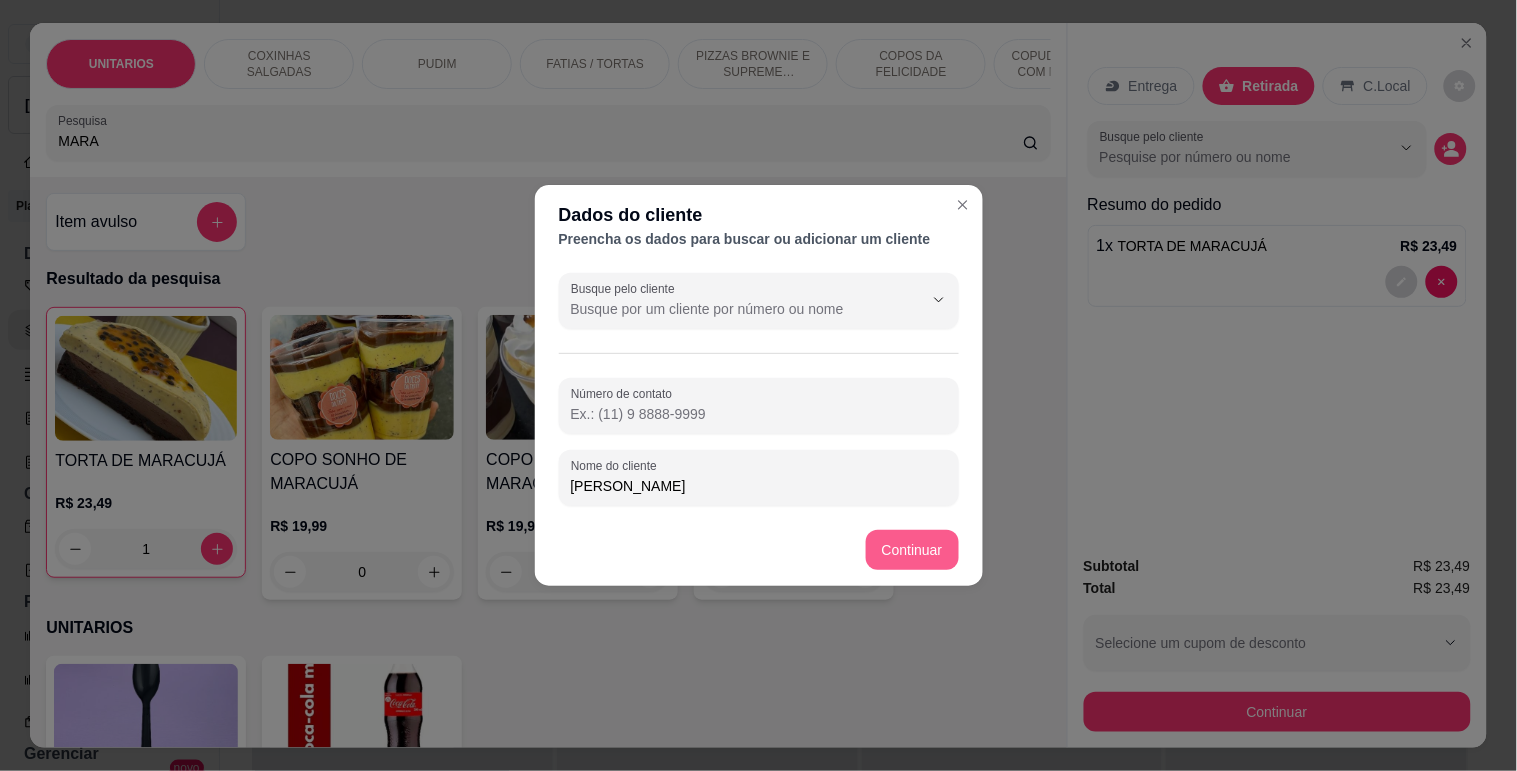 type on "[PERSON_NAME]" 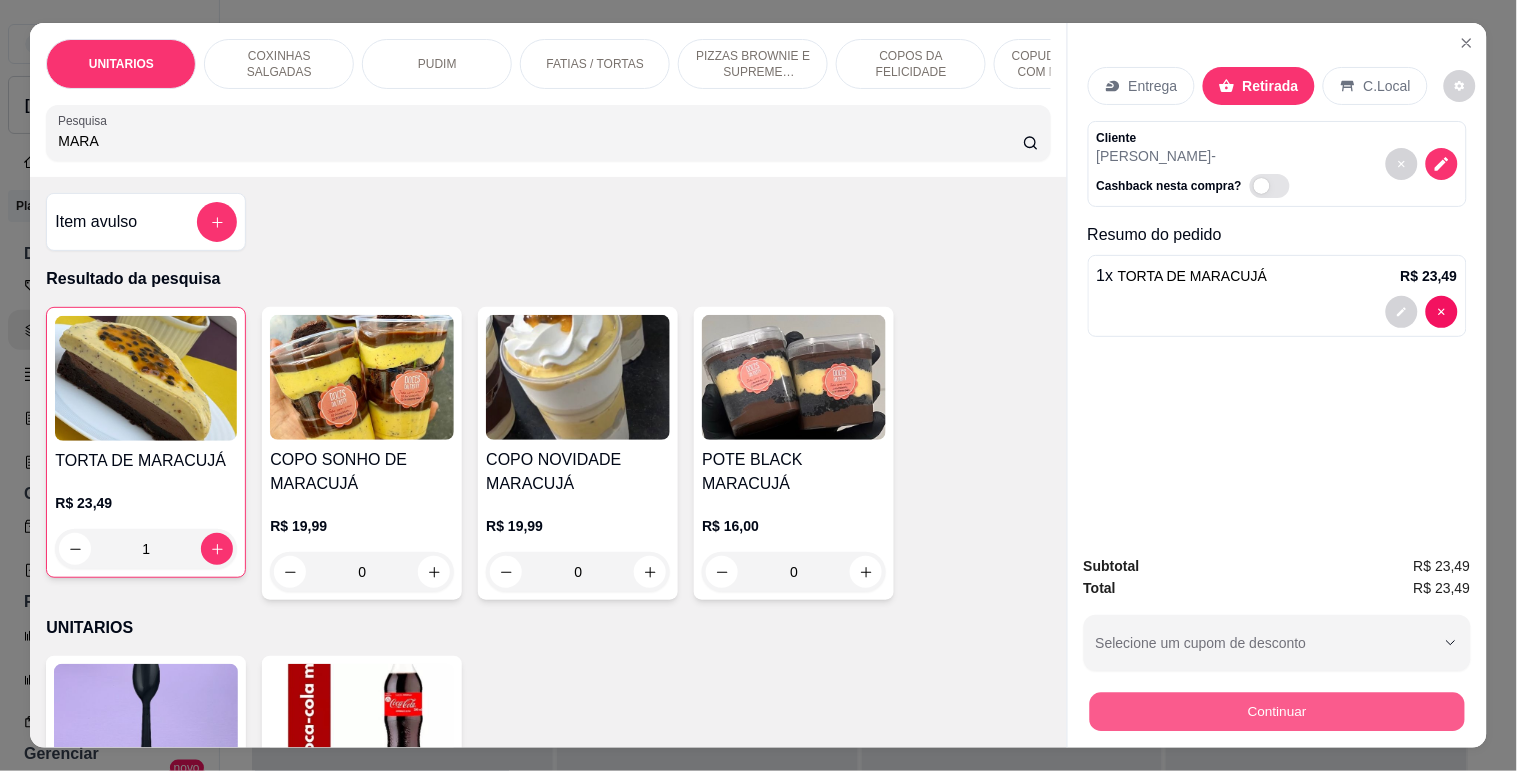 click on "Continuar" at bounding box center (1276, 711) 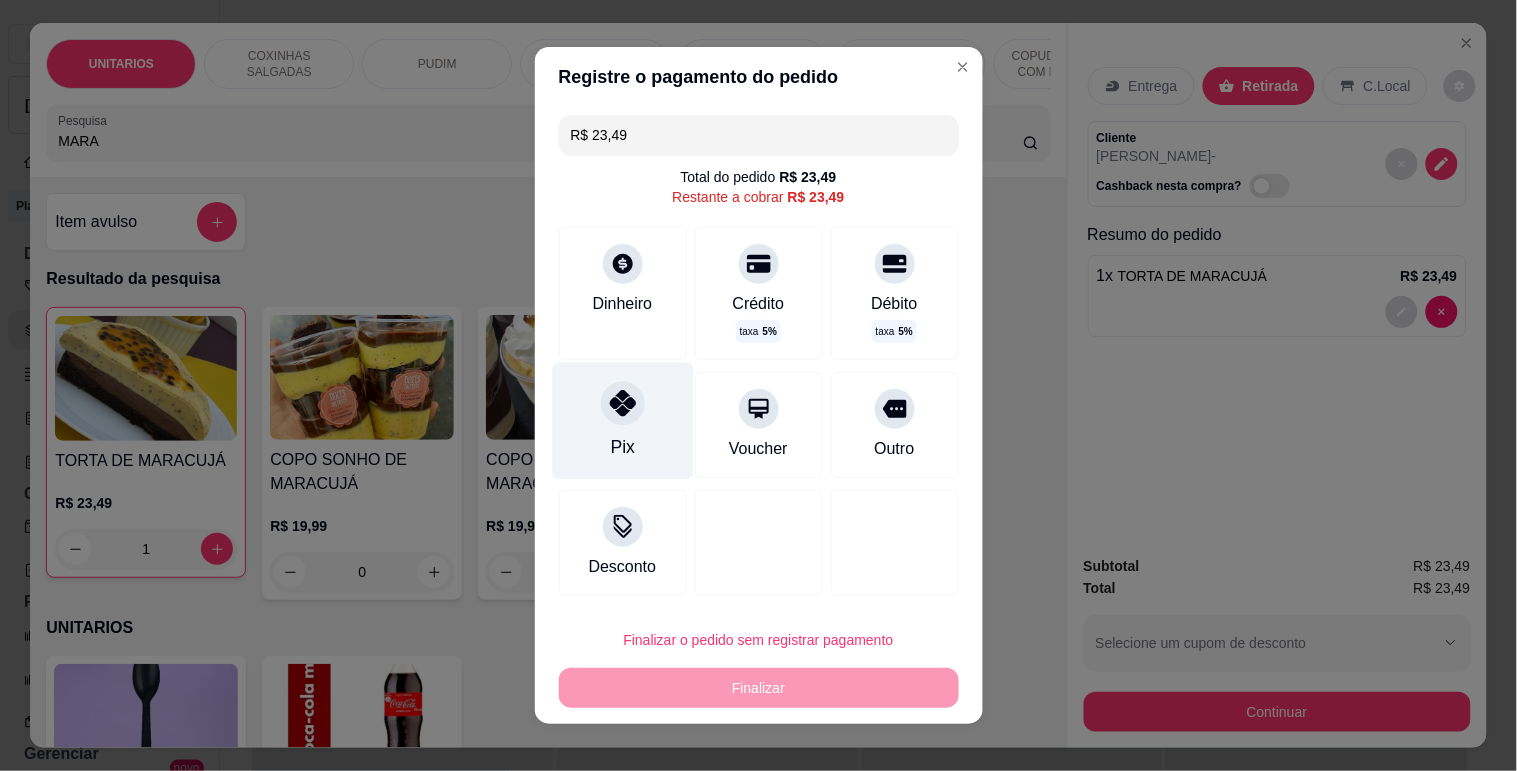 click on "Pix" at bounding box center (622, 421) 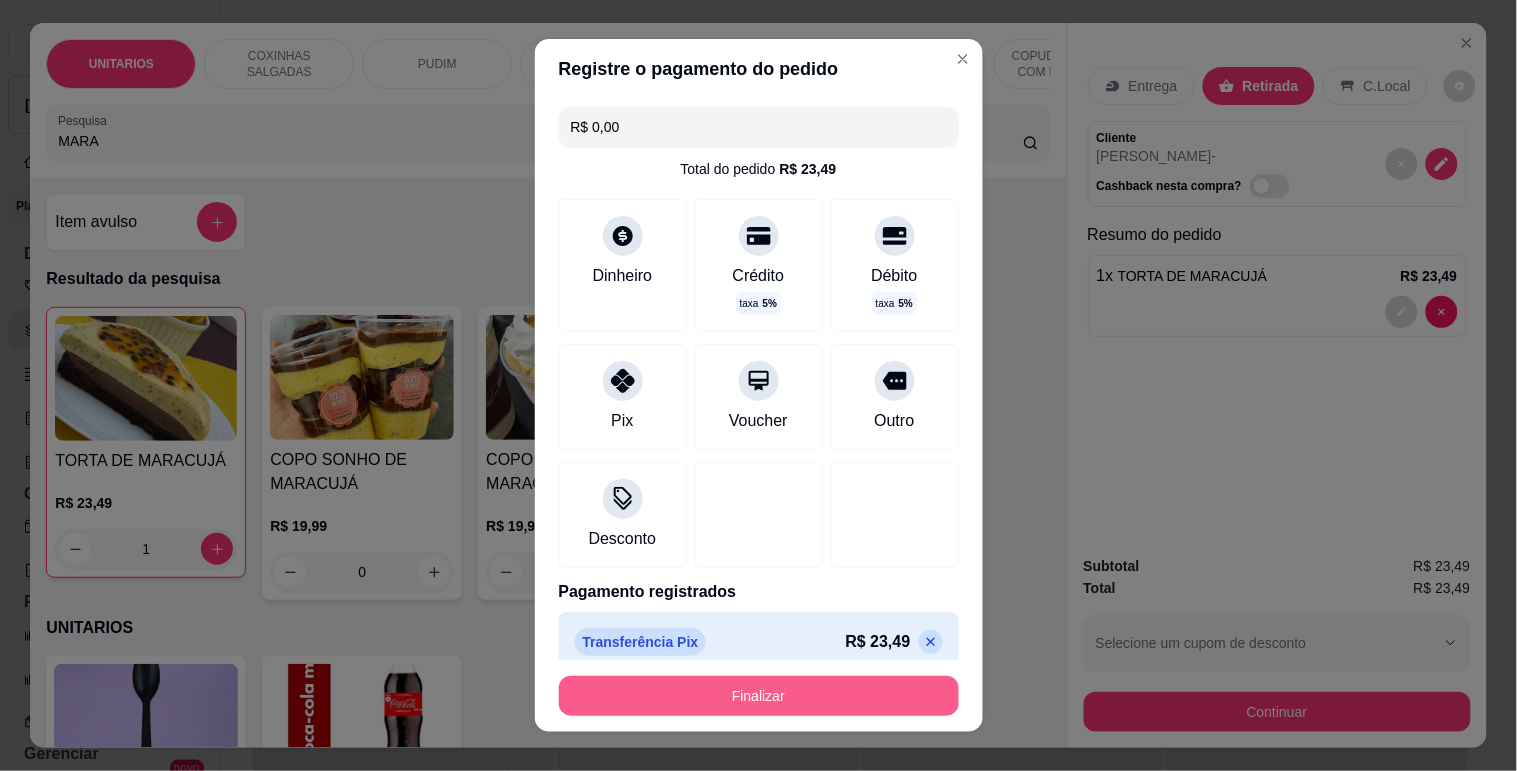 click on "Finalizar" at bounding box center (759, 696) 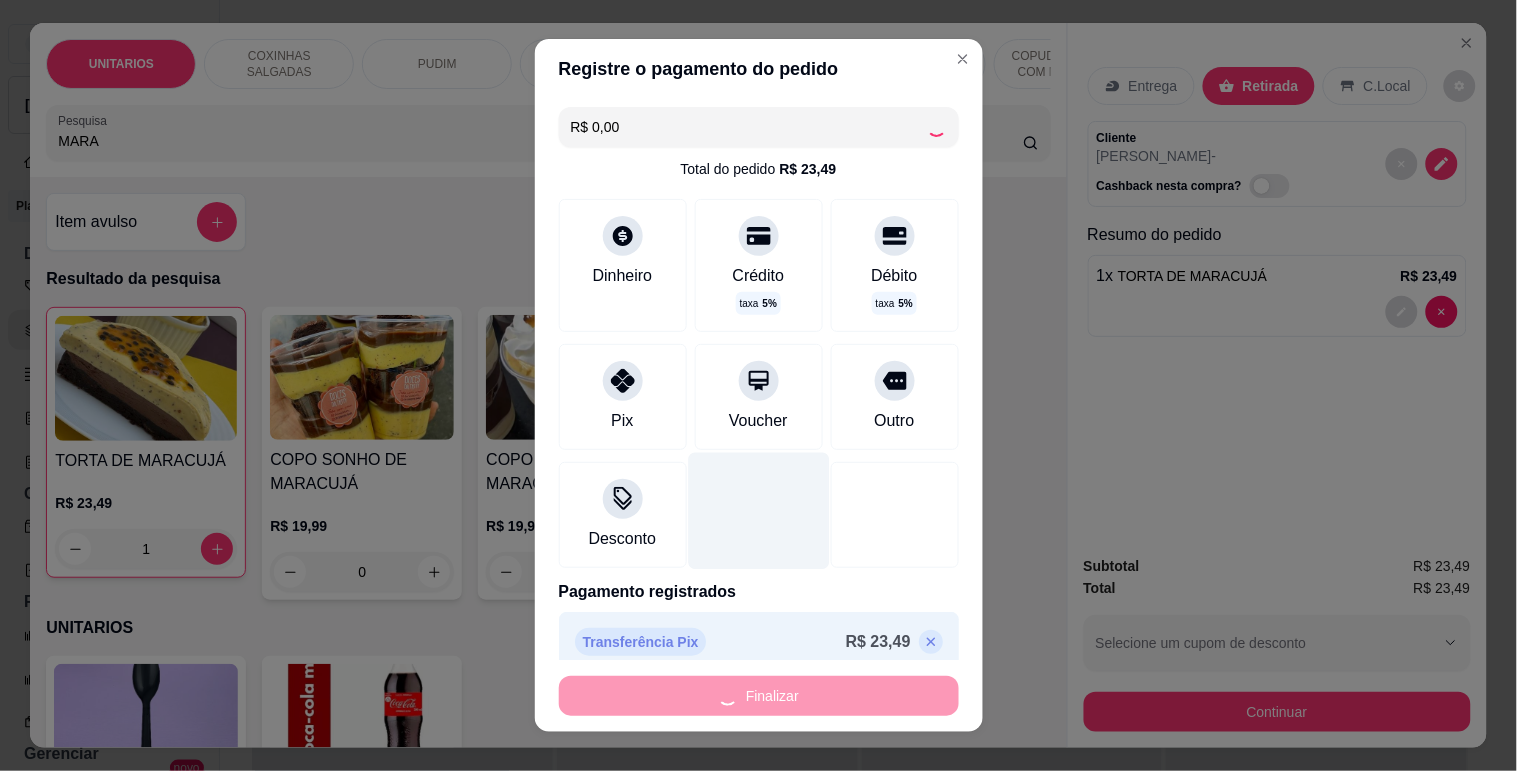 type on "0" 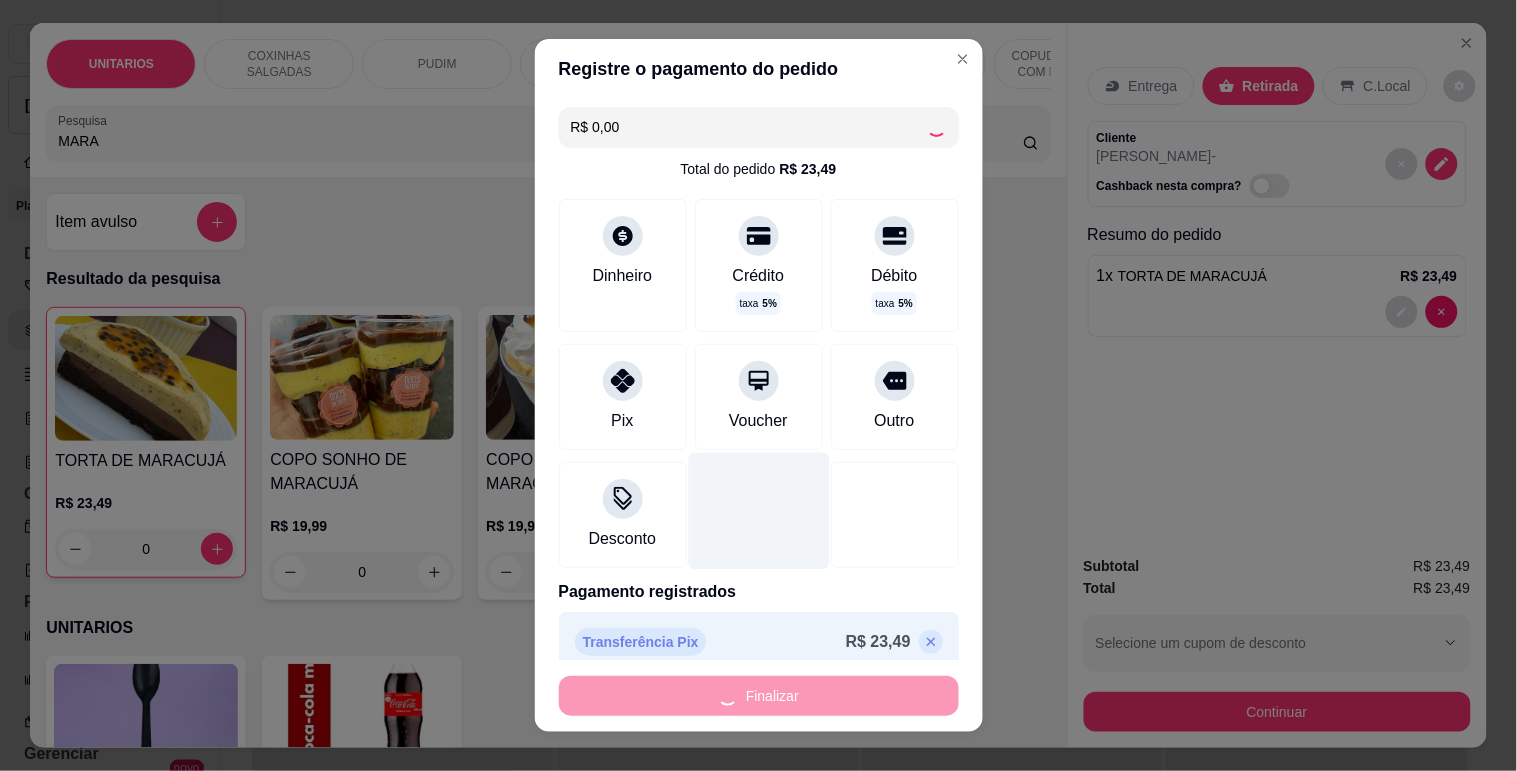 type on "-R$ 23,49" 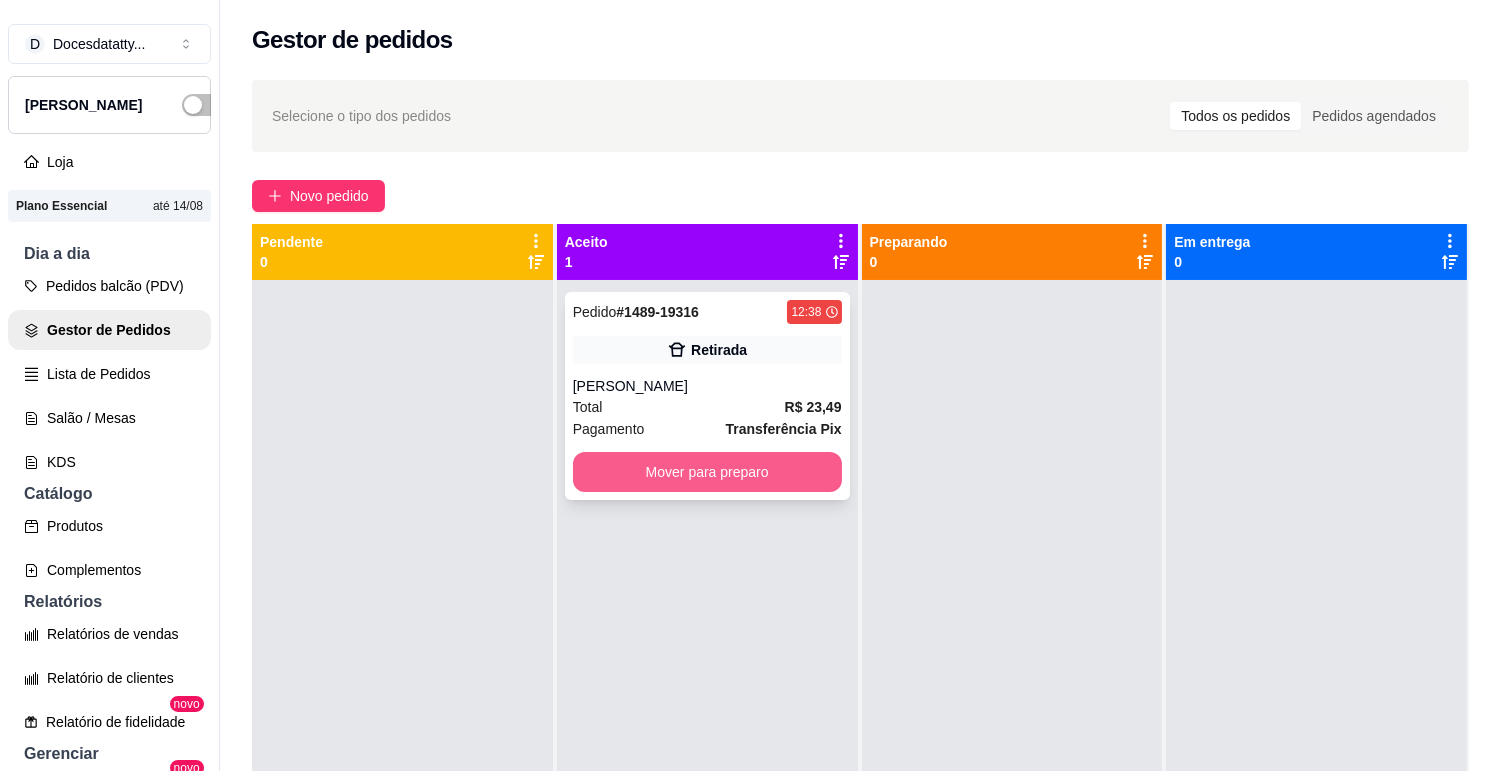 click on "Mover para preparo" at bounding box center (707, 472) 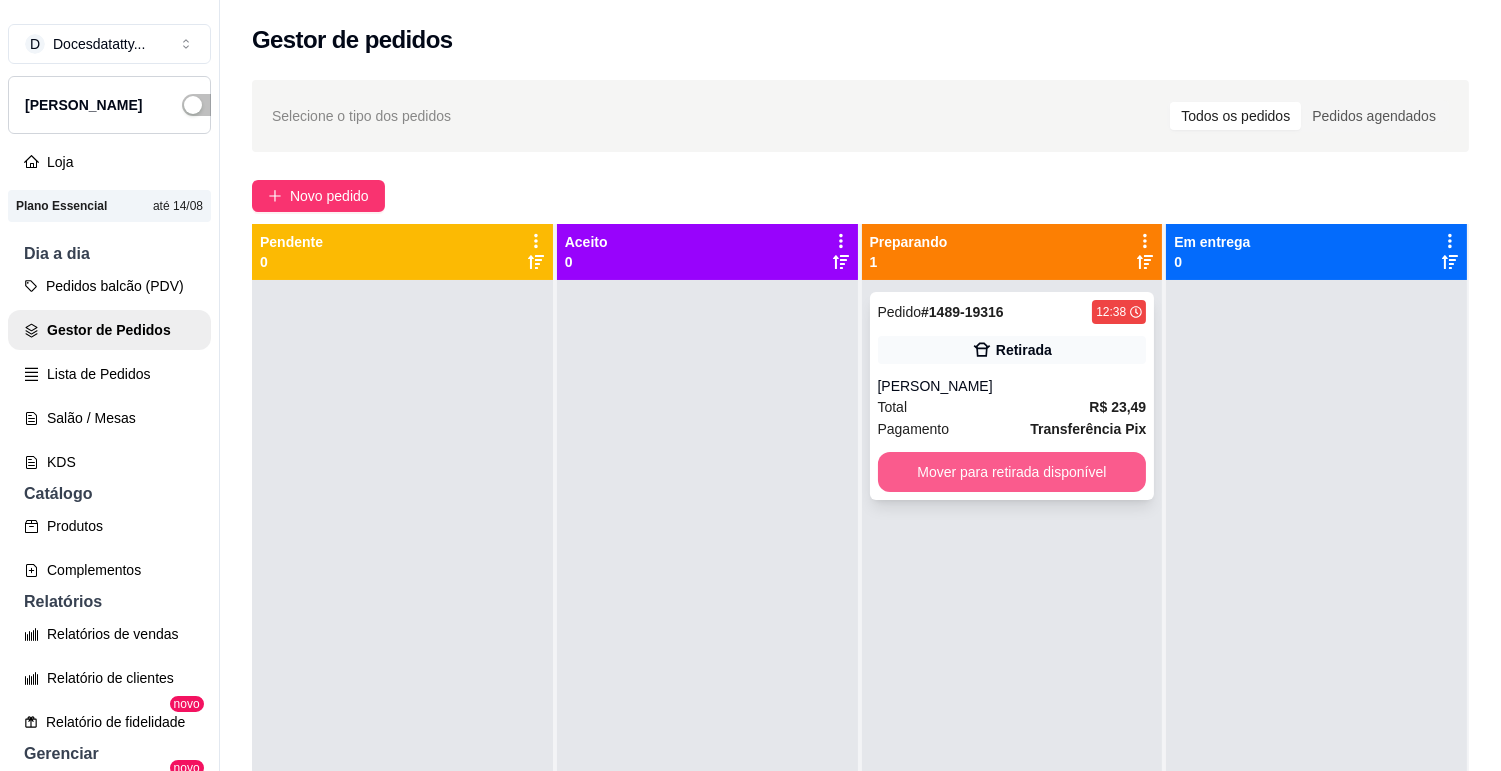 click on "Mover para retirada disponível" at bounding box center (1012, 472) 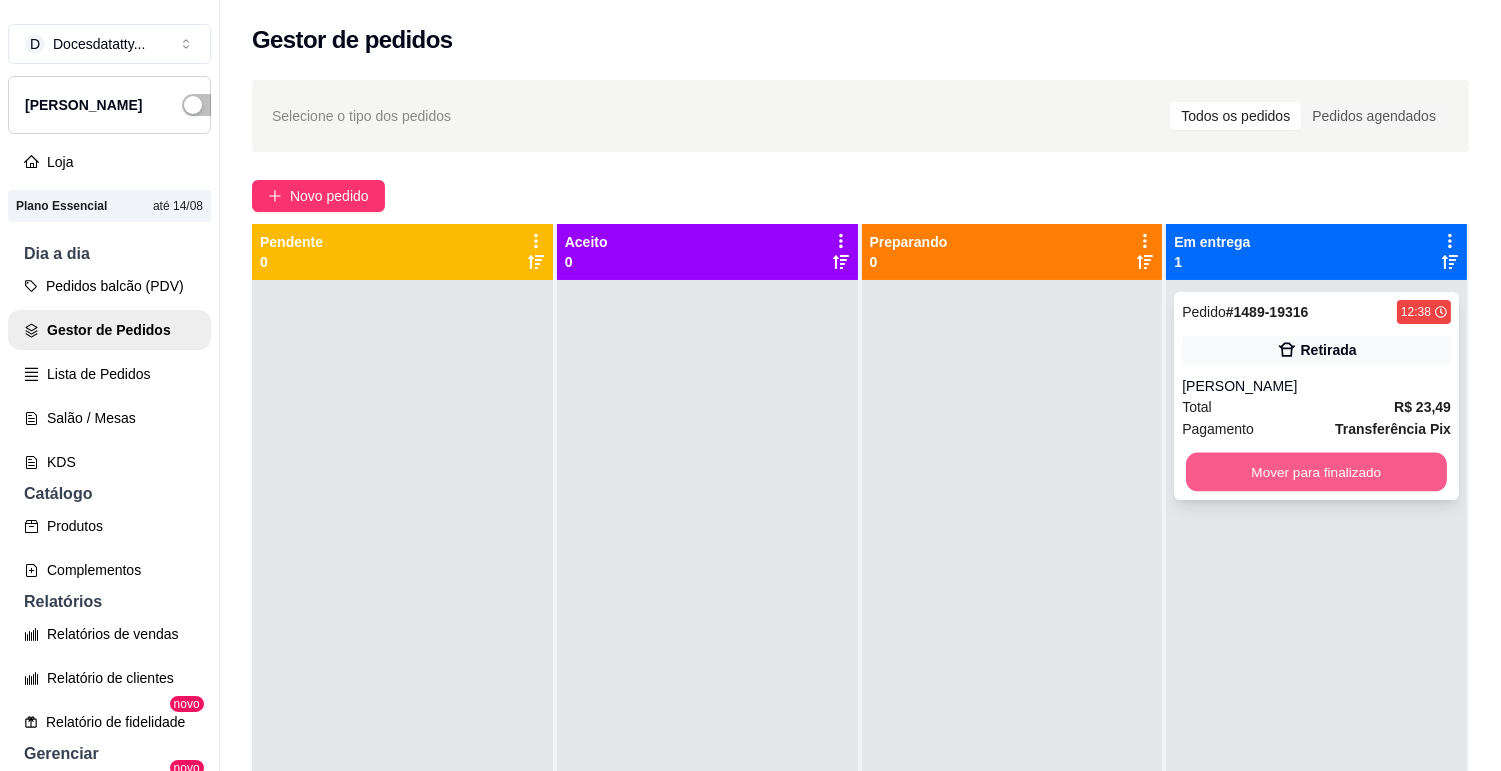 click on "Mover para finalizado" at bounding box center (1316, 472) 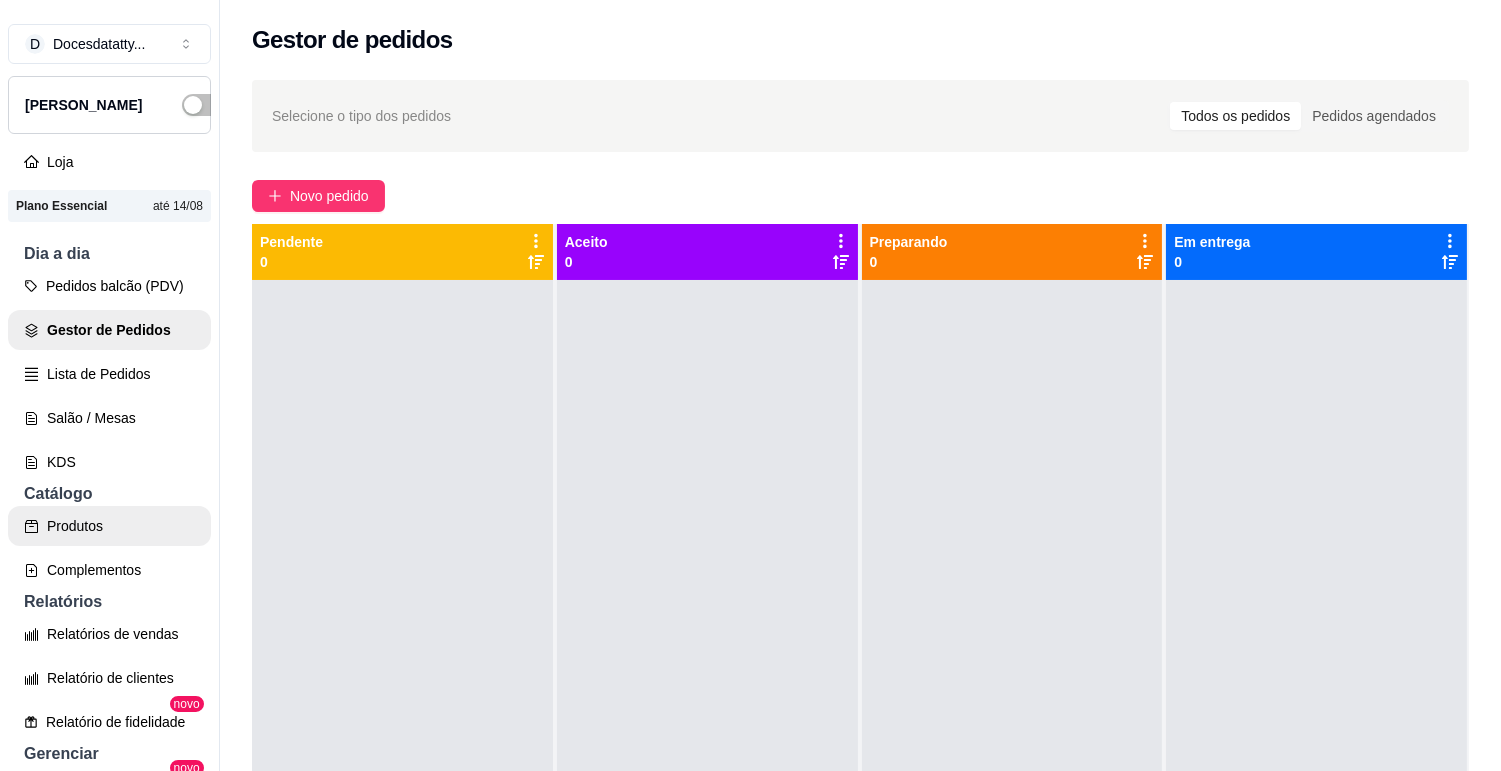 click on "Produtos" at bounding box center (109, 526) 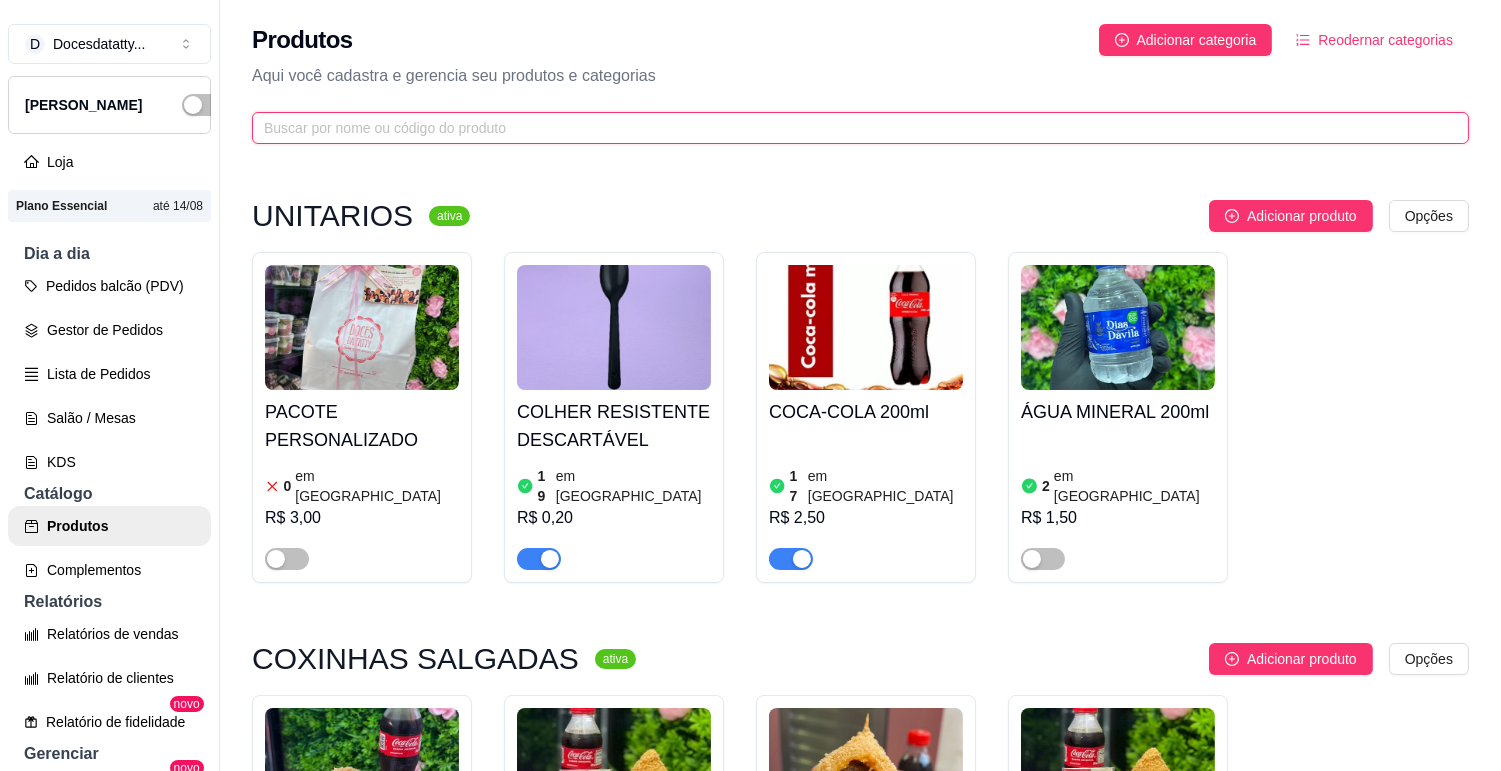 click at bounding box center (852, 128) 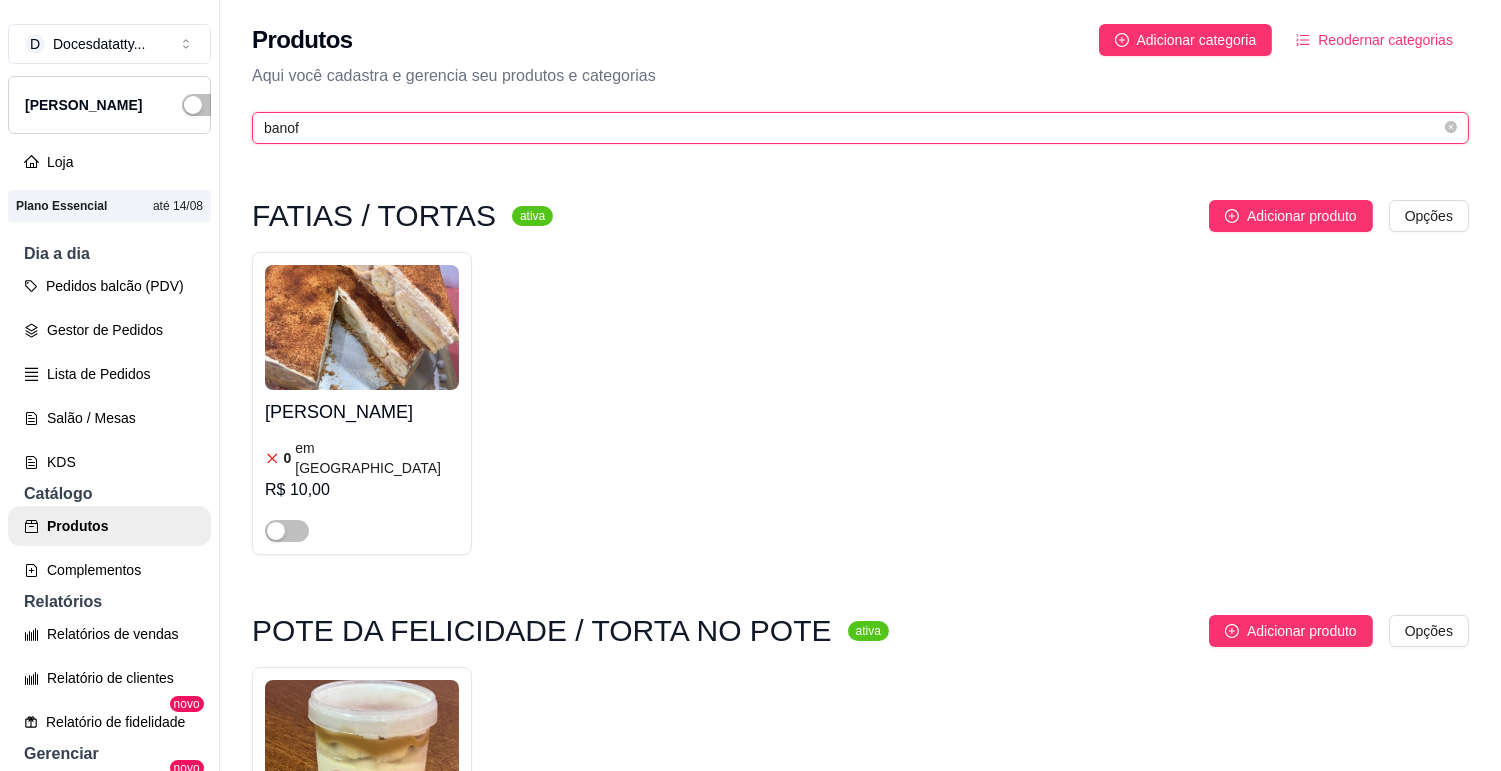 scroll, scrollTop: 444, scrollLeft: 0, axis: vertical 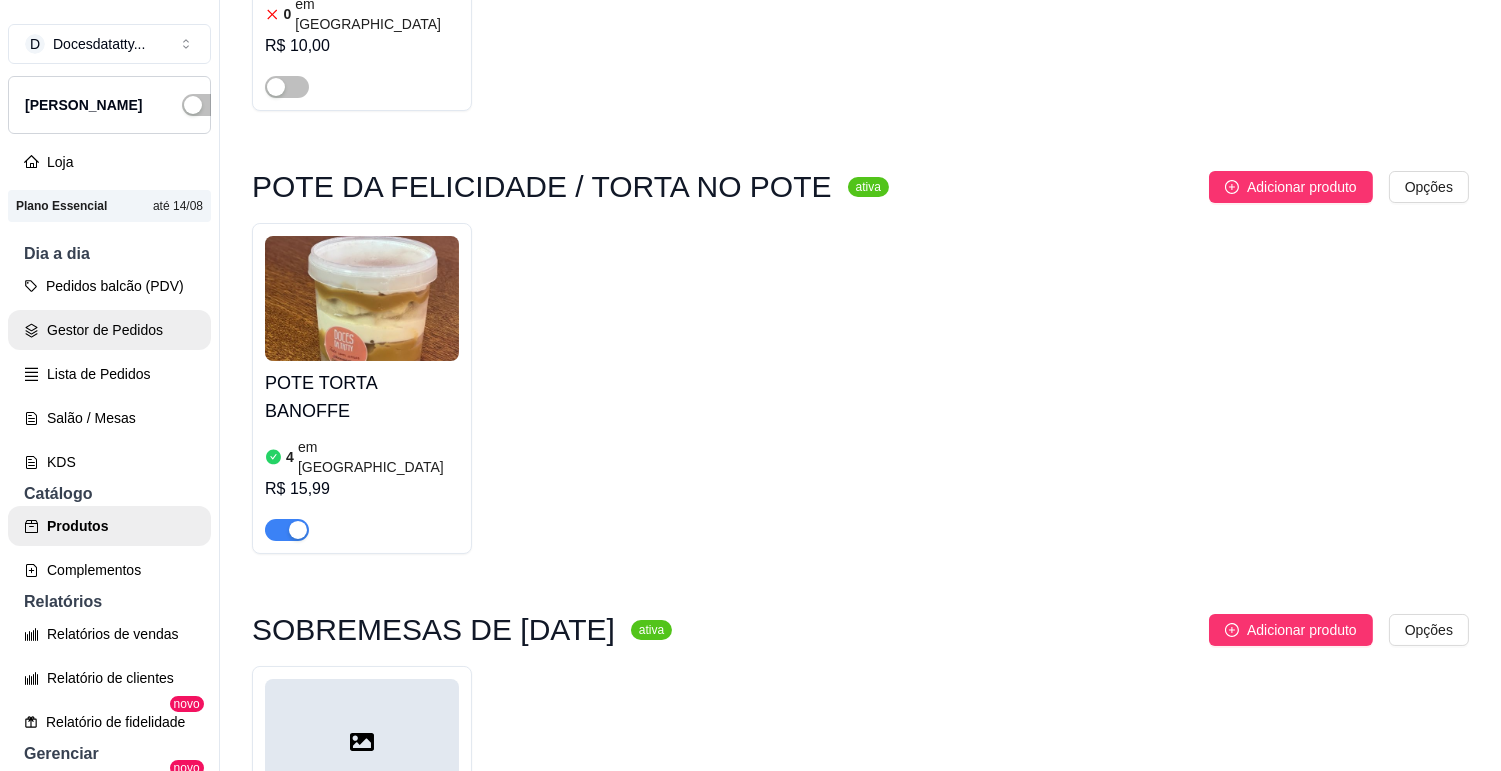 type on "banof" 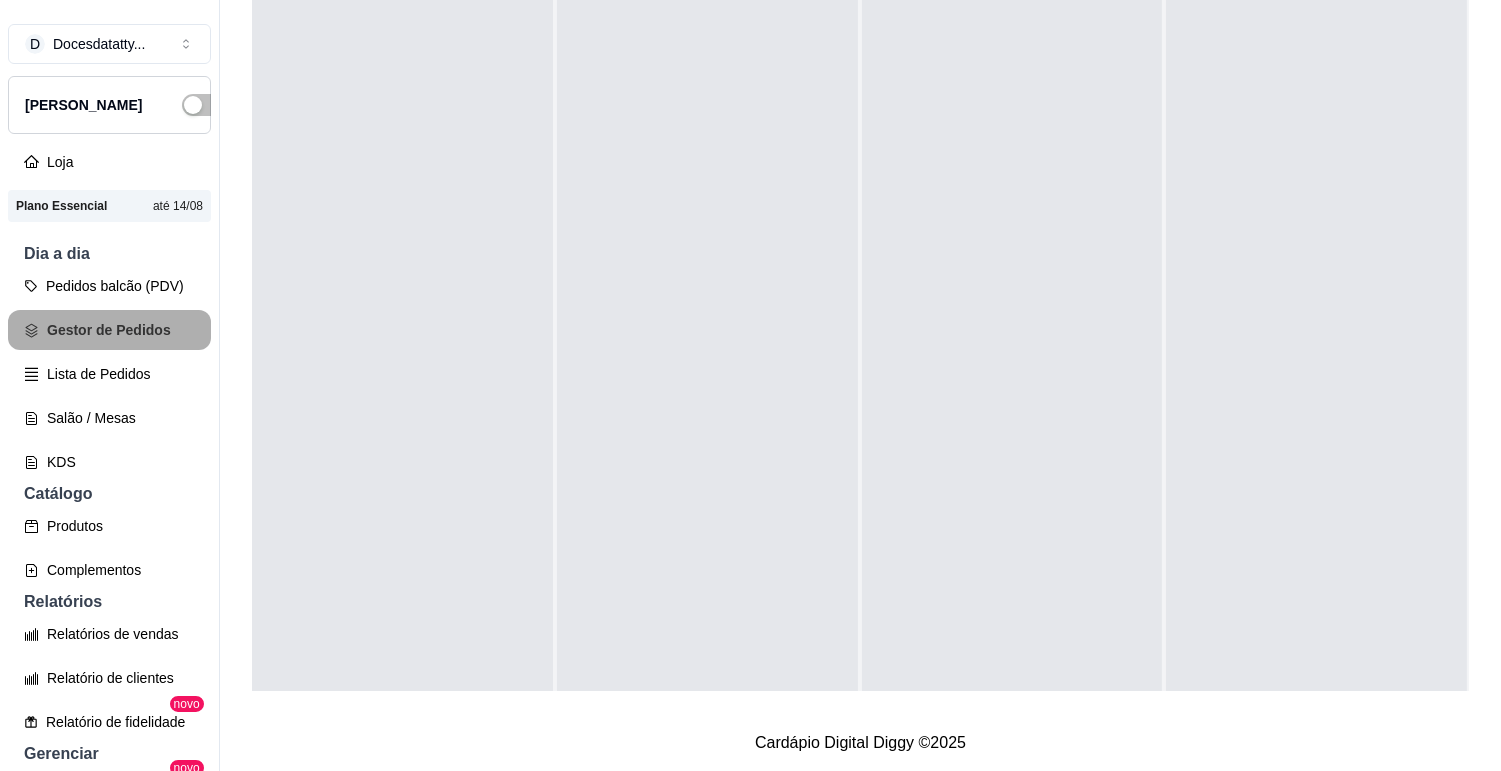 scroll, scrollTop: 0, scrollLeft: 0, axis: both 